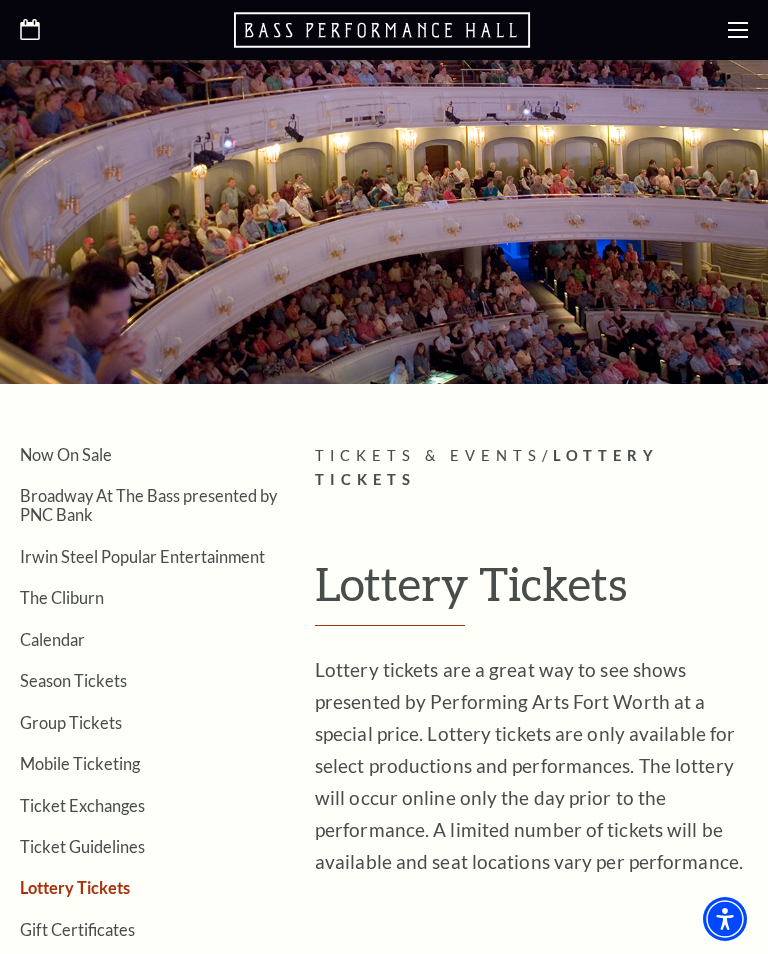 scroll, scrollTop: 0, scrollLeft: 0, axis: both 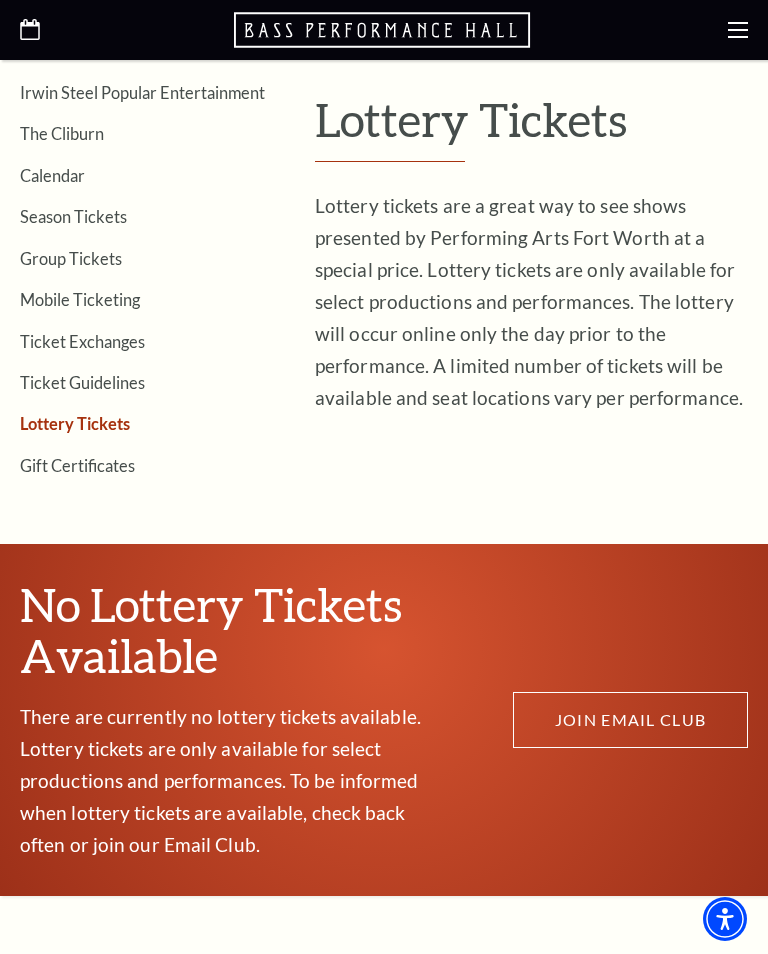 click on "Lottery Tickets" at bounding box center [75, 423] 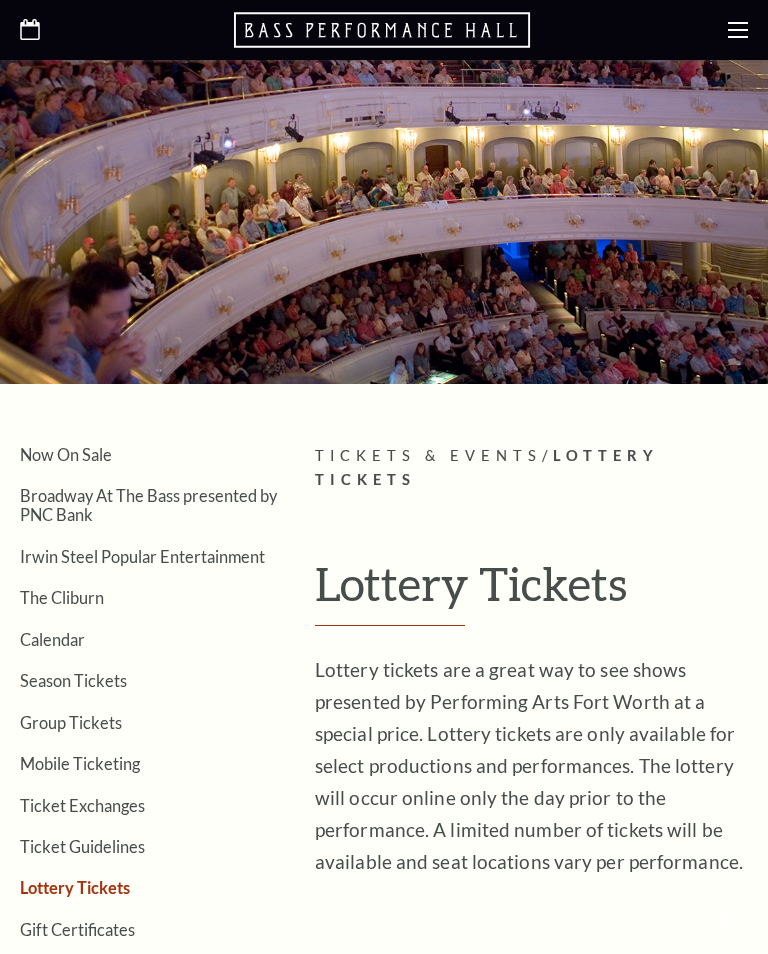 scroll, scrollTop: 0, scrollLeft: 0, axis: both 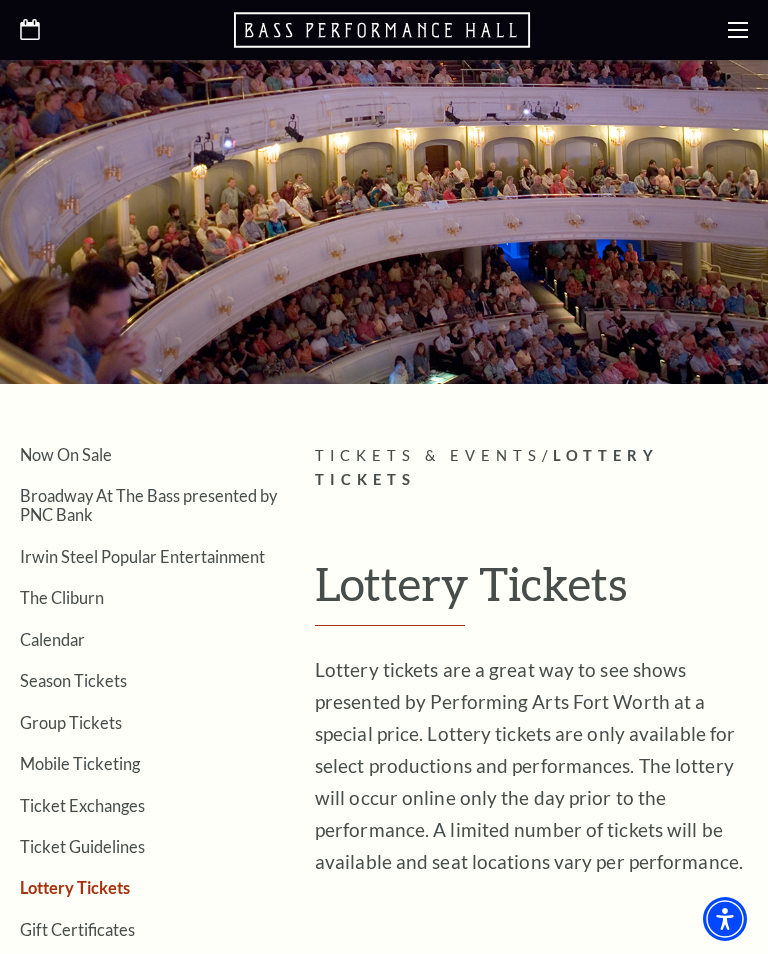 click on "Broadway At The Bass presented by PNC Bank" at bounding box center (148, 505) 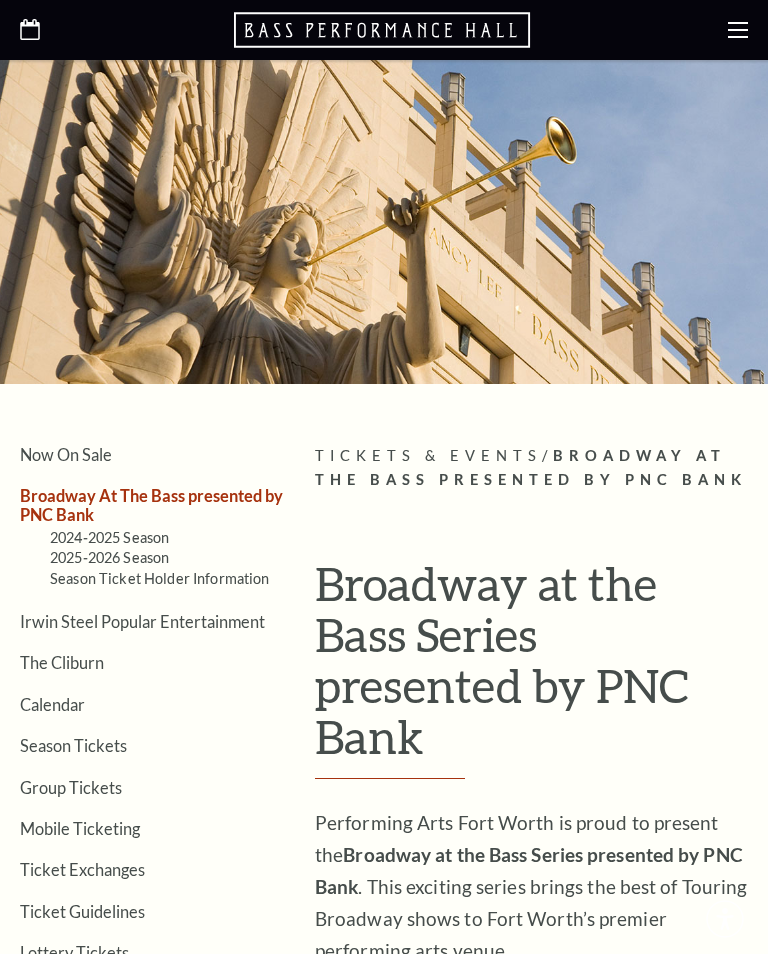 scroll, scrollTop: 0, scrollLeft: 0, axis: both 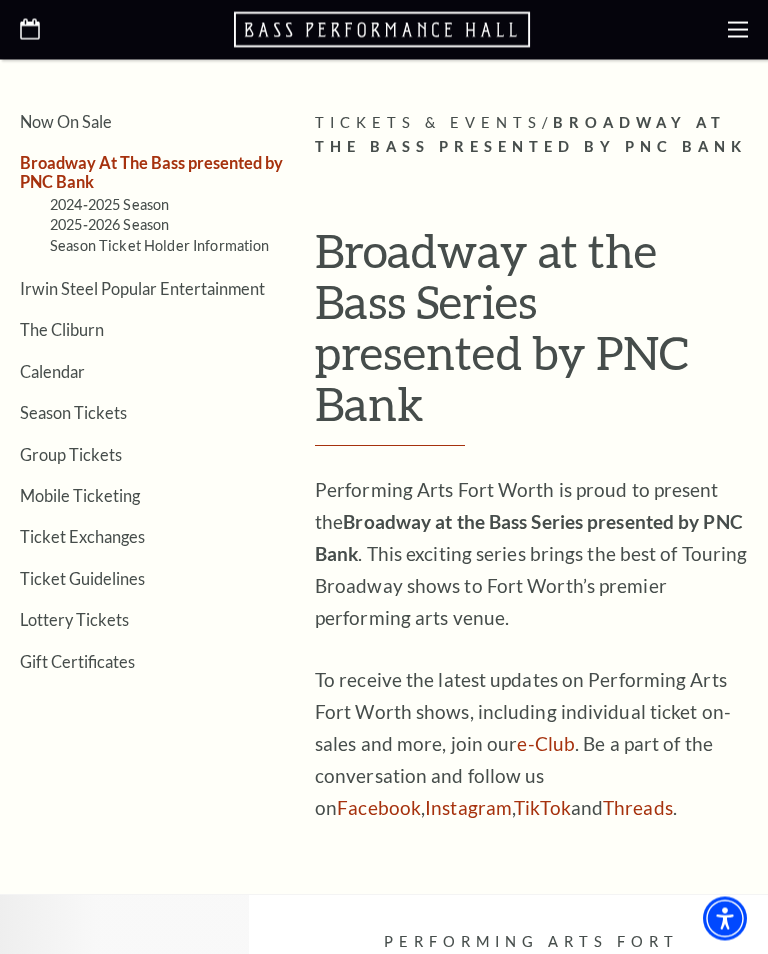 click on "Season Tickets" at bounding box center (73, 413) 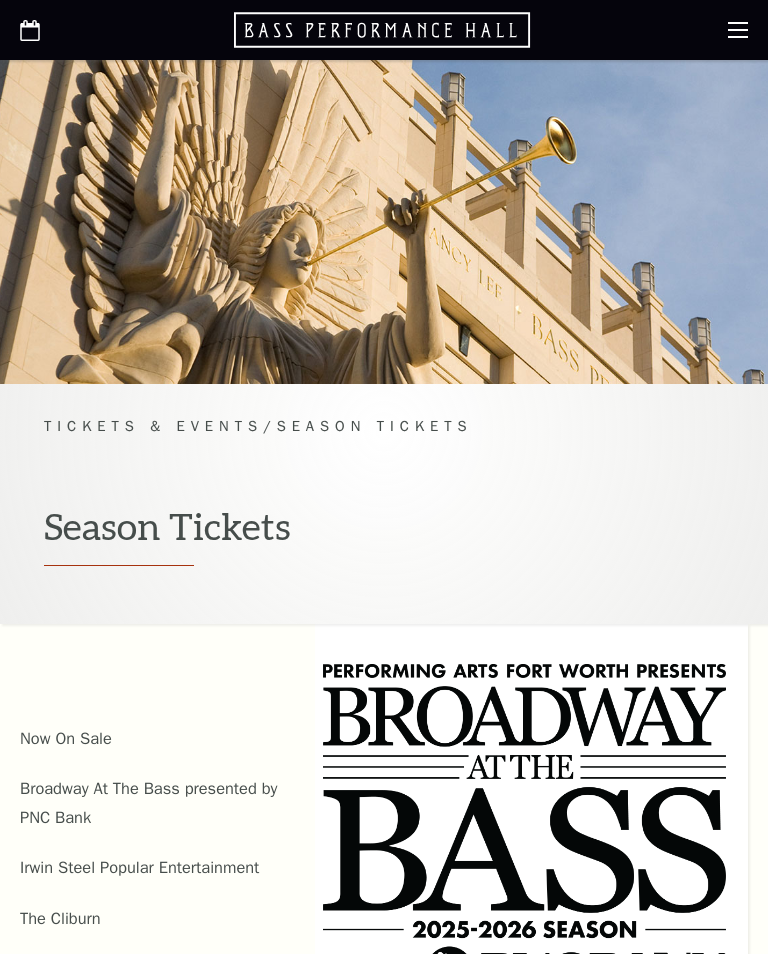 scroll, scrollTop: 0, scrollLeft: 0, axis: both 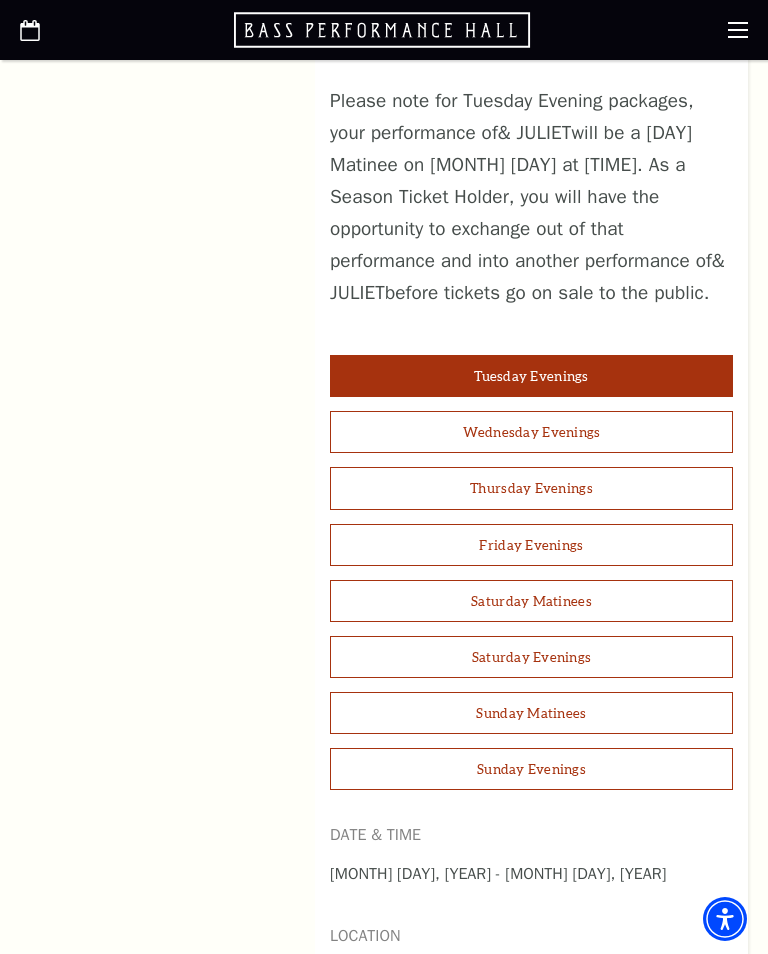 click on "Thursday Evenings" at bounding box center [531, 488] 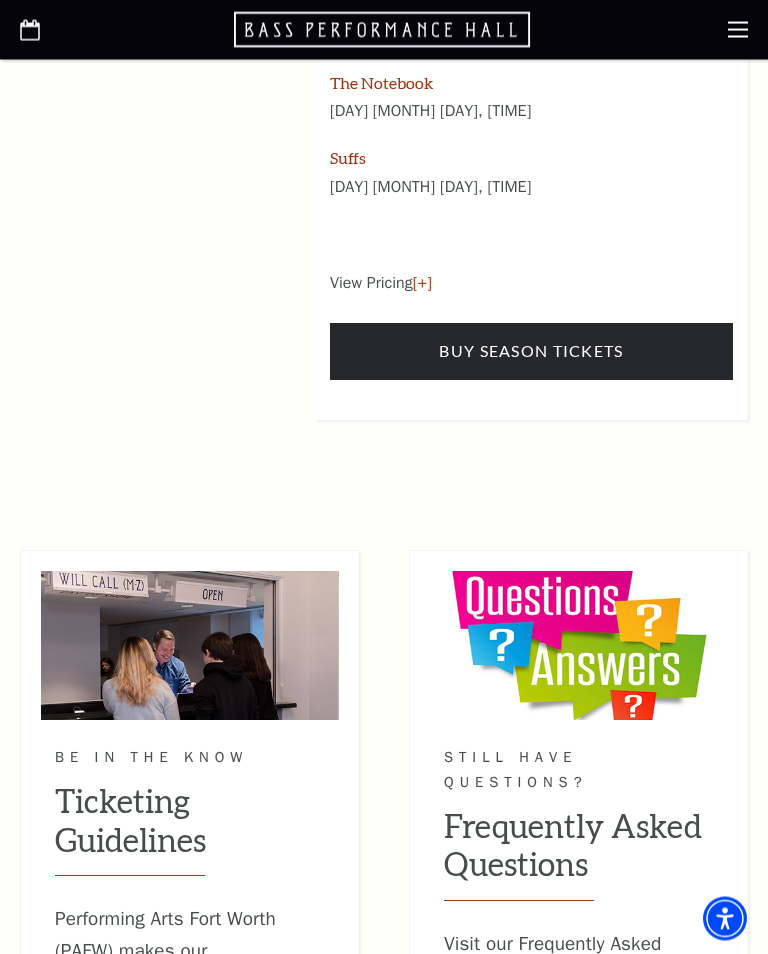 scroll, scrollTop: 2954, scrollLeft: 0, axis: vertical 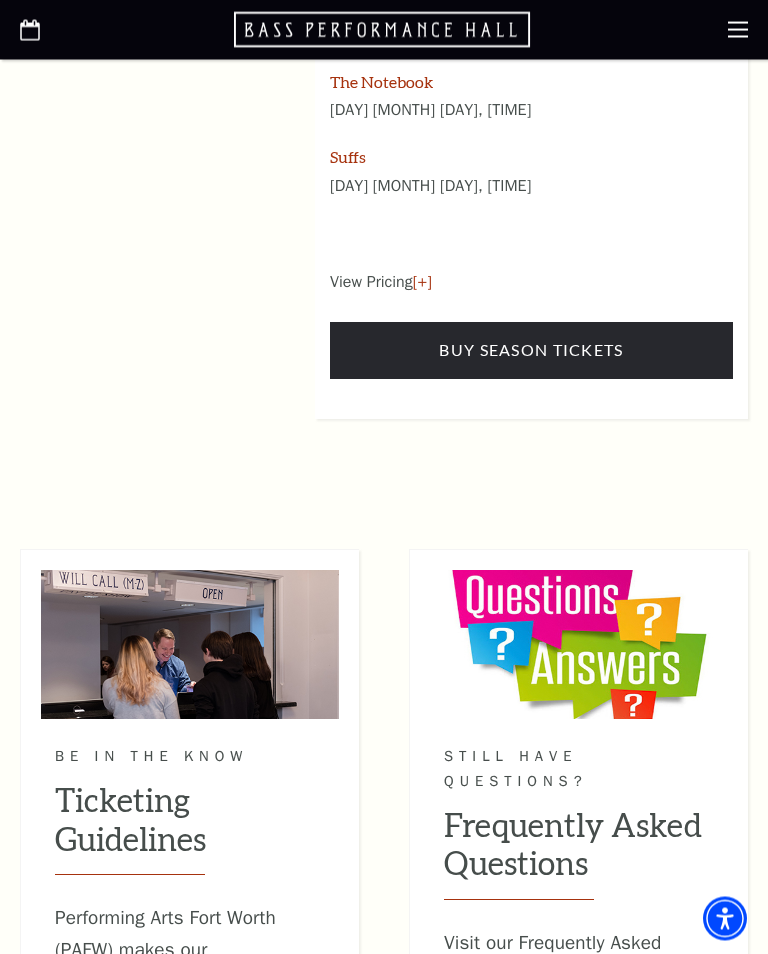 click on "Buy Season Tickets" at bounding box center [531, 351] 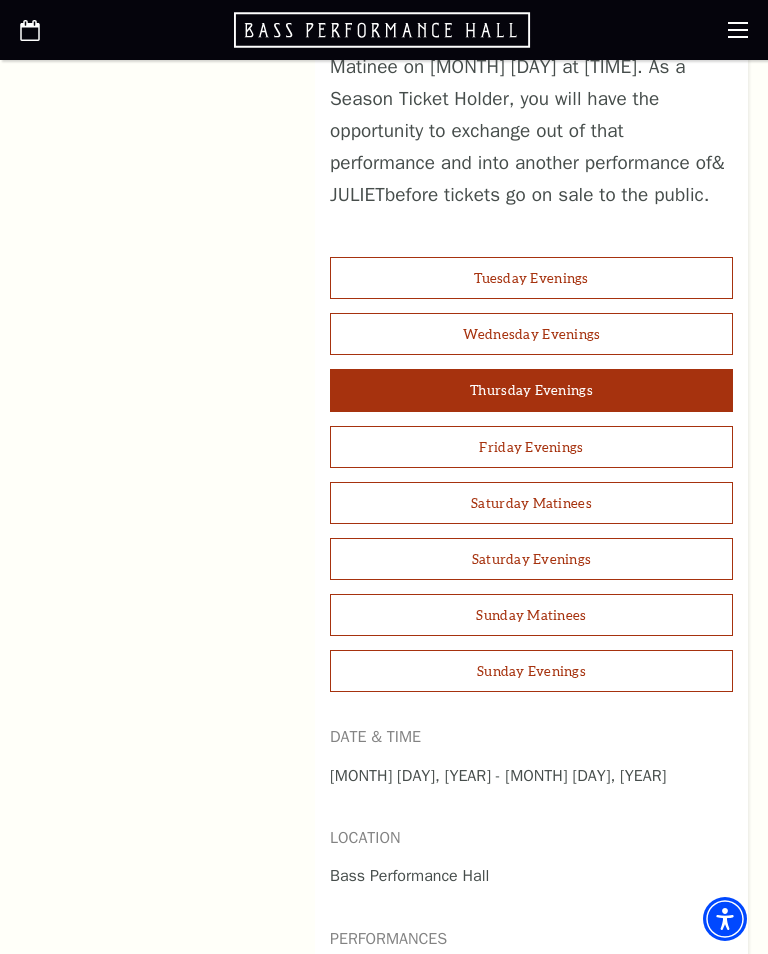 scroll, scrollTop: 1528, scrollLeft: 0, axis: vertical 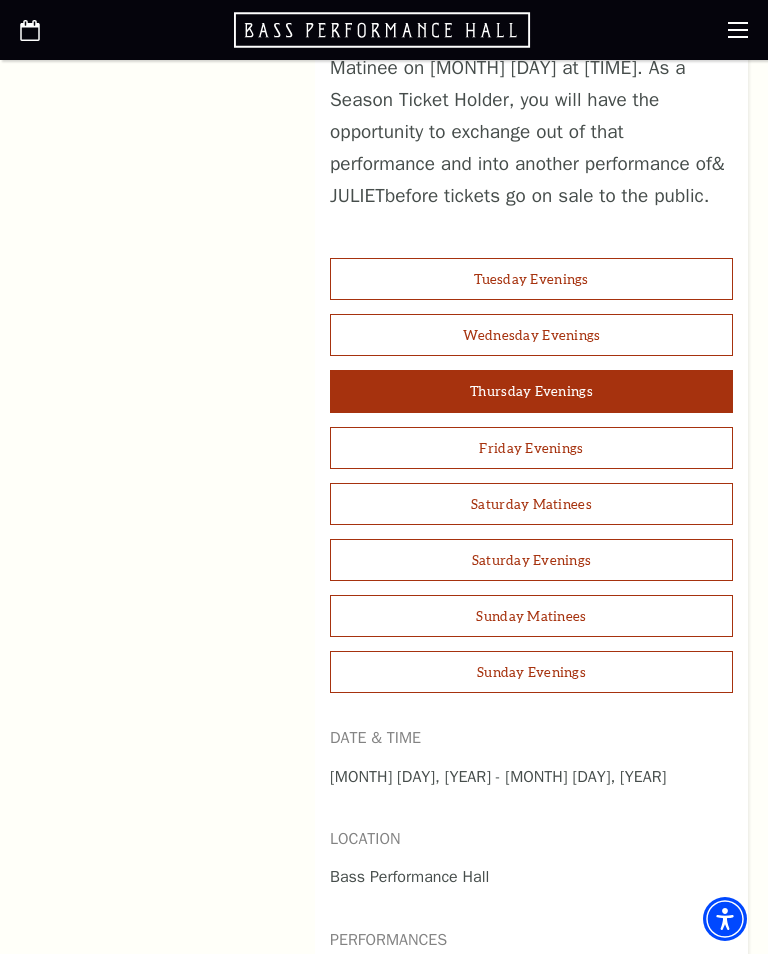 click on "Wednesday Evenings" at bounding box center [531, 335] 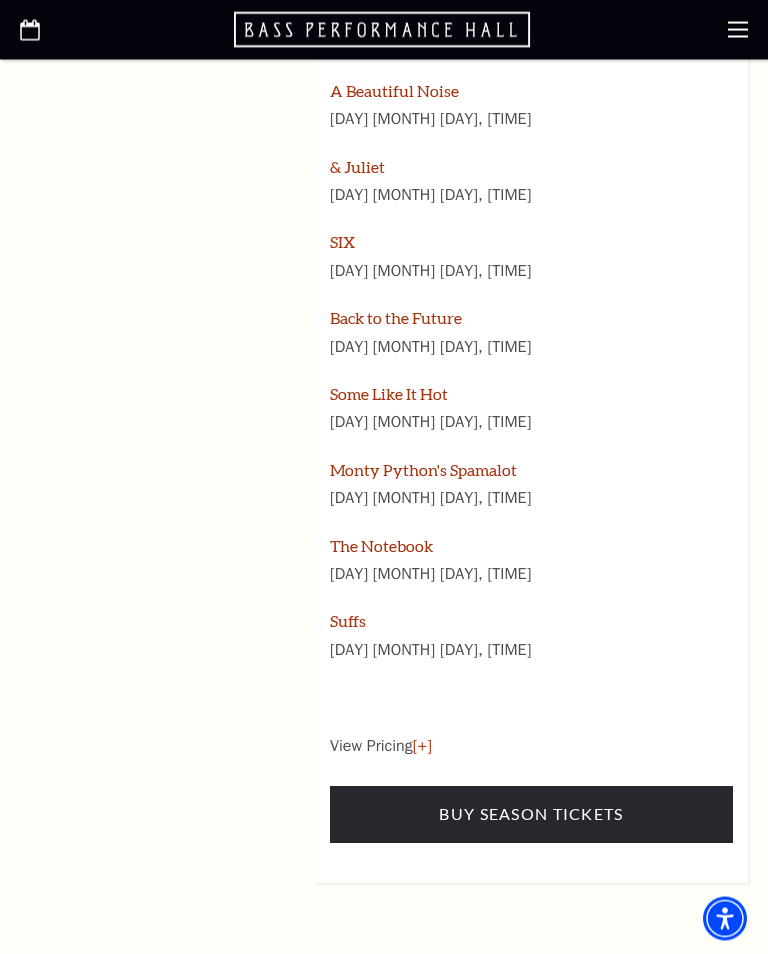 scroll, scrollTop: 2491, scrollLeft: 0, axis: vertical 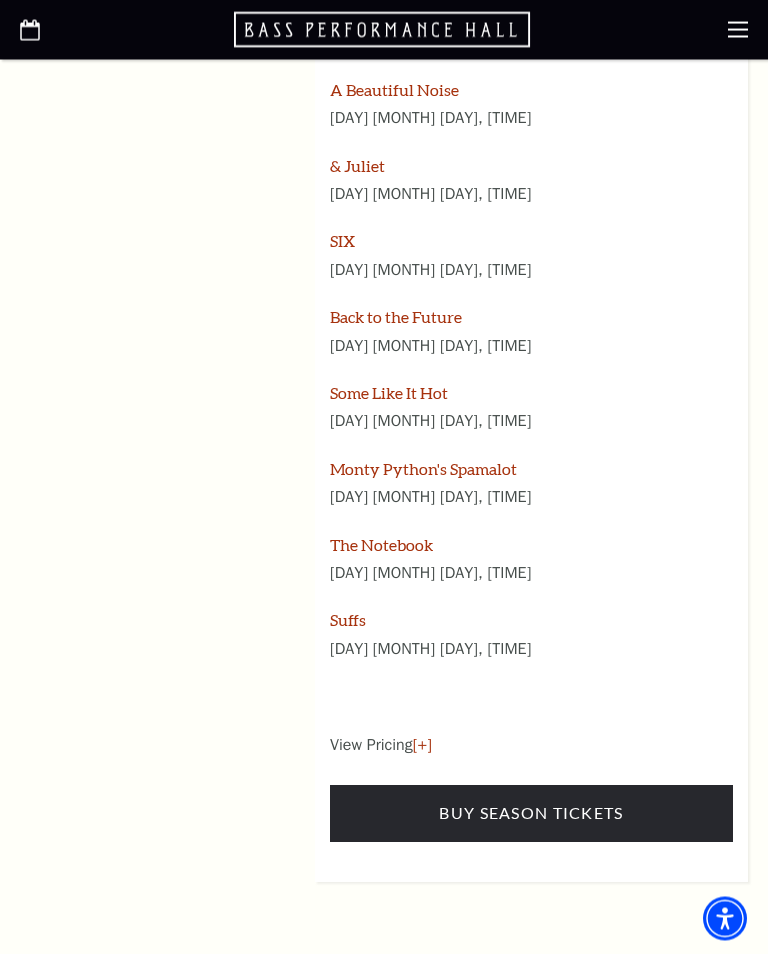 click on "Buy Season Tickets" at bounding box center [531, 814] 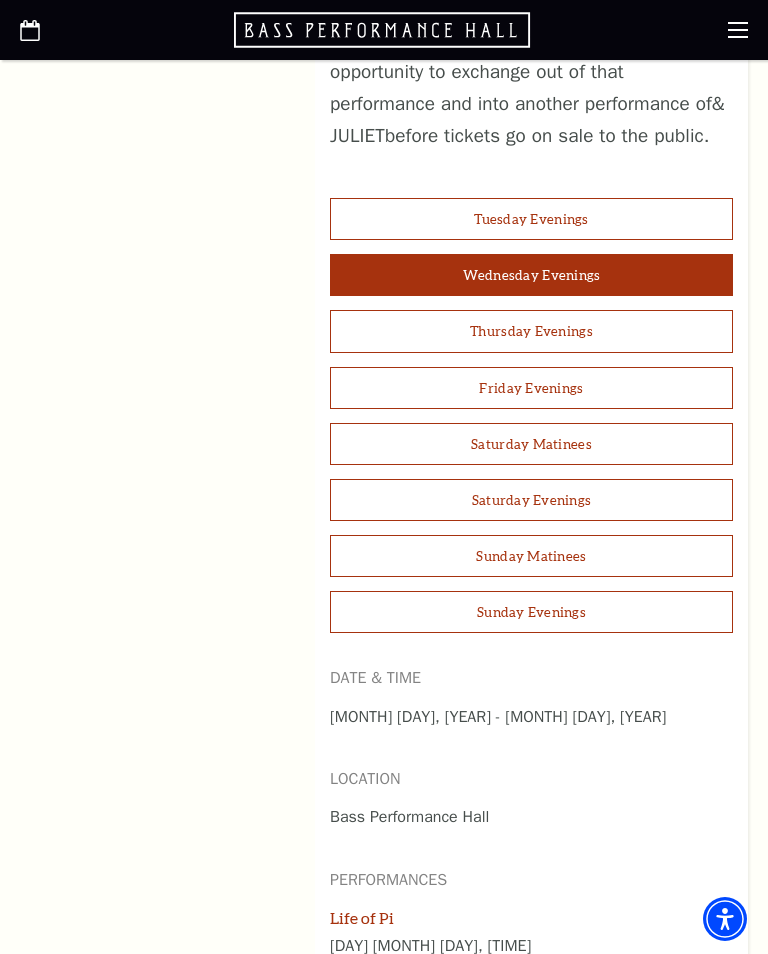 scroll, scrollTop: 1587, scrollLeft: 0, axis: vertical 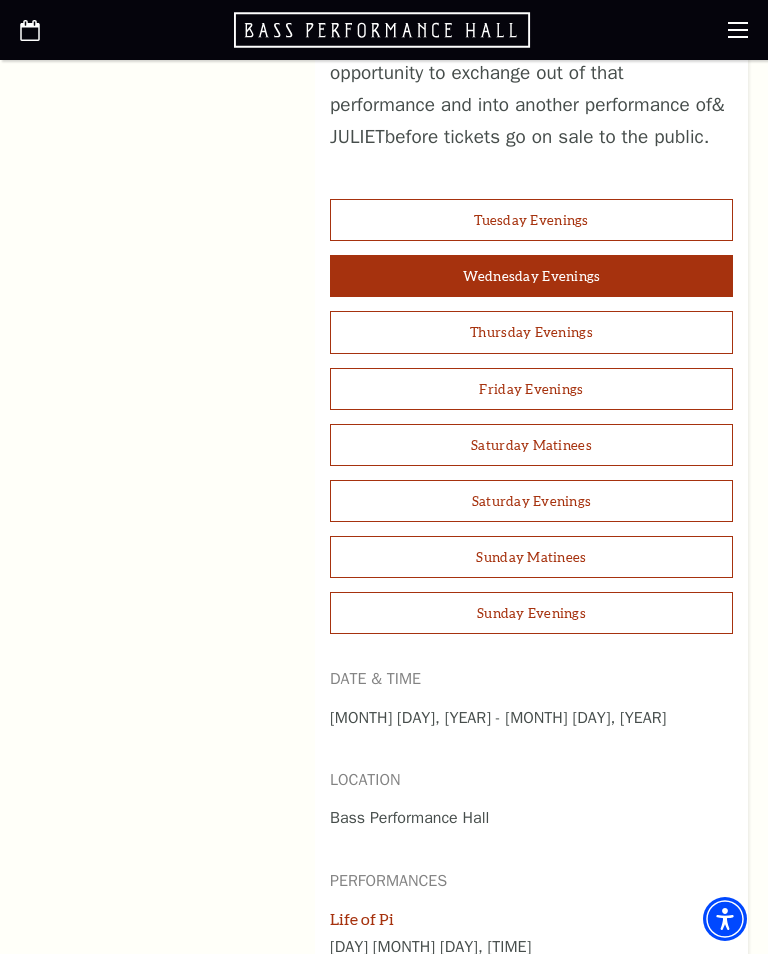 click on "Tuesday Evenings" at bounding box center [531, 220] 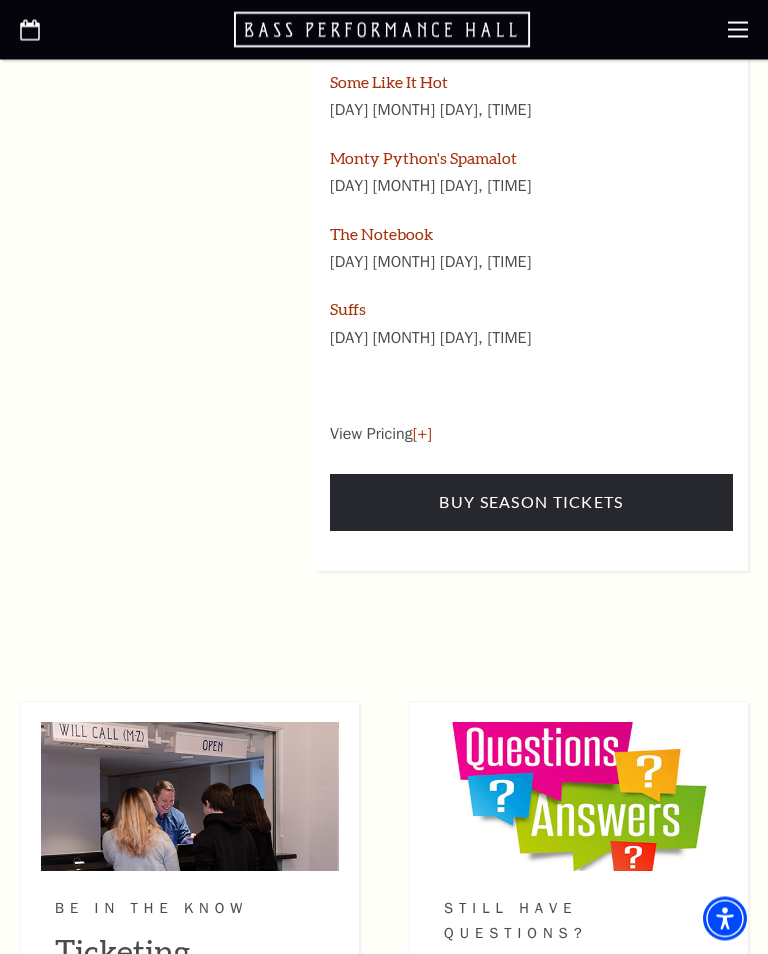 scroll, scrollTop: 2803, scrollLeft: 0, axis: vertical 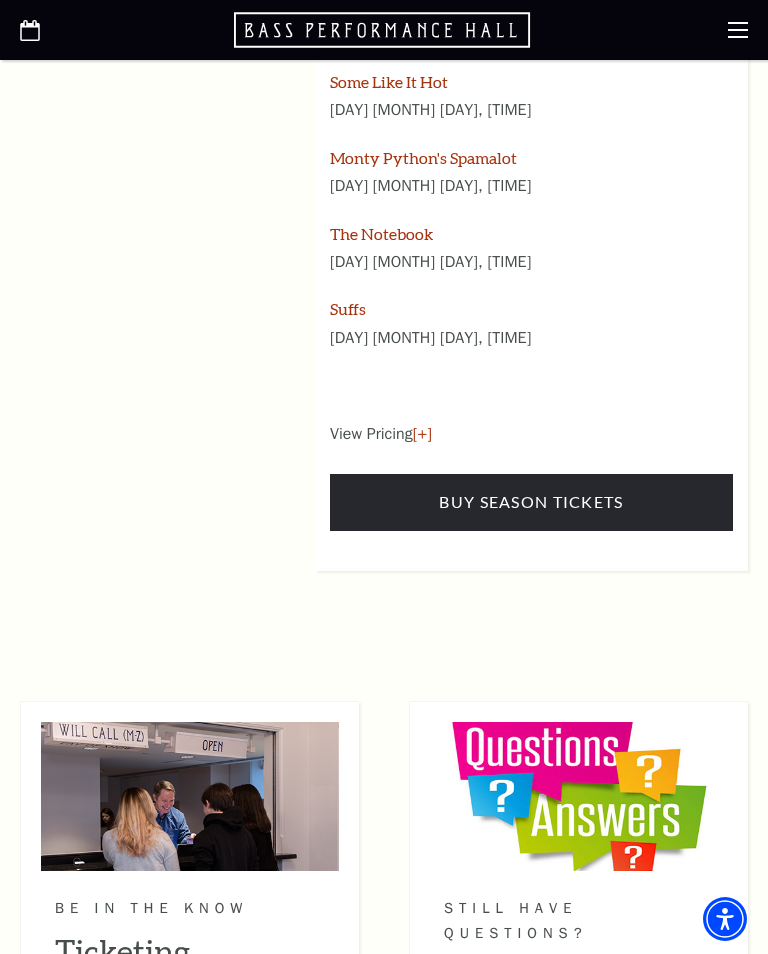 click on "Buy Season Tickets" at bounding box center (531, 502) 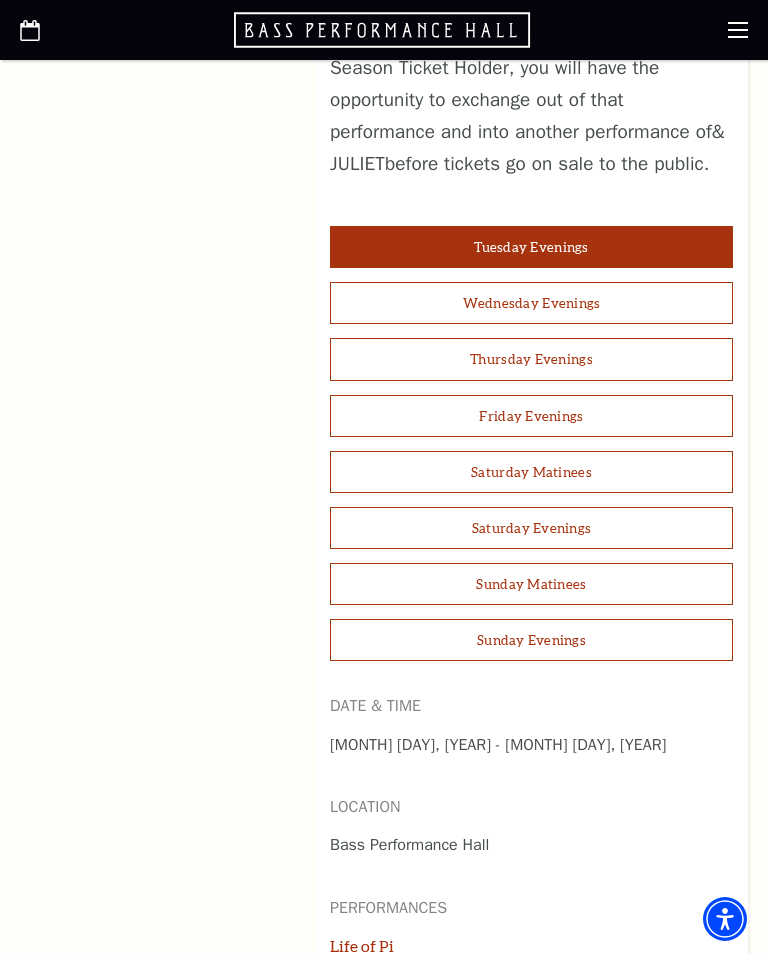 scroll, scrollTop: 1559, scrollLeft: 0, axis: vertical 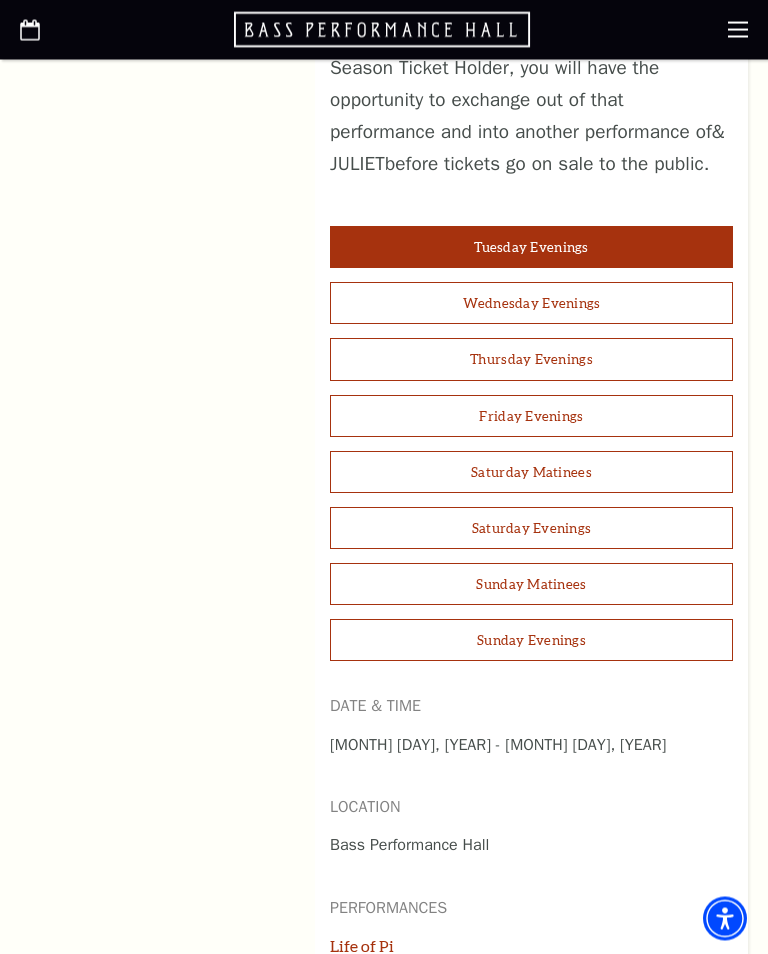 click on "Saturday Matinees" at bounding box center (531, 473) 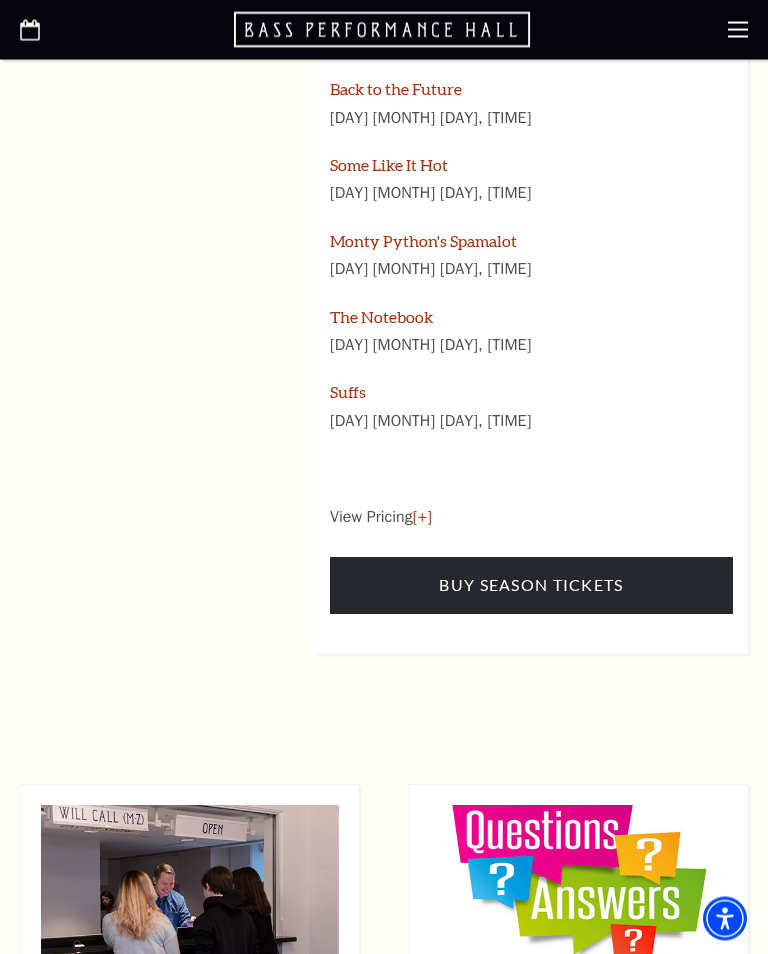 scroll, scrollTop: 2720, scrollLeft: 0, axis: vertical 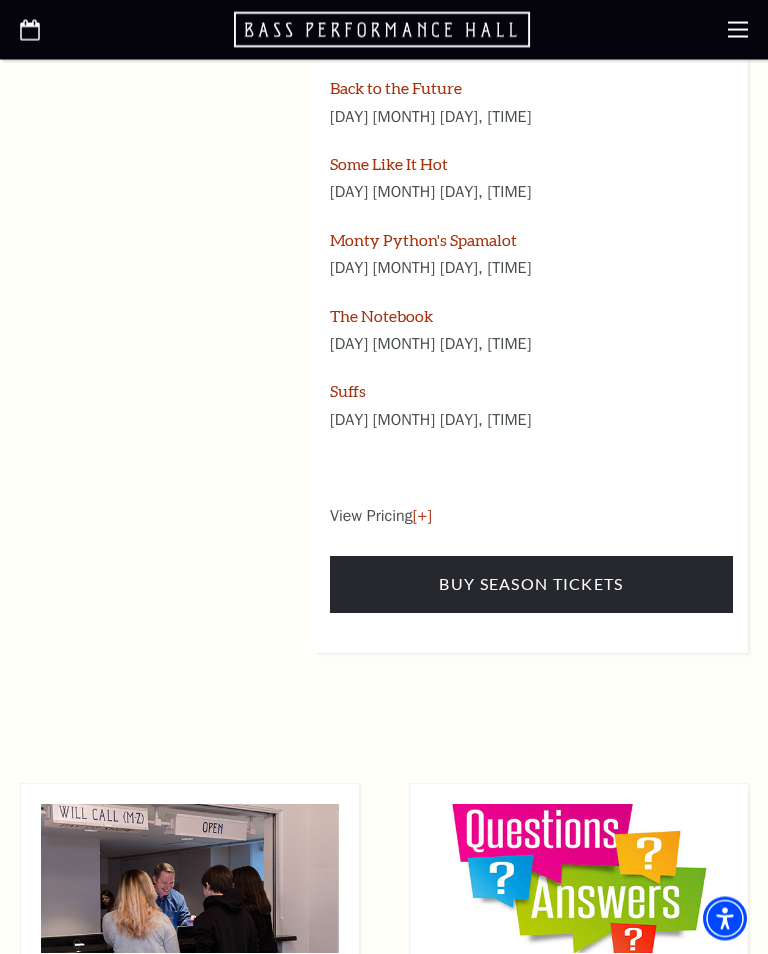 click on "Buy Season Tickets" at bounding box center [531, 585] 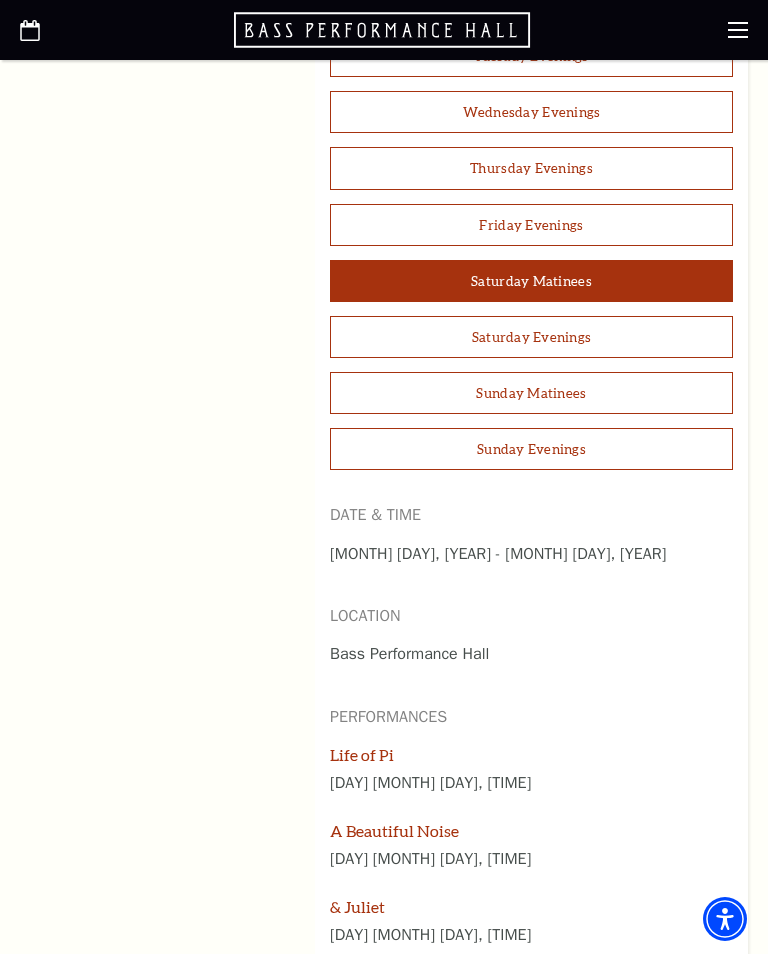 scroll, scrollTop: 1750, scrollLeft: 0, axis: vertical 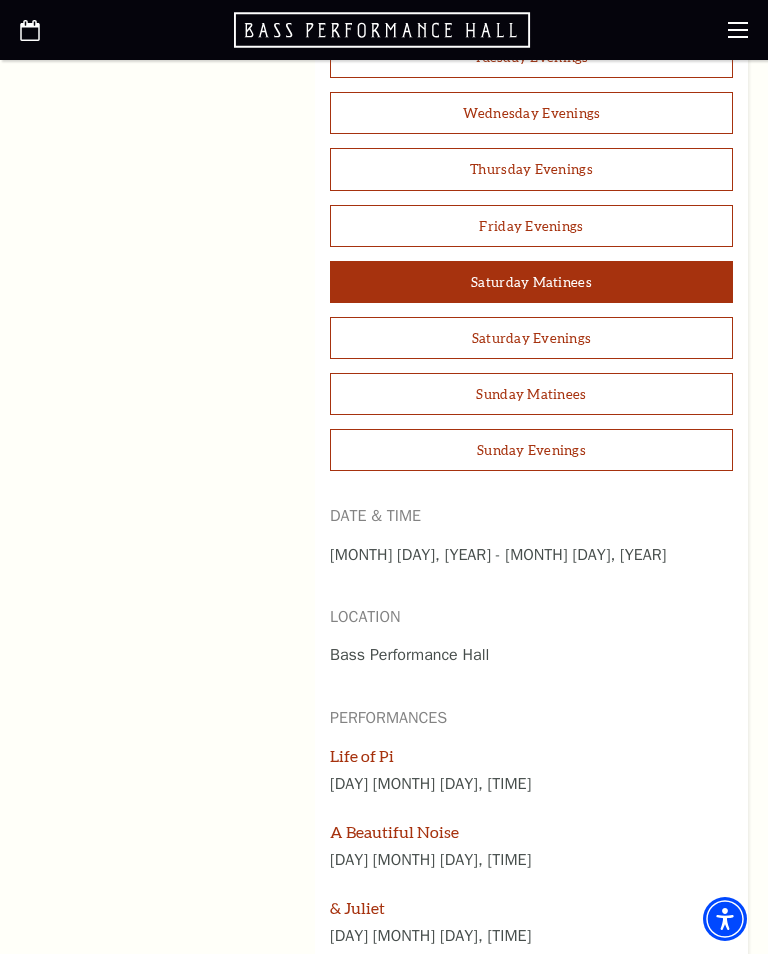 click on "Sunday Evenings" at bounding box center [531, 450] 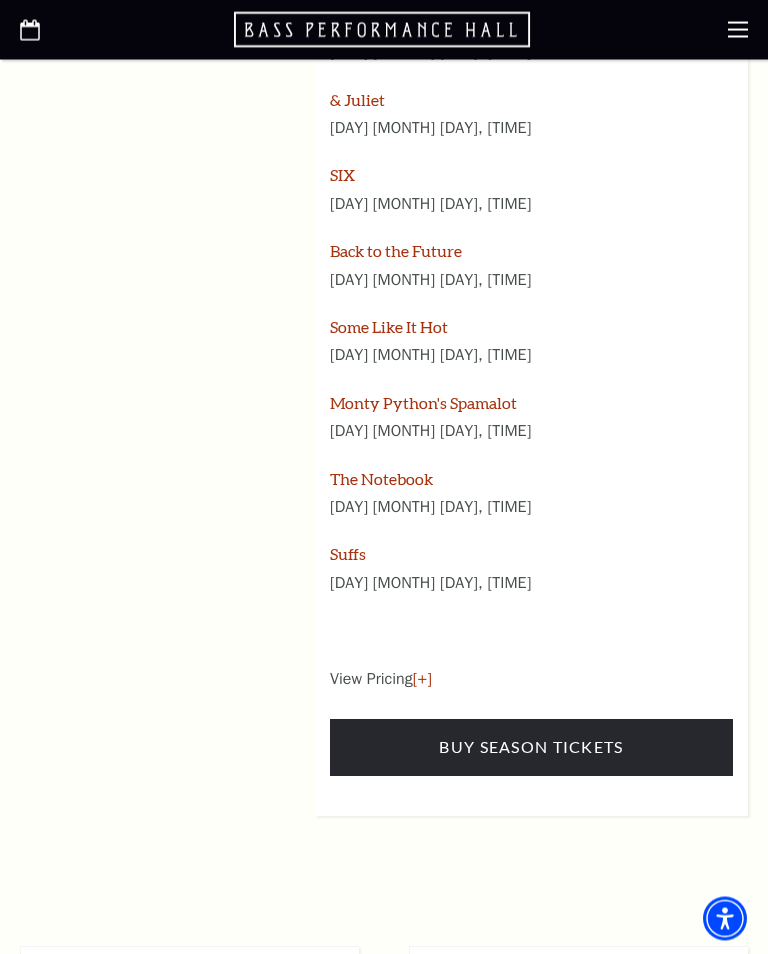 scroll, scrollTop: 2558, scrollLeft: 0, axis: vertical 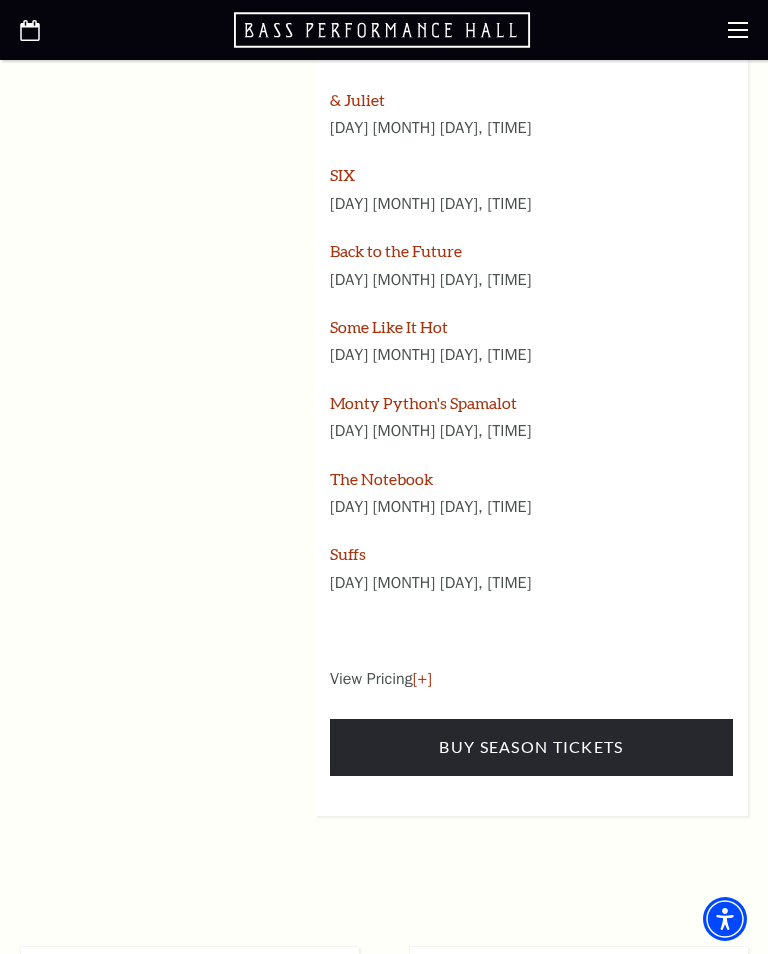 click on "Buy Season Tickets" at bounding box center (531, 747) 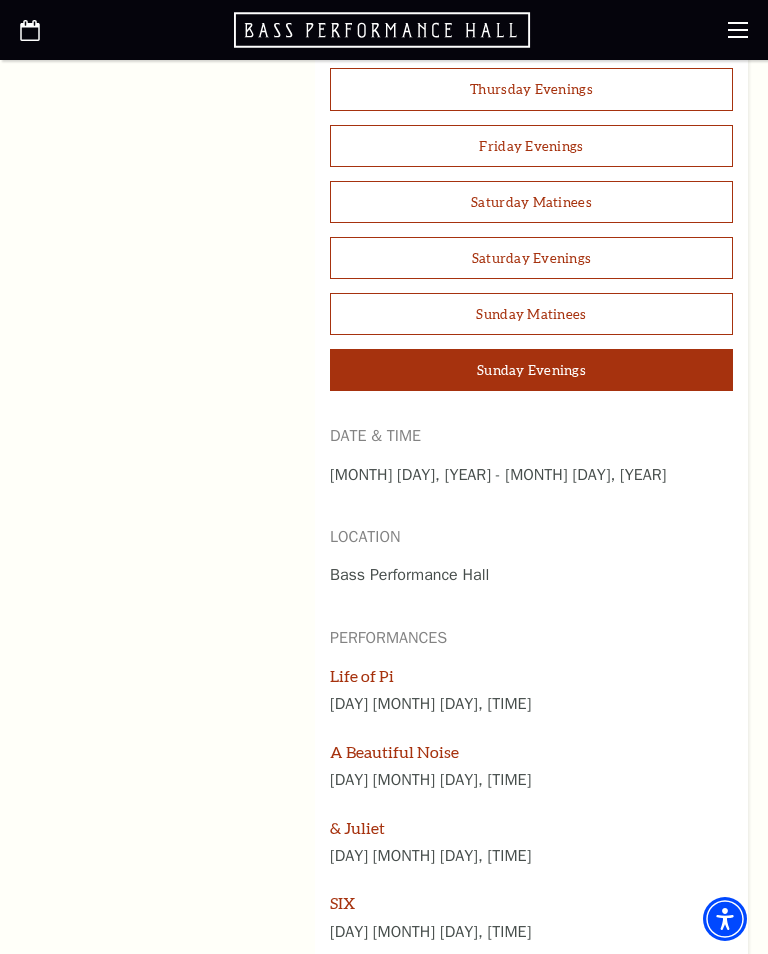 scroll, scrollTop: 1828, scrollLeft: 0, axis: vertical 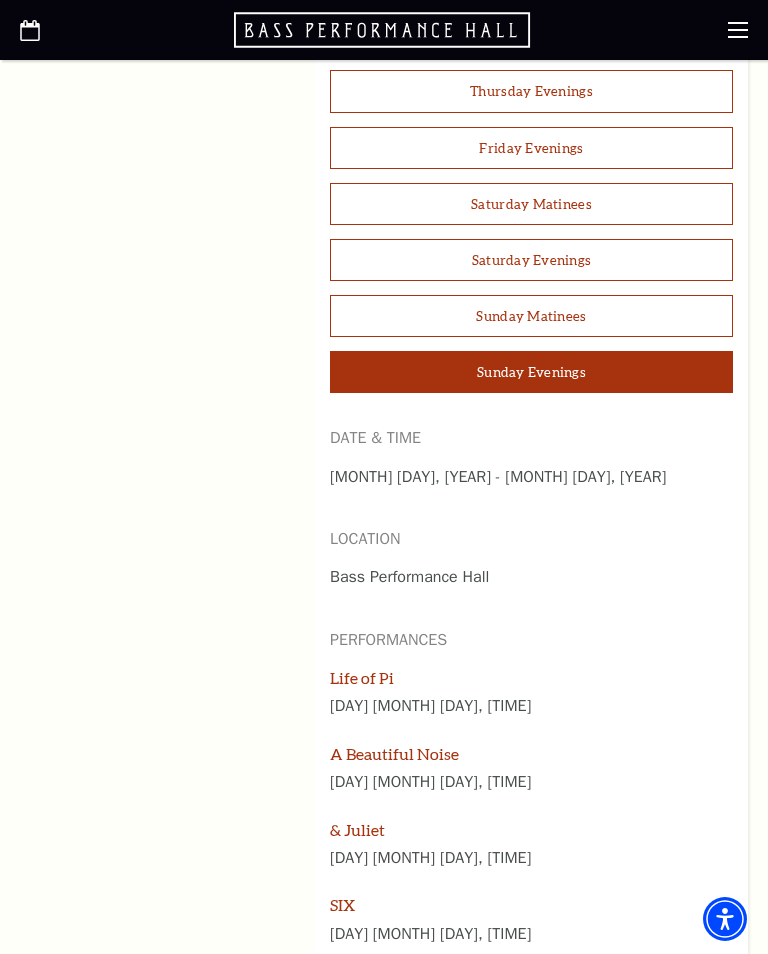 click 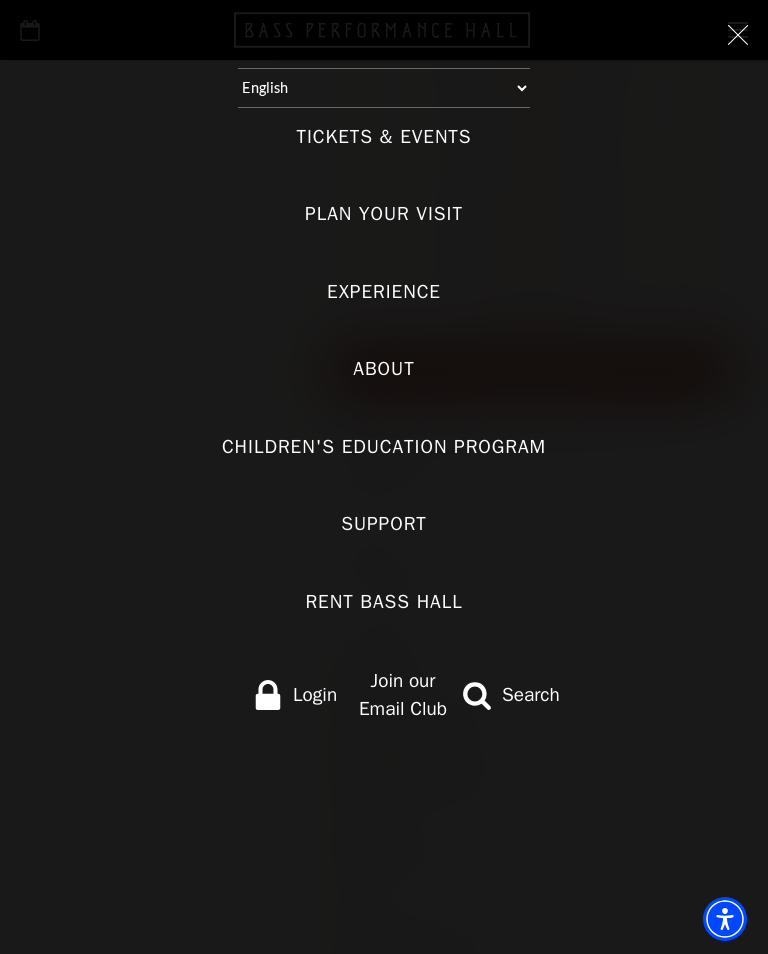 click on "Tickets & Events" at bounding box center [383, 137] 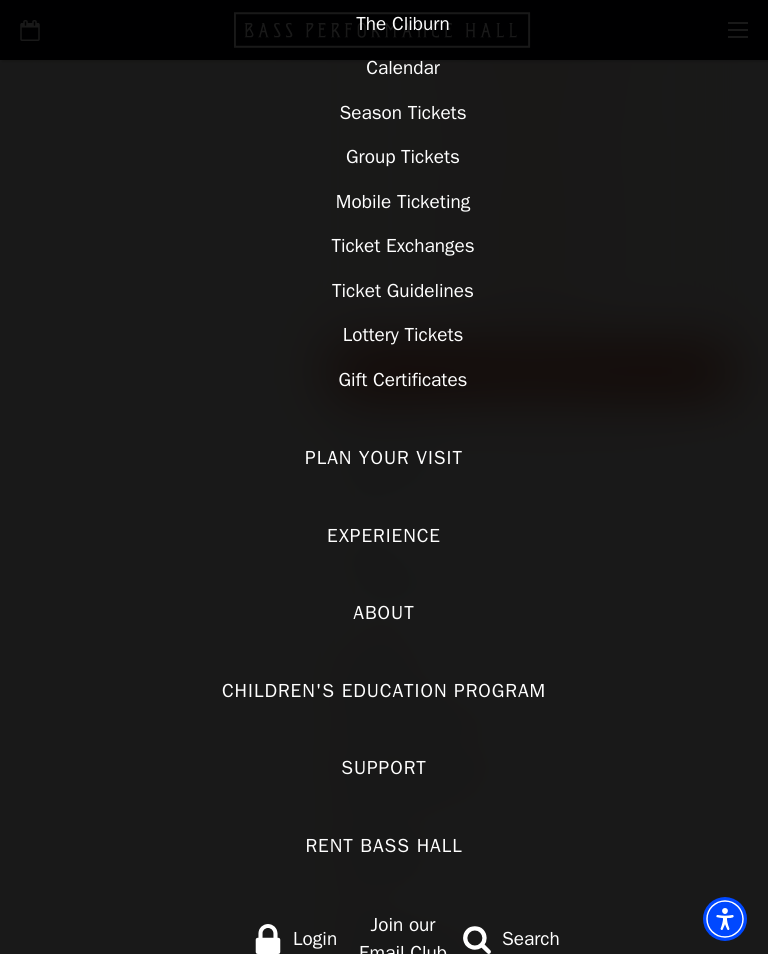 scroll, scrollTop: 307, scrollLeft: 0, axis: vertical 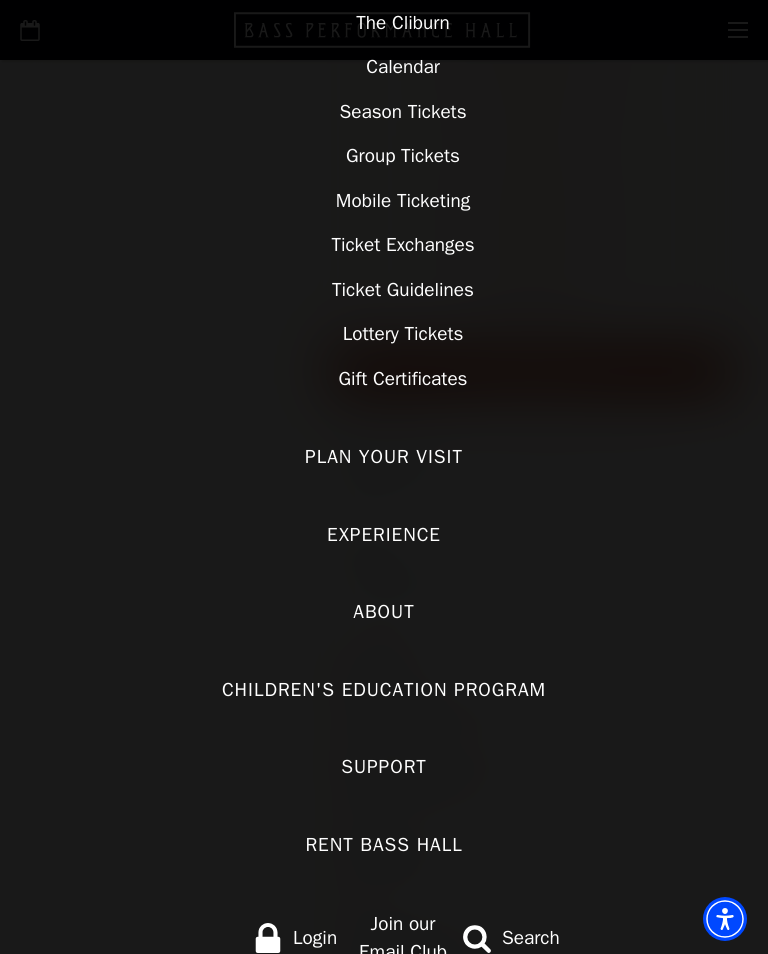 click on "Plan Your Visit" at bounding box center [384, 457] 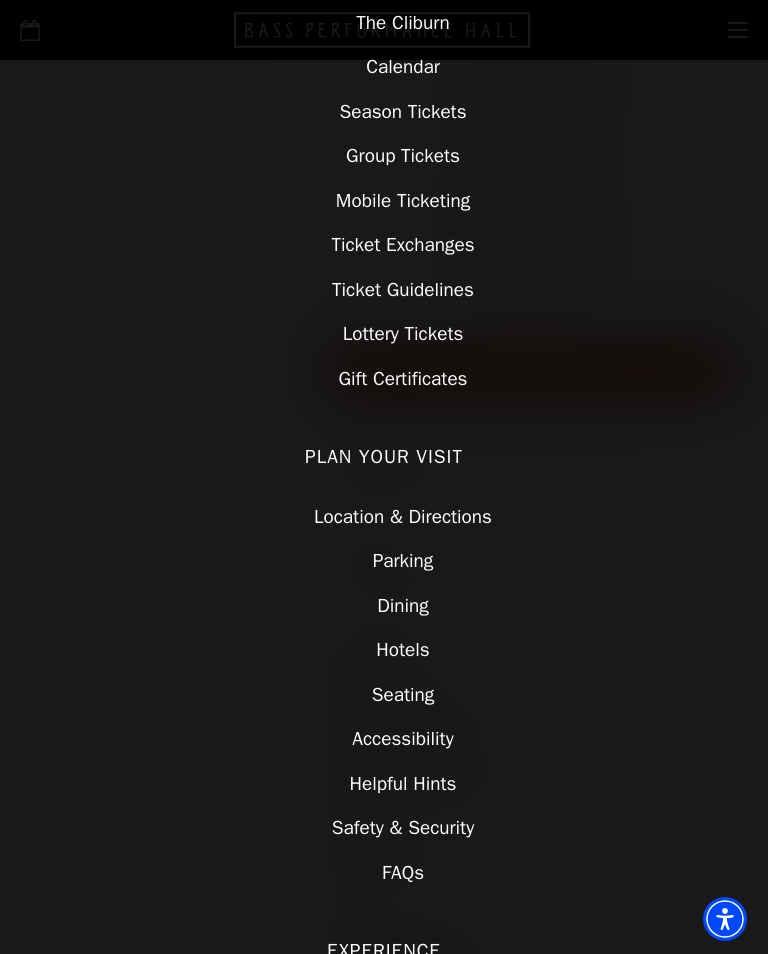 click on "Seating" at bounding box center [403, 695] 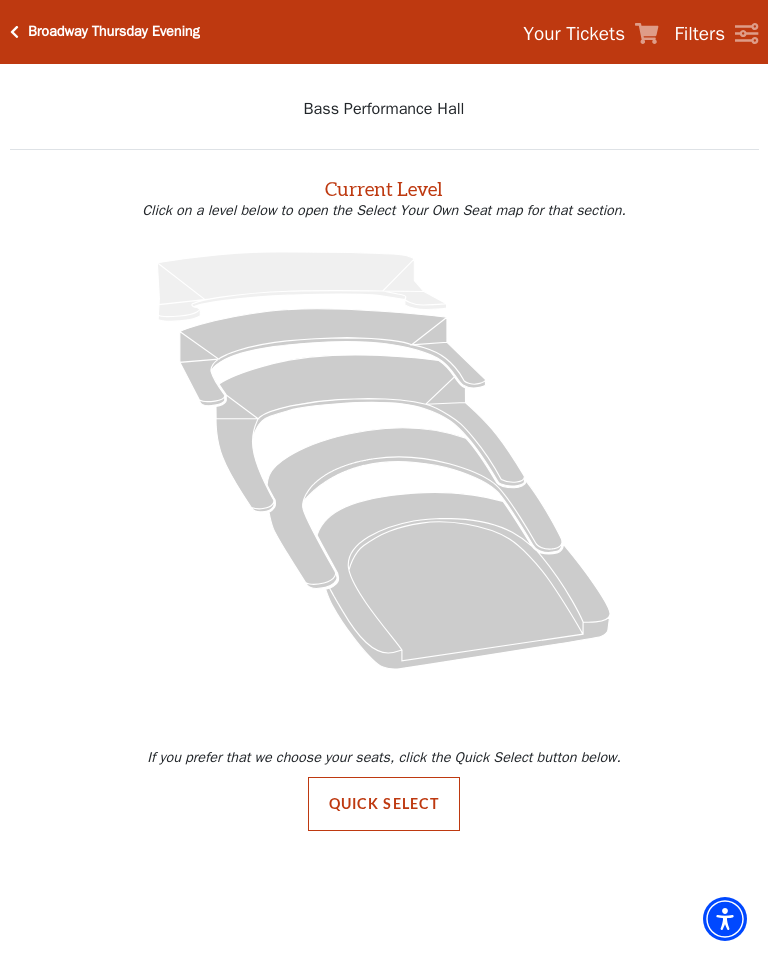 scroll, scrollTop: 0, scrollLeft: 0, axis: both 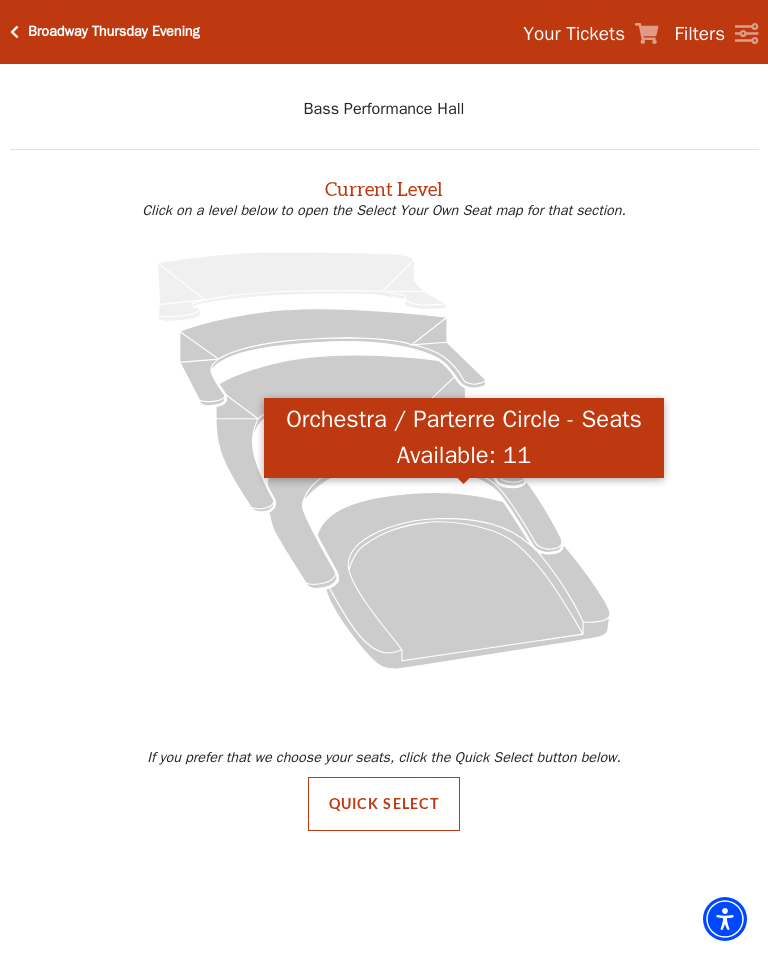 click 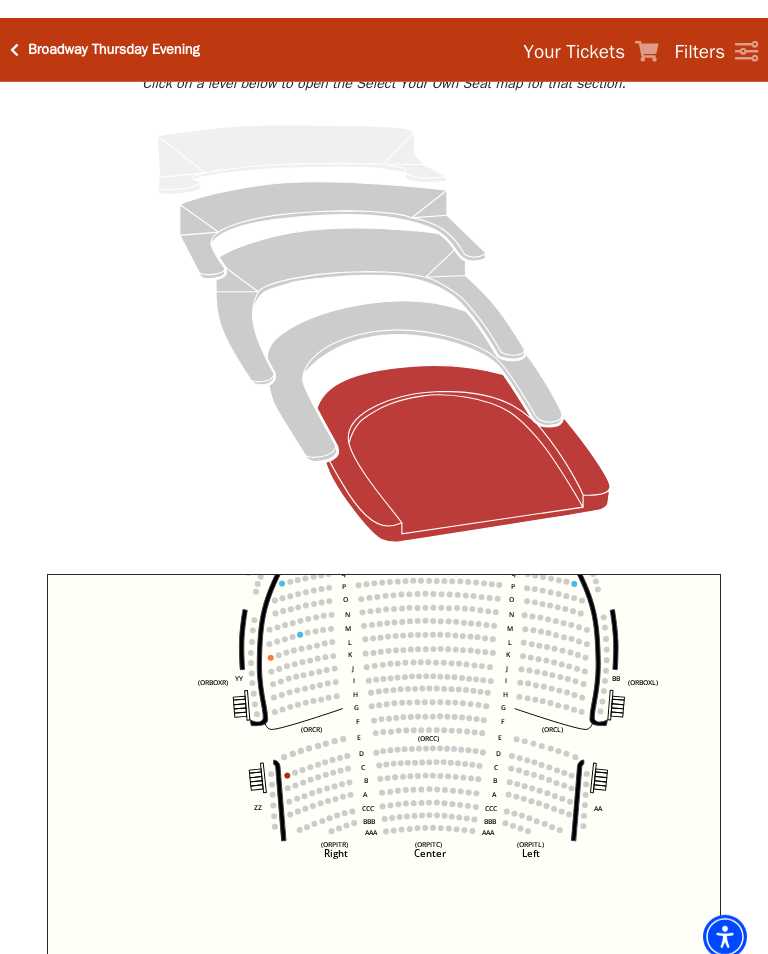 scroll, scrollTop: 0, scrollLeft: 0, axis: both 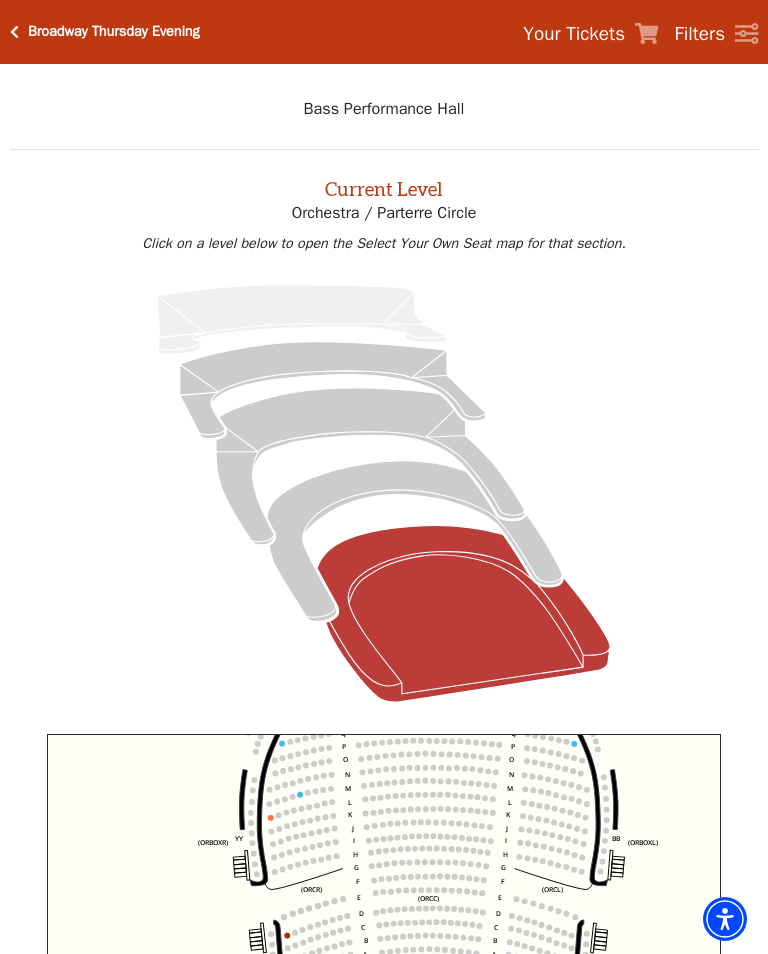click on "Broadway Thursday Evening   Your Tickets       Filters" at bounding box center [384, 32] 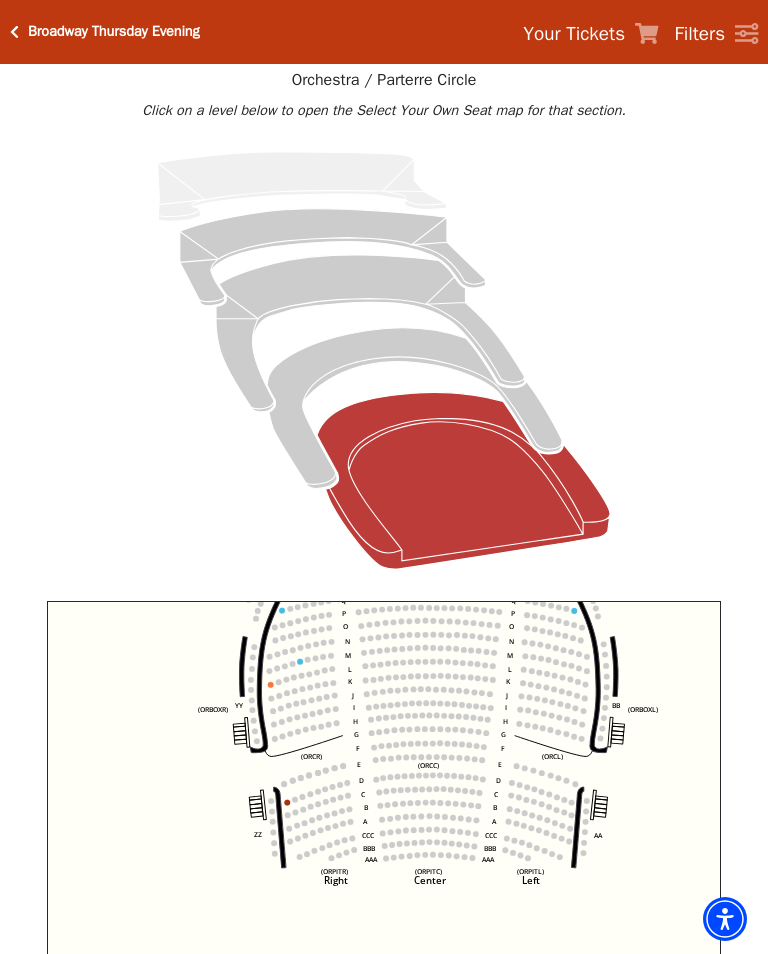 scroll, scrollTop: 0, scrollLeft: 0, axis: both 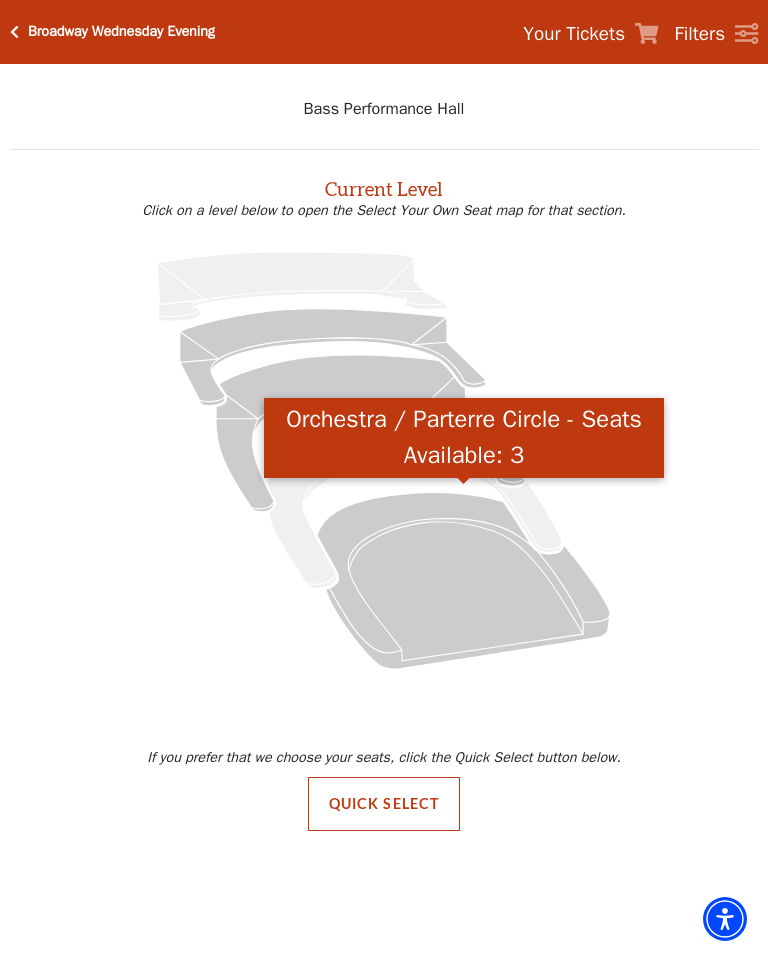 click 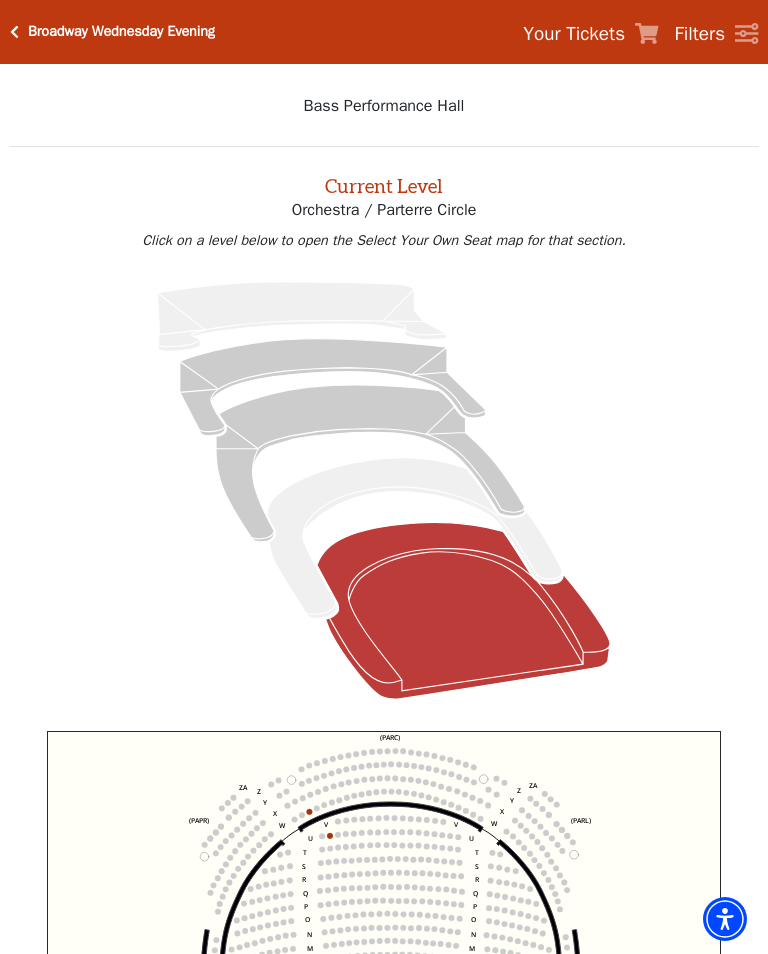 scroll, scrollTop: 0, scrollLeft: 0, axis: both 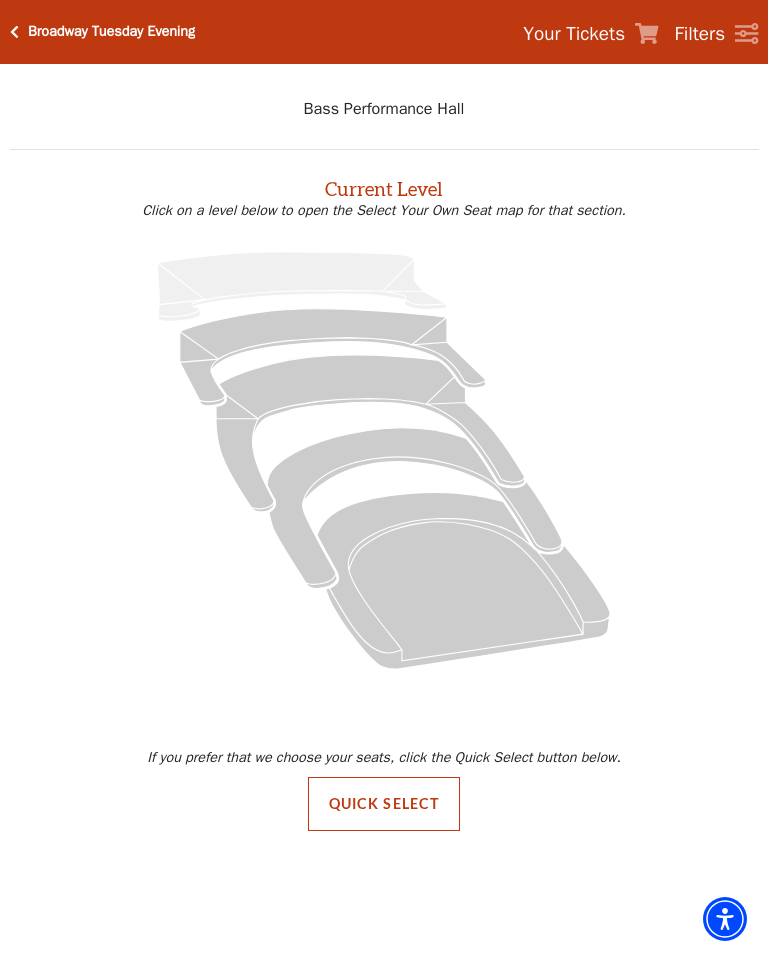 click 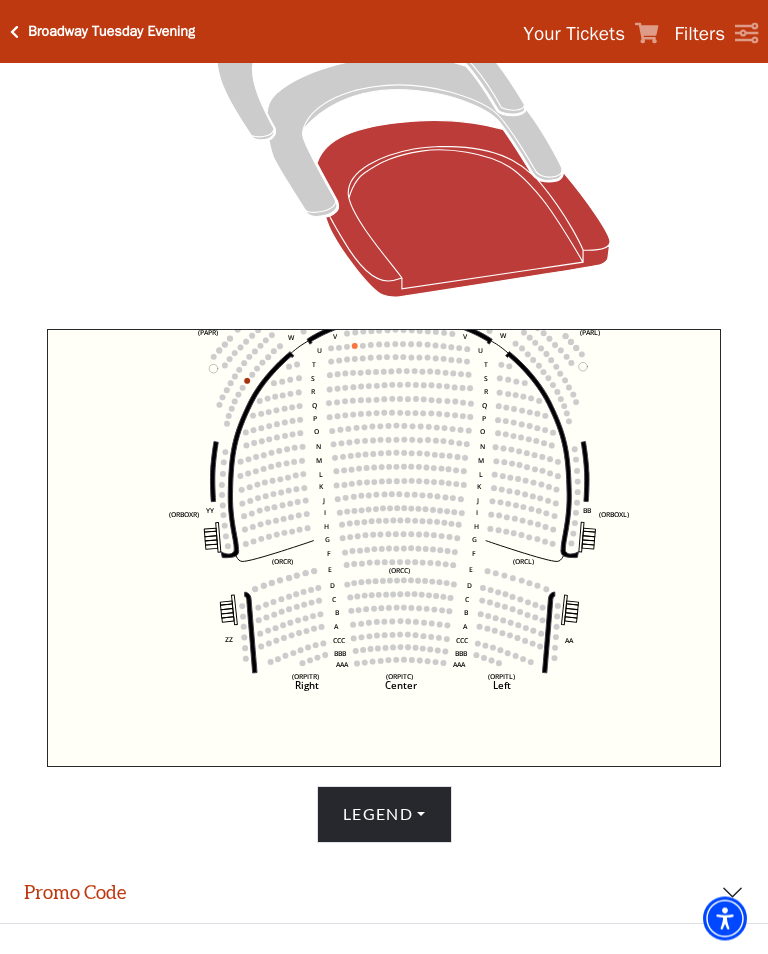 scroll, scrollTop: 406, scrollLeft: 0, axis: vertical 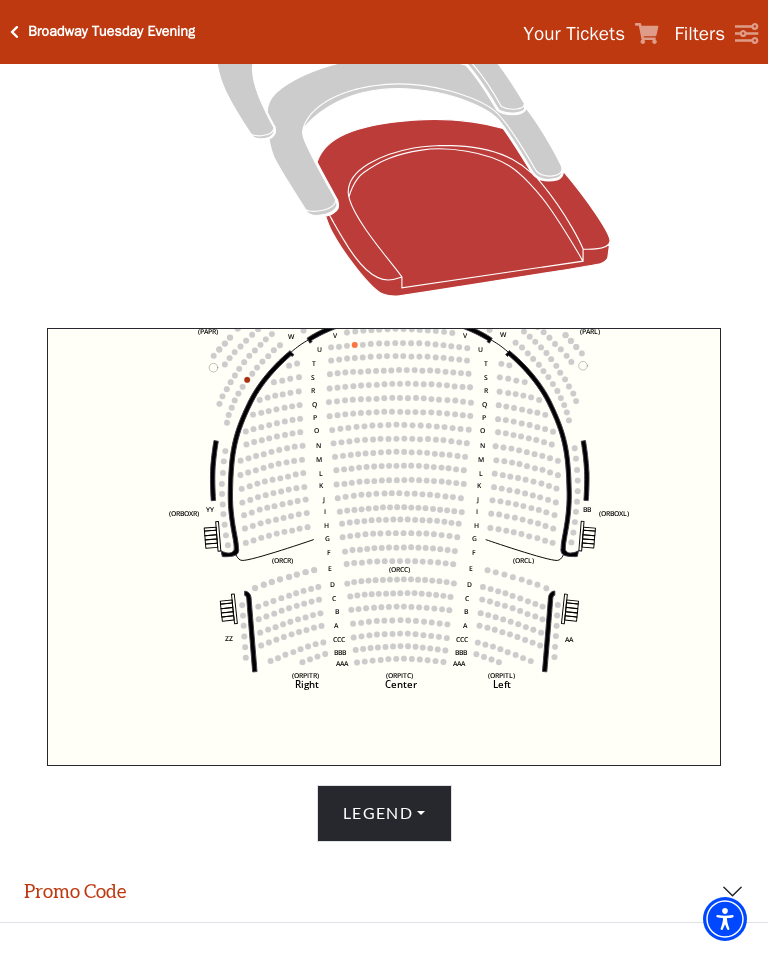 click on "Left   (ORPITL)   Right   (ORPITR)   Center   (ORPITC)   ZZ   AA   YY   BB   ZA   ZA   (ORCL)   (ORCR)   (ORCC)   (ORBOXL)   (ORBOXR)   (PARL)   (PAPR)   (PARC)   Z   Y   X   W   Z   Y   X   W   V   U   T   S   R   Q   P   O   N   M   L   K   J   I   H   G   F   E   D   C   B   A   CCC   BBB   AAA   V   U   T   S   R   Q   P   O   N   M   L   K   J   I   H   G   F   E   D   C   B   A   CCC   BBB   AAA" 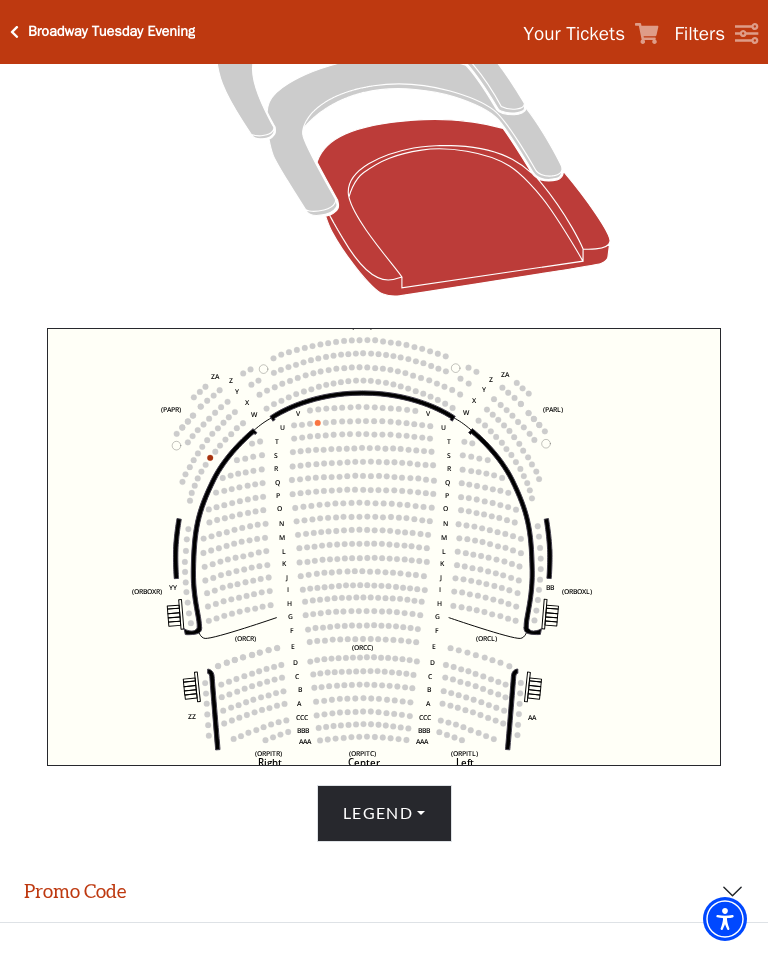 click 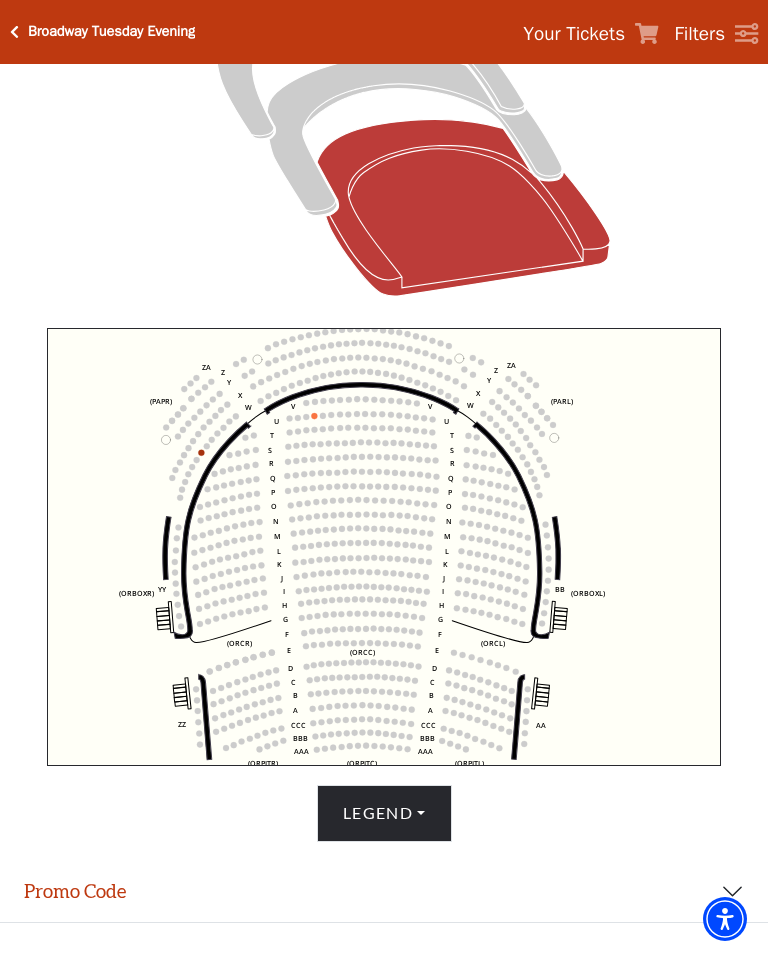 click 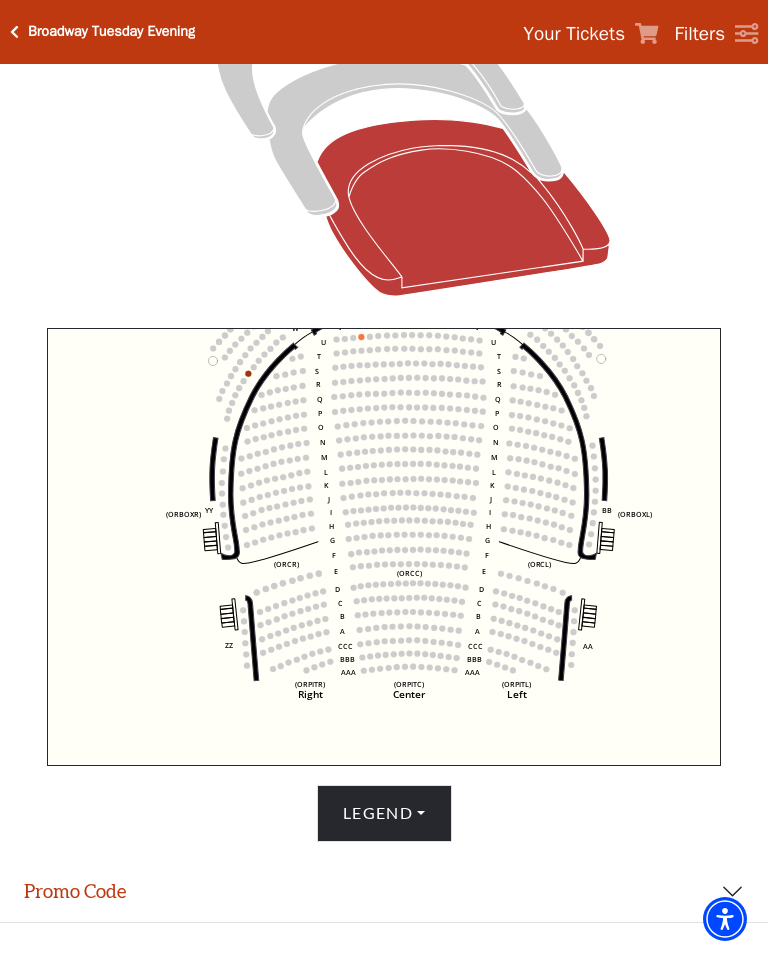 click on "C" 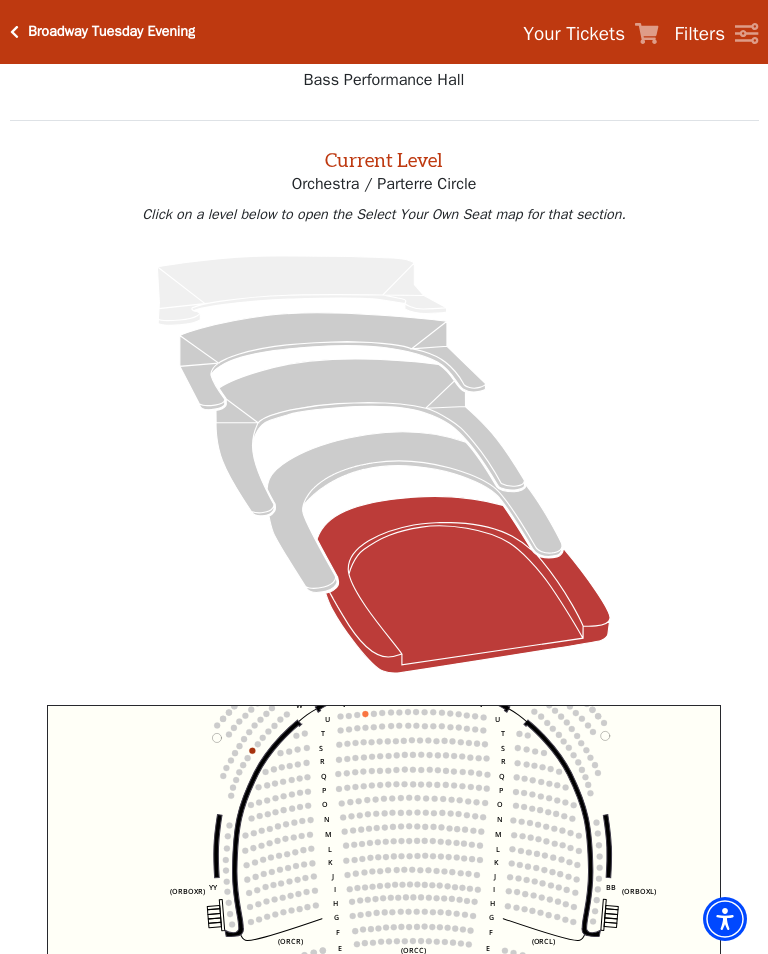 scroll, scrollTop: 0, scrollLeft: 0, axis: both 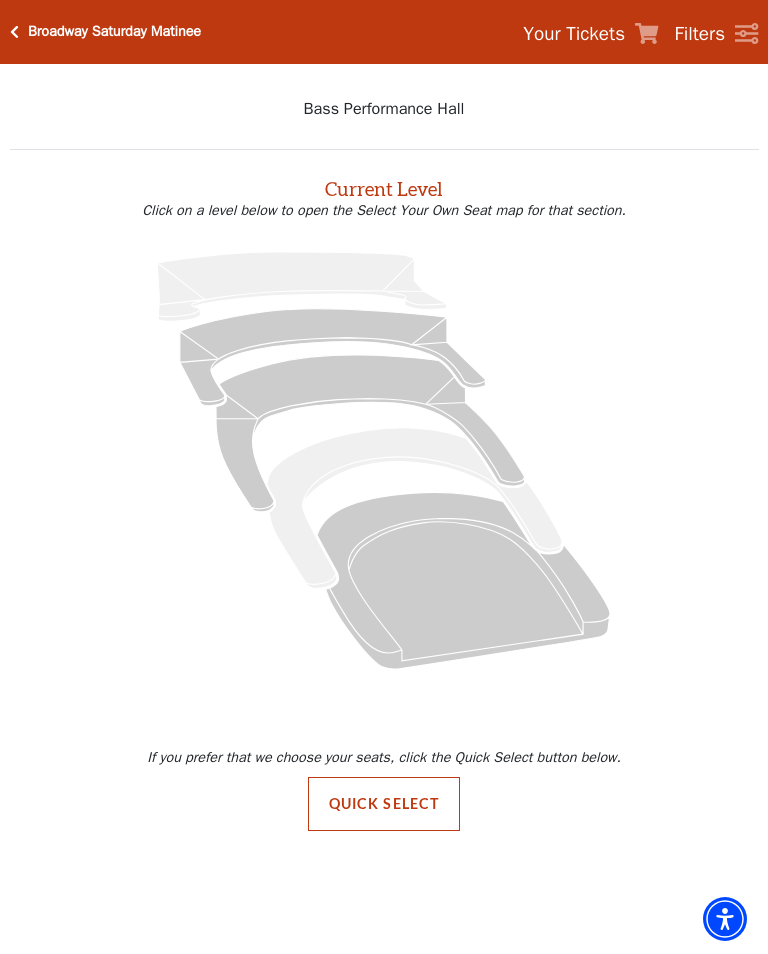 click 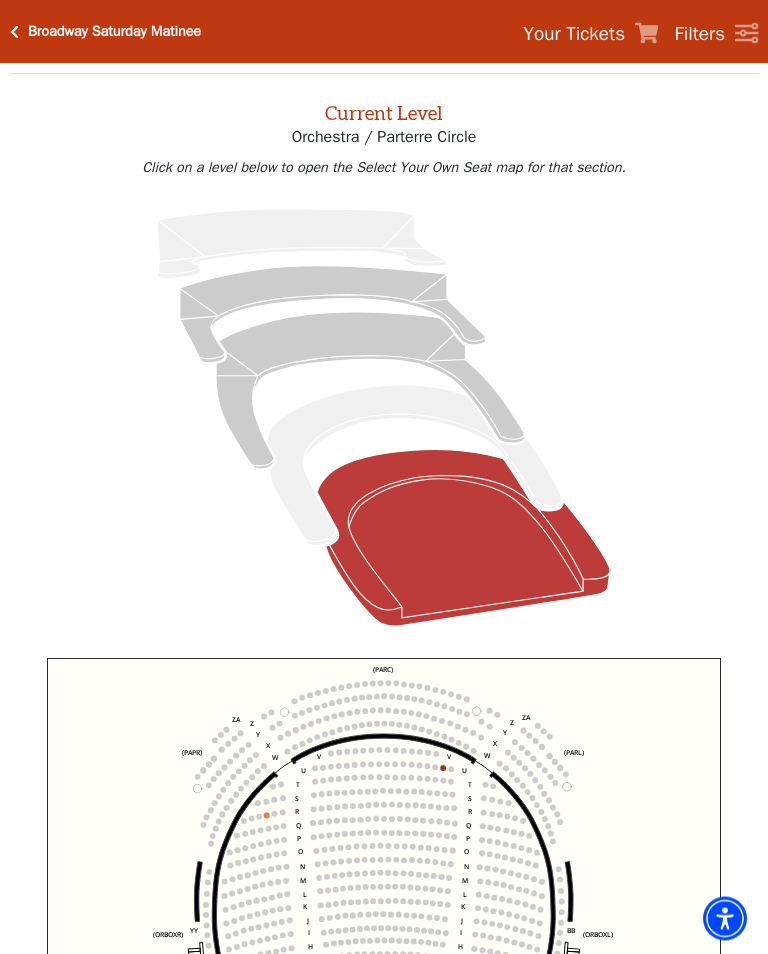 scroll, scrollTop: 76, scrollLeft: 0, axis: vertical 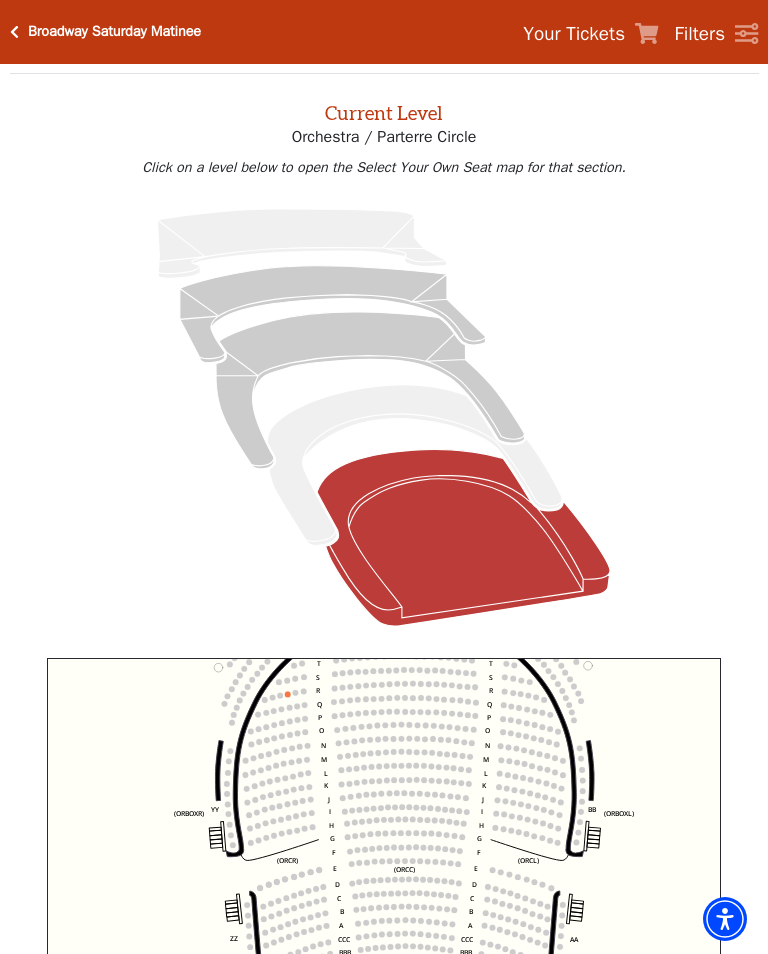 click 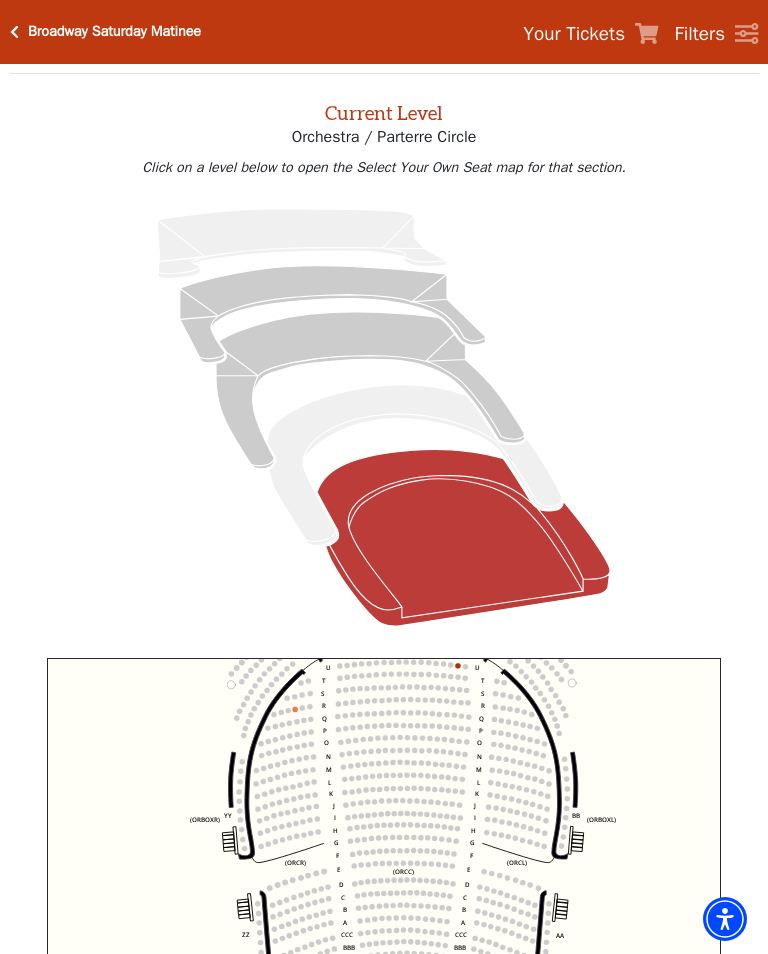 click 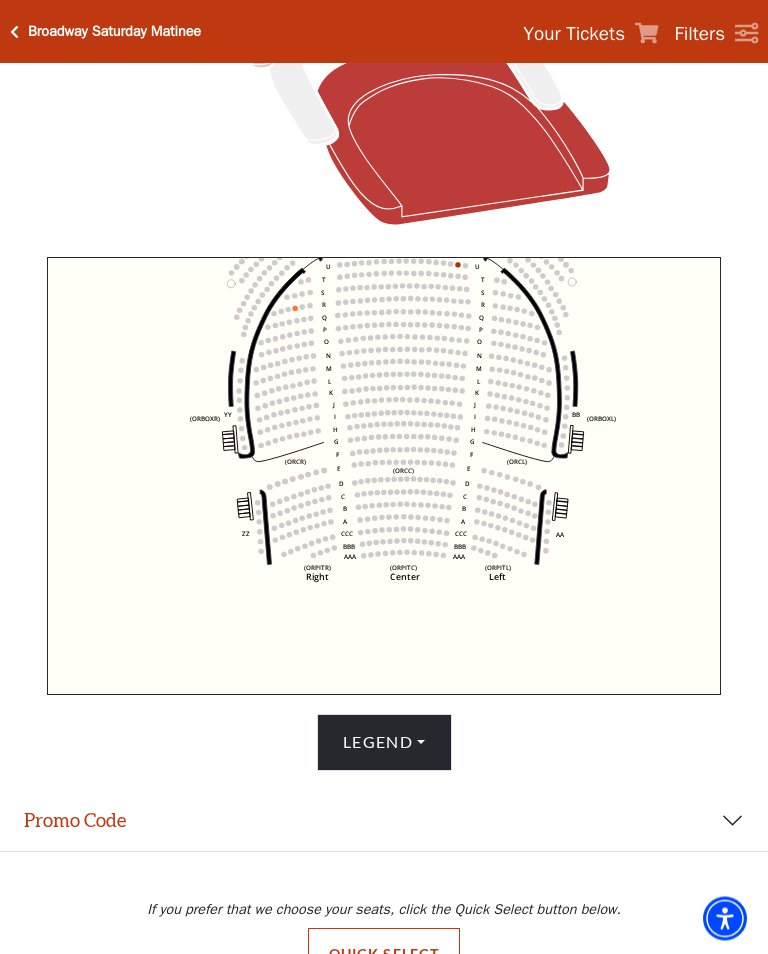 scroll, scrollTop: 505, scrollLeft: 0, axis: vertical 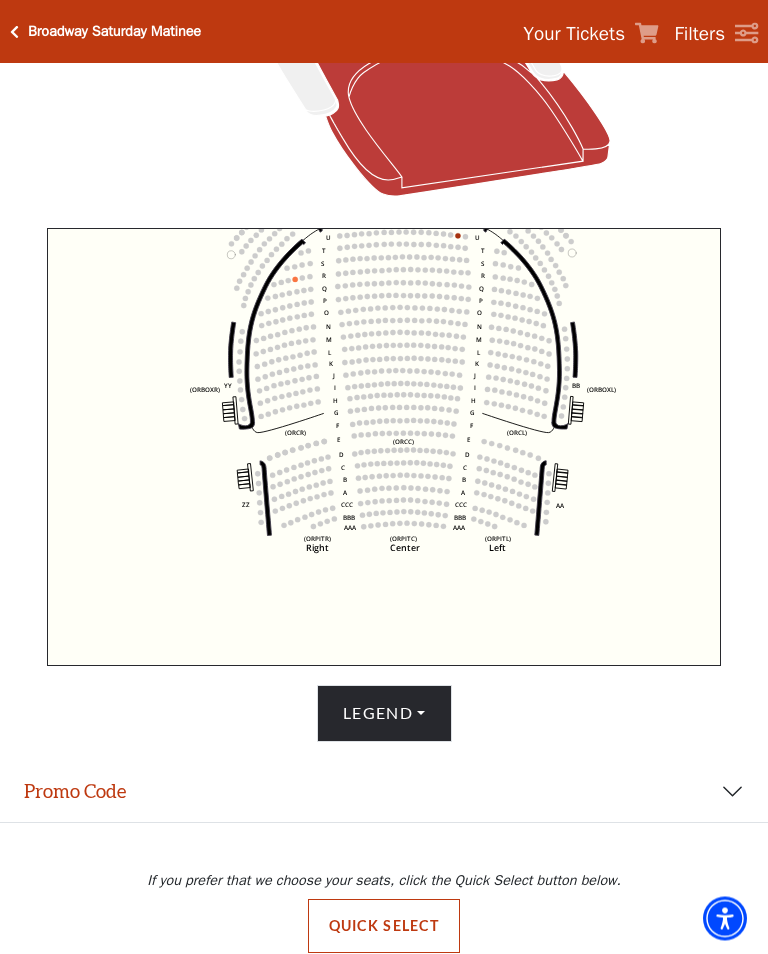click on "Quick Select" at bounding box center (384, 927) 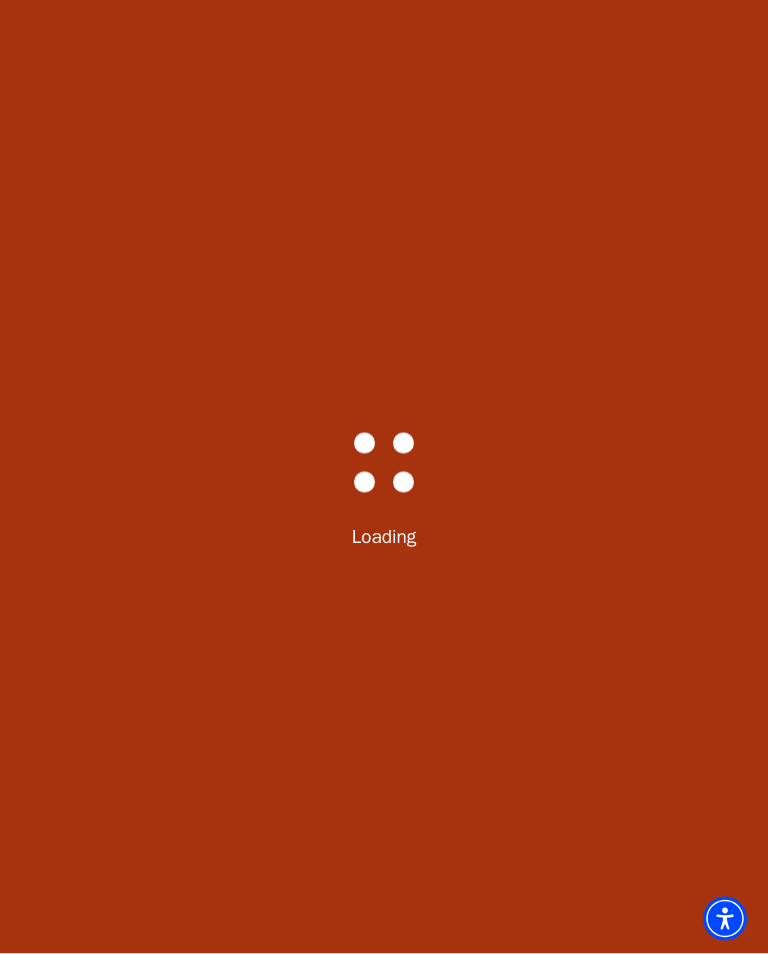 scroll, scrollTop: 0, scrollLeft: 0, axis: both 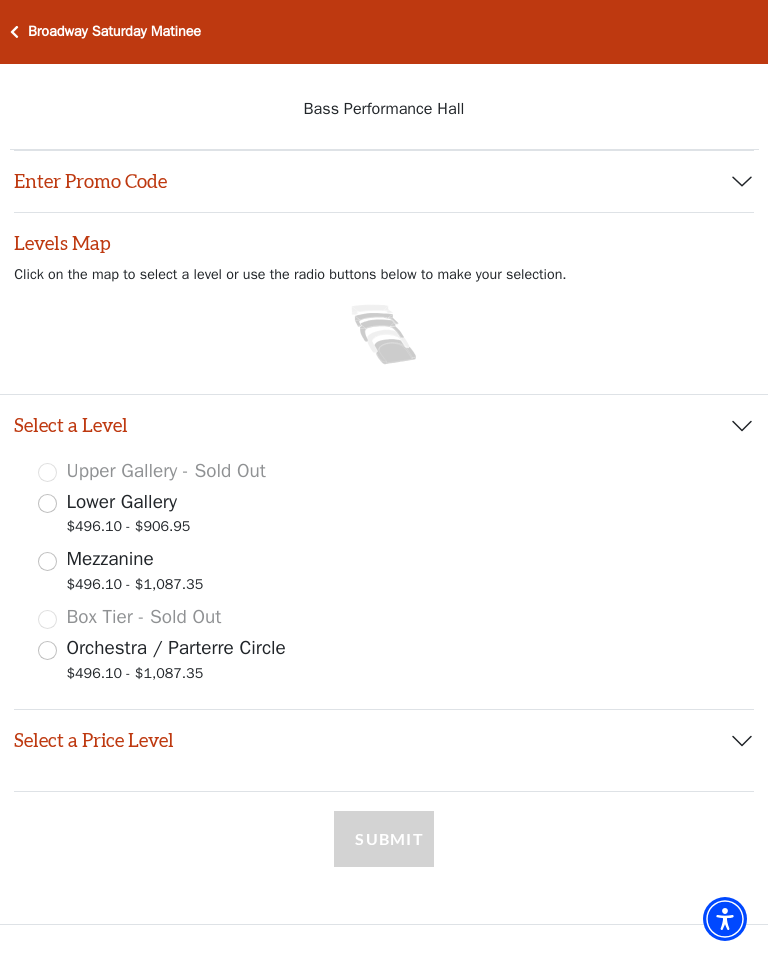click on "Orchestra / Parterre Circle     $496.10 - $1,087.35" at bounding box center [384, 662] 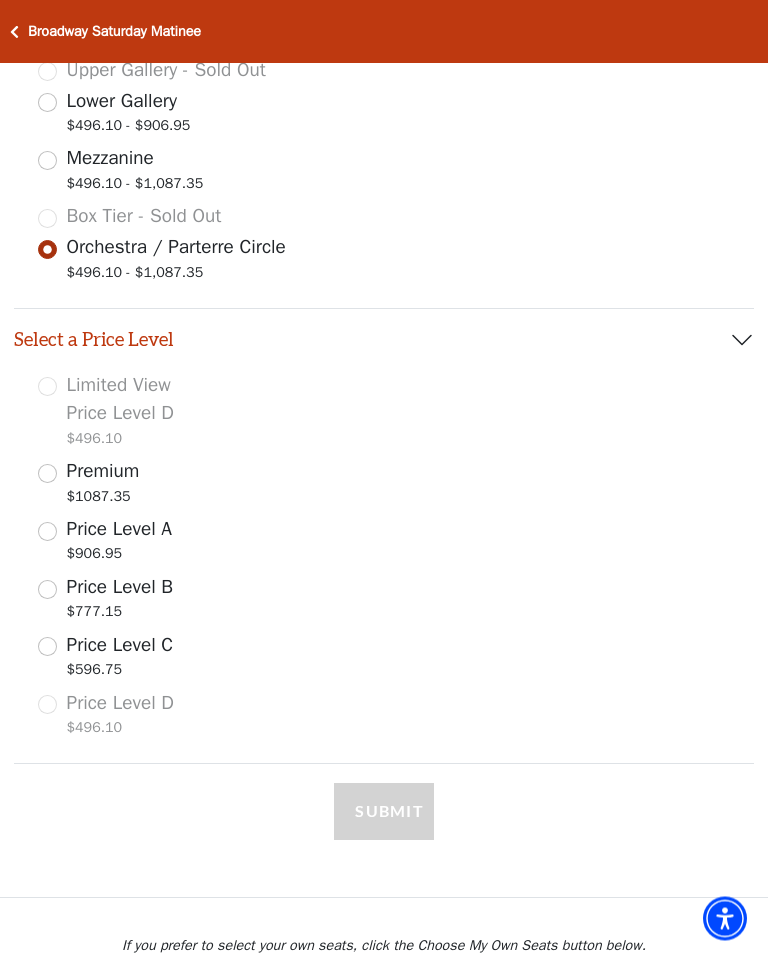 scroll, scrollTop: 402, scrollLeft: 0, axis: vertical 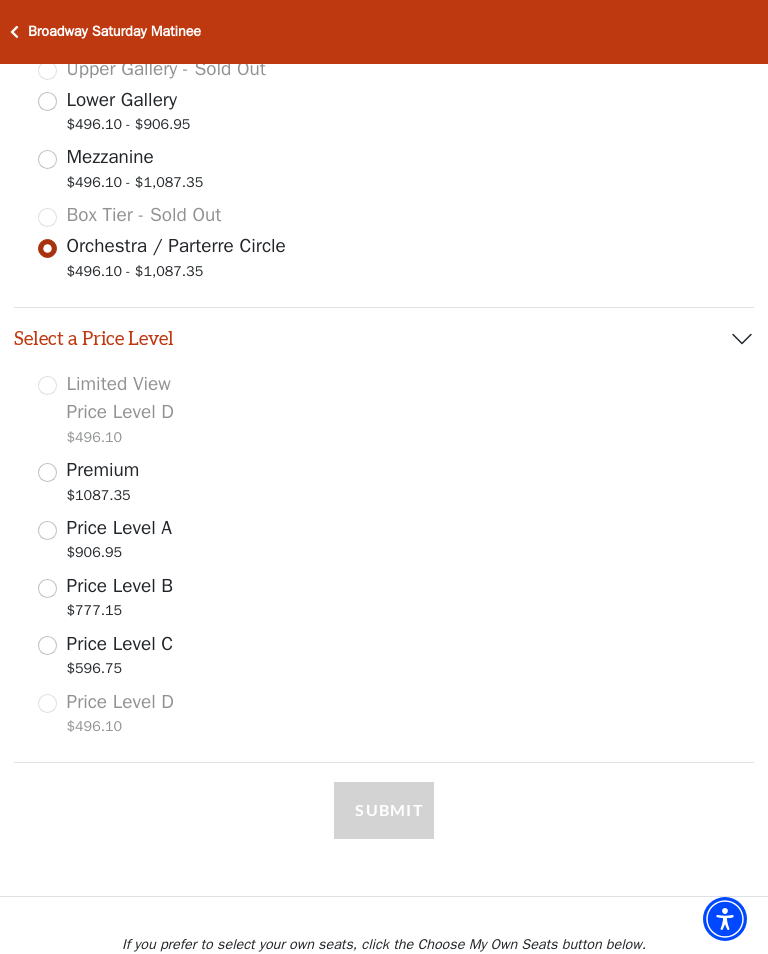 click on "Premium $1087.35" at bounding box center (124, 484) 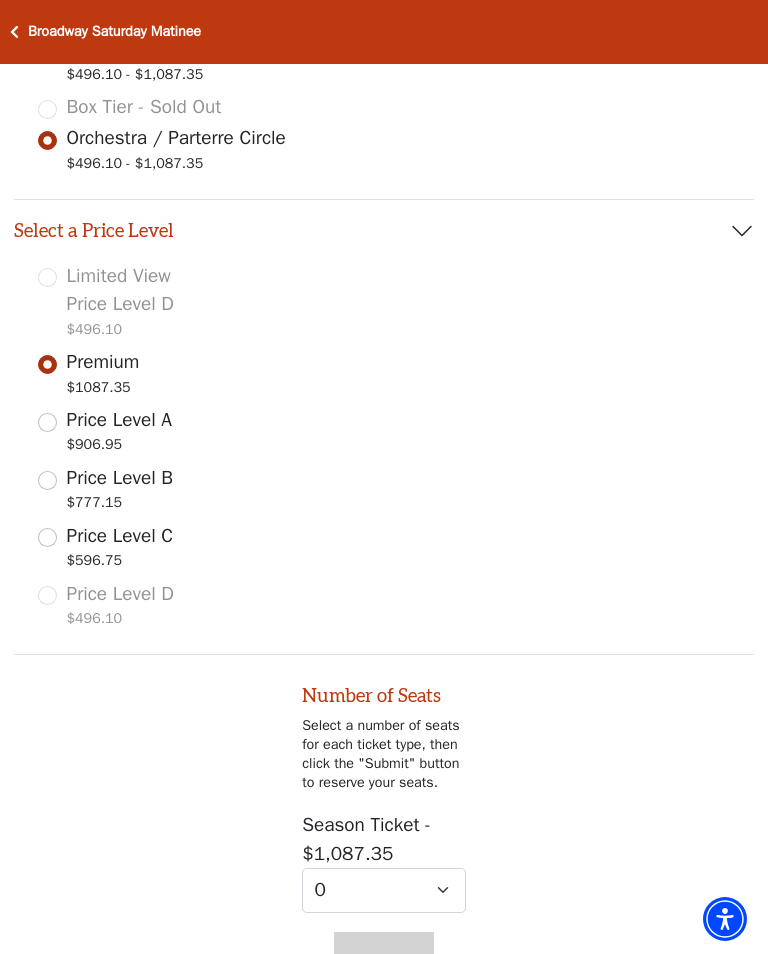 scroll, scrollTop: 697, scrollLeft: 0, axis: vertical 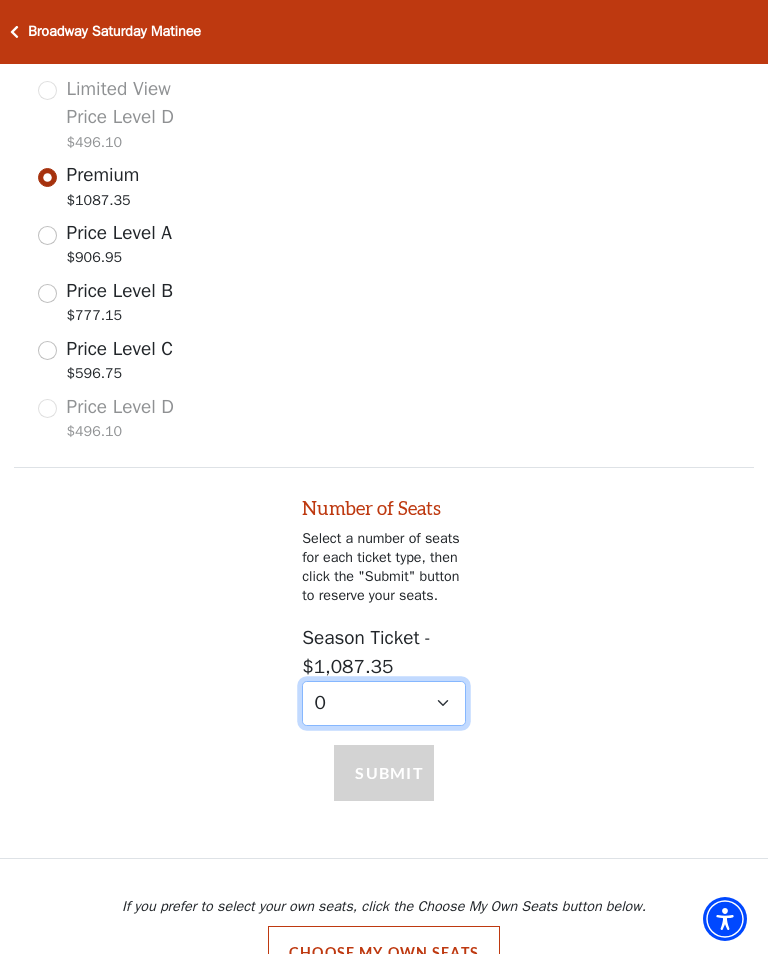 click on "0 1 2 3 4 5 6 7 8 9" at bounding box center (384, 703) 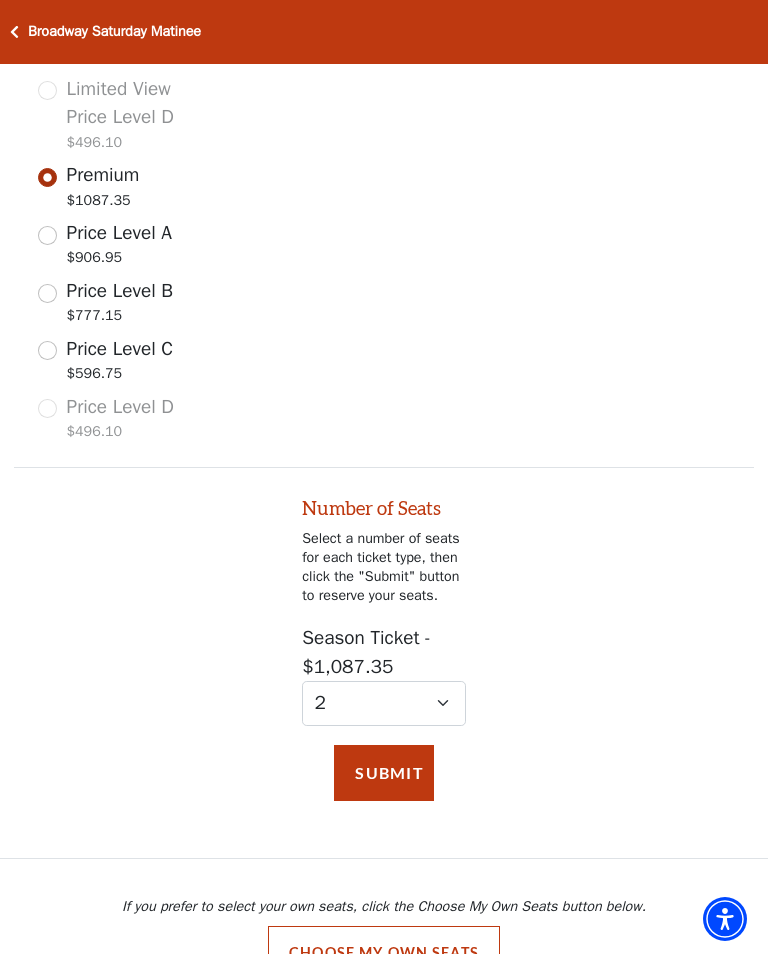 click on "Submit" at bounding box center [384, 773] 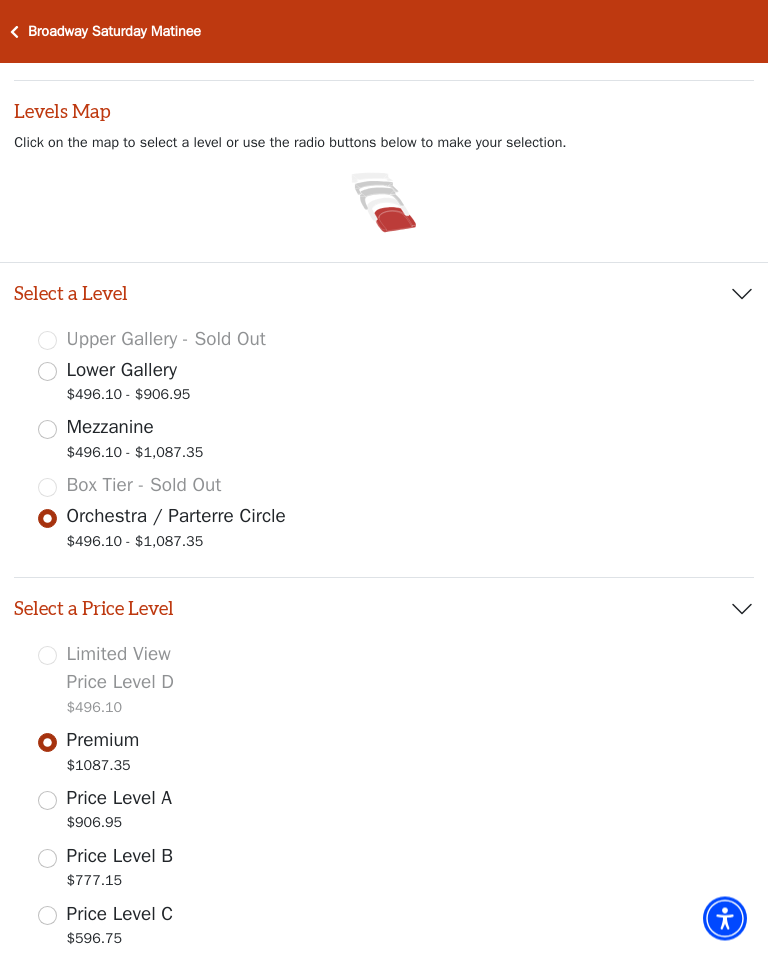 scroll, scrollTop: 0, scrollLeft: 0, axis: both 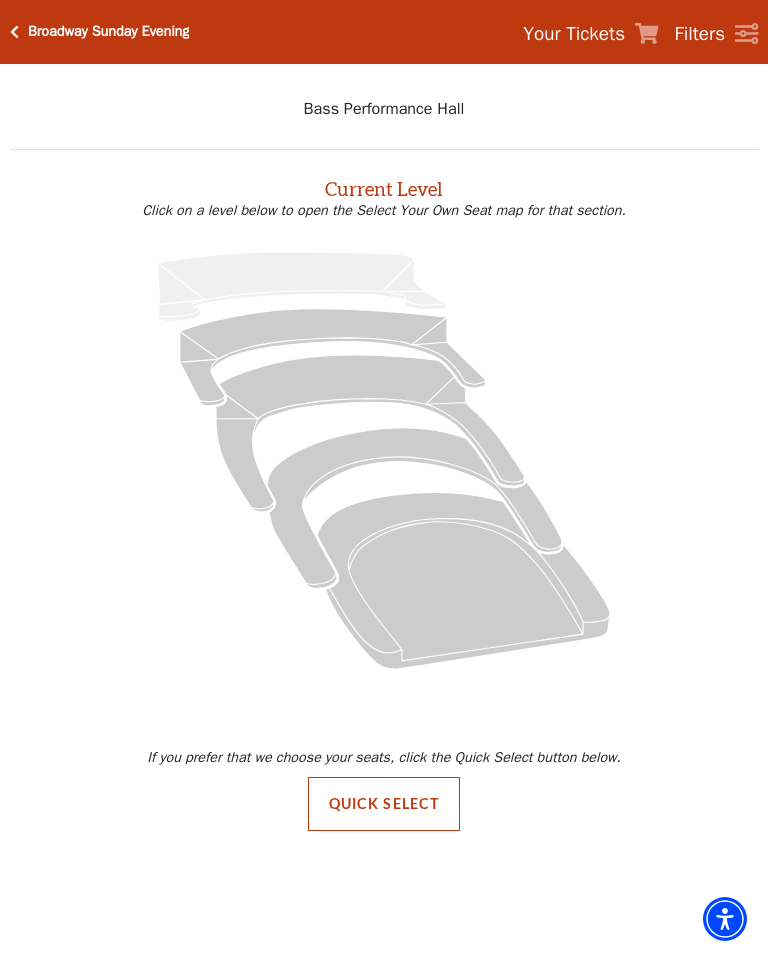 click on "Quick Select" at bounding box center [384, 804] 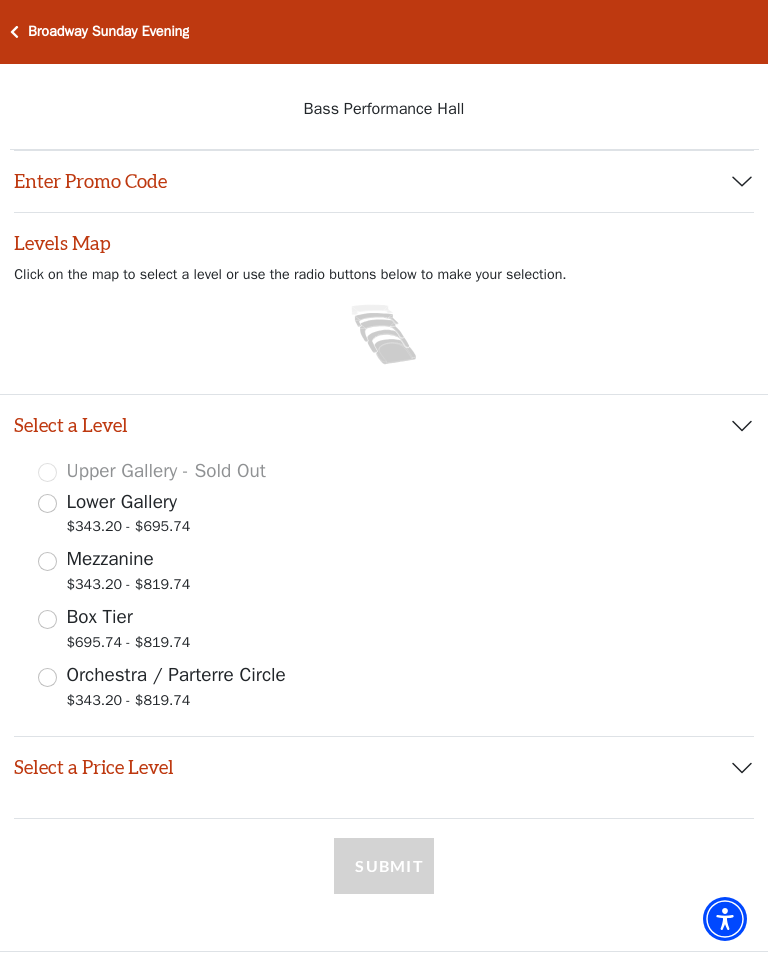 click on "Orchestra / Parterre Circle     $343.20 - $819.74" at bounding box center (384, 689) 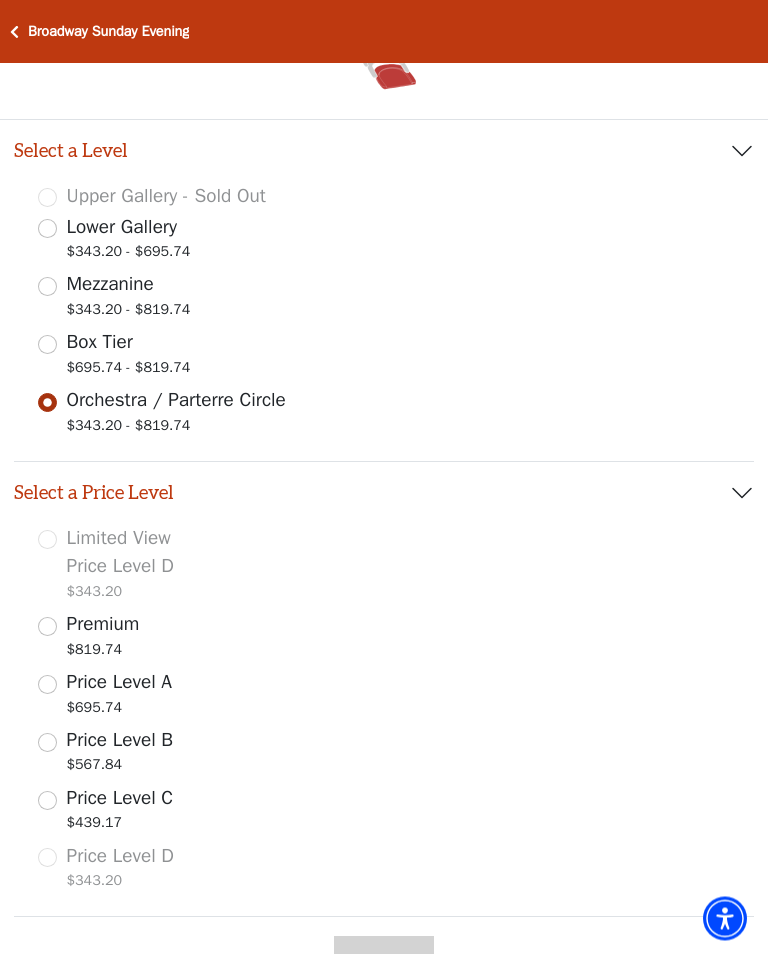 scroll, scrollTop: 276, scrollLeft: 0, axis: vertical 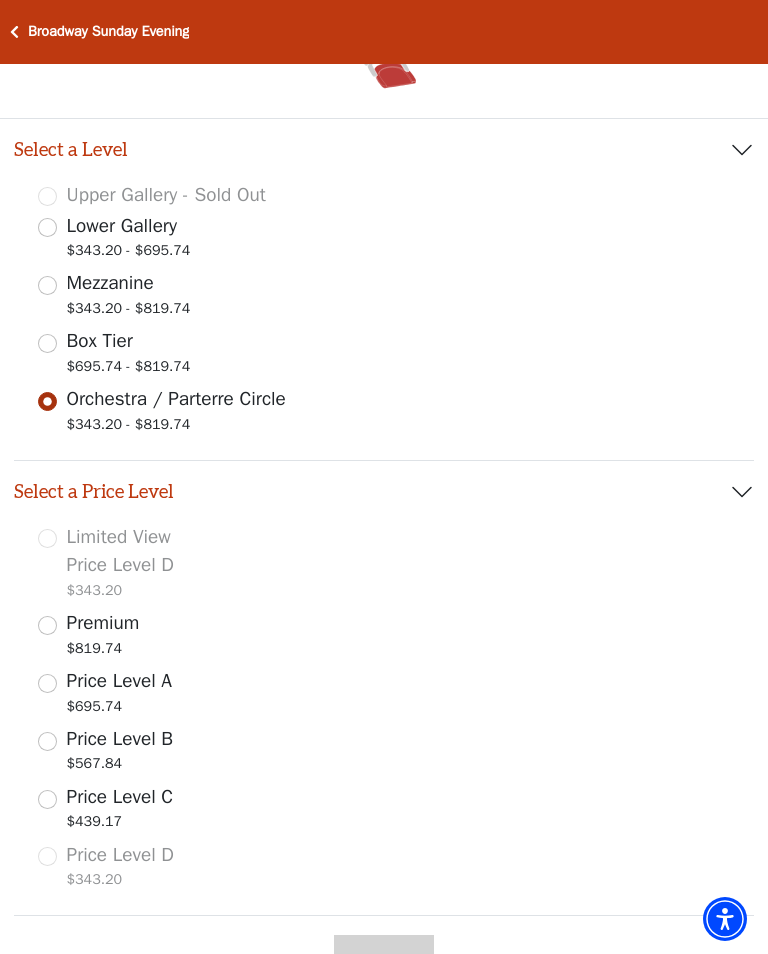 click on "Premium $819.74" at bounding box center (124, 637) 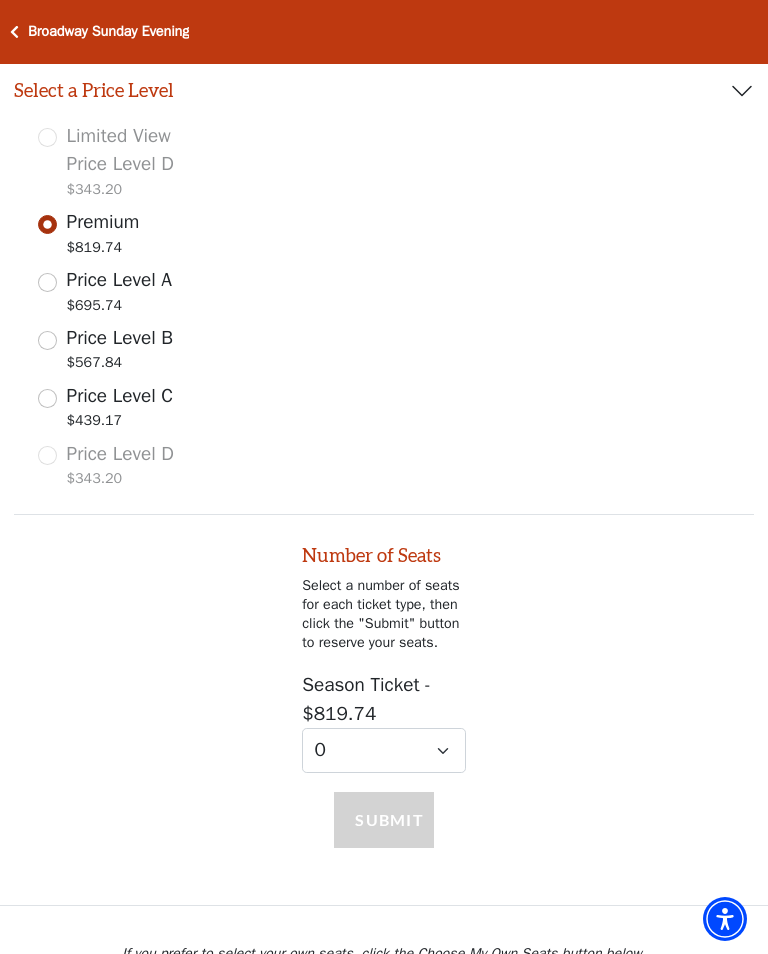 scroll, scrollTop: 723, scrollLeft: 0, axis: vertical 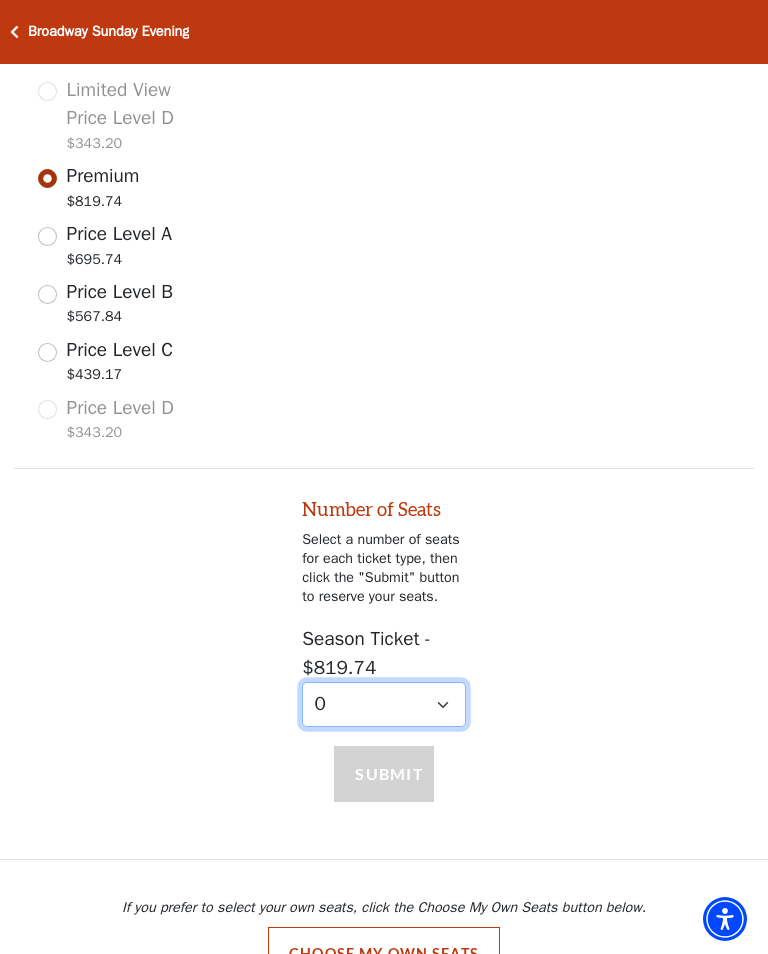 click on "0 1 2 3 4 5 6 7" at bounding box center [384, 704] 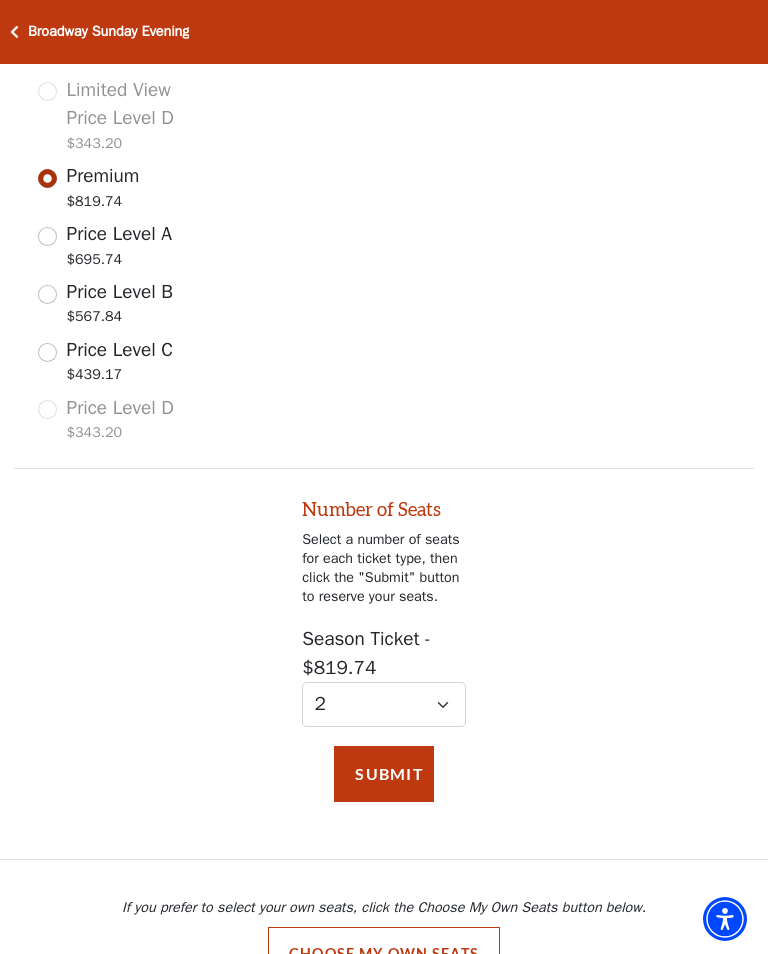 click on "Submit" at bounding box center [384, 774] 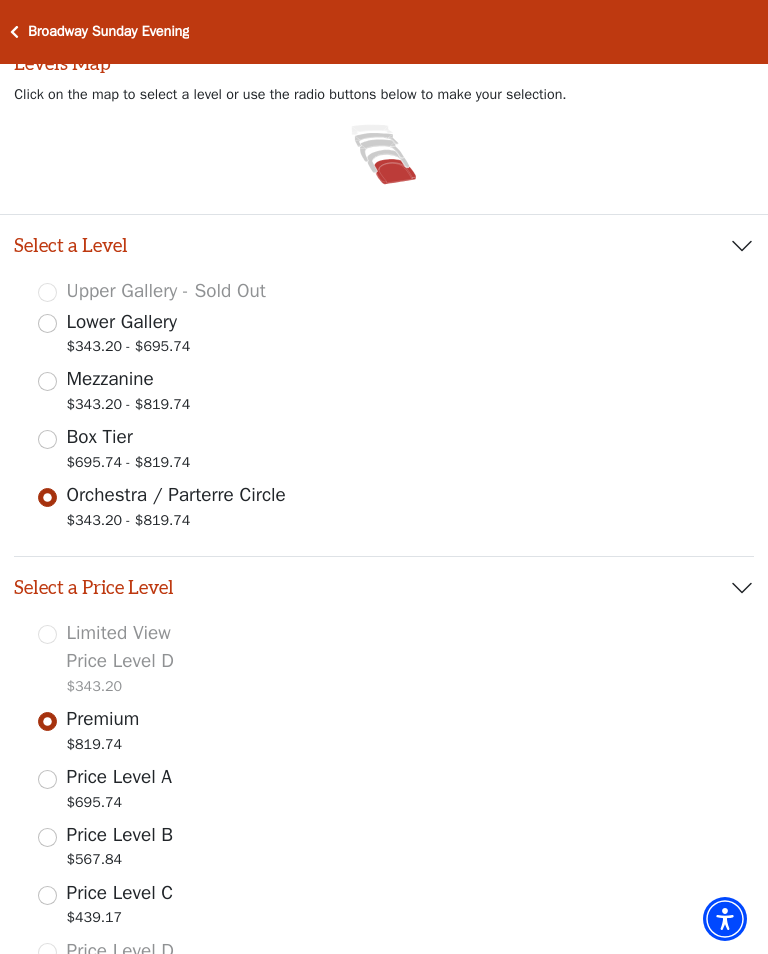 scroll, scrollTop: 178, scrollLeft: 0, axis: vertical 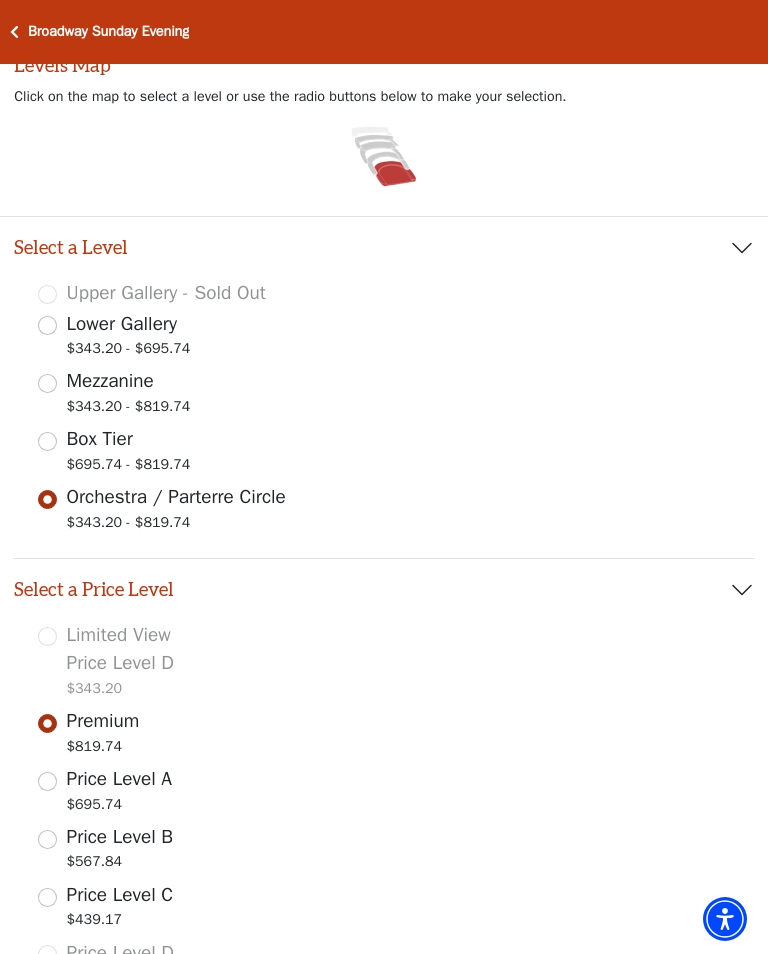 click on "Box Tier     $695.74 - $819.74" at bounding box center (47, 441) 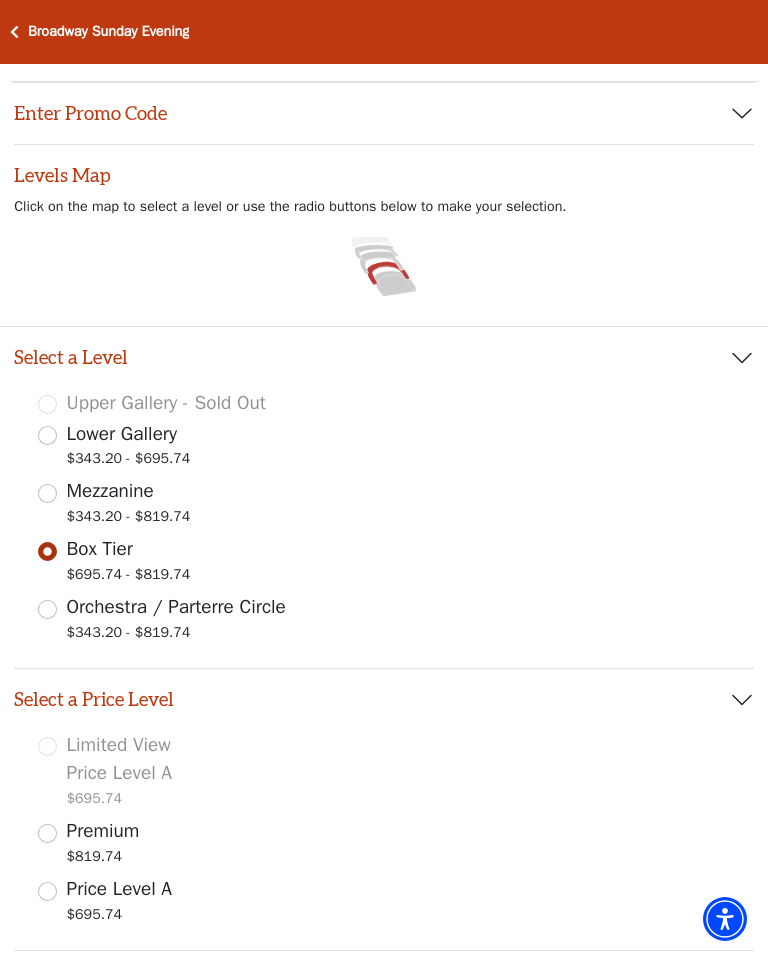 scroll, scrollTop: 70, scrollLeft: 0, axis: vertical 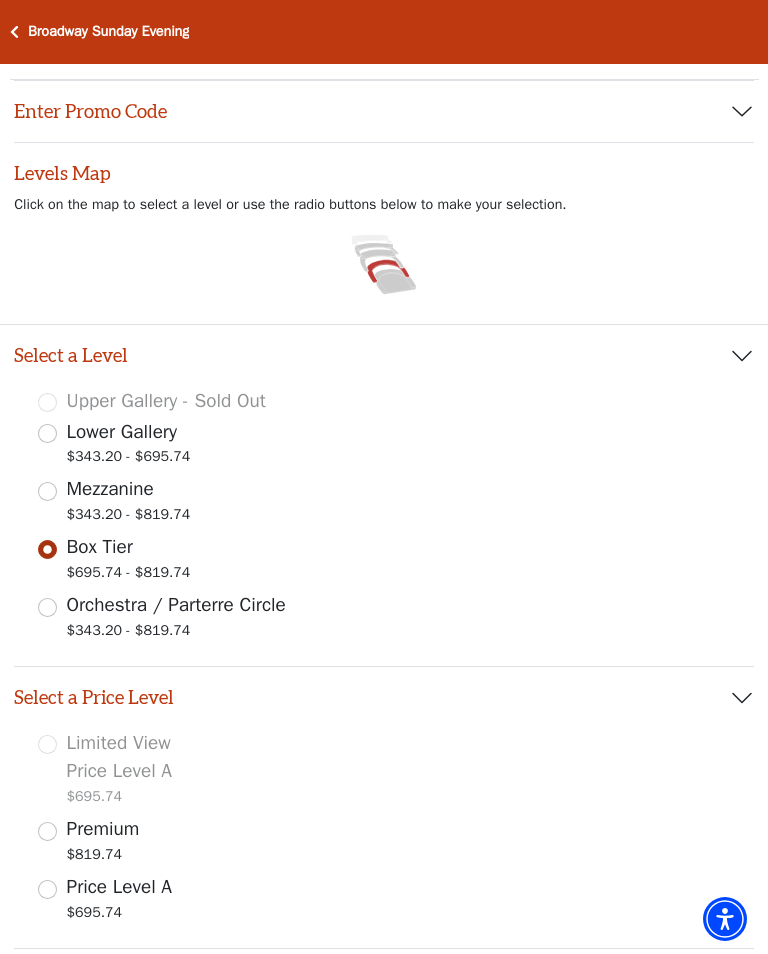 click on "Premium $819.74" at bounding box center (47, 831) 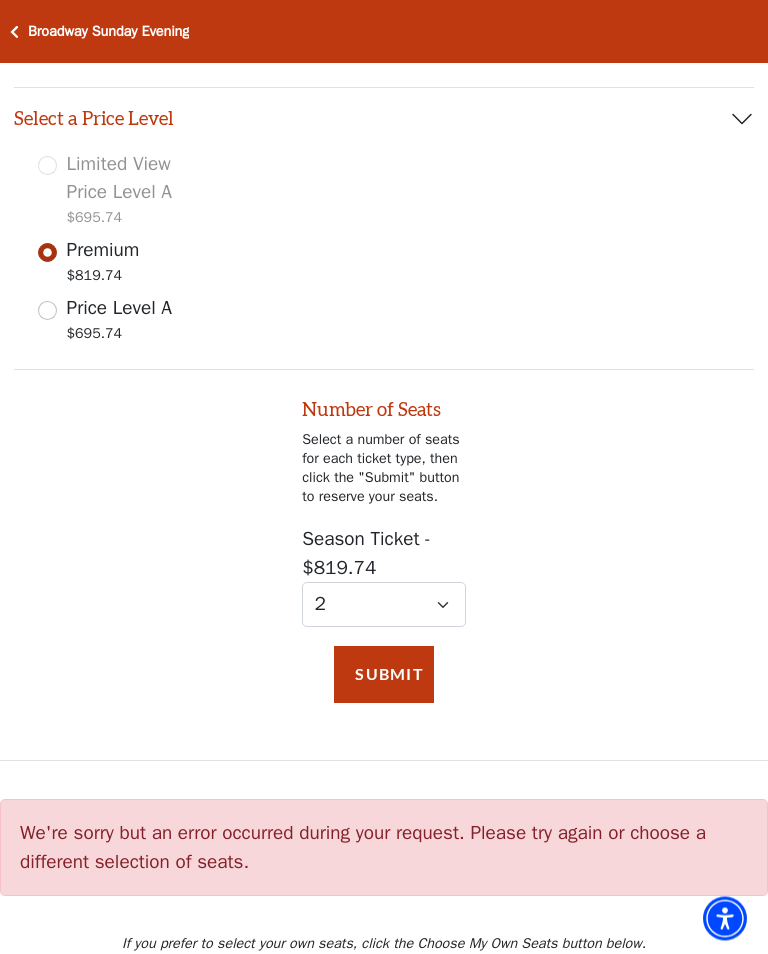 scroll, scrollTop: 704, scrollLeft: 0, axis: vertical 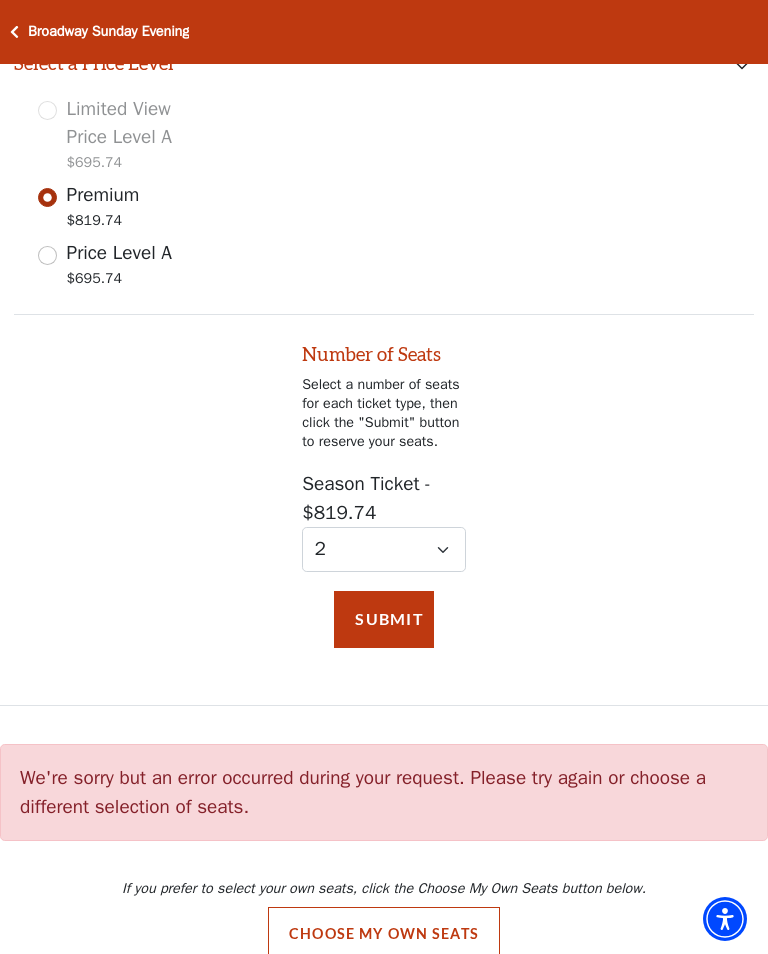 click on "Submit" at bounding box center [384, 619] 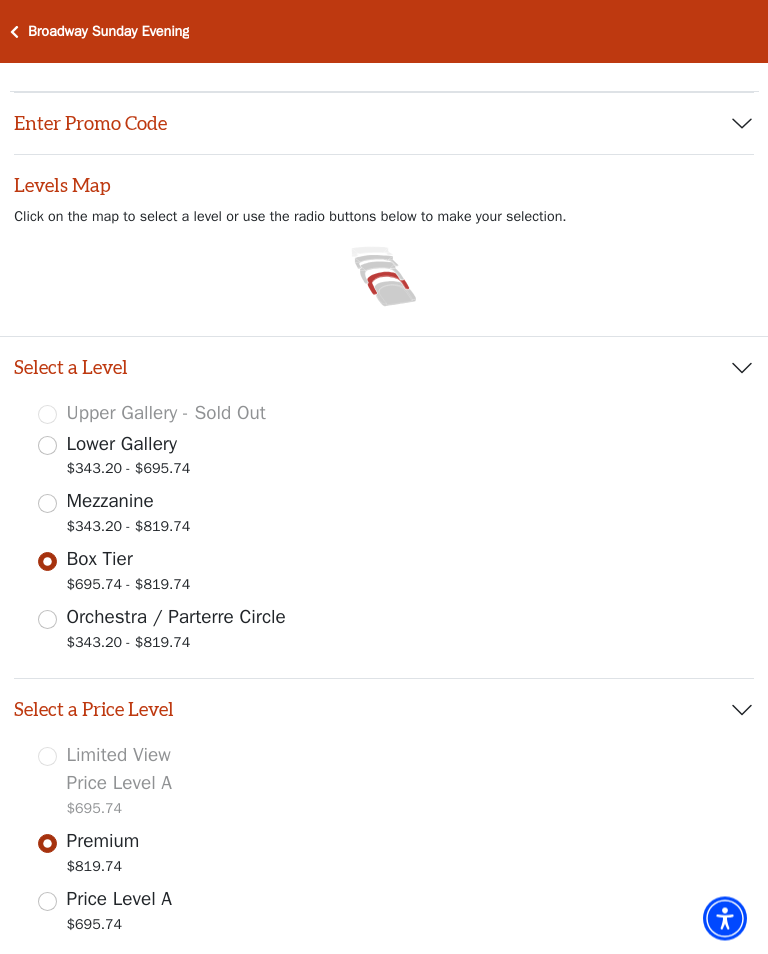 scroll, scrollTop: 0, scrollLeft: 0, axis: both 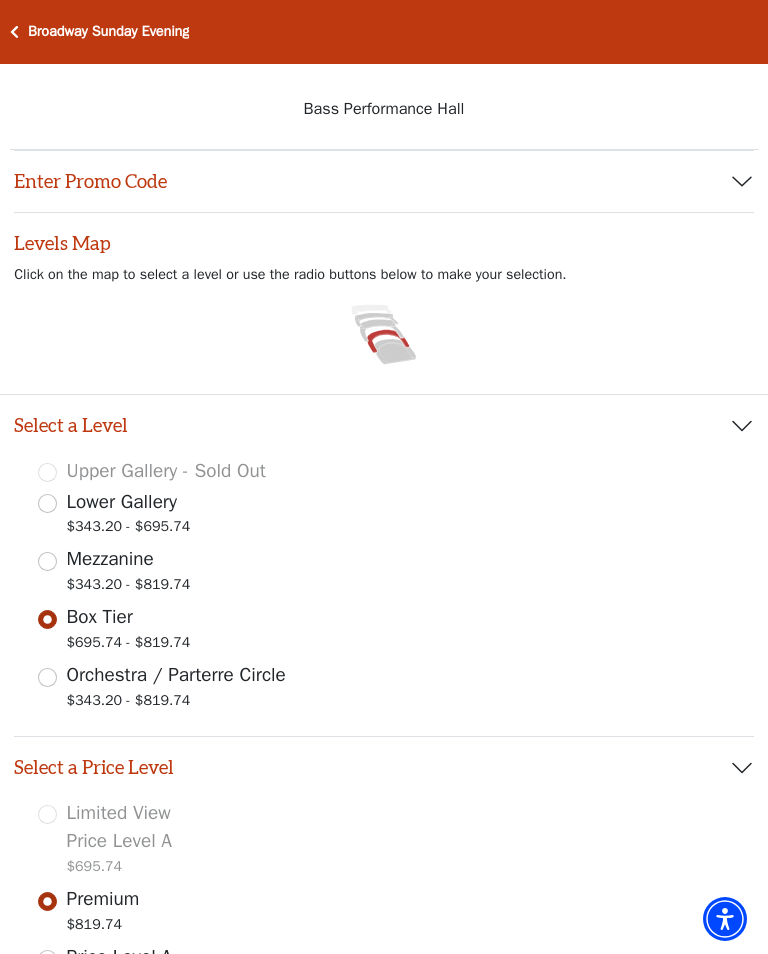 click on "Enter Promo Code" at bounding box center [384, 182] 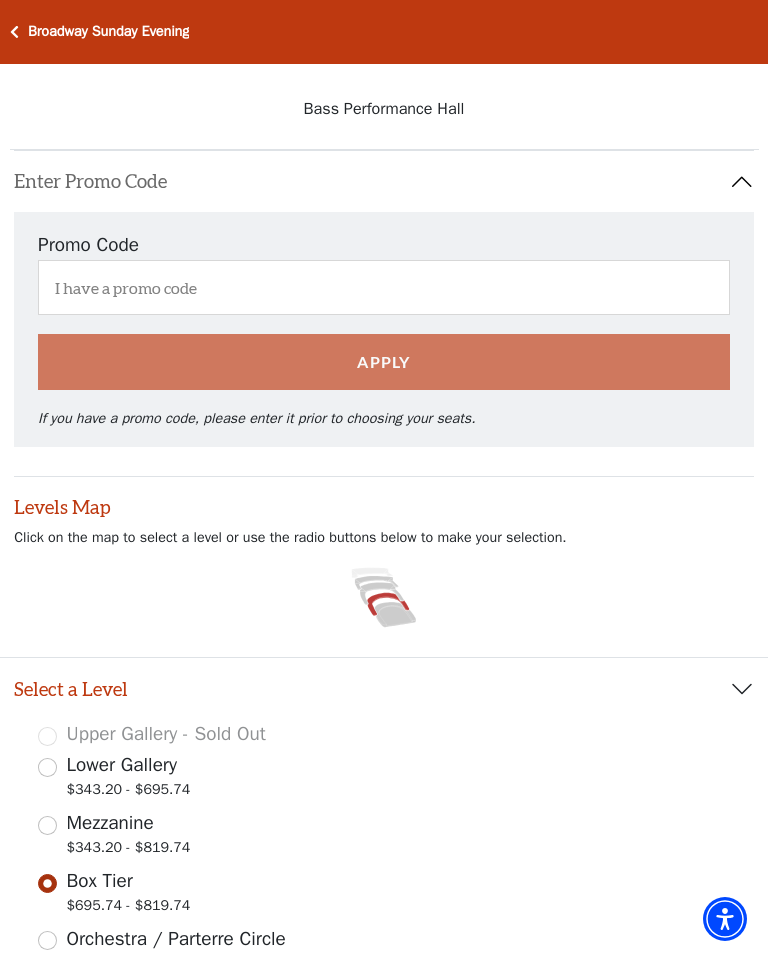 click on "Broadway Sunday Evening" at bounding box center (108, 31) 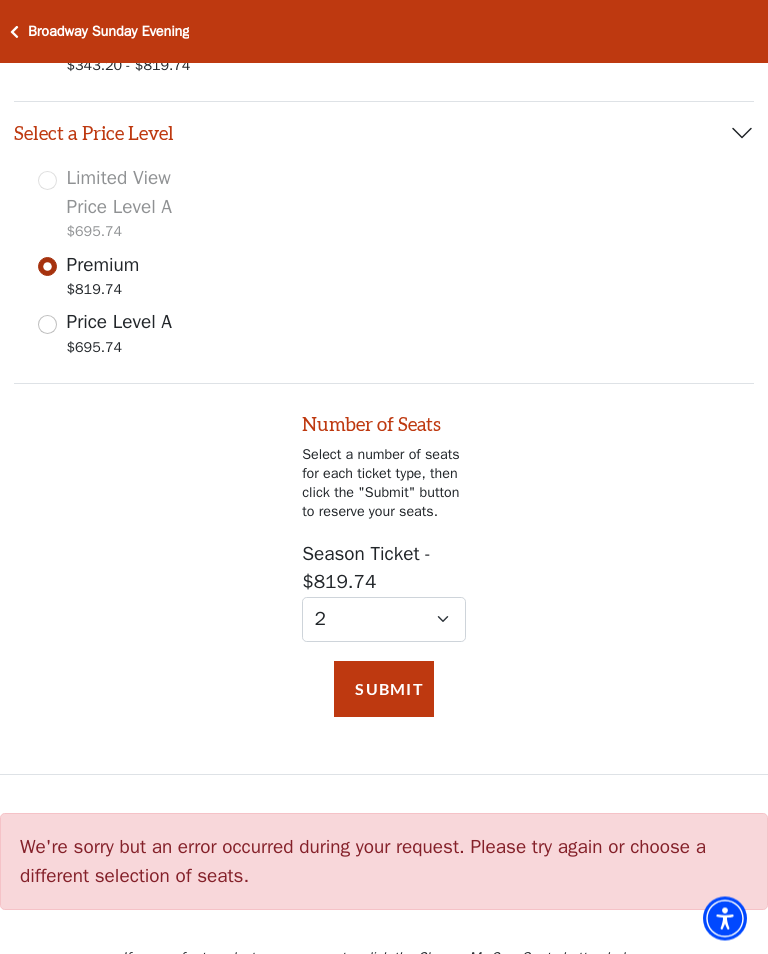 scroll, scrollTop: 898, scrollLeft: 0, axis: vertical 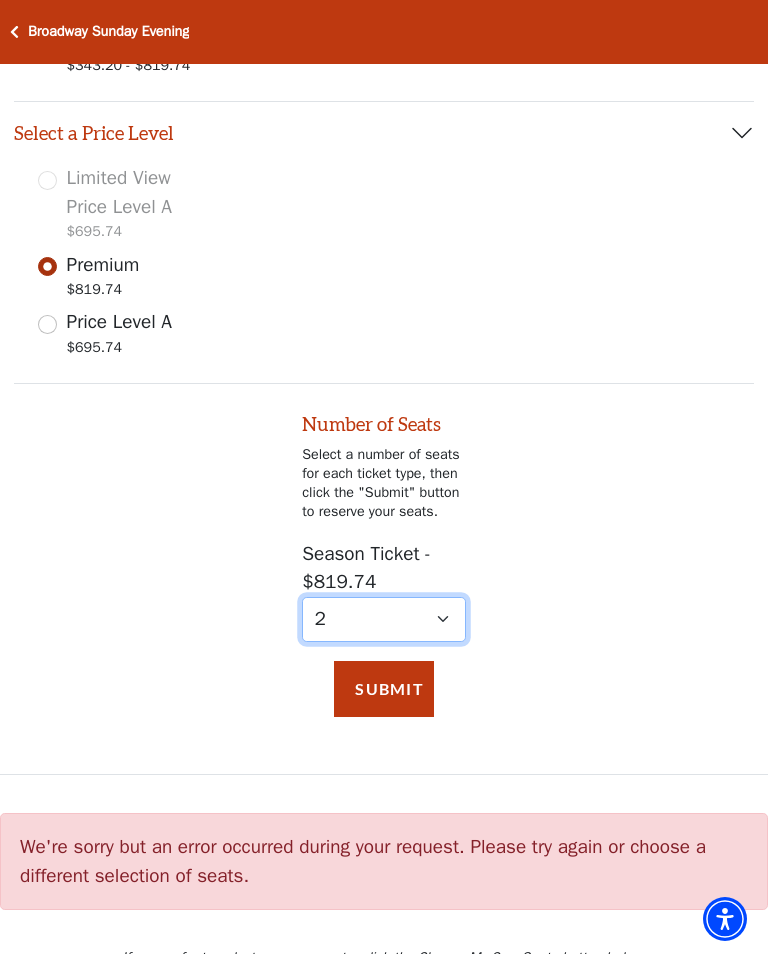 click on "0 1 2 3 4 5 6 7" at bounding box center (384, 619) 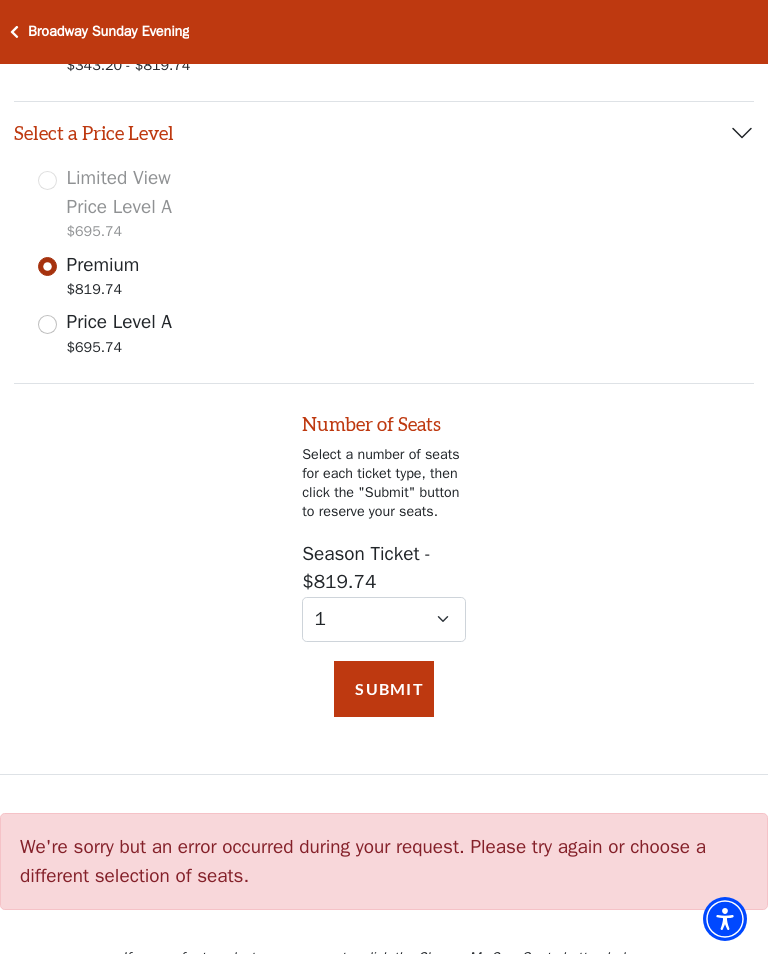 click on "Submit" at bounding box center [384, 689] 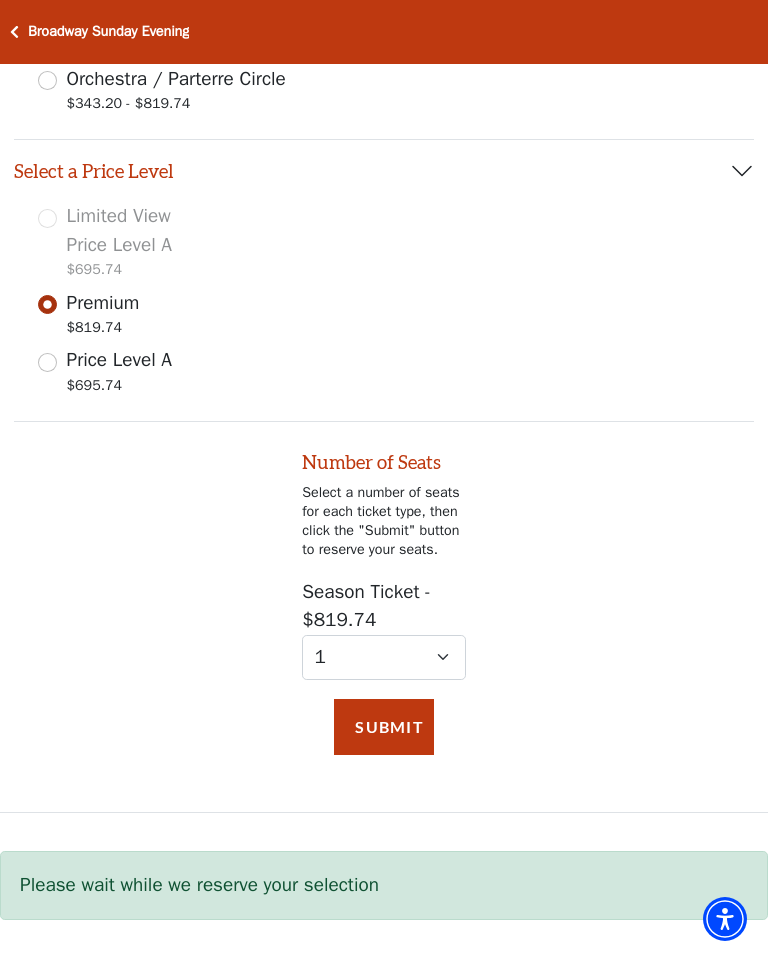 scroll, scrollTop: 971, scrollLeft: 0, axis: vertical 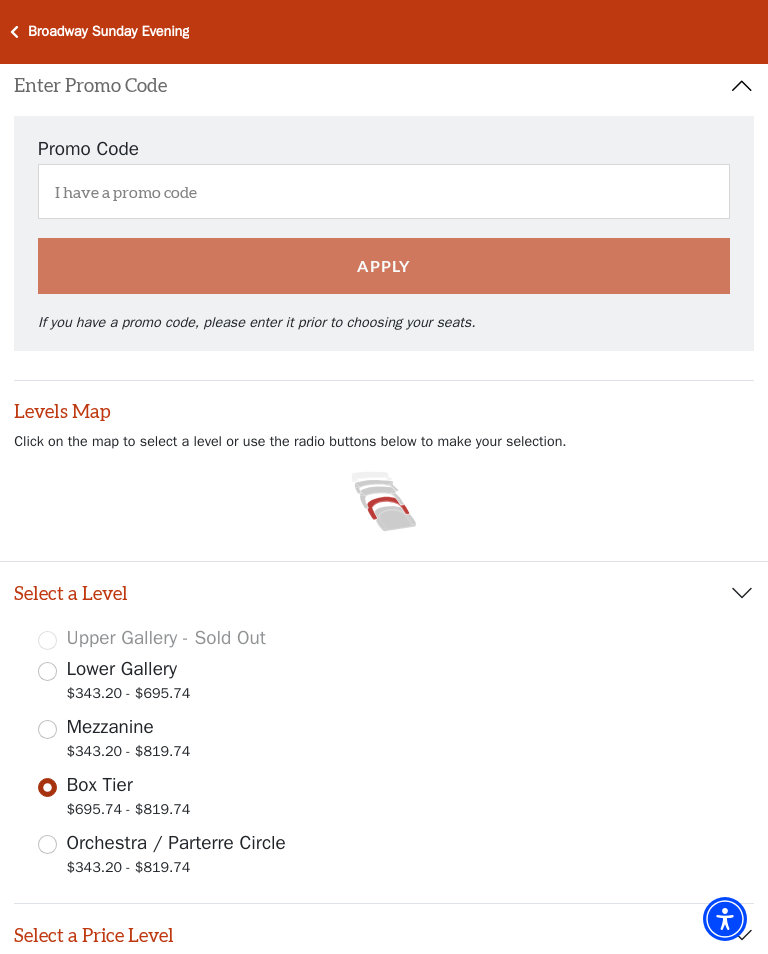 click 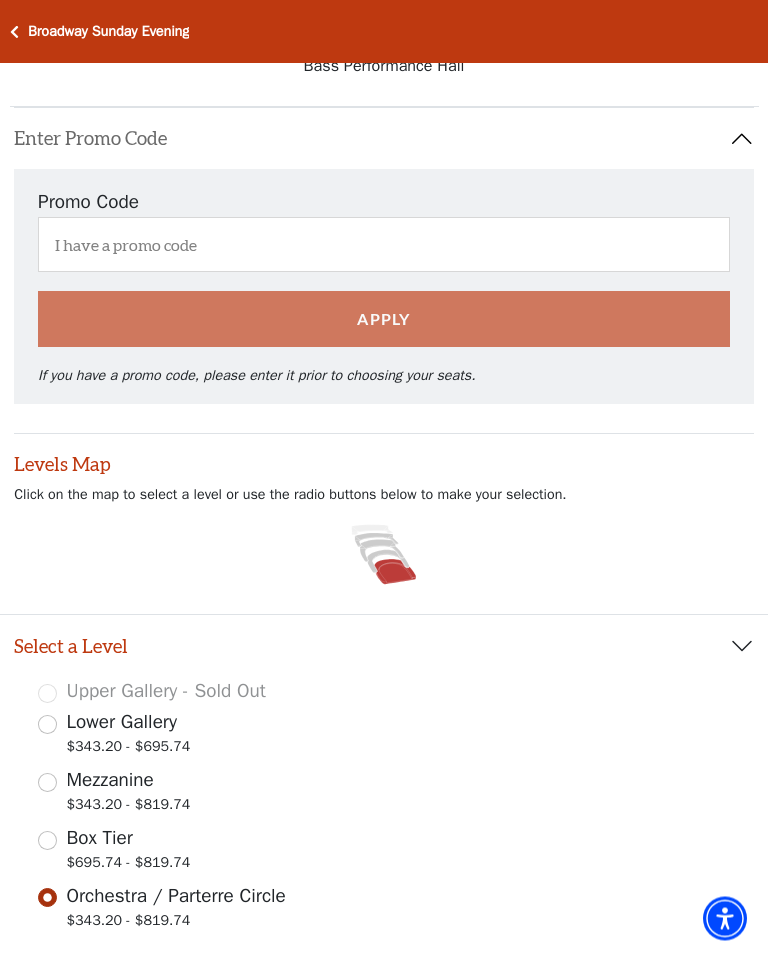 scroll, scrollTop: 0, scrollLeft: 0, axis: both 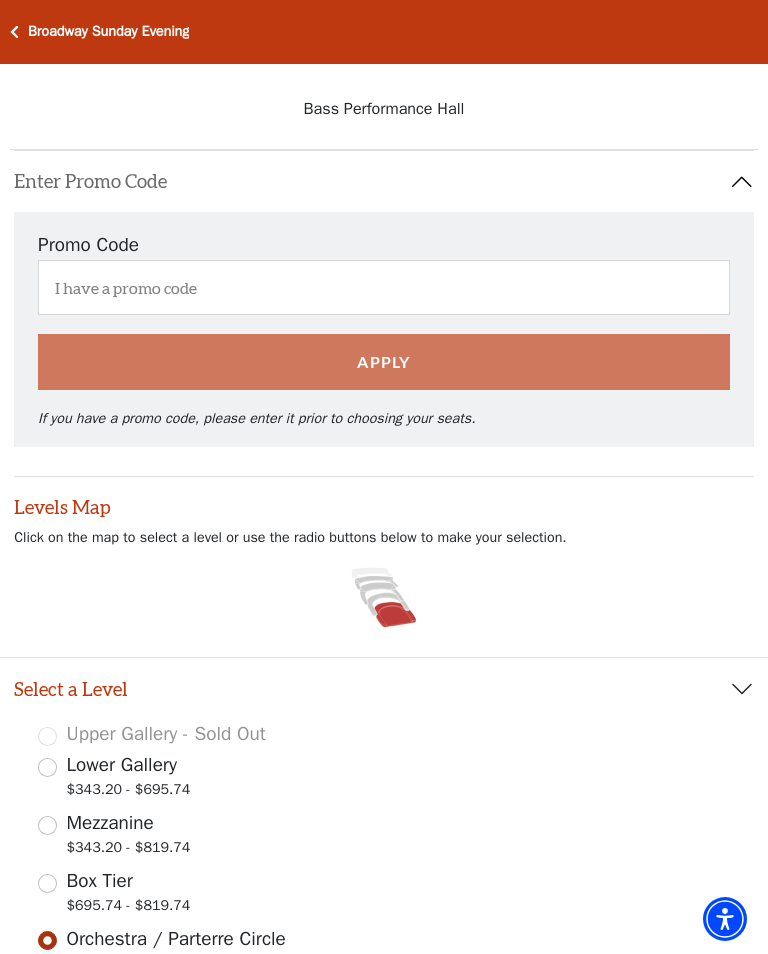 click 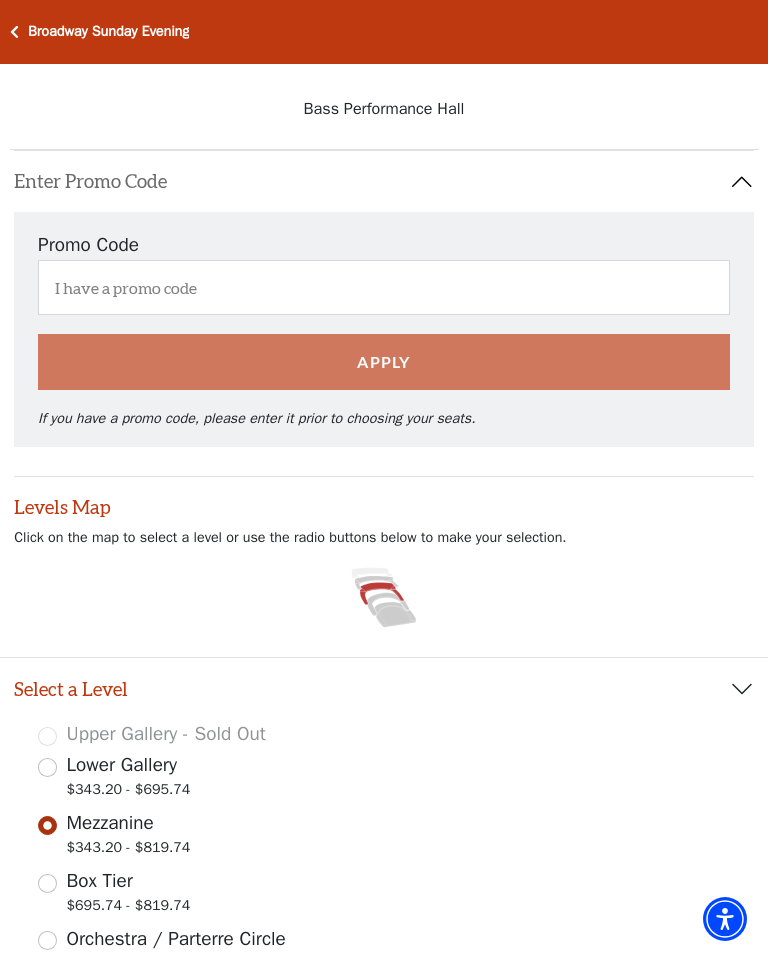 click 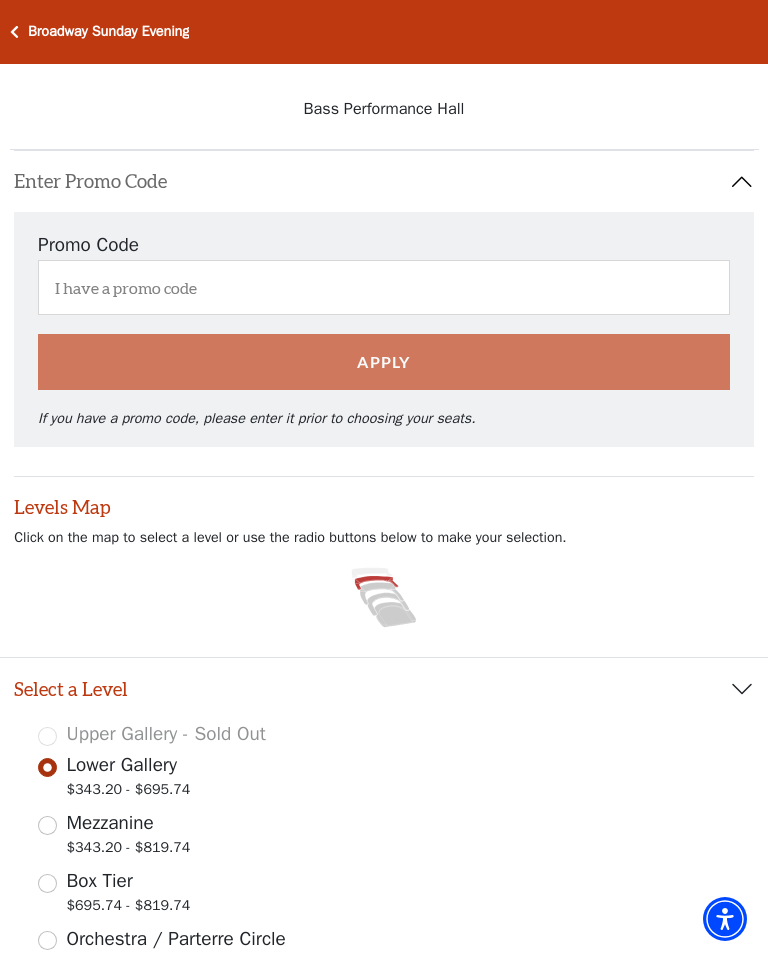 click 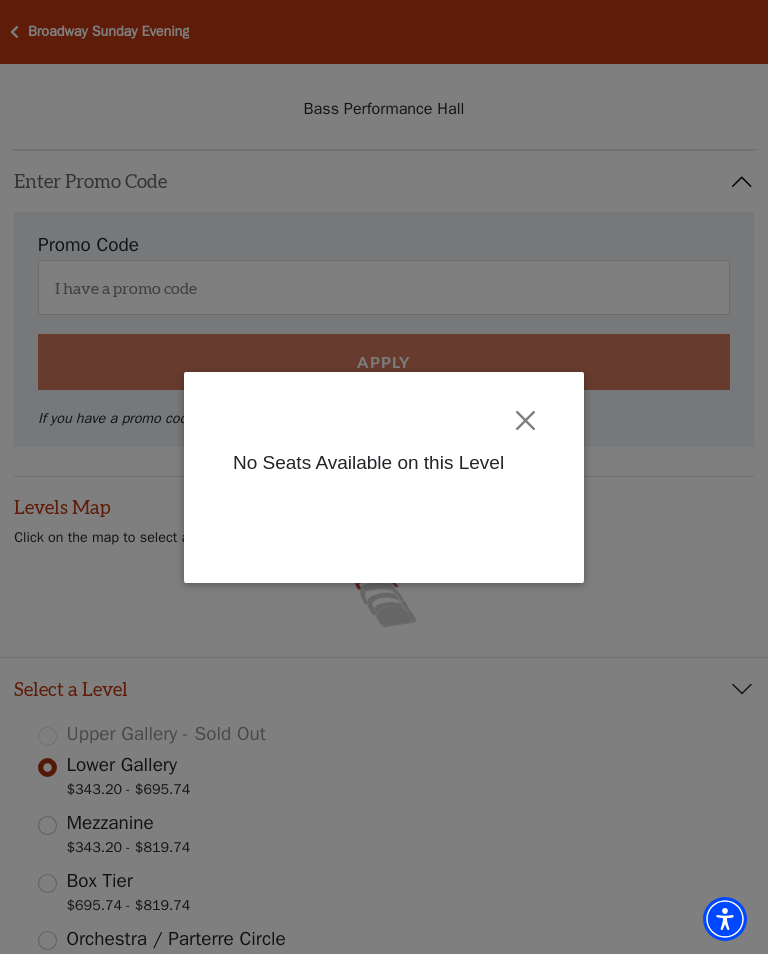 click on "No Seats Available on this Level" at bounding box center [384, 477] 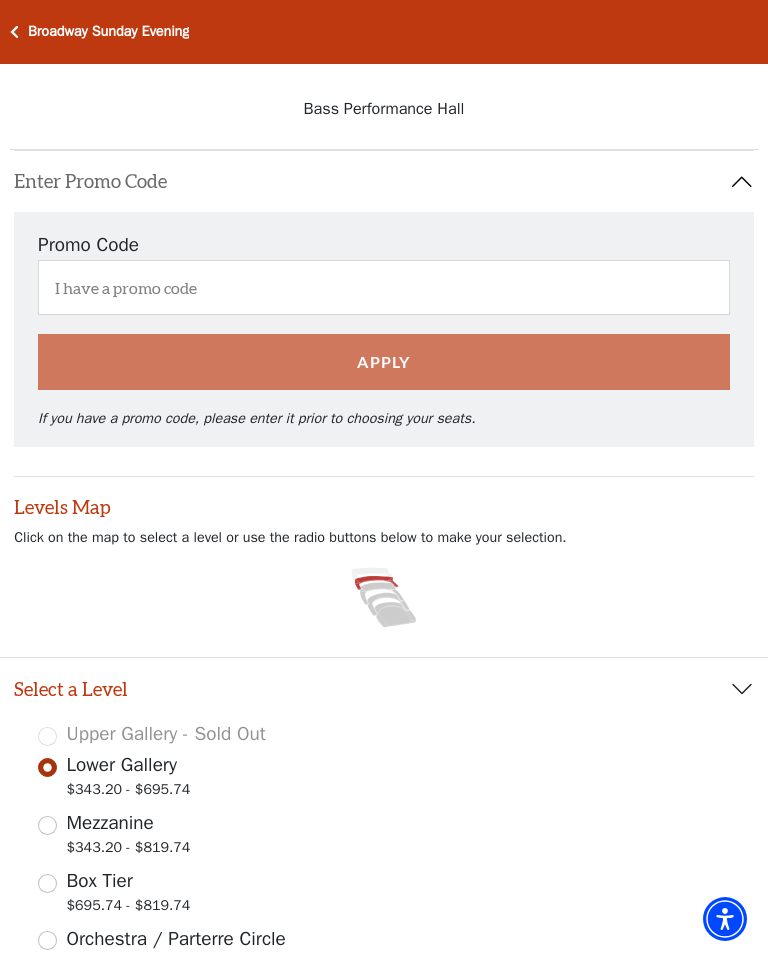 click on "Broadway Sunday Evening   Your Tickets       Filters" at bounding box center (384, 32) 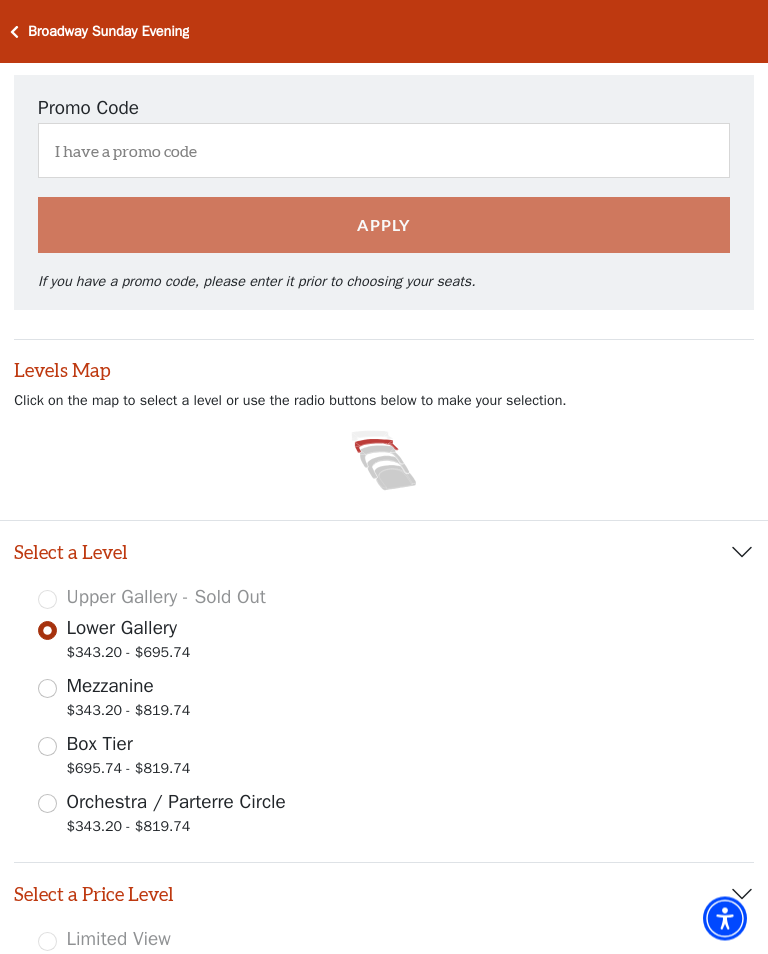 scroll, scrollTop: 0, scrollLeft: 0, axis: both 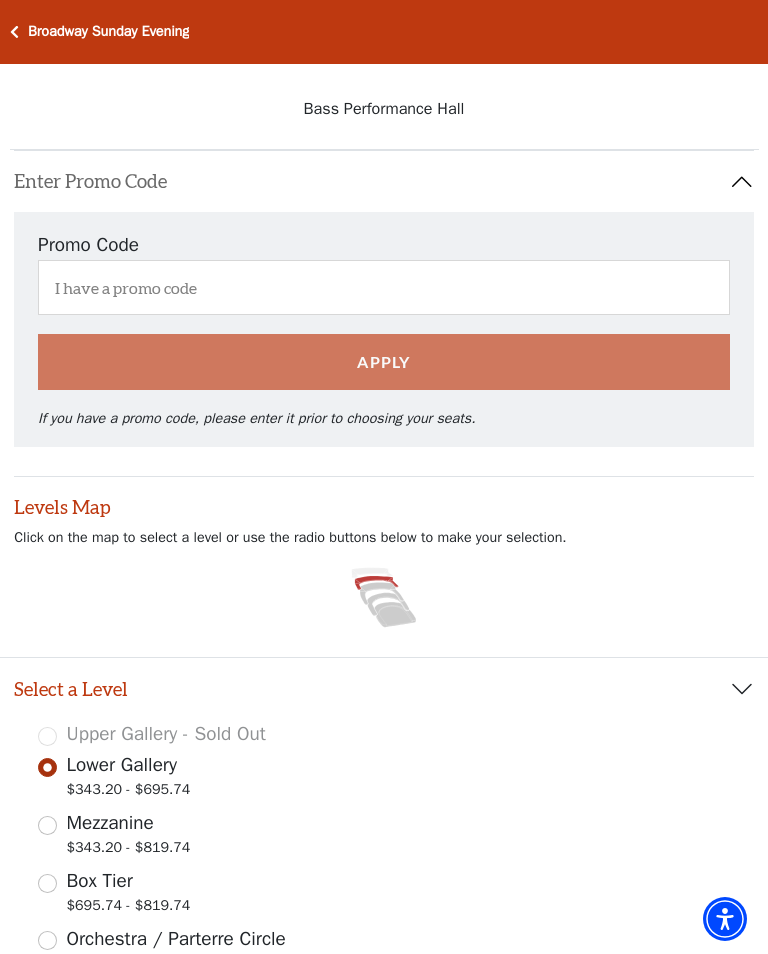 click on "Broadway Sunday Evening" at bounding box center [104, 31] 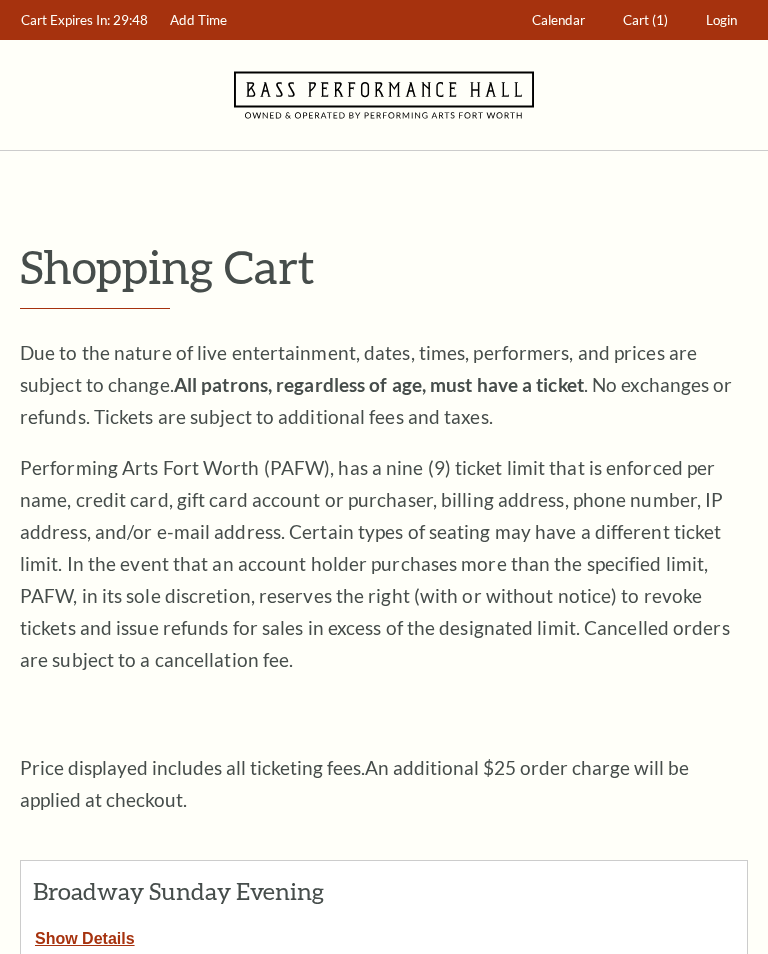 scroll, scrollTop: 0, scrollLeft: 0, axis: both 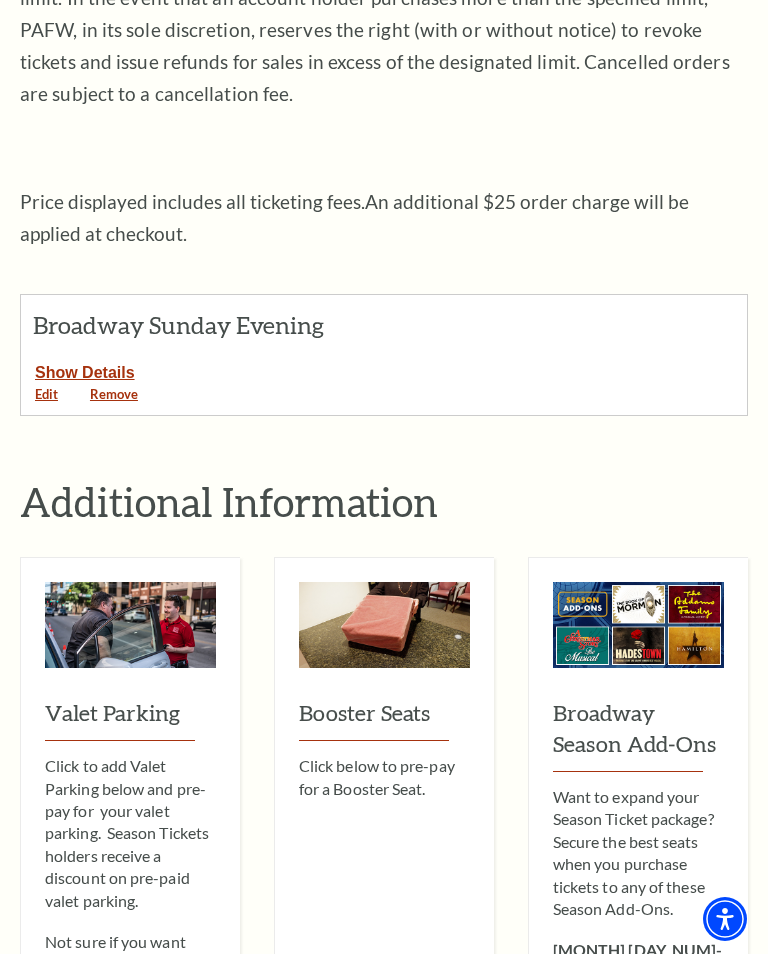 click on "Show Details" at bounding box center (85, 369) 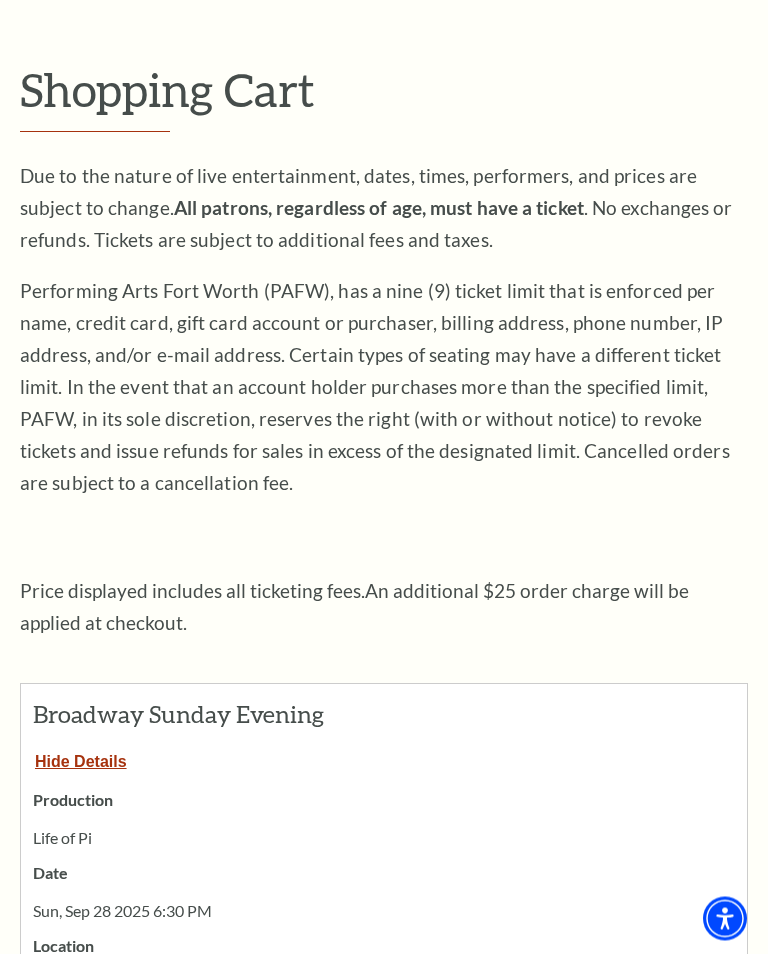 scroll, scrollTop: 0, scrollLeft: 0, axis: both 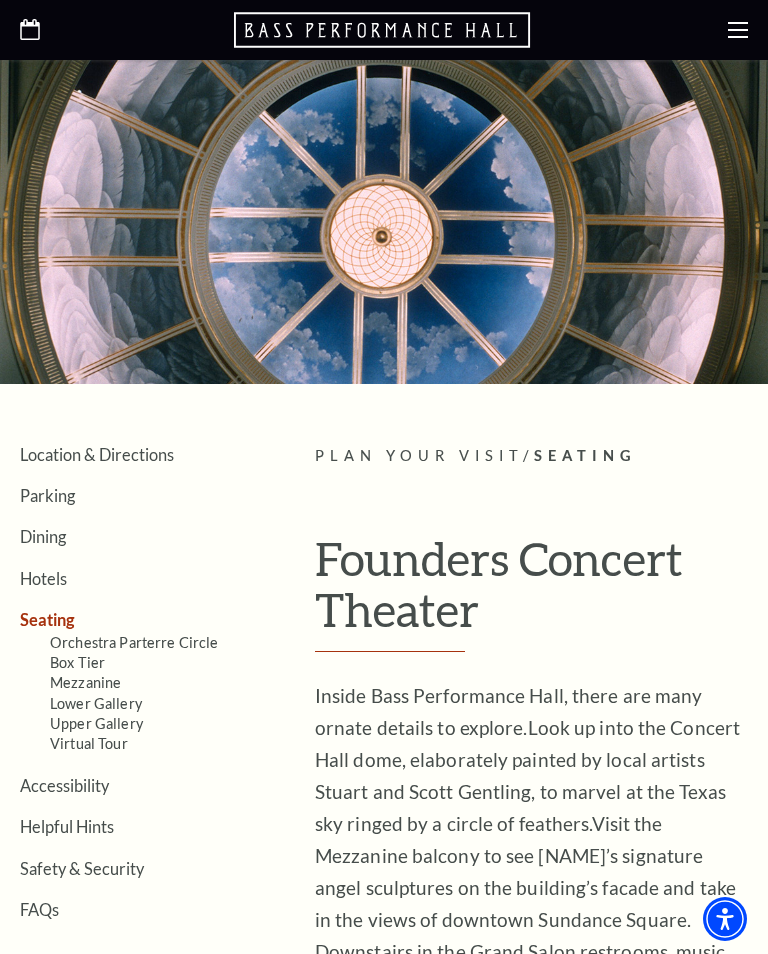 click on "Orchestra Parterre Circle" at bounding box center (134, 642) 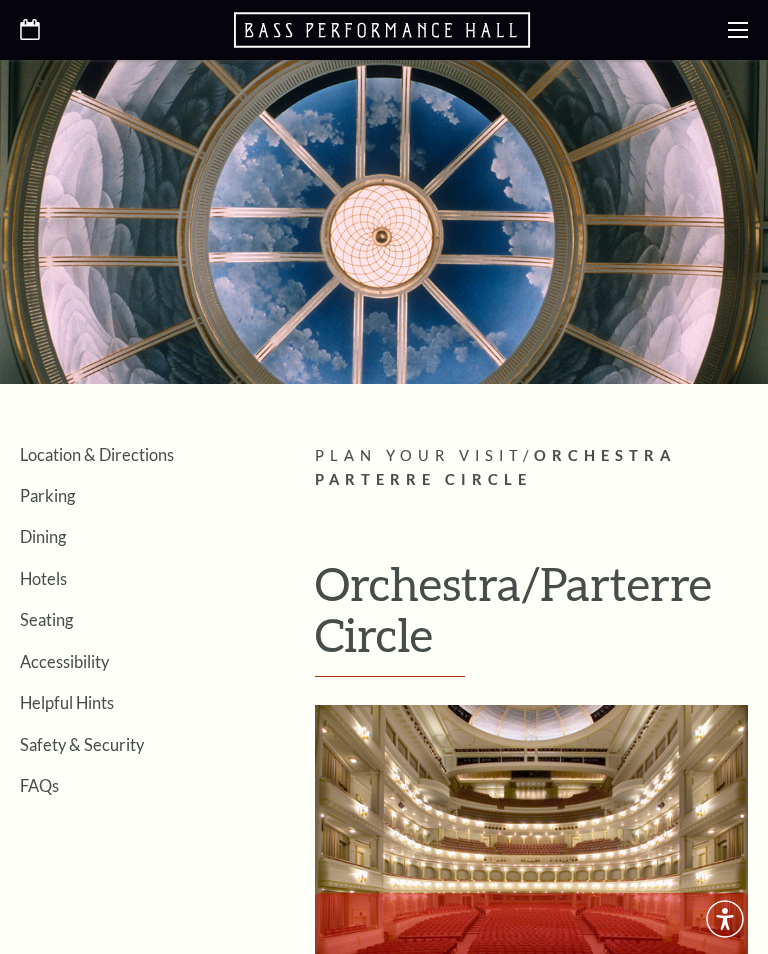 scroll, scrollTop: 0, scrollLeft: 0, axis: both 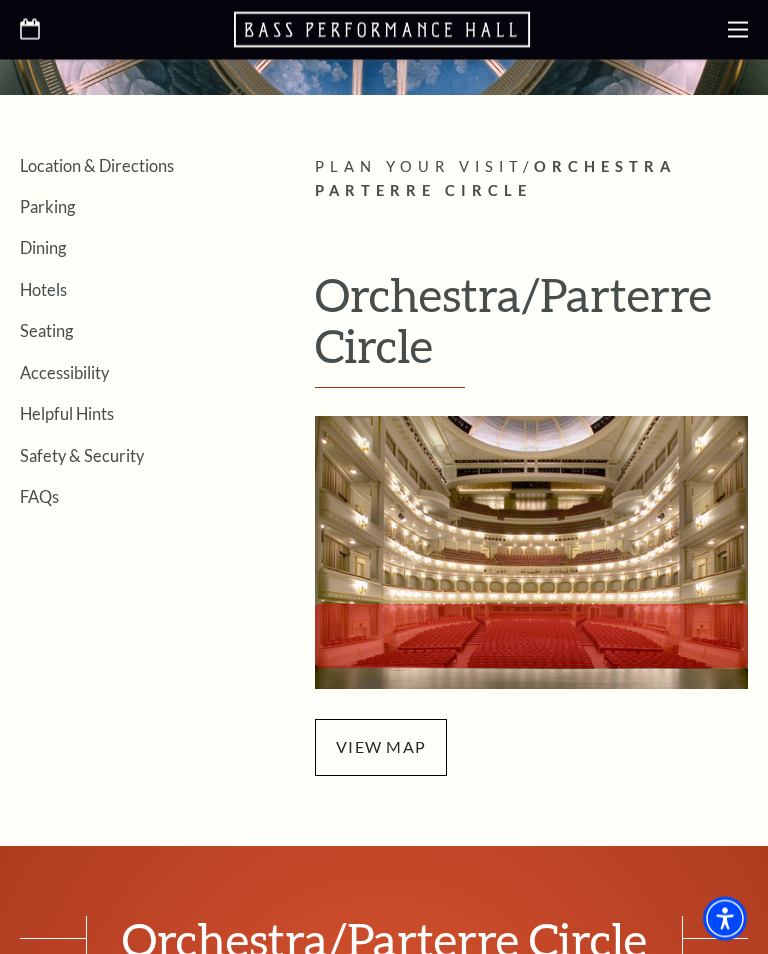 click on "view map" at bounding box center (381, 748) 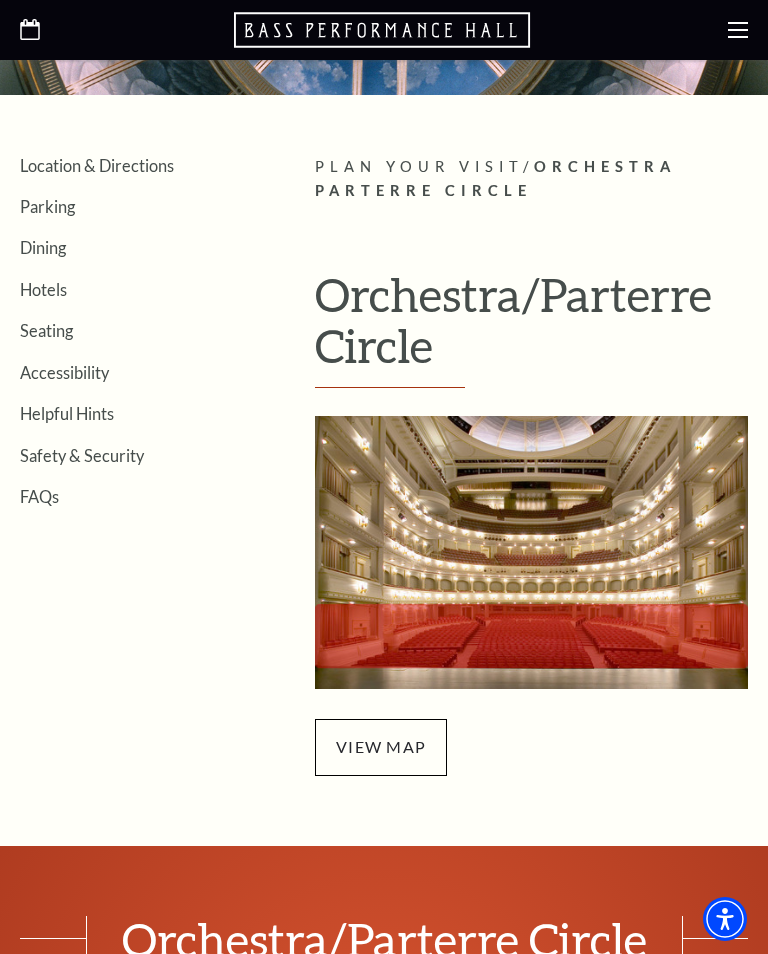 click on "Helpful Hints" at bounding box center [67, 413] 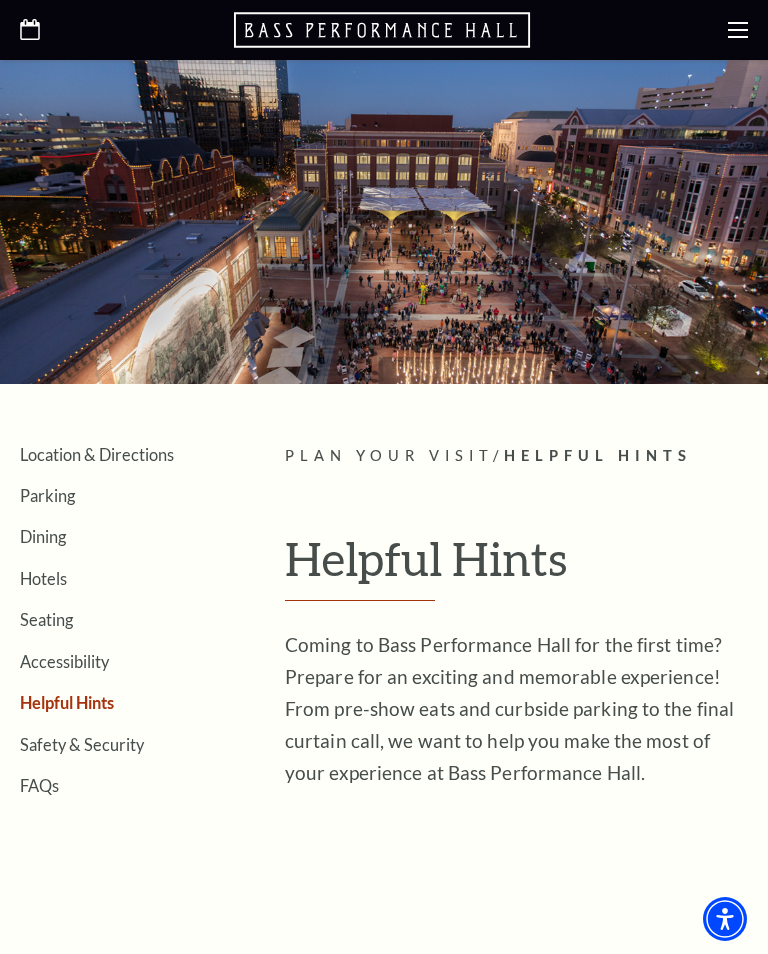 scroll, scrollTop: 0, scrollLeft: 0, axis: both 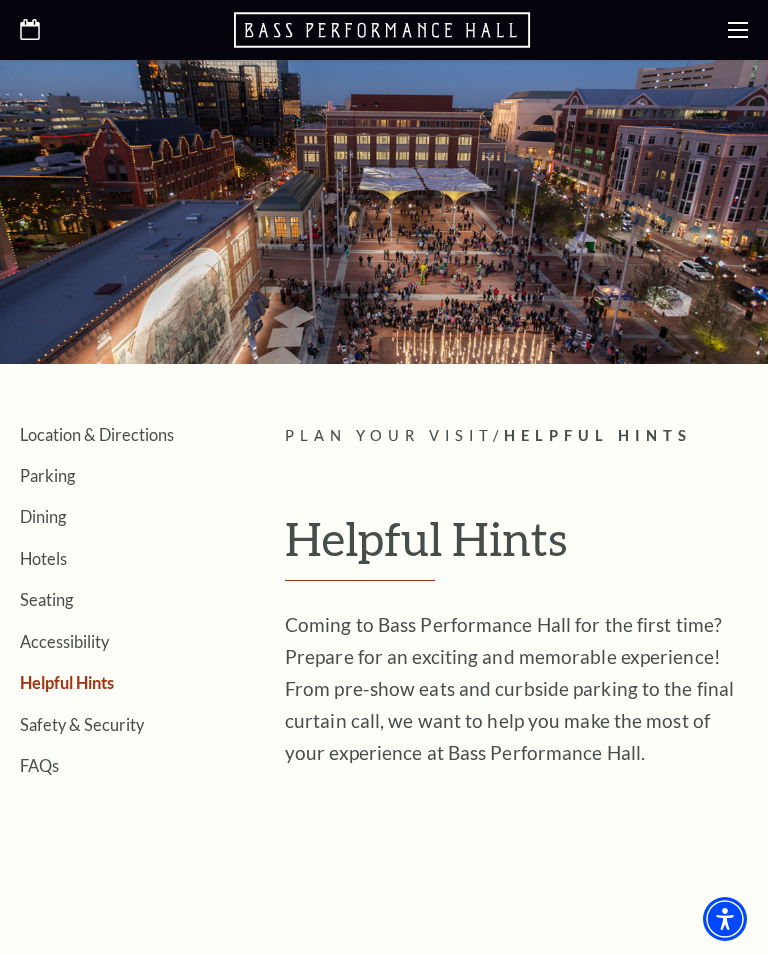 click on "Seating" at bounding box center (46, 599) 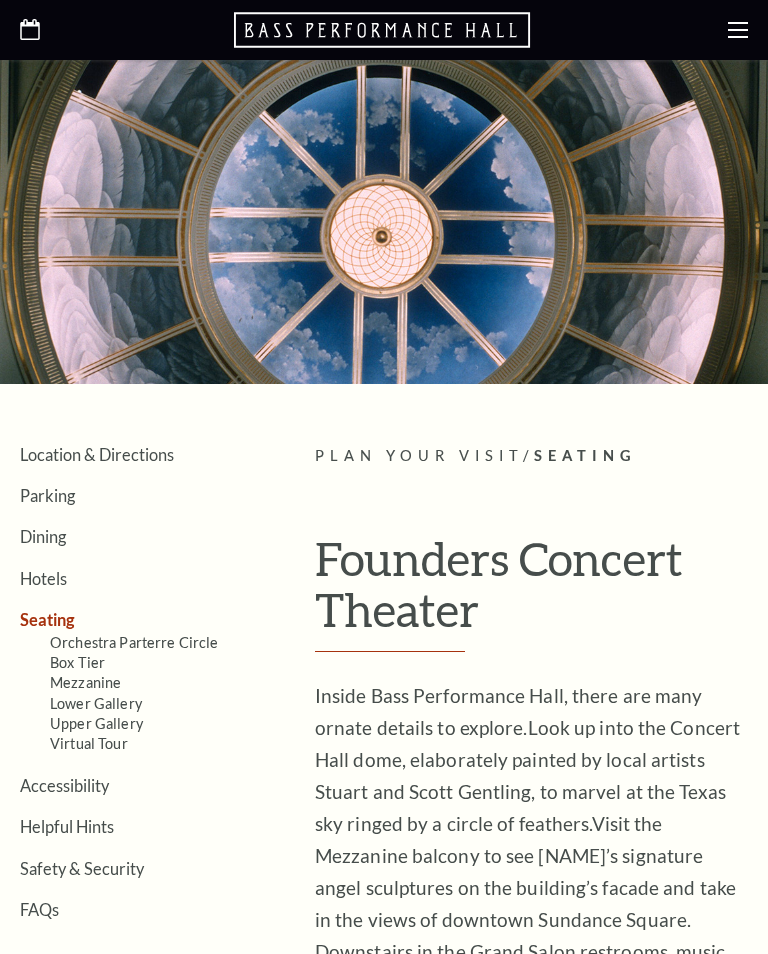 scroll, scrollTop: 0, scrollLeft: 0, axis: both 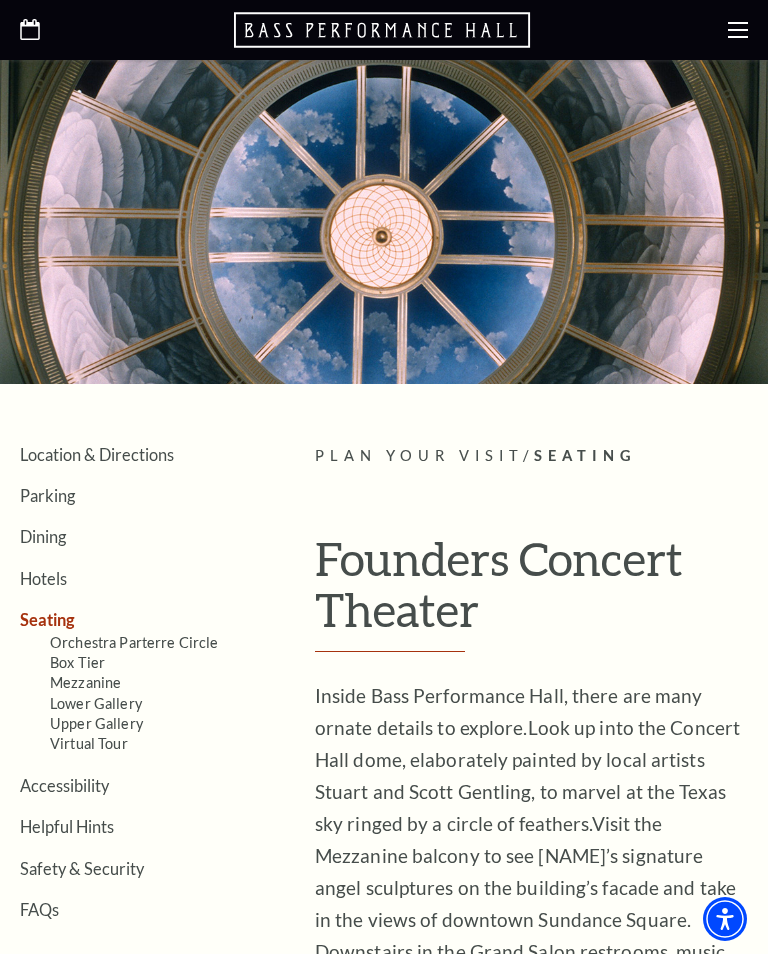 click on "Orchestra Parterre Circle" at bounding box center (134, 642) 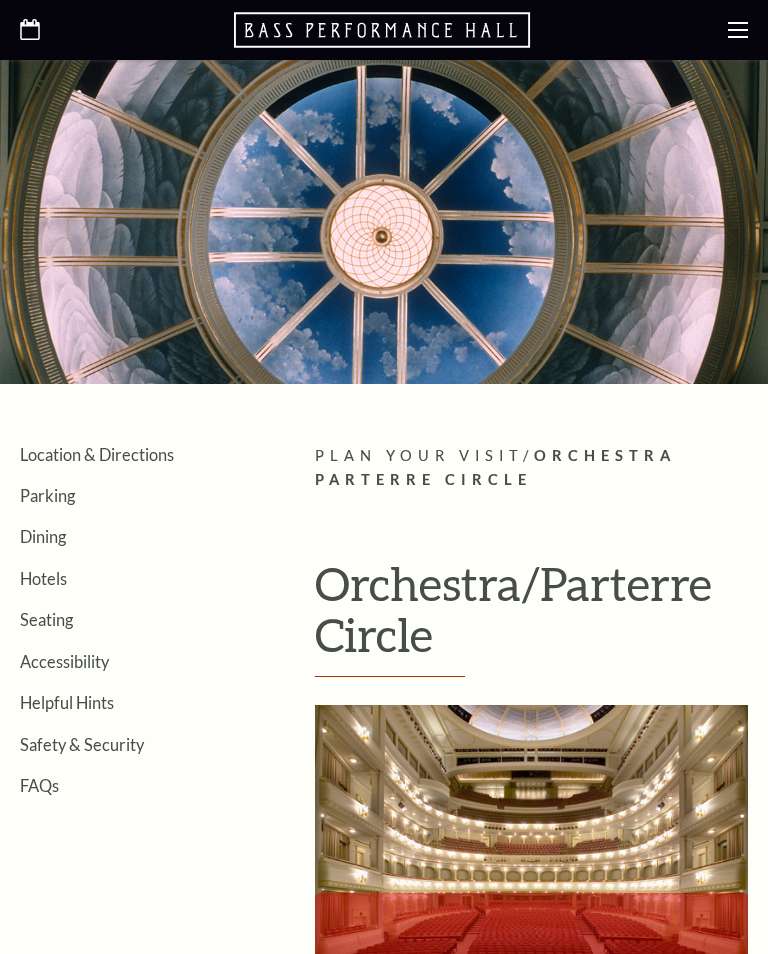 scroll, scrollTop: 0, scrollLeft: 0, axis: both 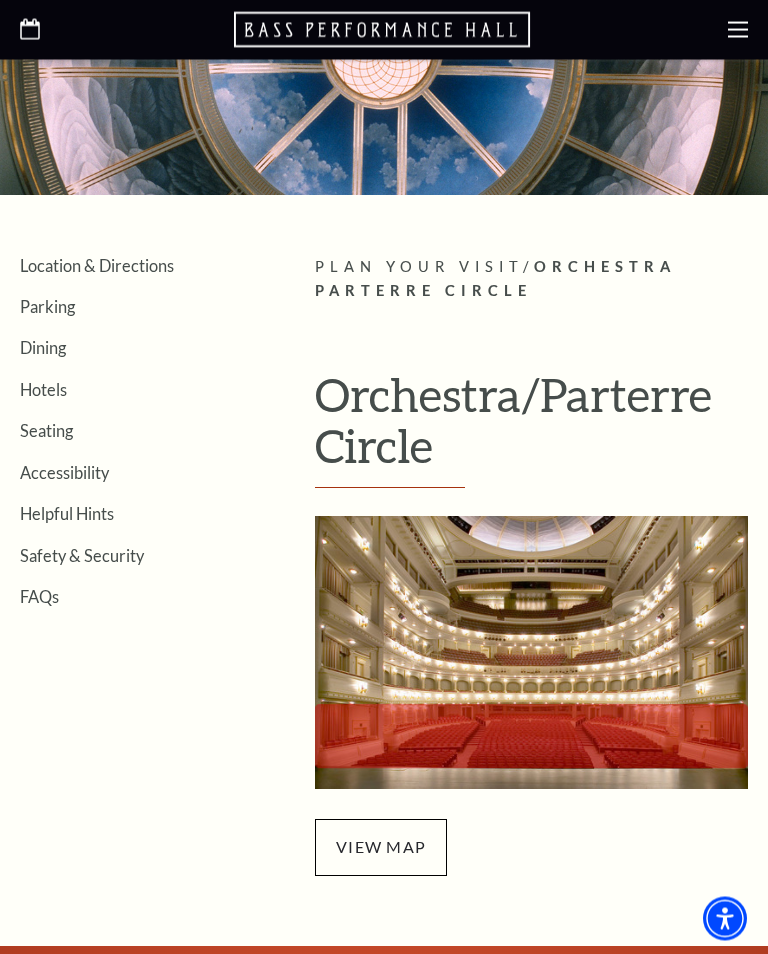 click on "view map" at bounding box center [381, 848] 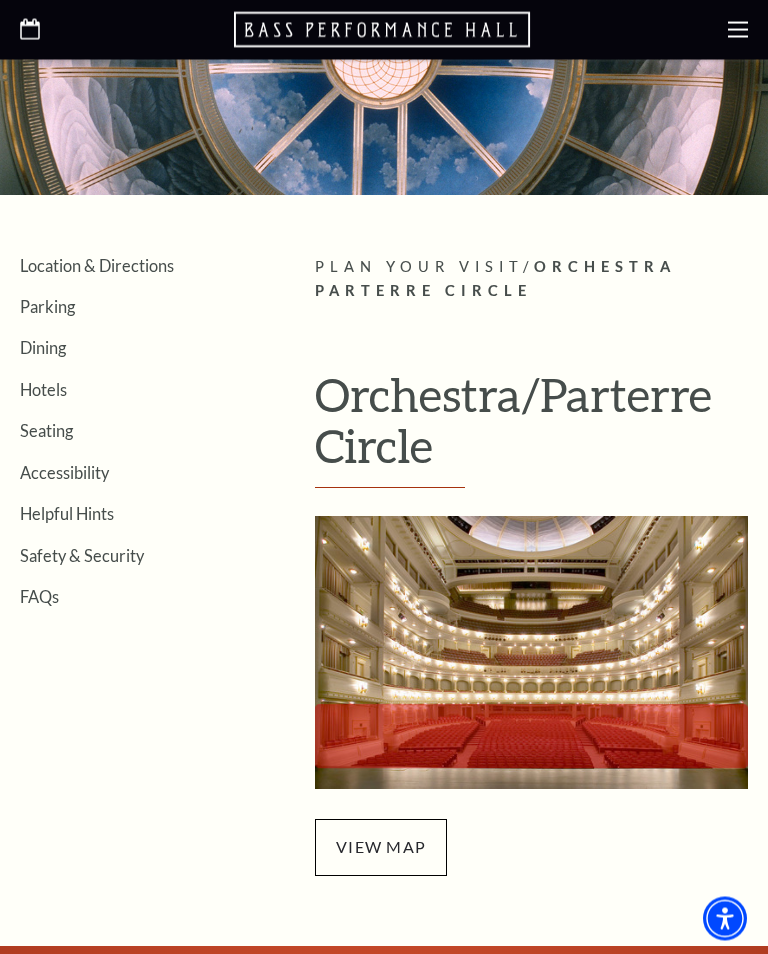 scroll, scrollTop: 189, scrollLeft: 0, axis: vertical 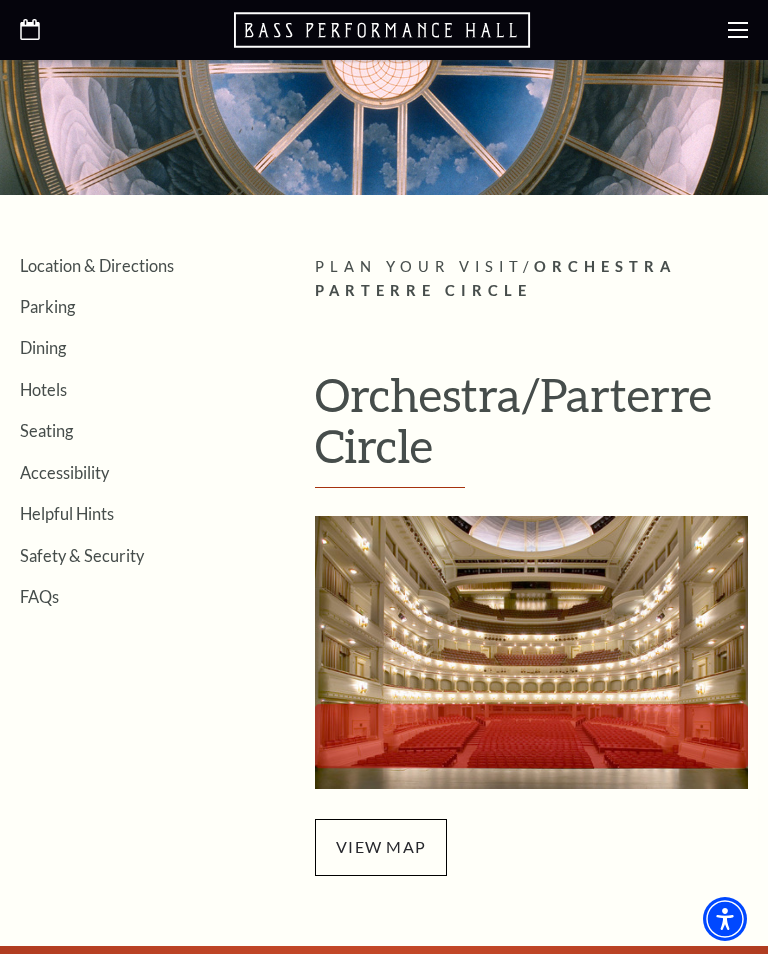 click at bounding box center [531, 652] 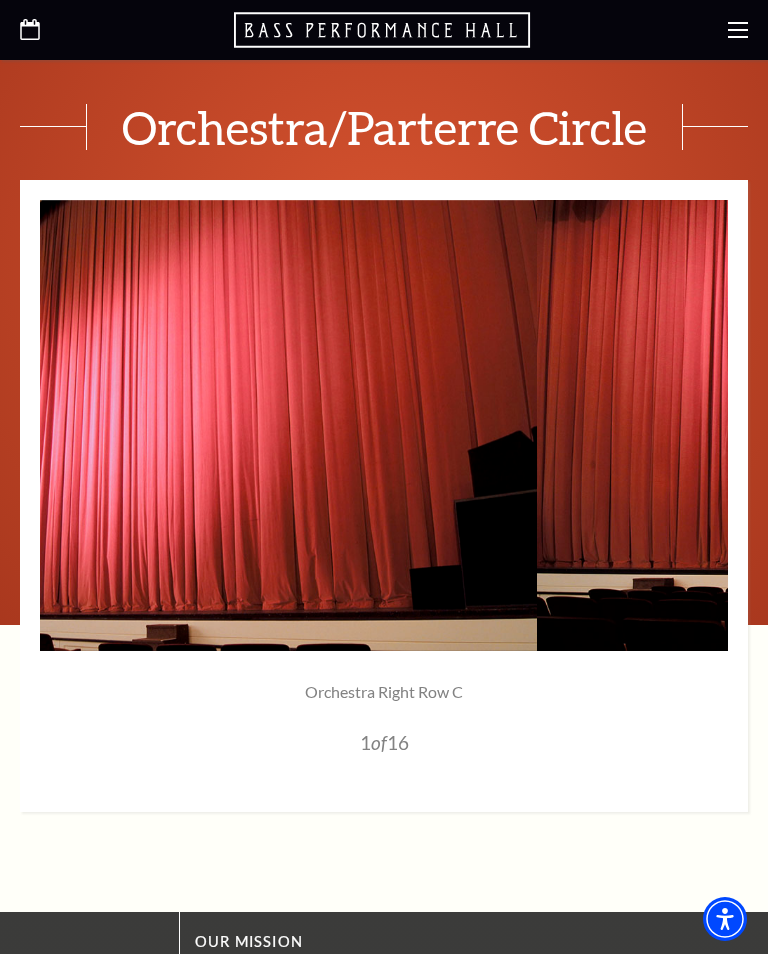 scroll, scrollTop: 1092, scrollLeft: 0, axis: vertical 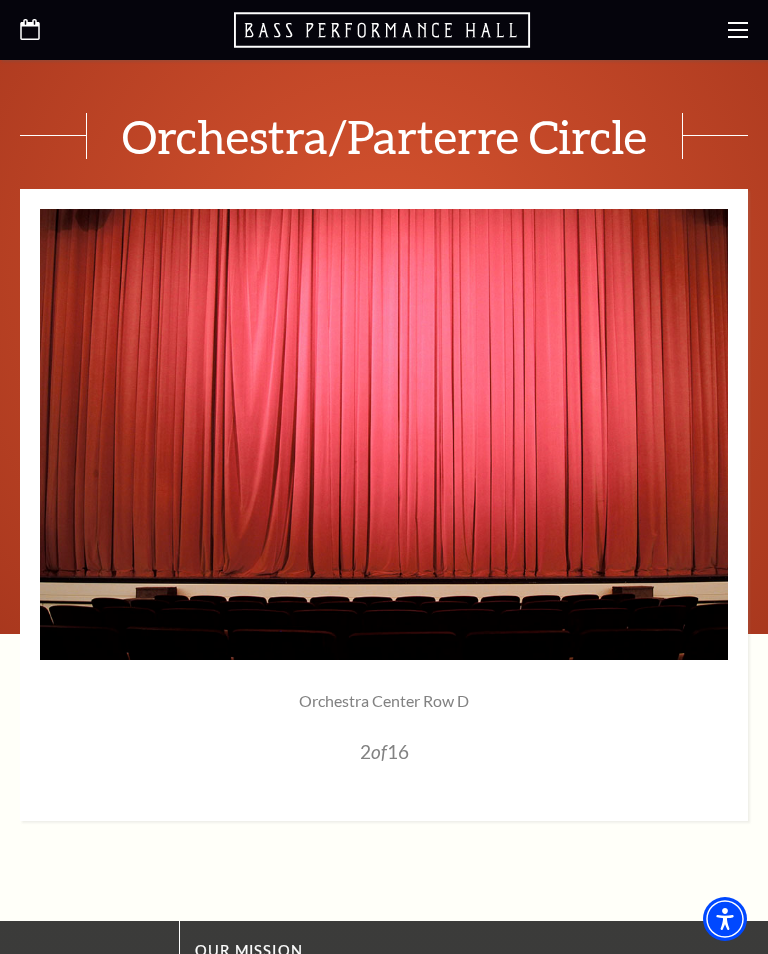 click at bounding box center [384, 434] 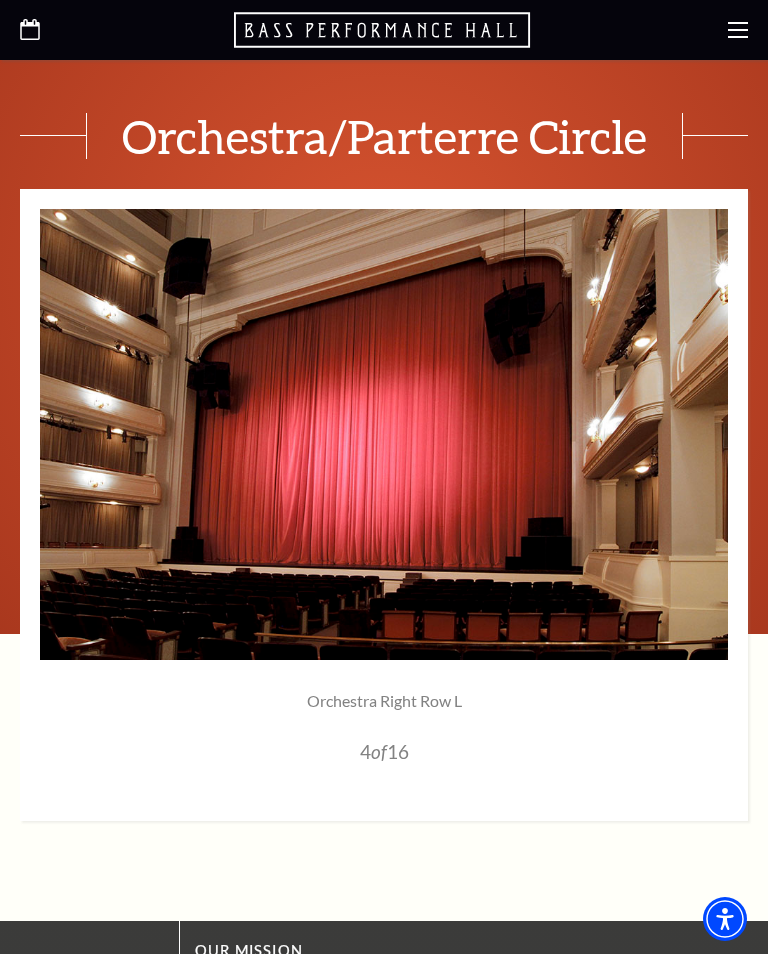 click at bounding box center (384, 434) 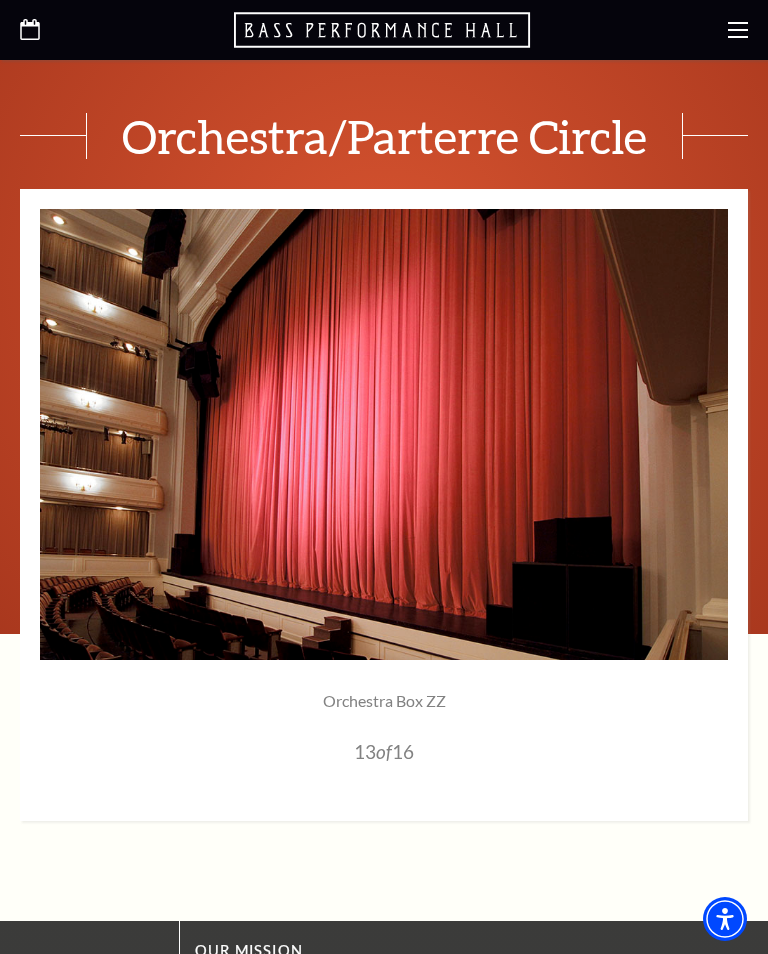 click at bounding box center (384, 434) 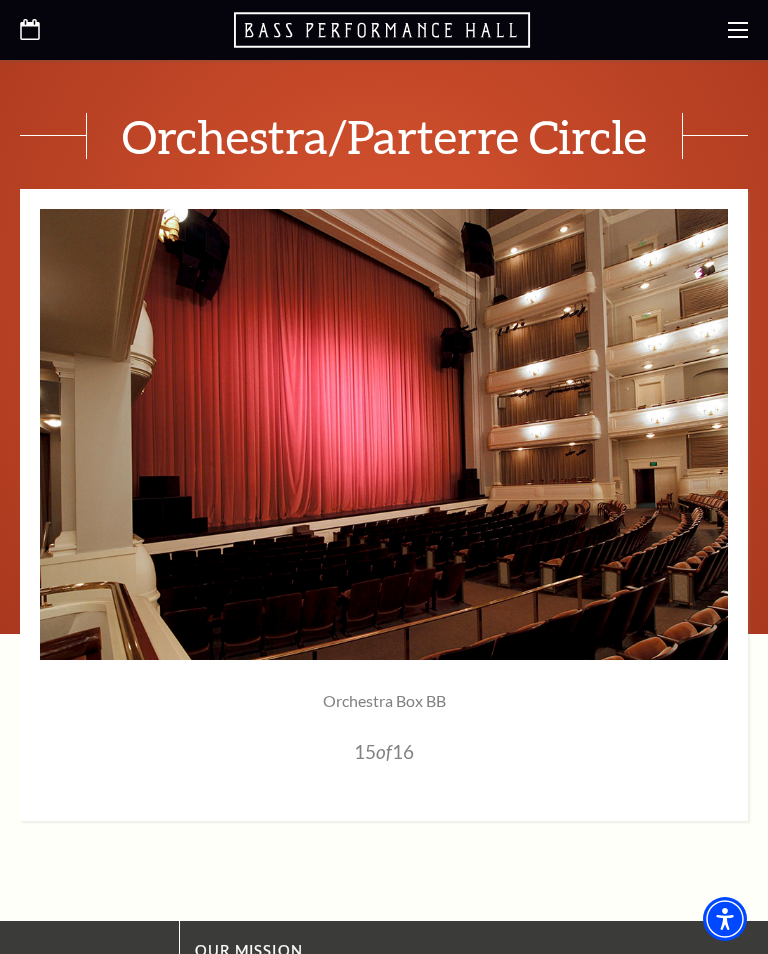 click at bounding box center (384, 434) 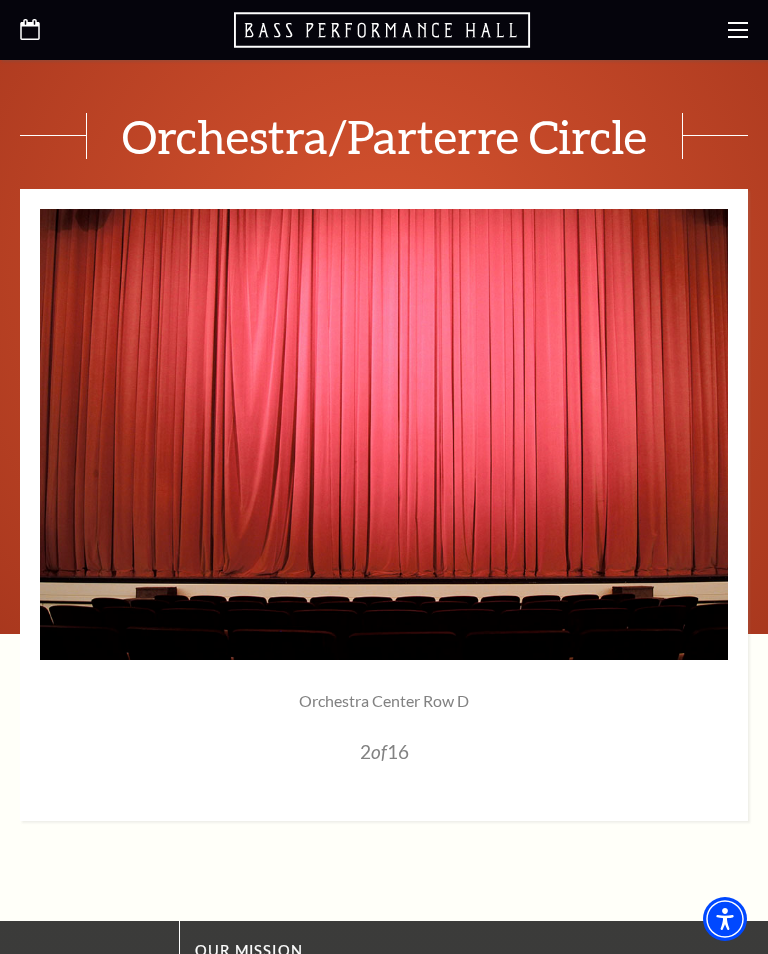 click at bounding box center [384, 434] 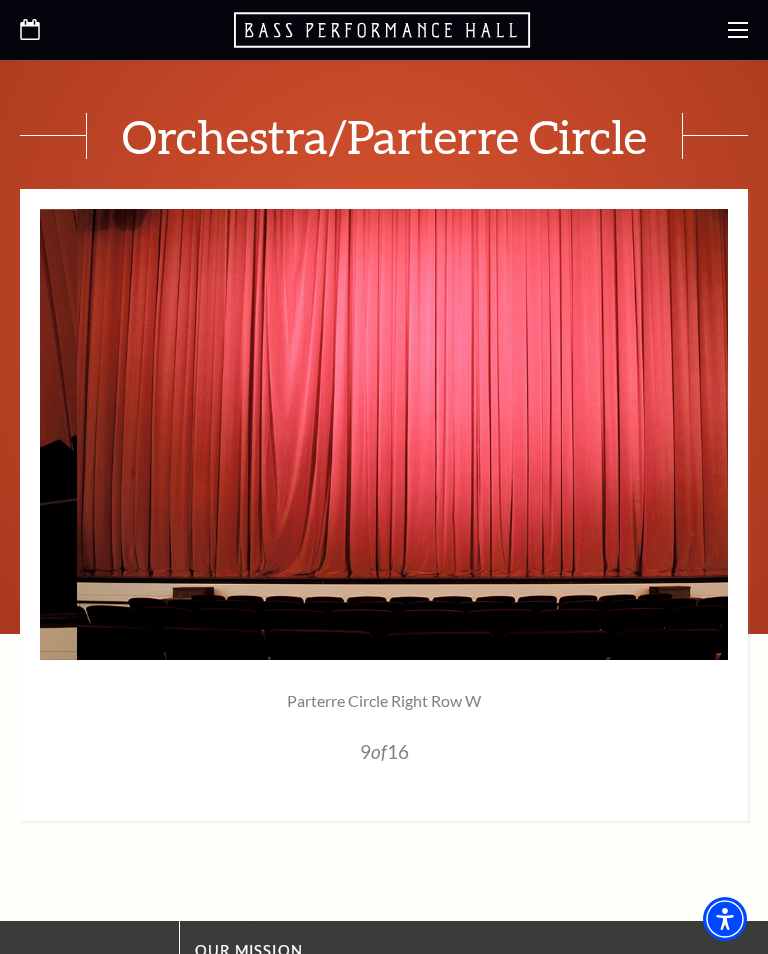 click at bounding box center [384, 30] 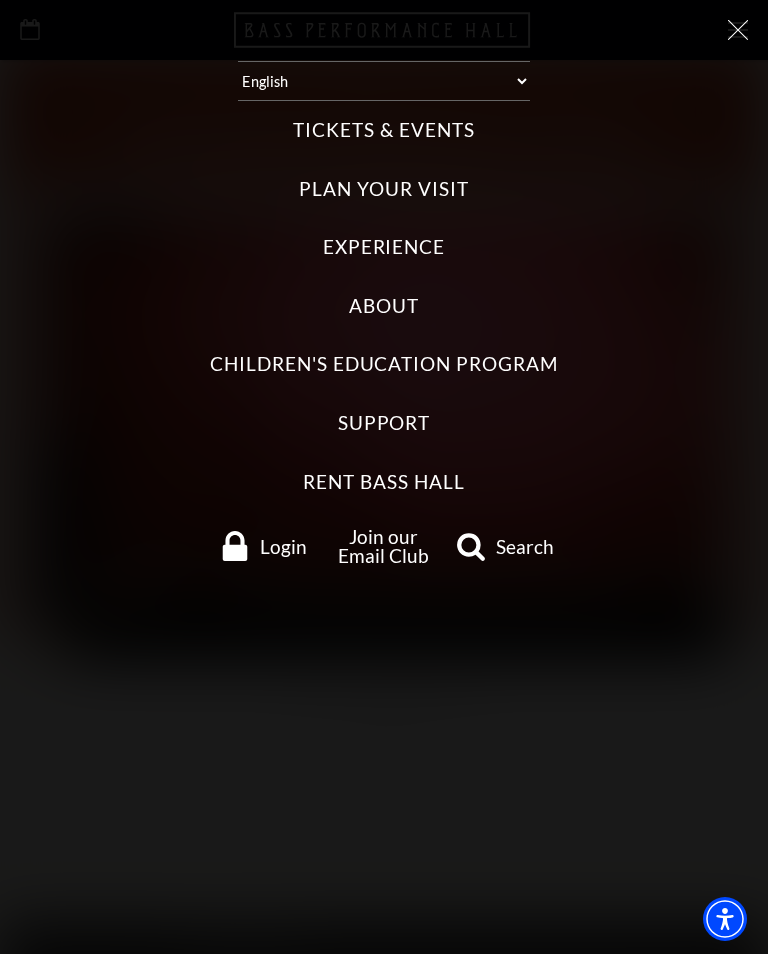 click 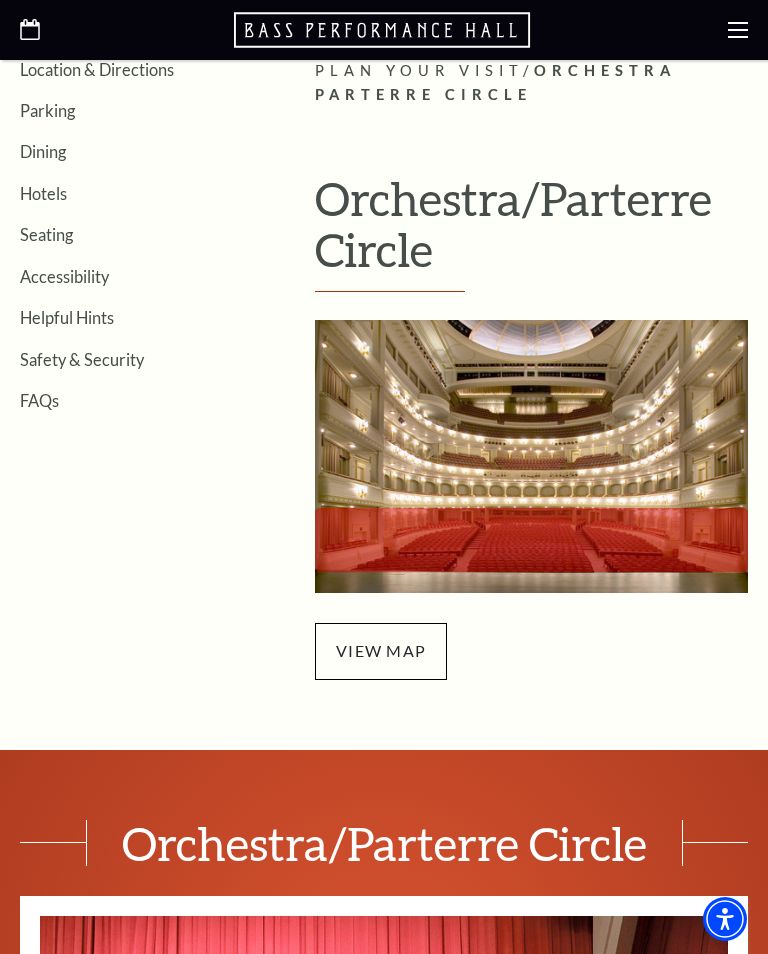 scroll, scrollTop: 384, scrollLeft: 0, axis: vertical 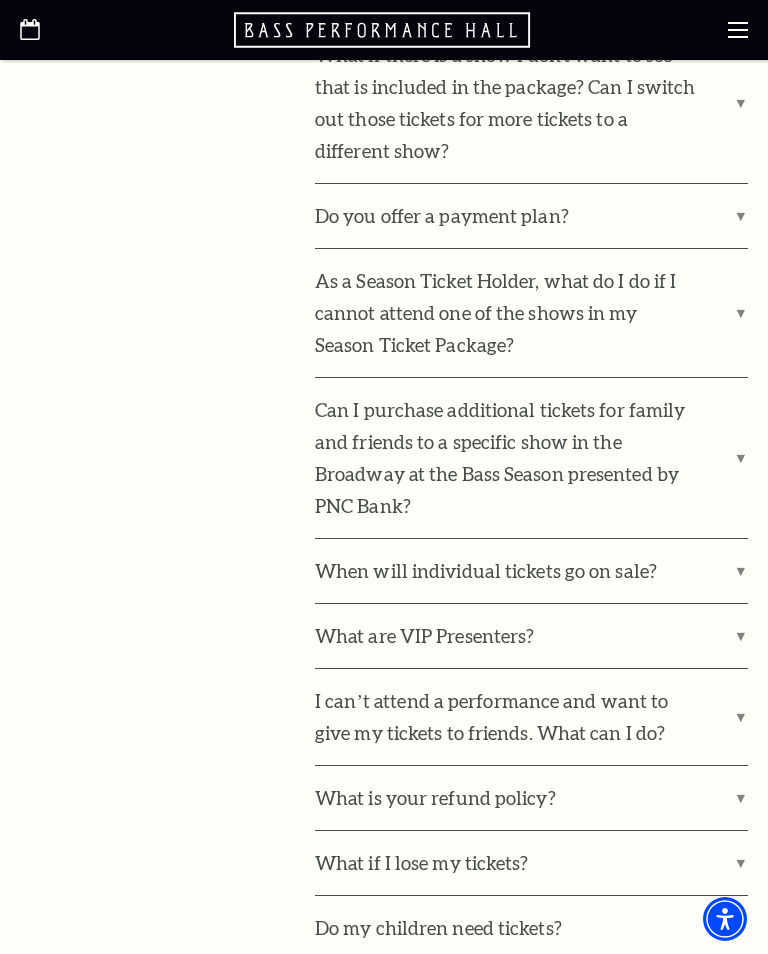click on "When will individual tickets go on sale?" at bounding box center [531, 571] 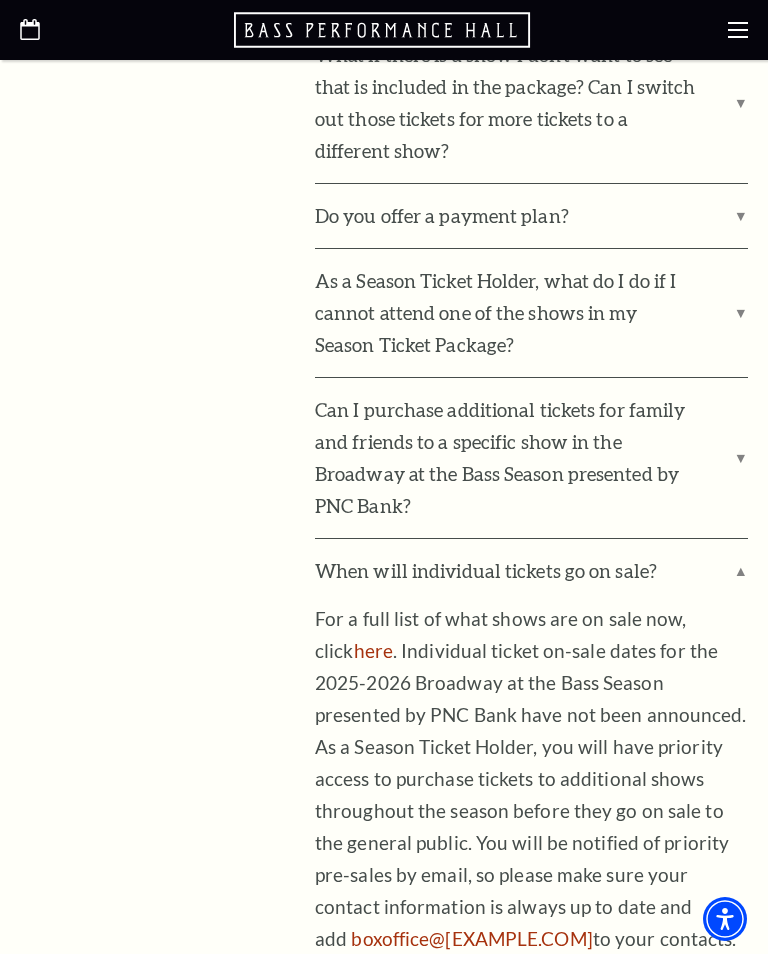 click on "here" at bounding box center [373, 650] 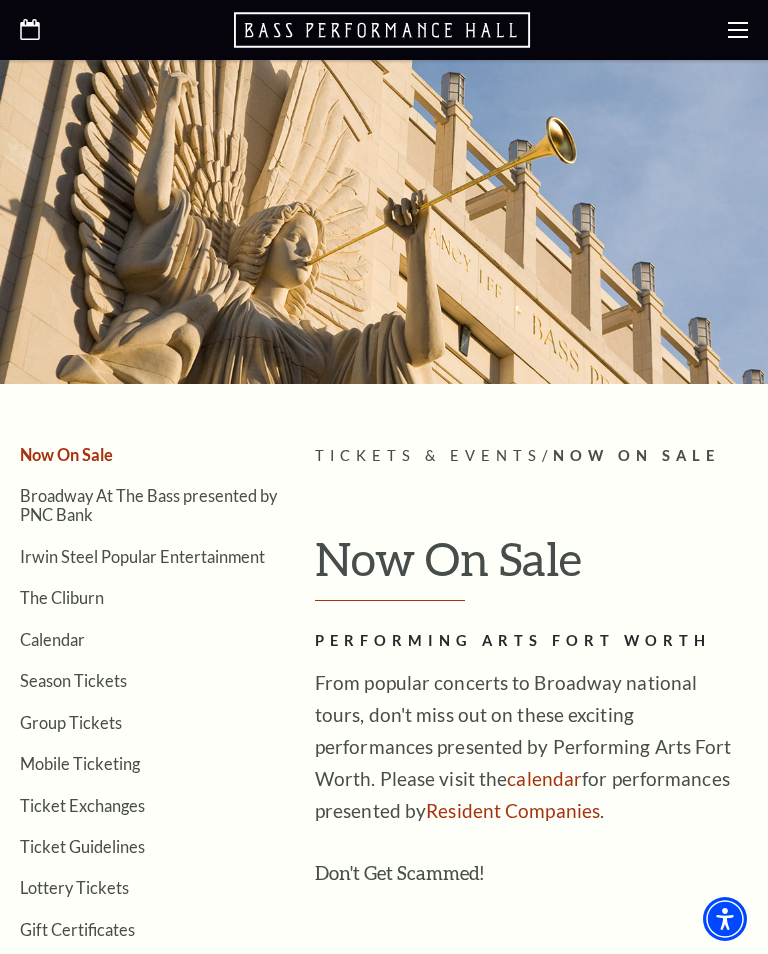 scroll, scrollTop: 0, scrollLeft: 0, axis: both 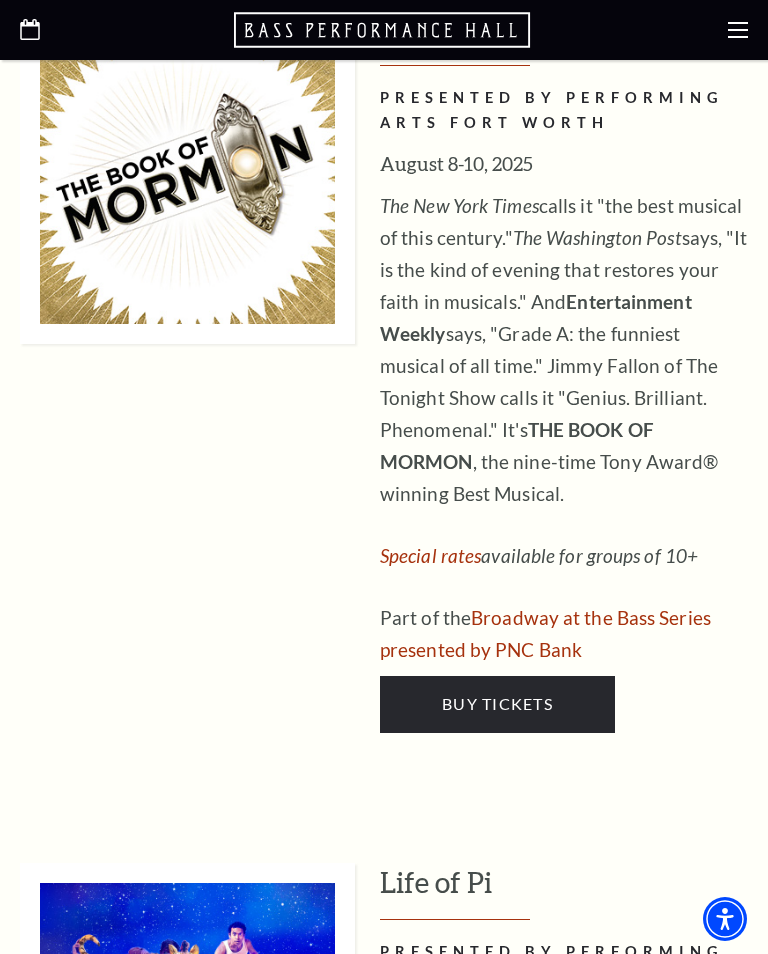 click on "Buy Tickets" at bounding box center (497, 703) 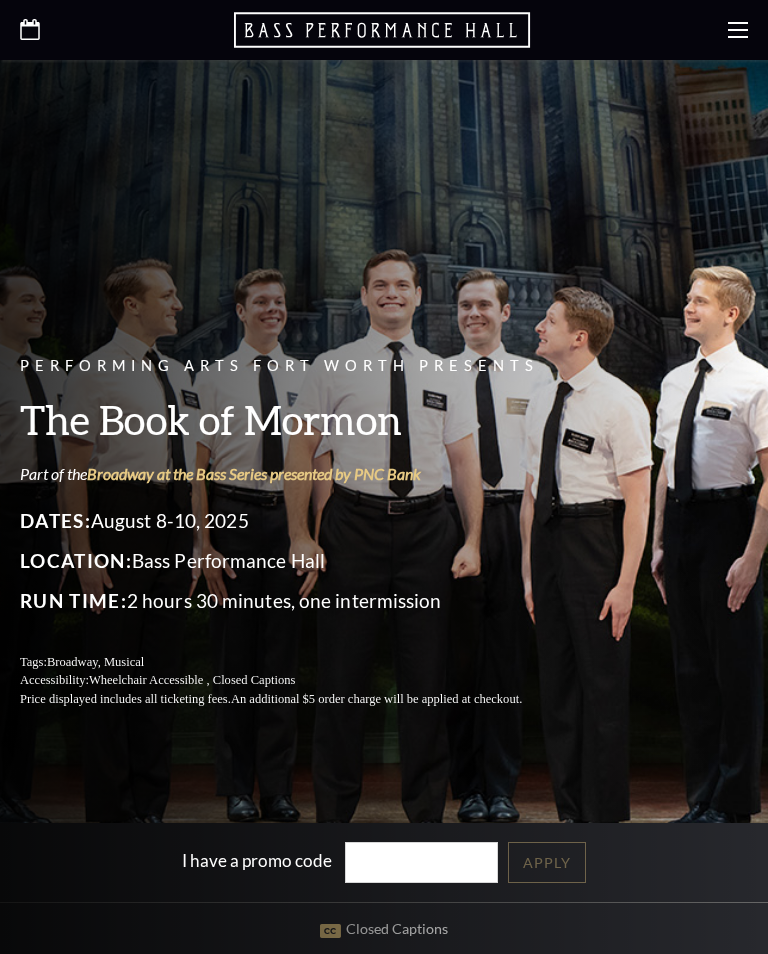 scroll, scrollTop: 0, scrollLeft: 0, axis: both 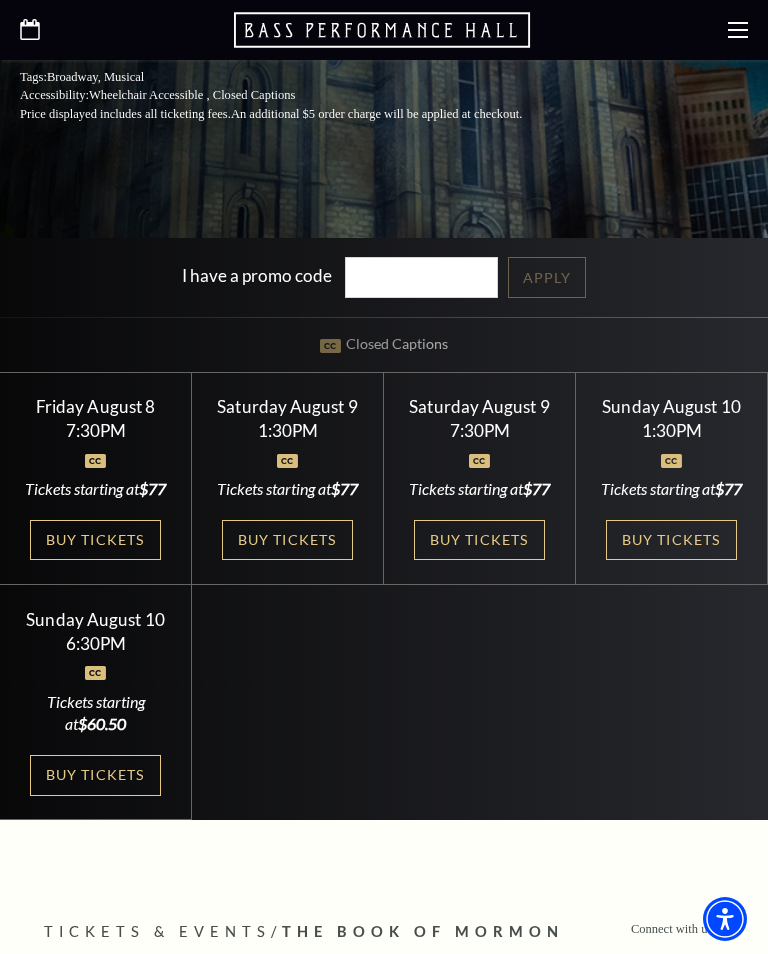 click on "Buy Tickets" at bounding box center [95, 540] 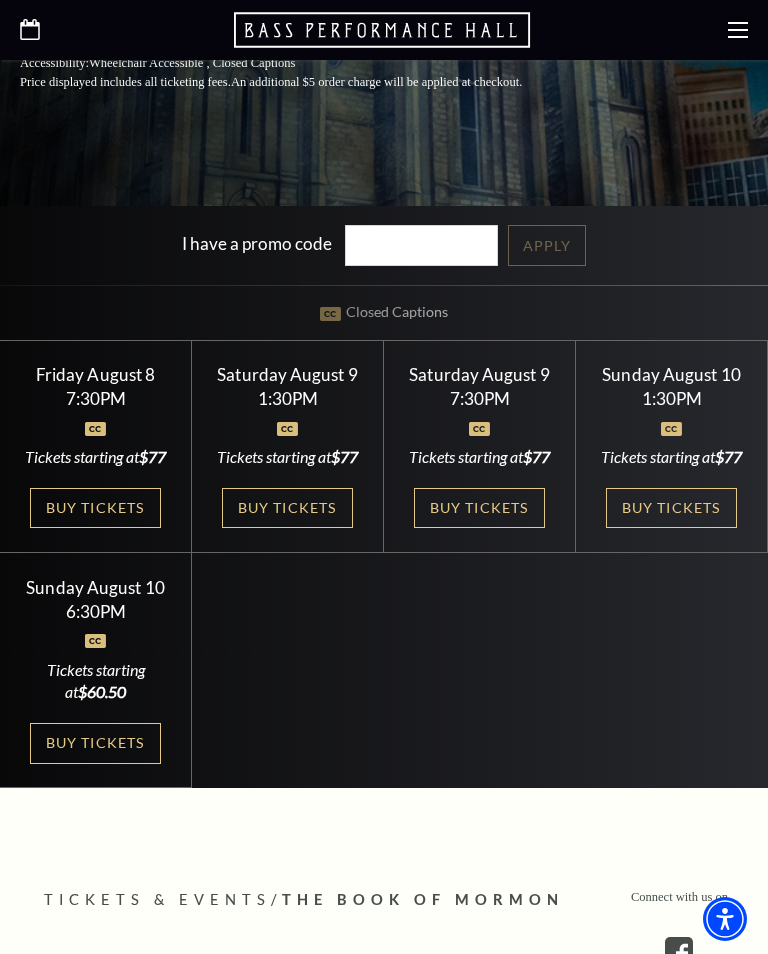 click on "Buy Tickets" at bounding box center [287, 508] 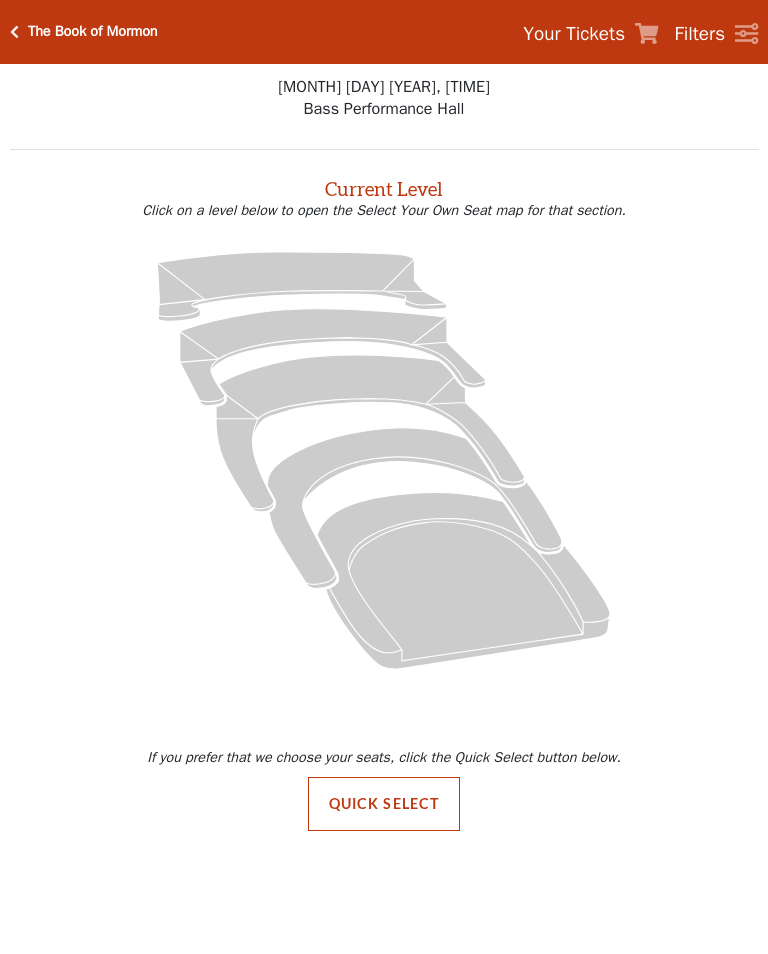 scroll, scrollTop: 0, scrollLeft: 0, axis: both 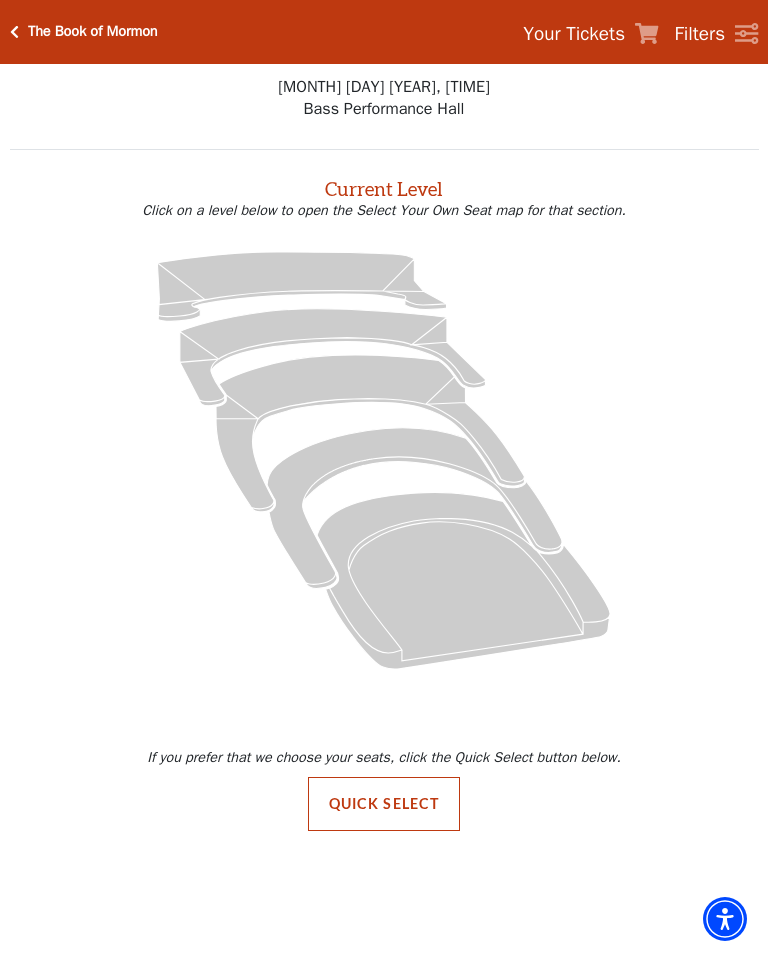 click on "Quick Select" at bounding box center [384, 804] 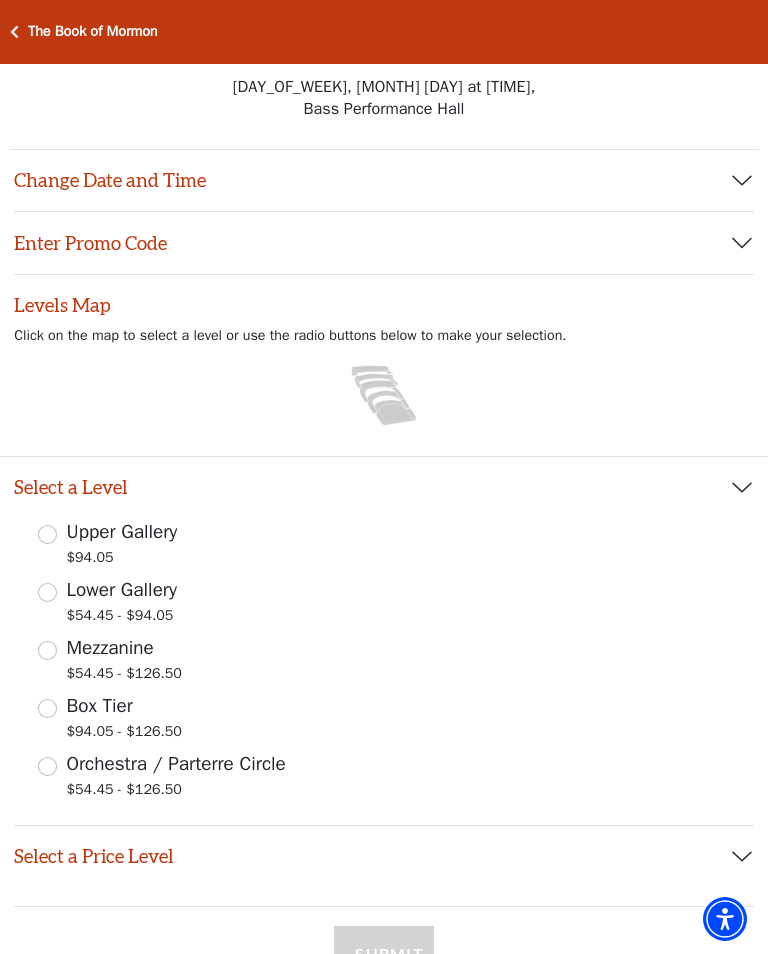 click on "Click on the map to select a level or use the radio buttons below to make your selection." at bounding box center [384, 335] 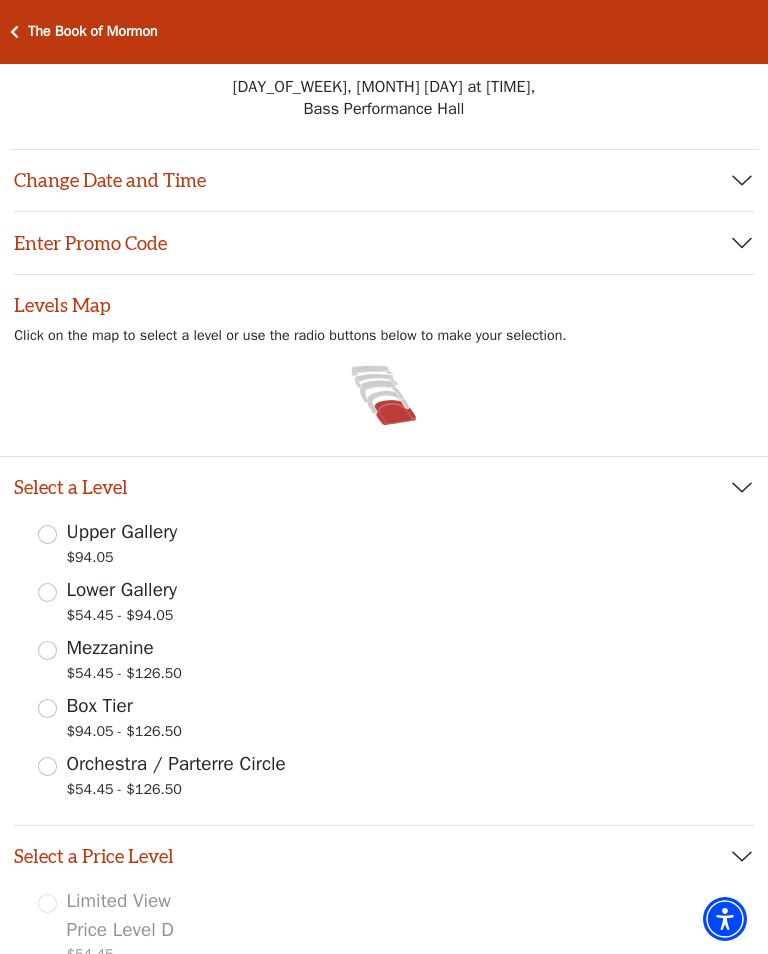 radio on "true" 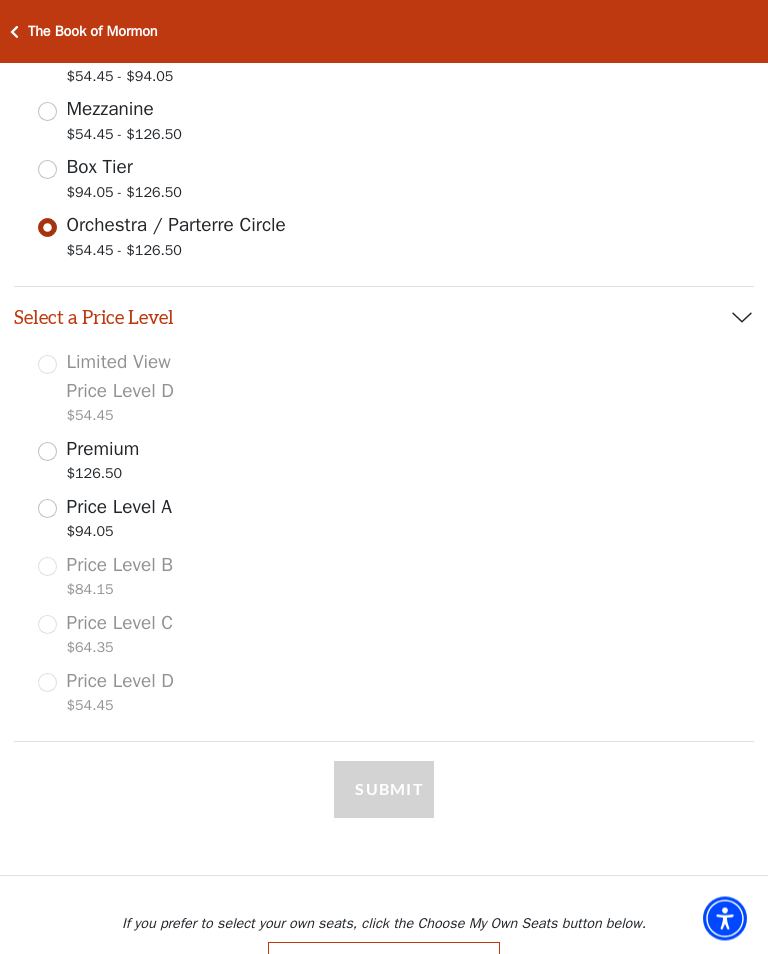 scroll, scrollTop: 542, scrollLeft: 0, axis: vertical 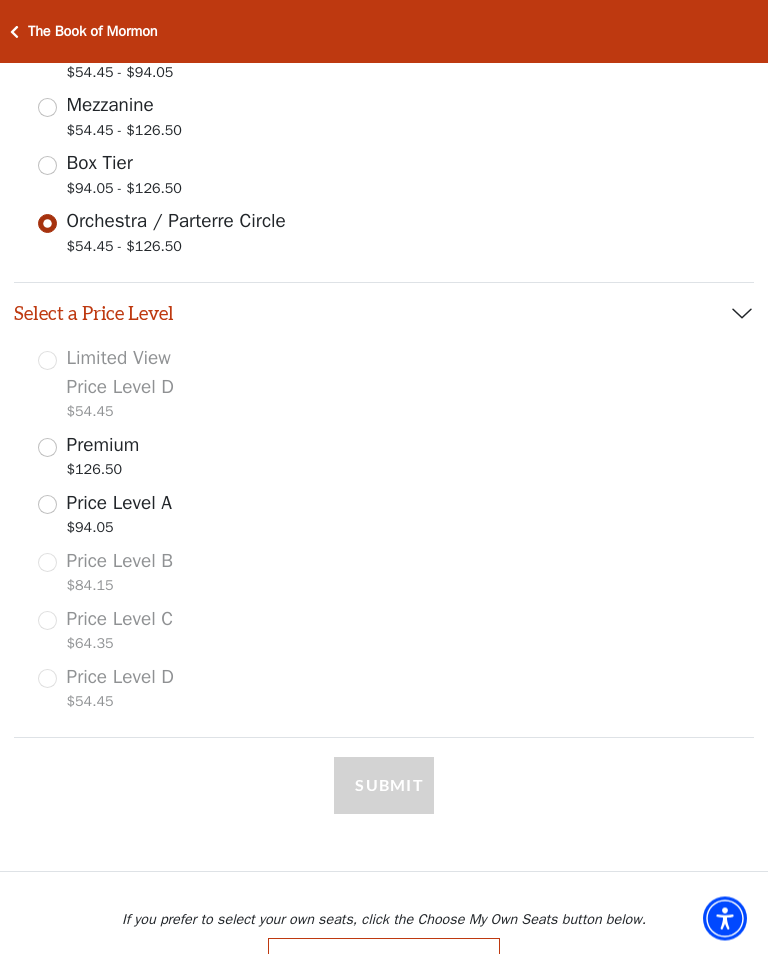 click on "Premium $126.50" at bounding box center (47, 448) 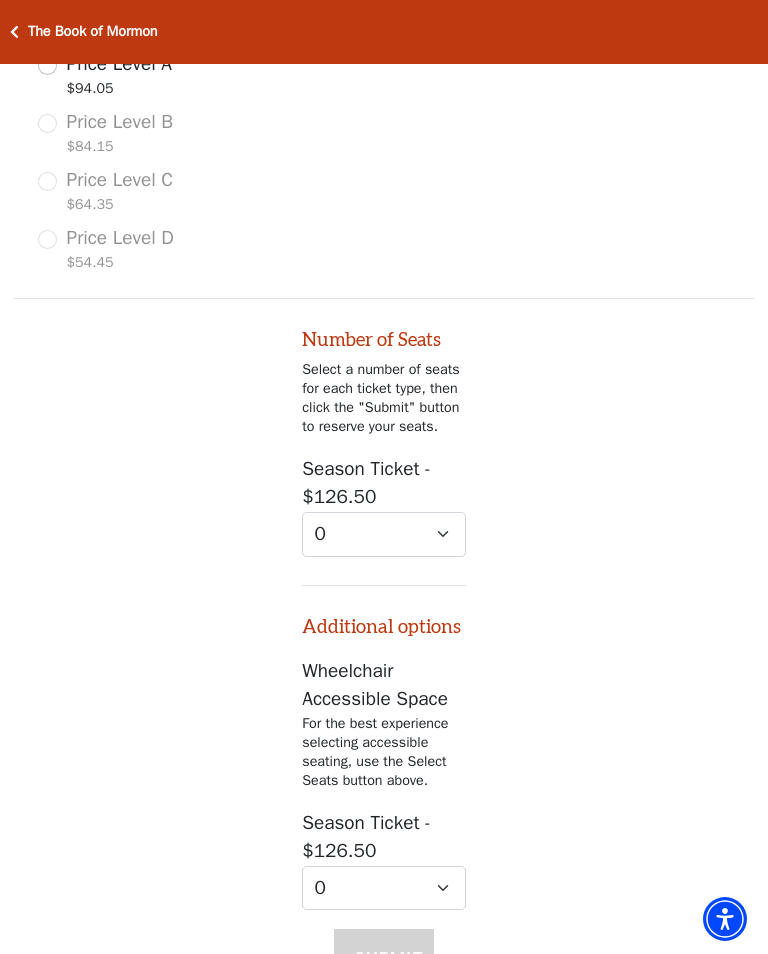 scroll, scrollTop: 1158, scrollLeft: 0, axis: vertical 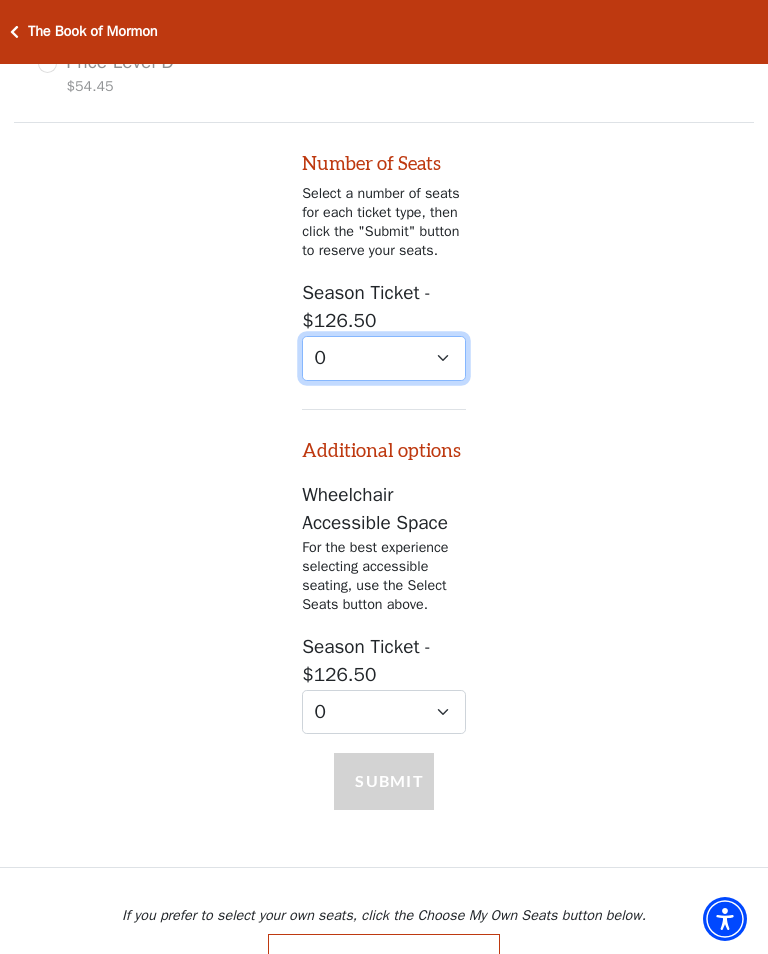 click on "0 1" at bounding box center (384, 358) 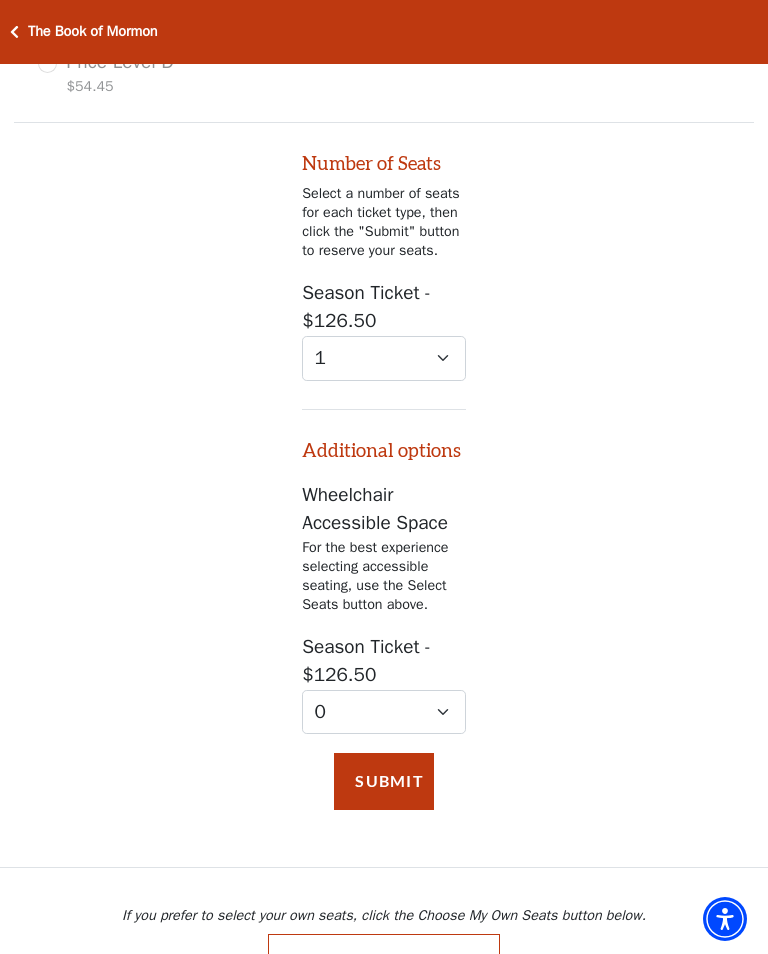 click on "Submit" at bounding box center [384, 781] 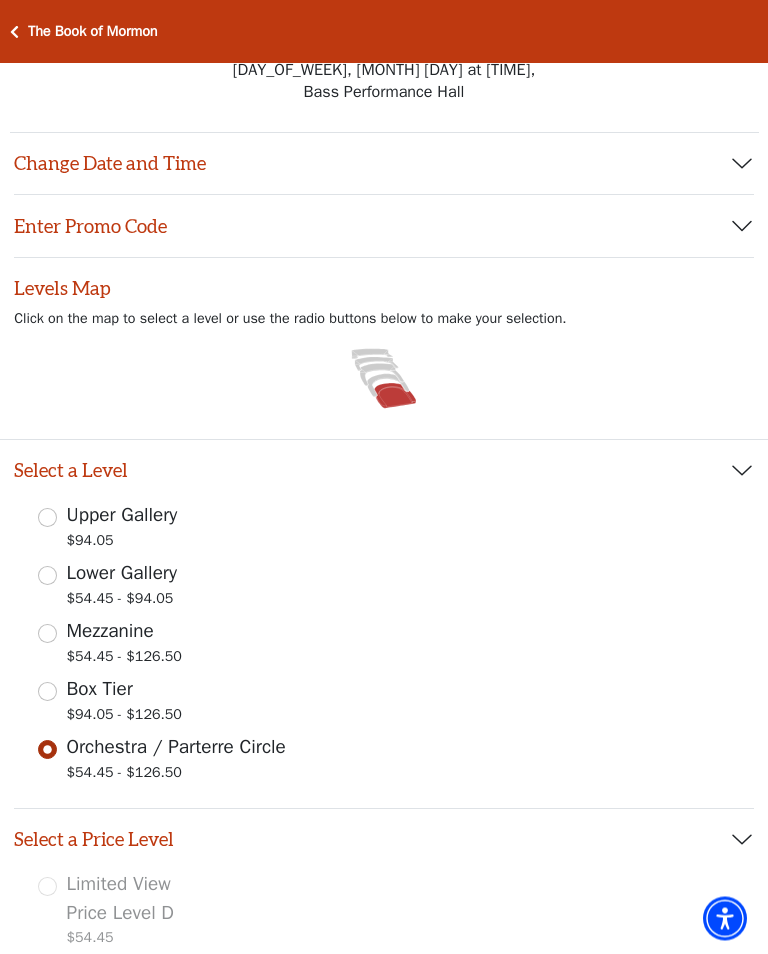 scroll, scrollTop: 0, scrollLeft: 0, axis: both 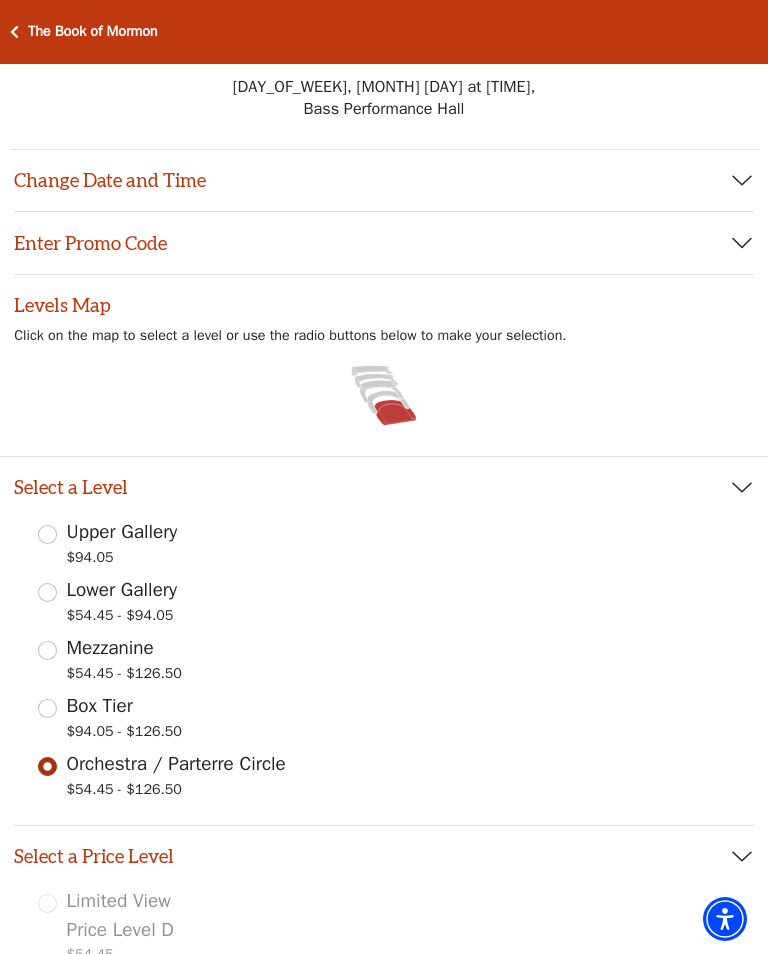click on "Change Date and Time" at bounding box center [384, 181] 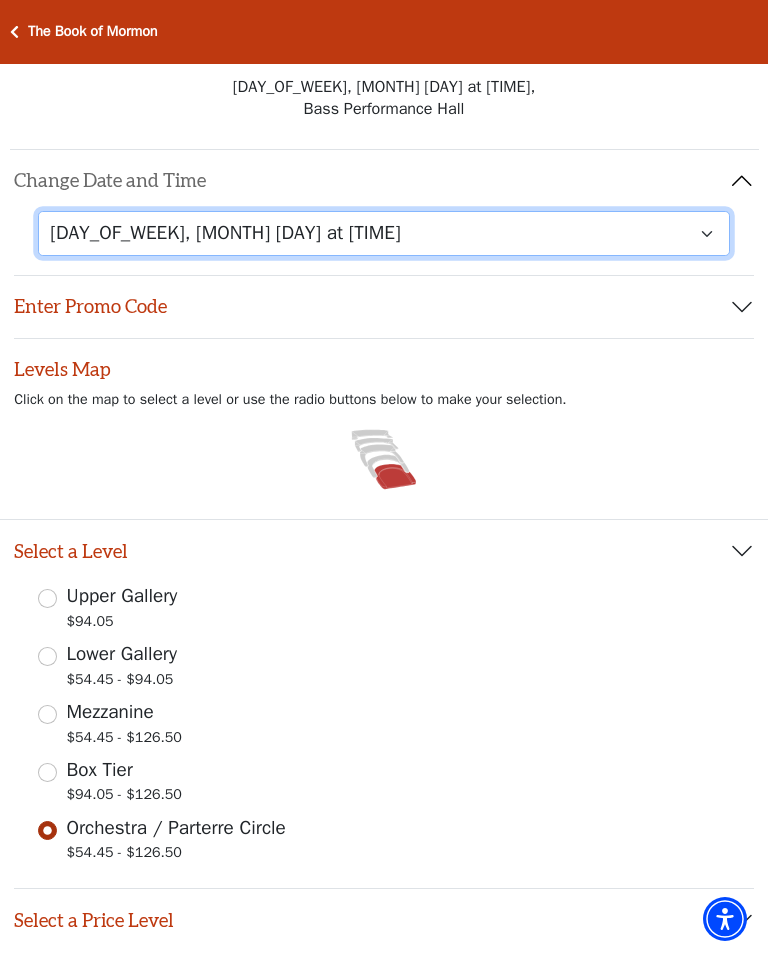 click on "[DAY], [MONTH] [DAY_NUM] at [TIME] [DAY], [MONTH] [DAY_NUM] at [TIME] [DAY], [MONTH] [DAY_NUM] at [TIME] [DAY], [MONTH] [DAY_NUM] at [TIME] [DAY], [MONTH] [DAY_NUM] at [TIME]" at bounding box center [384, 233] 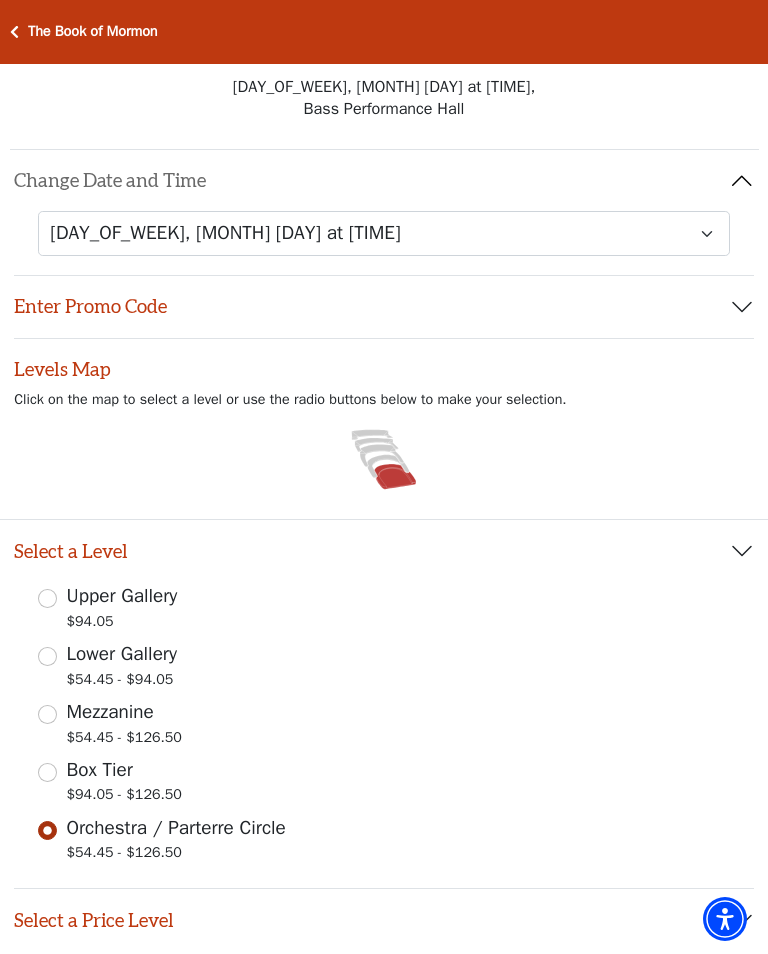 click 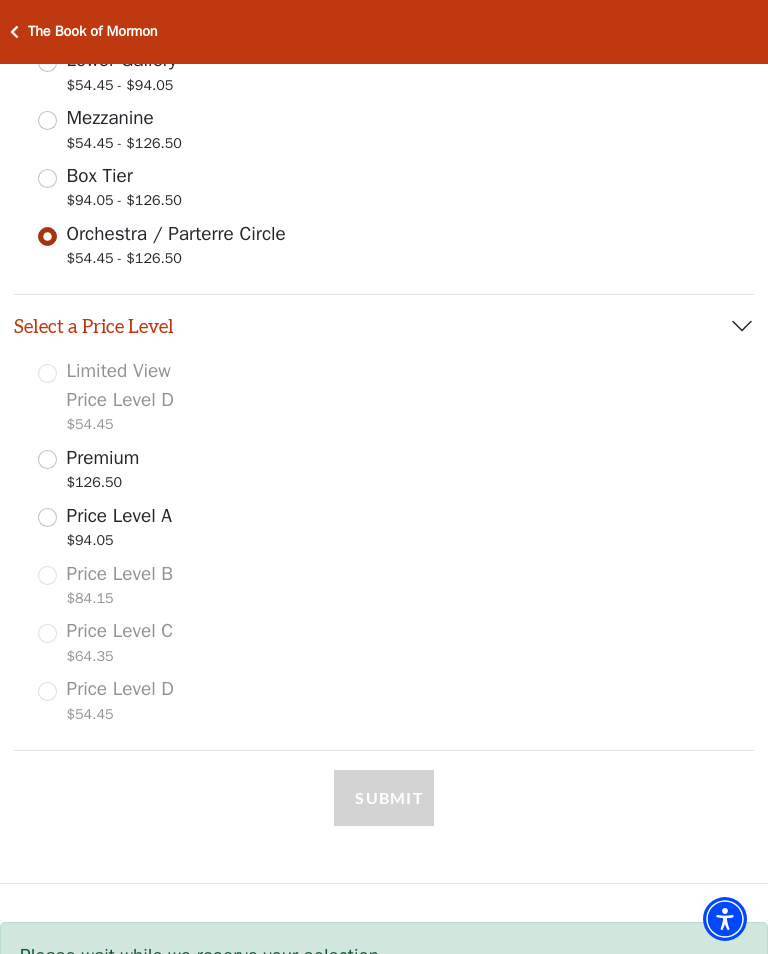 scroll, scrollTop: 764, scrollLeft: 0, axis: vertical 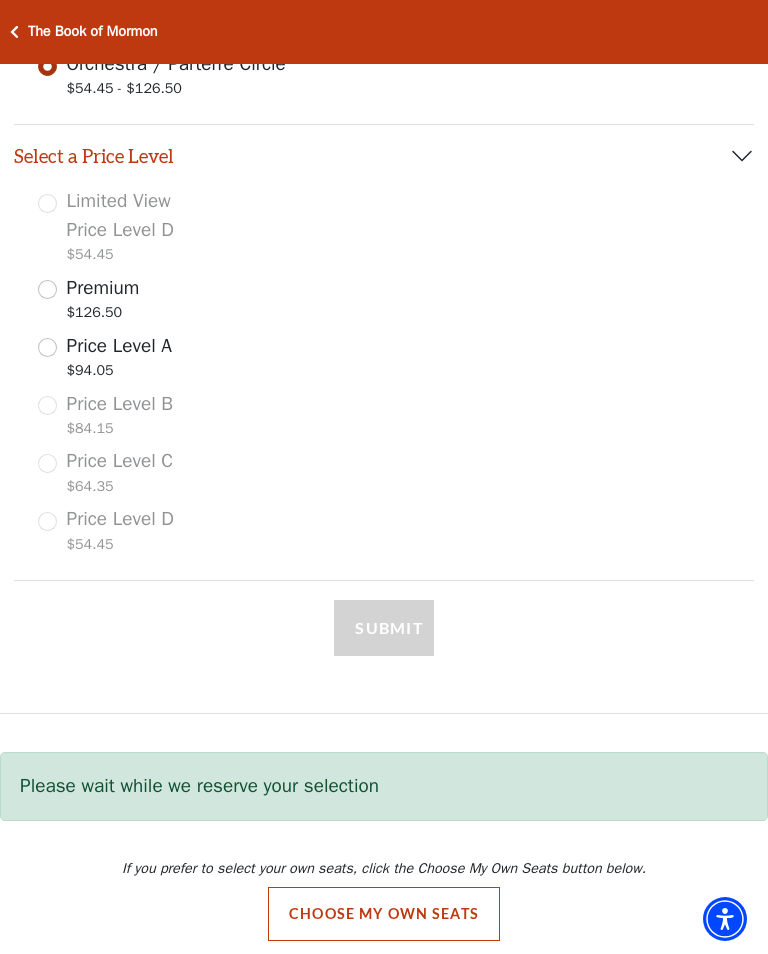 click on "Choose My Own Seats" at bounding box center (384, 914) 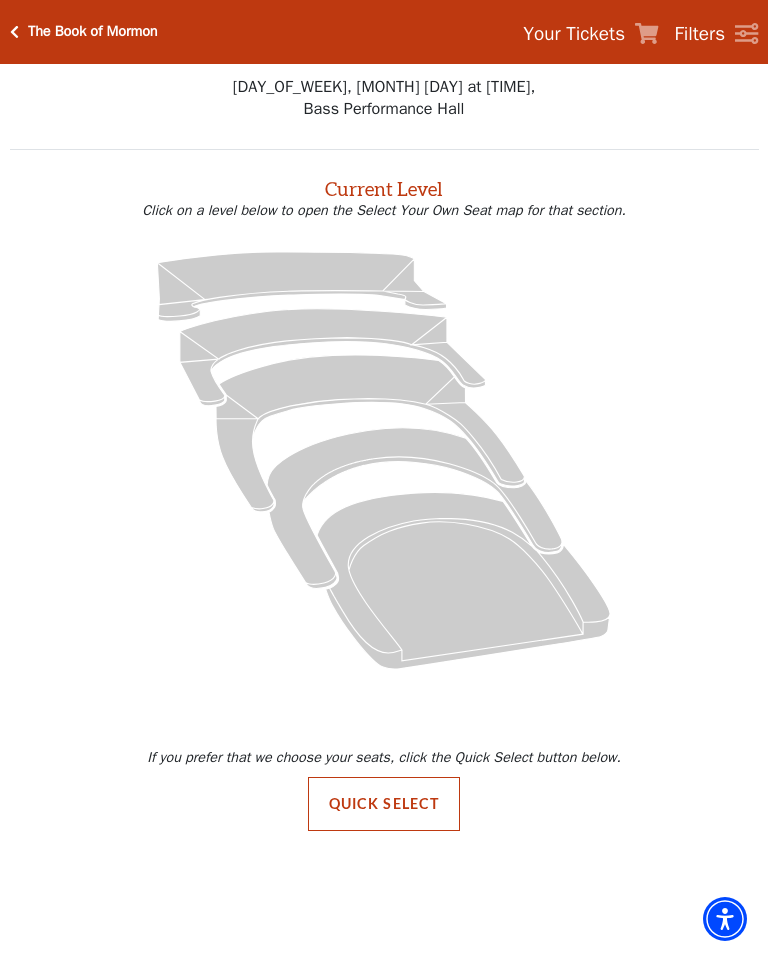 click 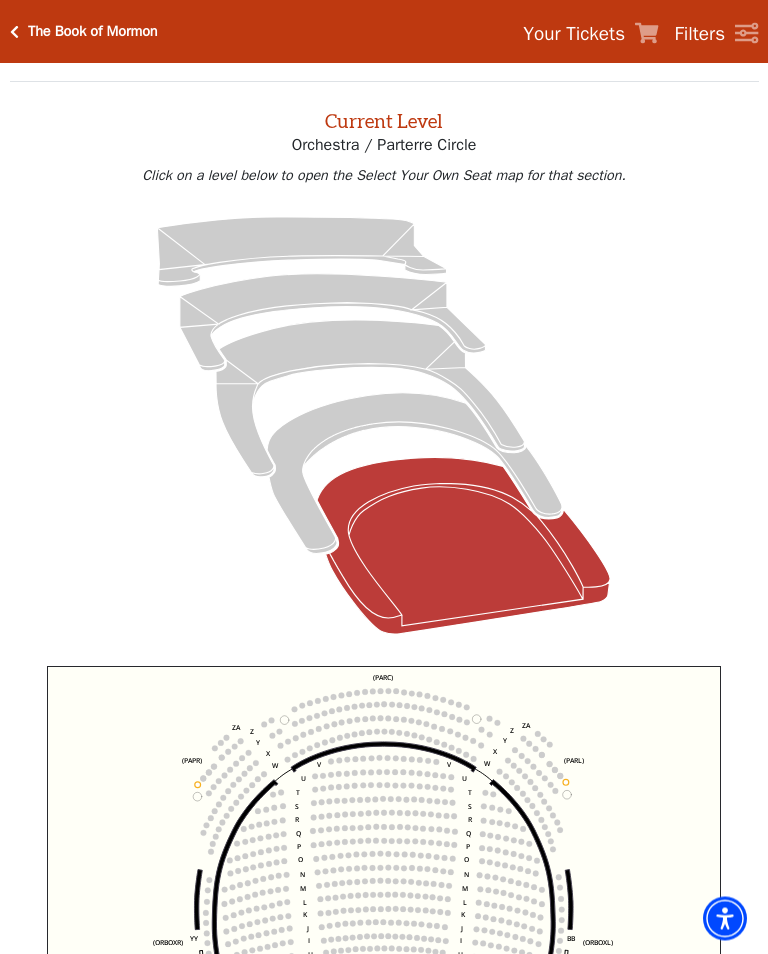 scroll, scrollTop: 76, scrollLeft: 0, axis: vertical 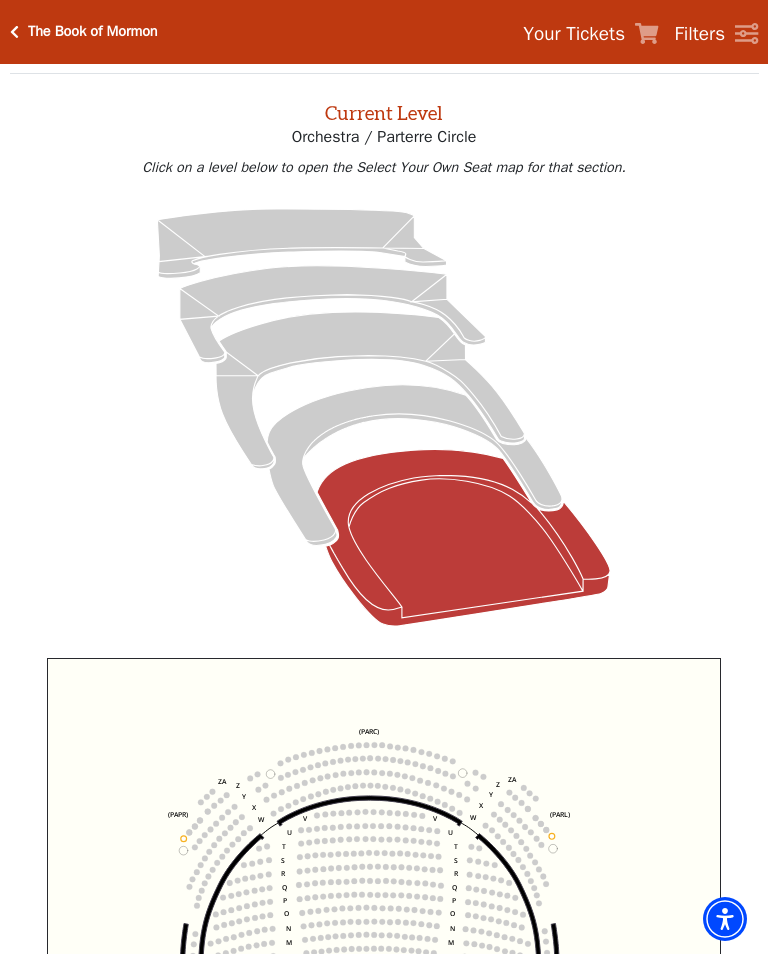 click 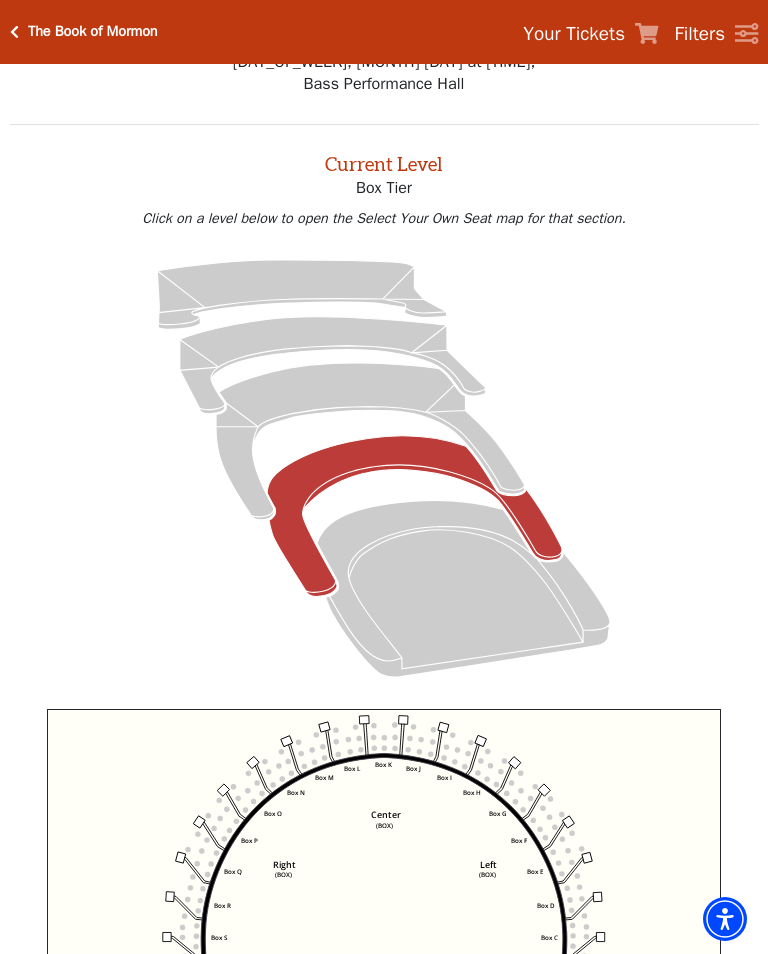 scroll, scrollTop: 76, scrollLeft: 0, axis: vertical 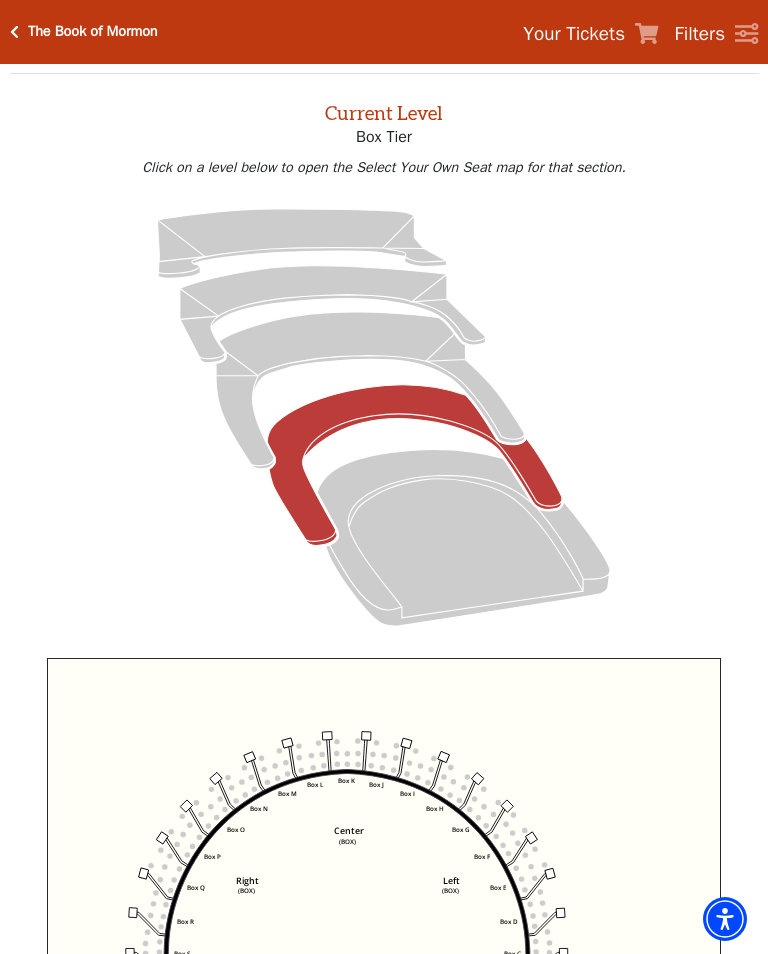 click 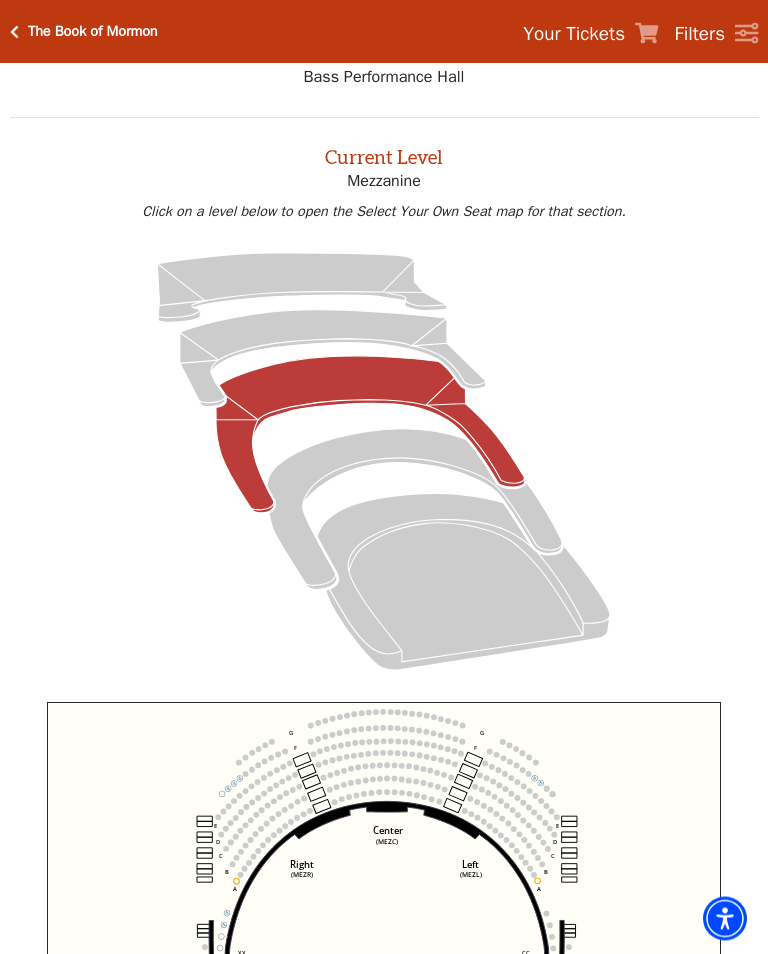 scroll, scrollTop: 76, scrollLeft: 0, axis: vertical 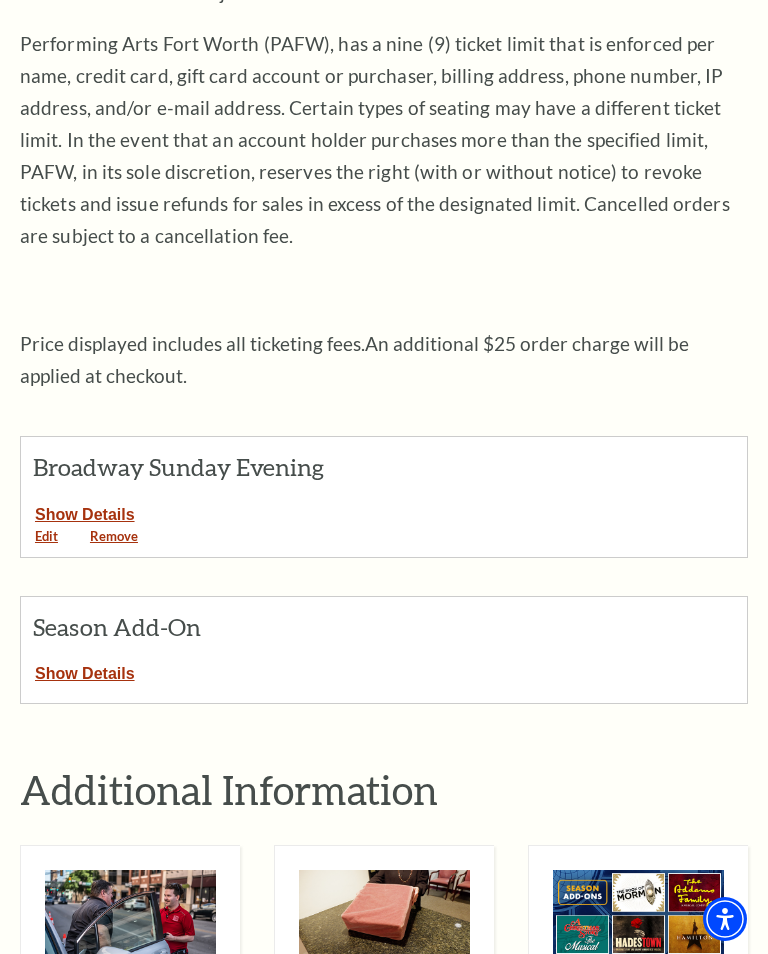 click on "Show Details" at bounding box center (85, 511) 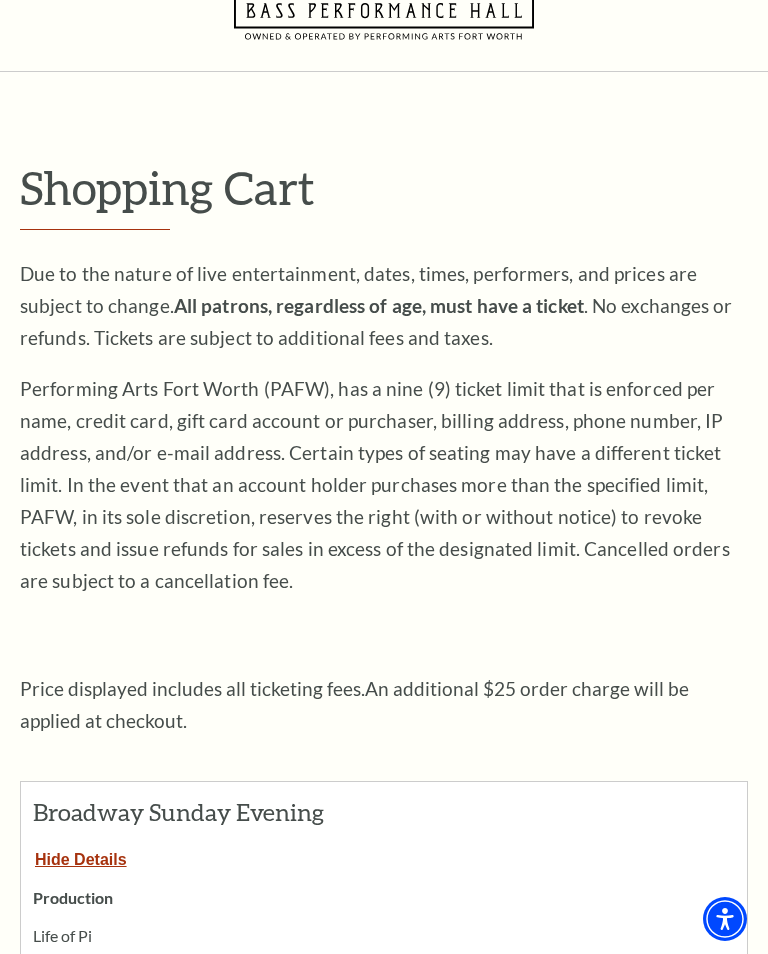 scroll, scrollTop: 0, scrollLeft: 0, axis: both 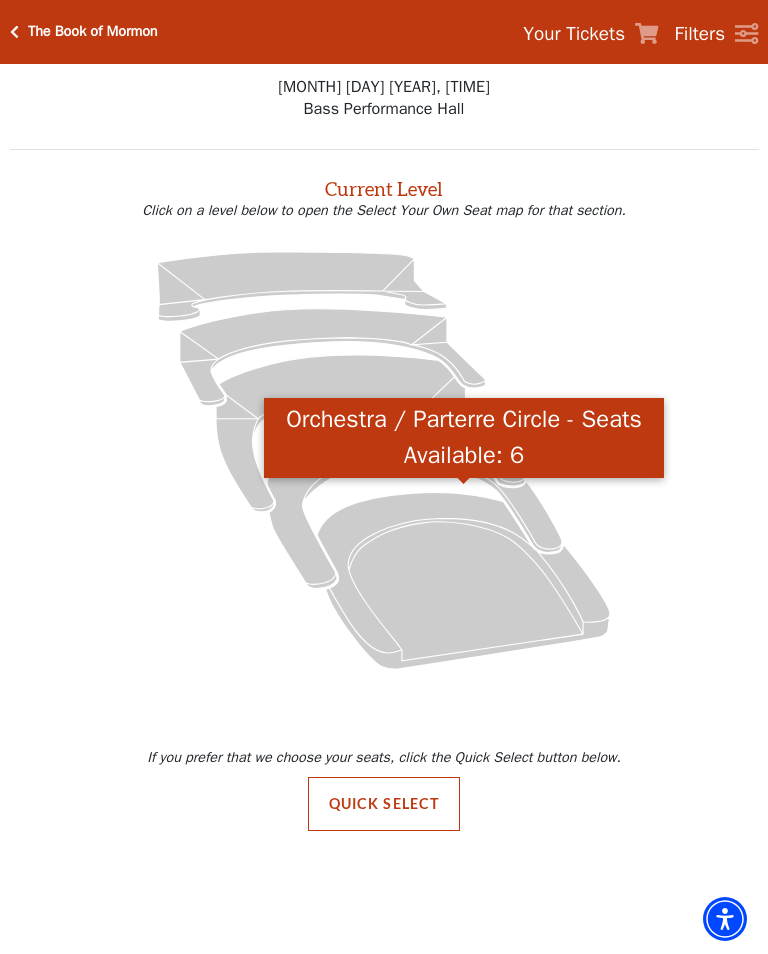 click 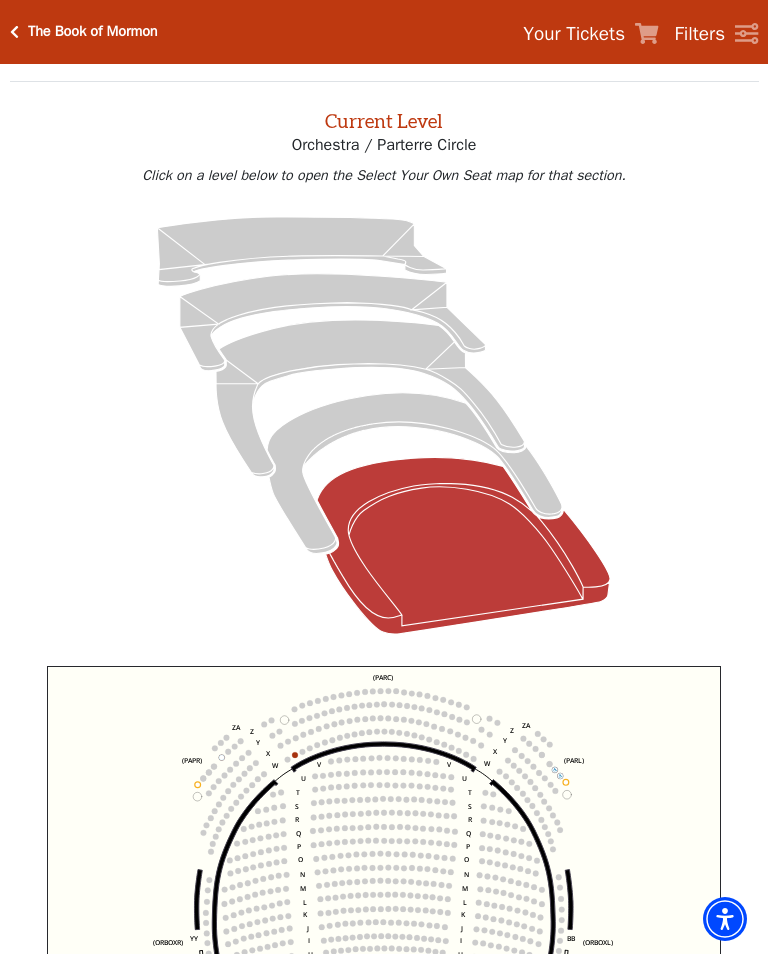 scroll, scrollTop: 76, scrollLeft: 0, axis: vertical 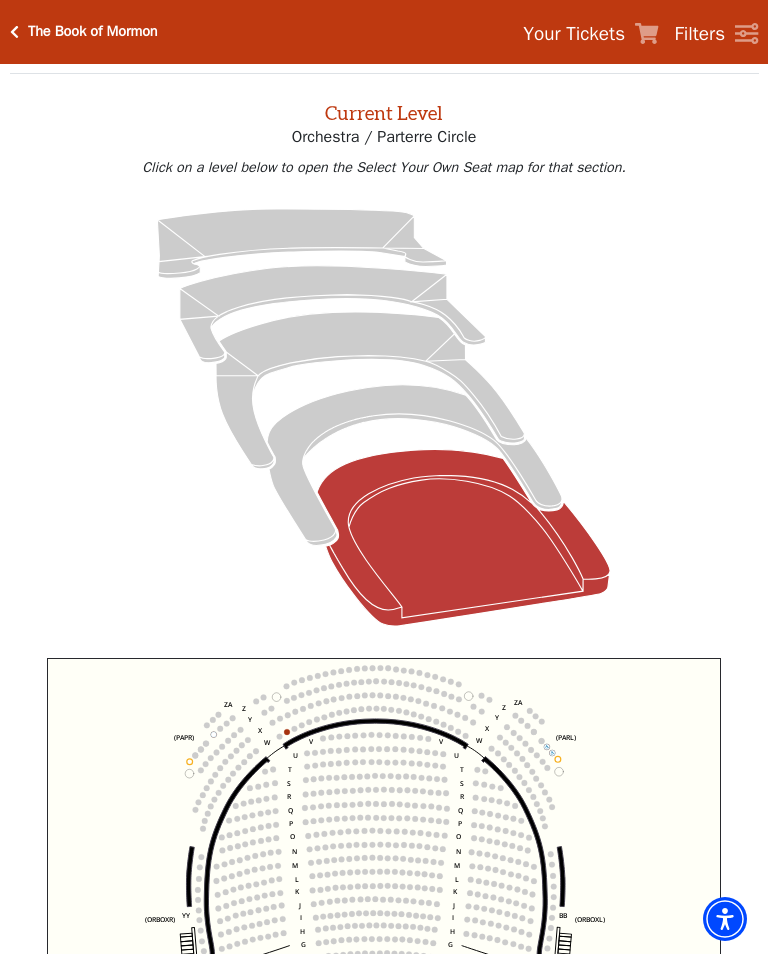 click 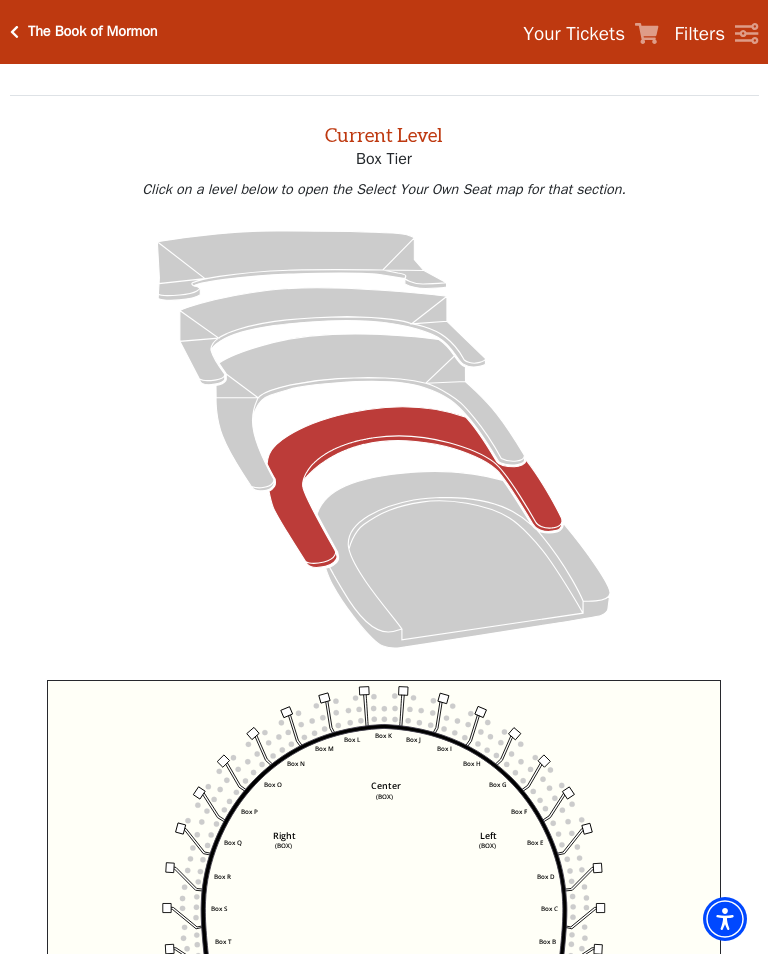 scroll, scrollTop: 76, scrollLeft: 0, axis: vertical 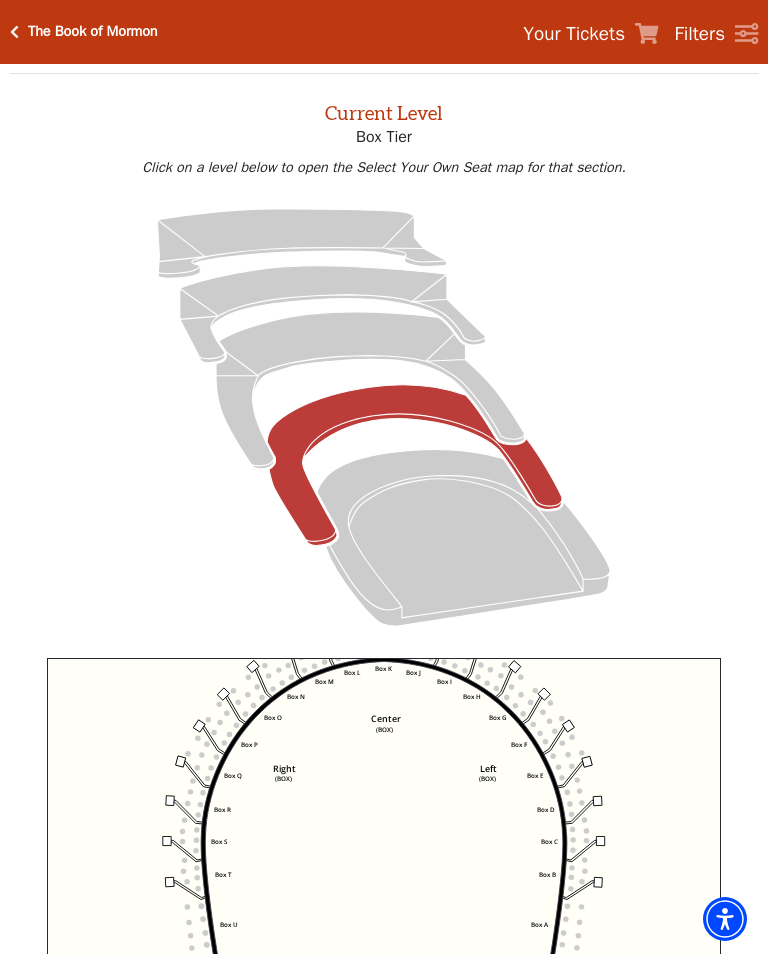 click on "The Book of Mormon" at bounding box center [93, 31] 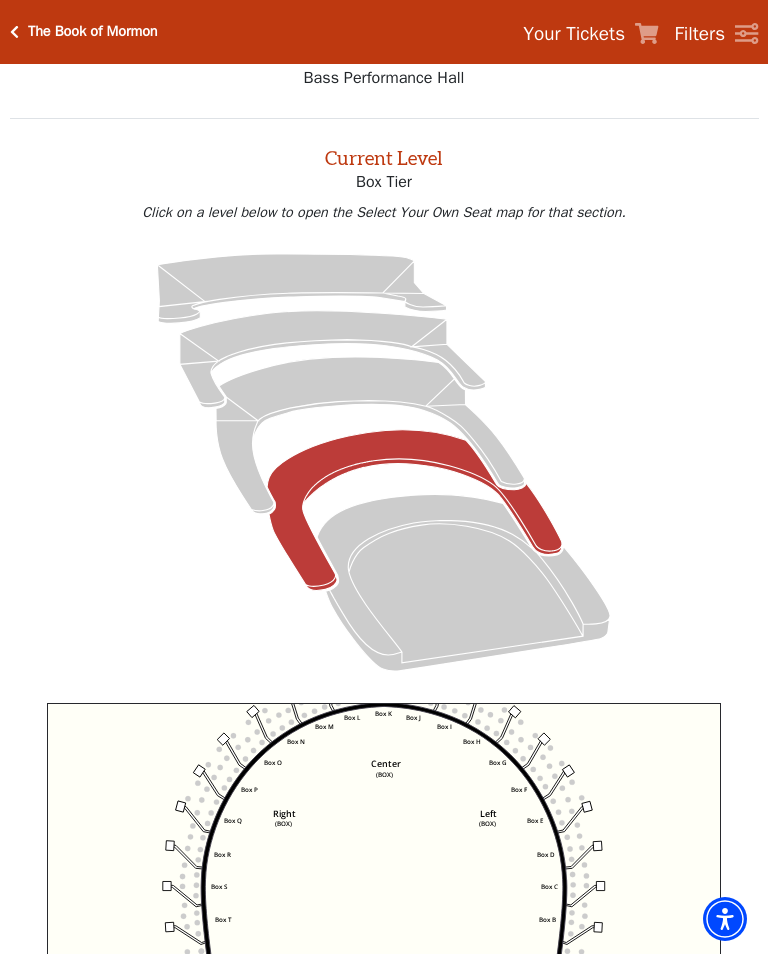 scroll, scrollTop: 0, scrollLeft: 0, axis: both 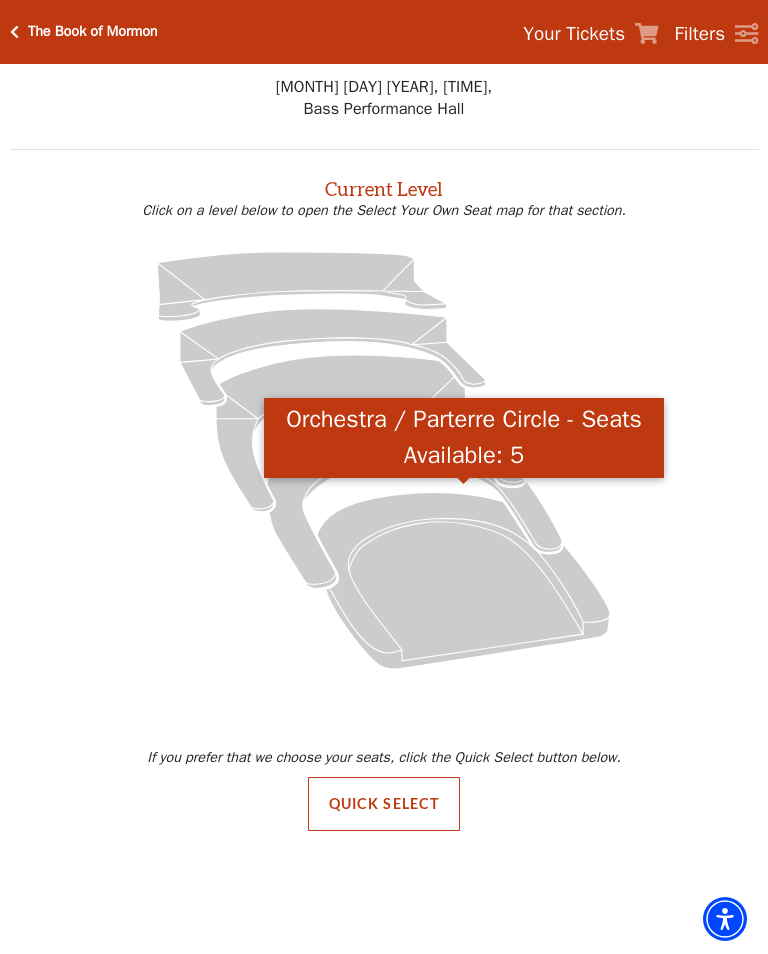 click 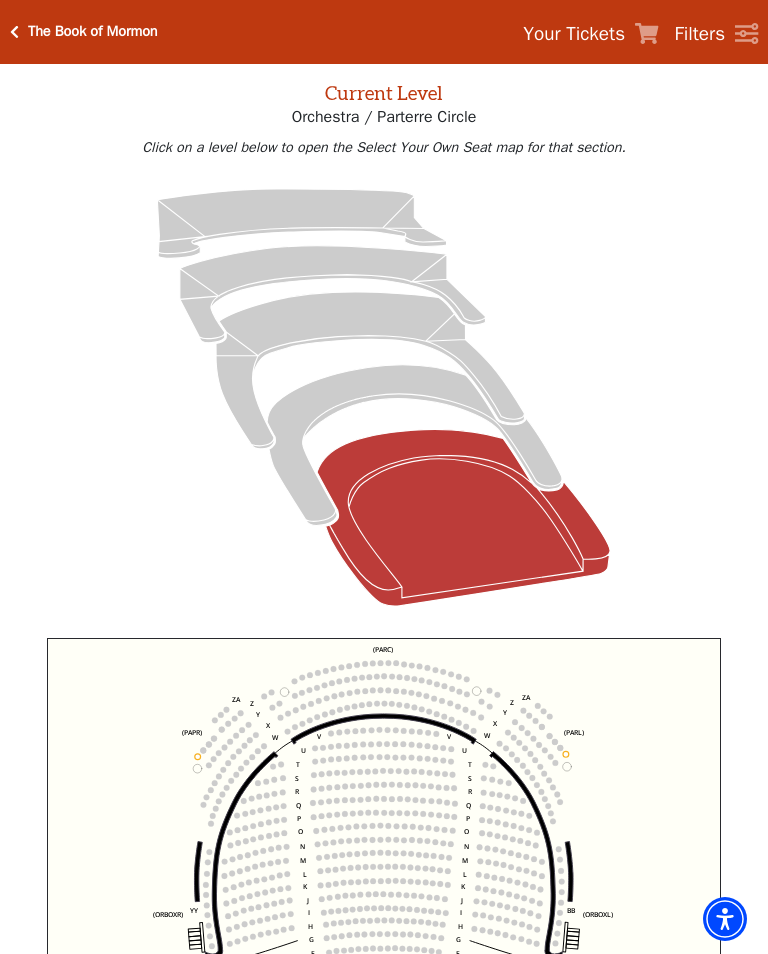 scroll, scrollTop: 0, scrollLeft: 0, axis: both 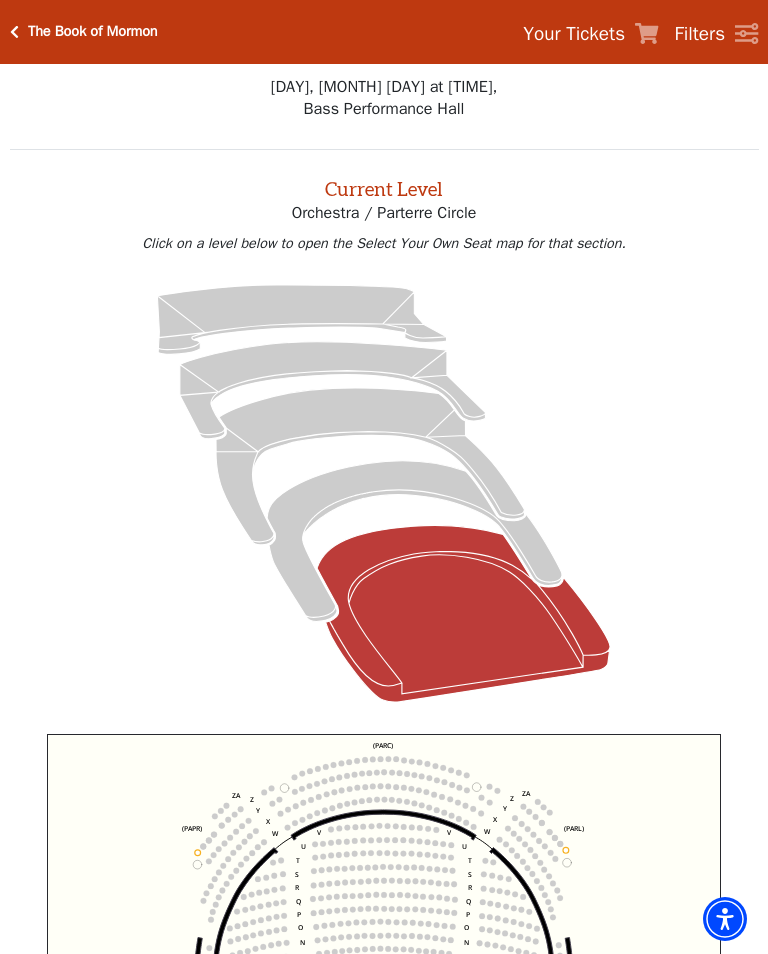 click 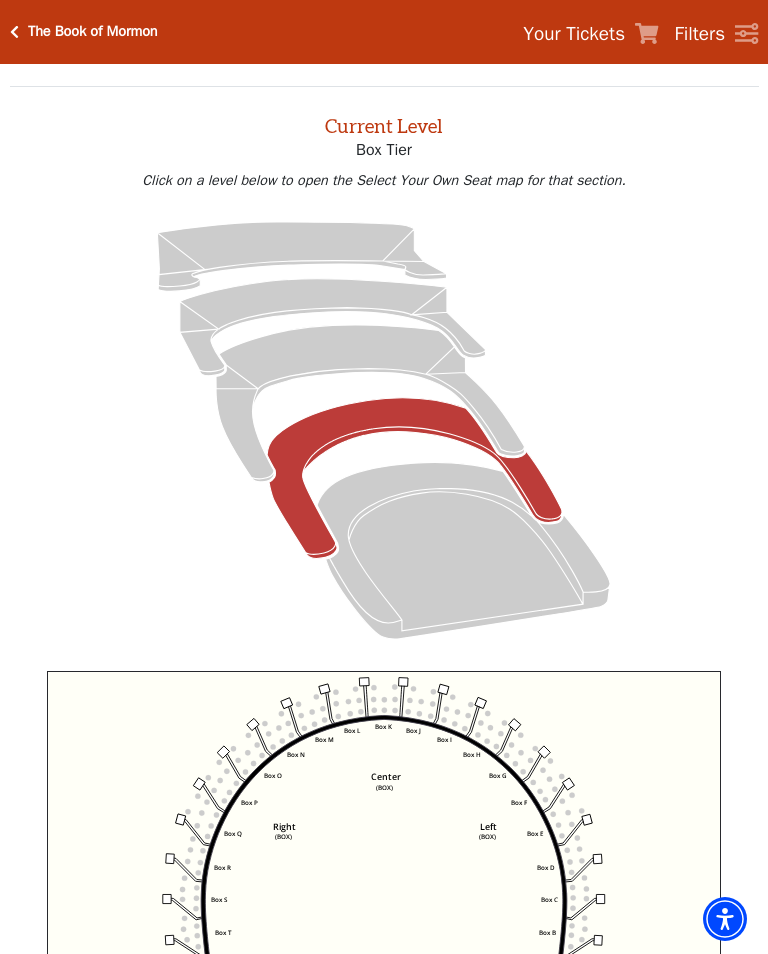 scroll, scrollTop: 76, scrollLeft: 0, axis: vertical 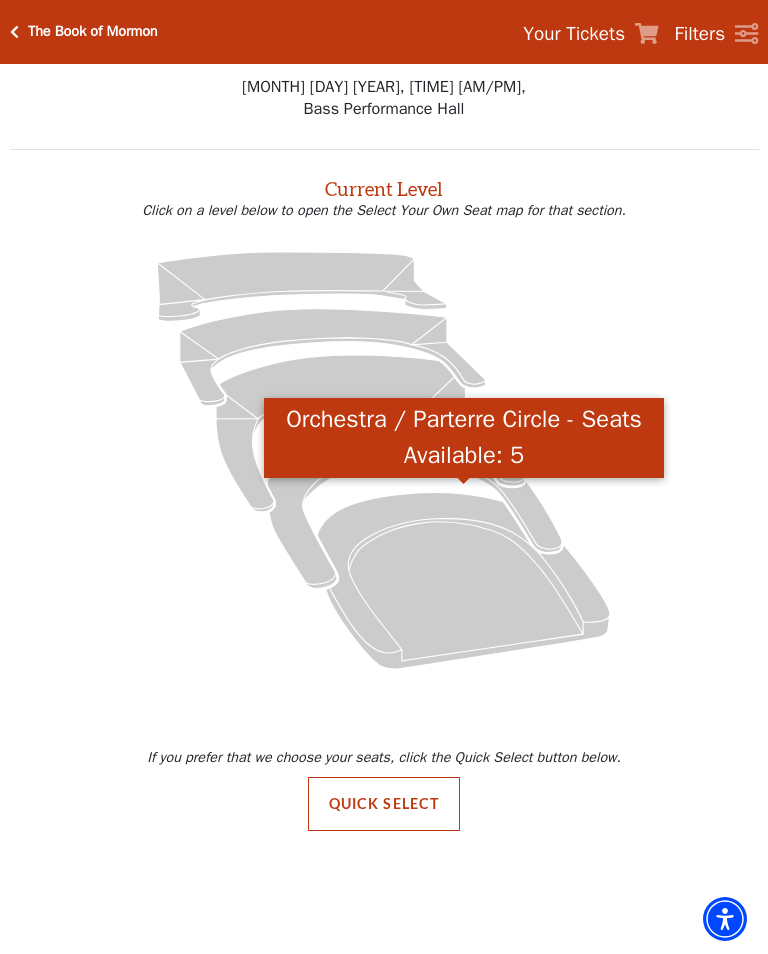 click 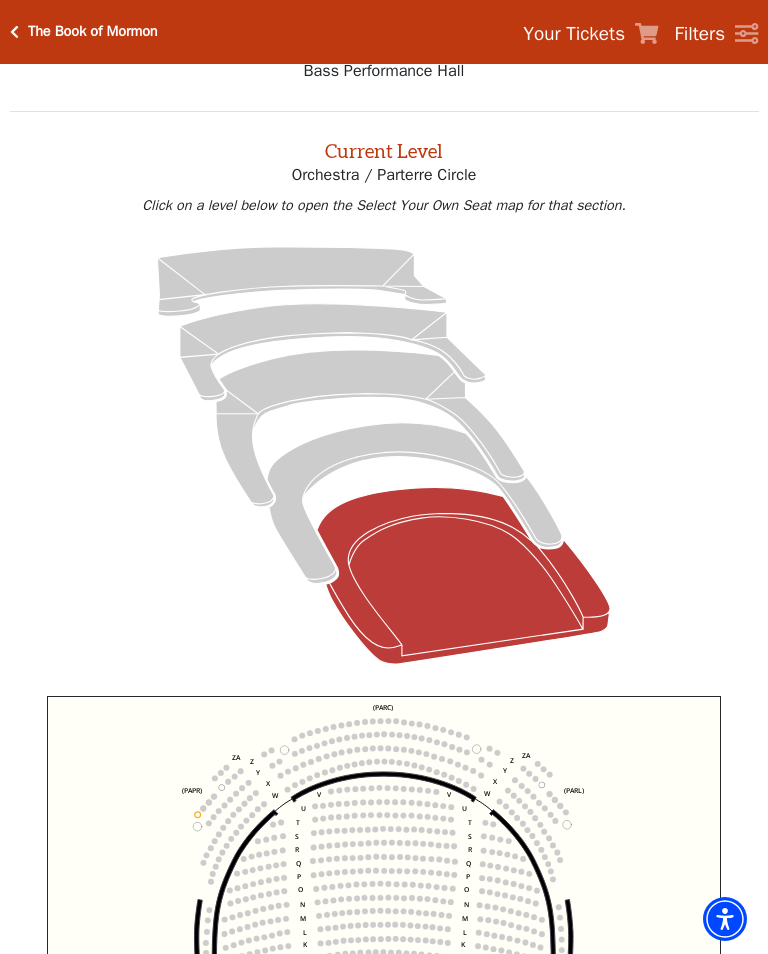 scroll, scrollTop: 30, scrollLeft: 0, axis: vertical 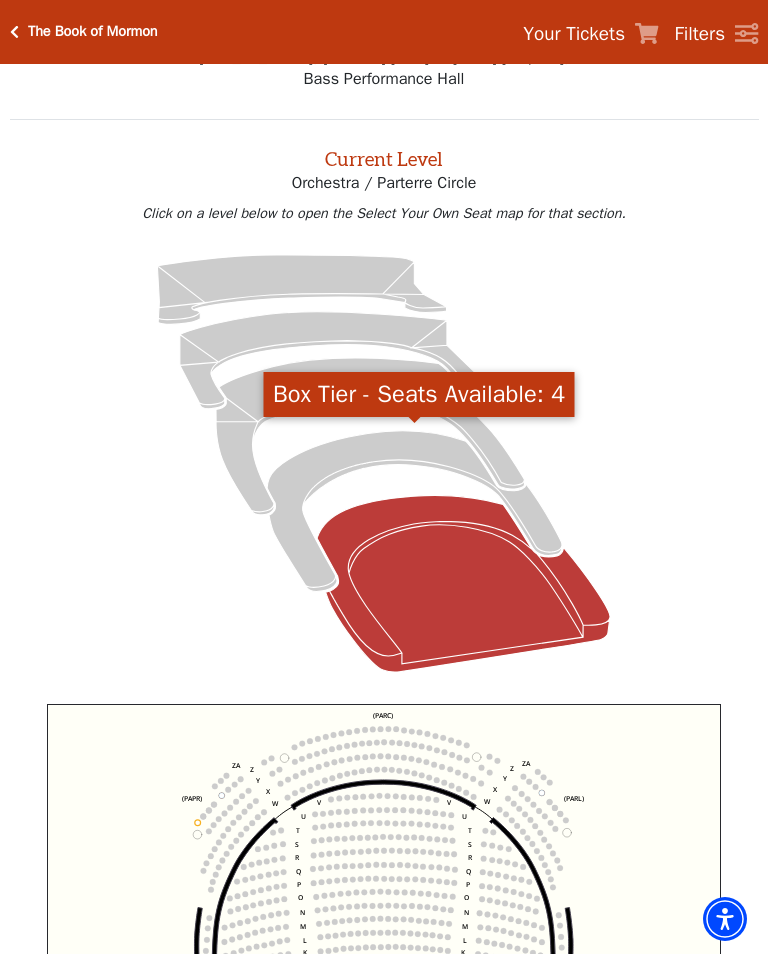 click 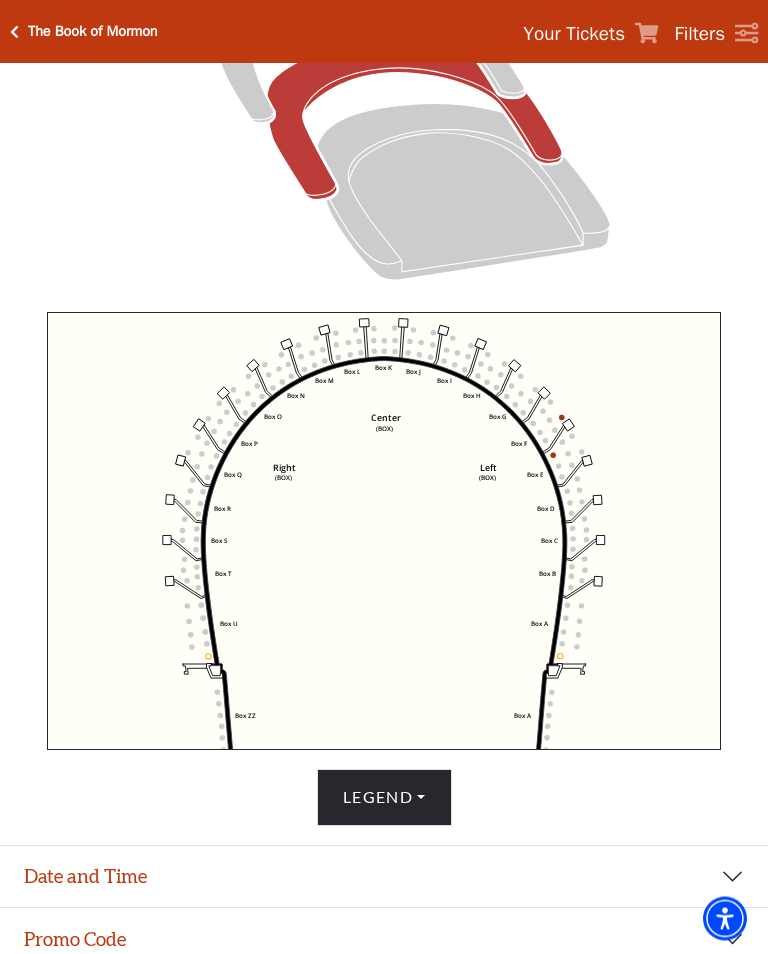 scroll, scrollTop: 422, scrollLeft: 0, axis: vertical 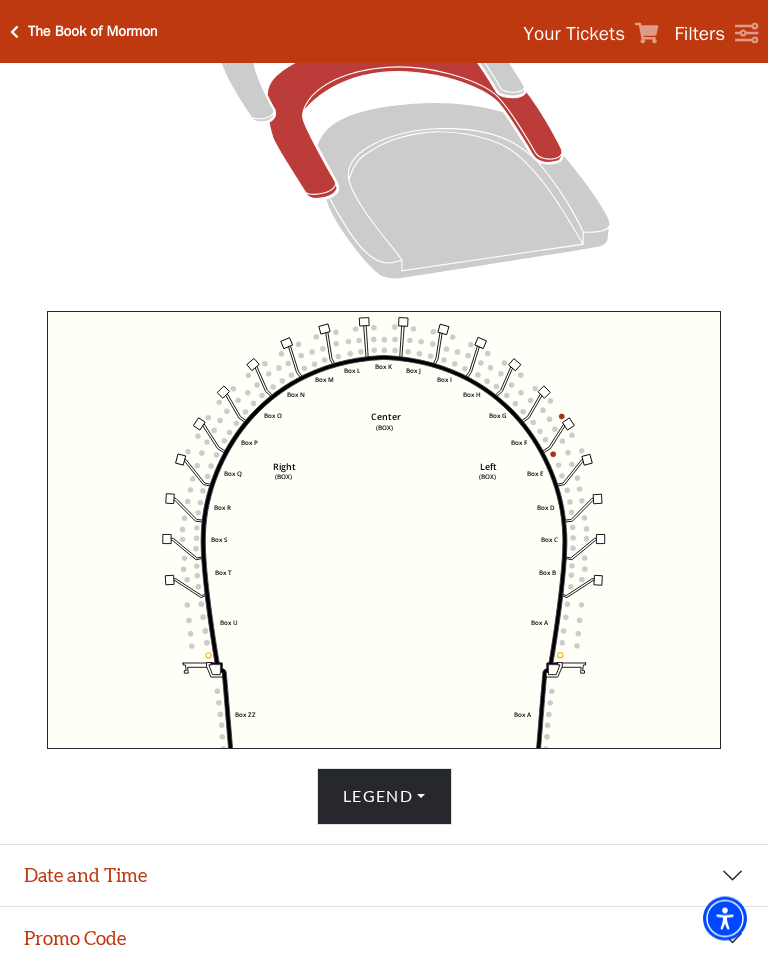 click 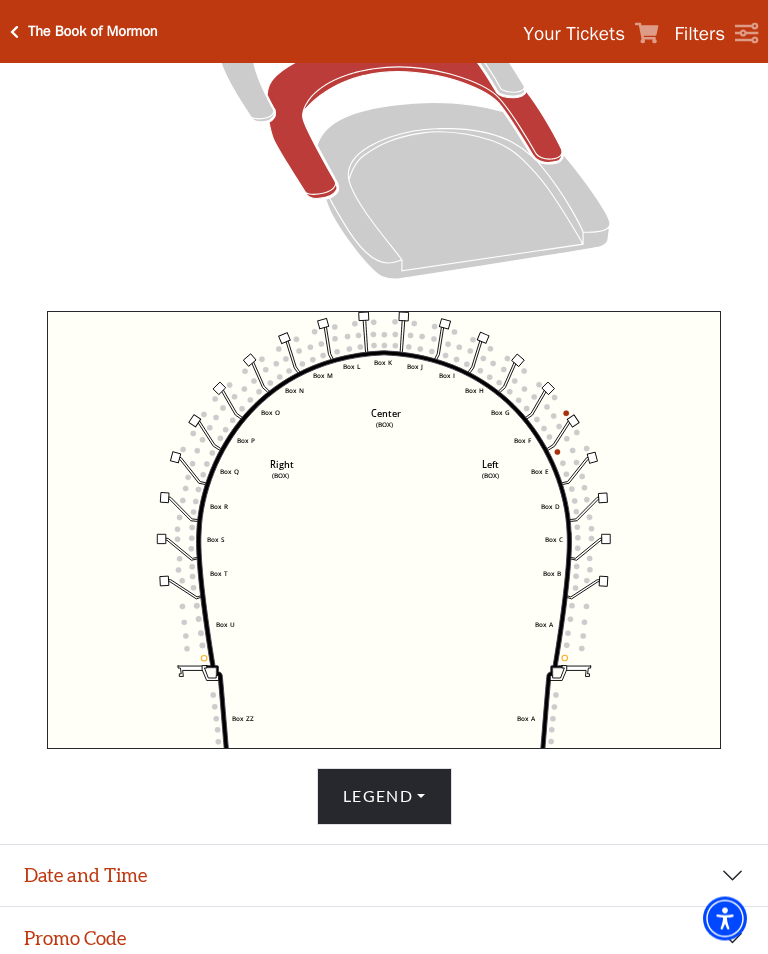 scroll, scrollTop: 423, scrollLeft: 0, axis: vertical 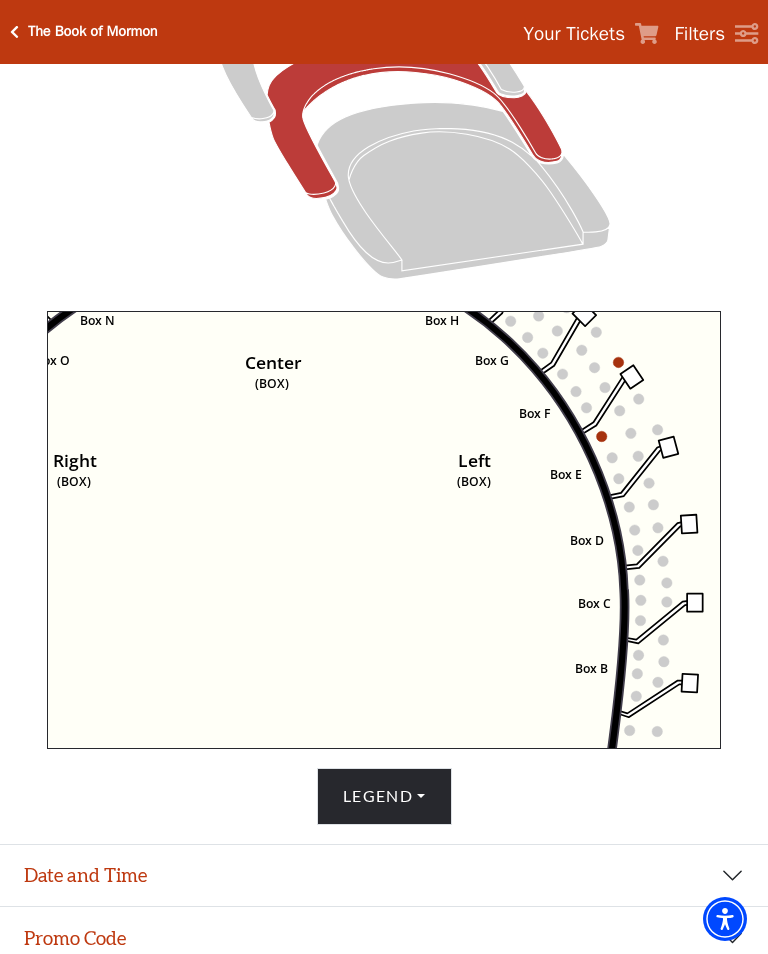 click on "Left   (BOX)   Right   (BOX)   Center   (BOX)   Box ZZ   Box U   Box T   Box S   Box R   Box Q   Box P   Box O   Box N   Box M   Box L   Box A   Box A   Box B   Box C   Box D   Box E   Box F   Box G   Box H   Box I   Box J   Box K" 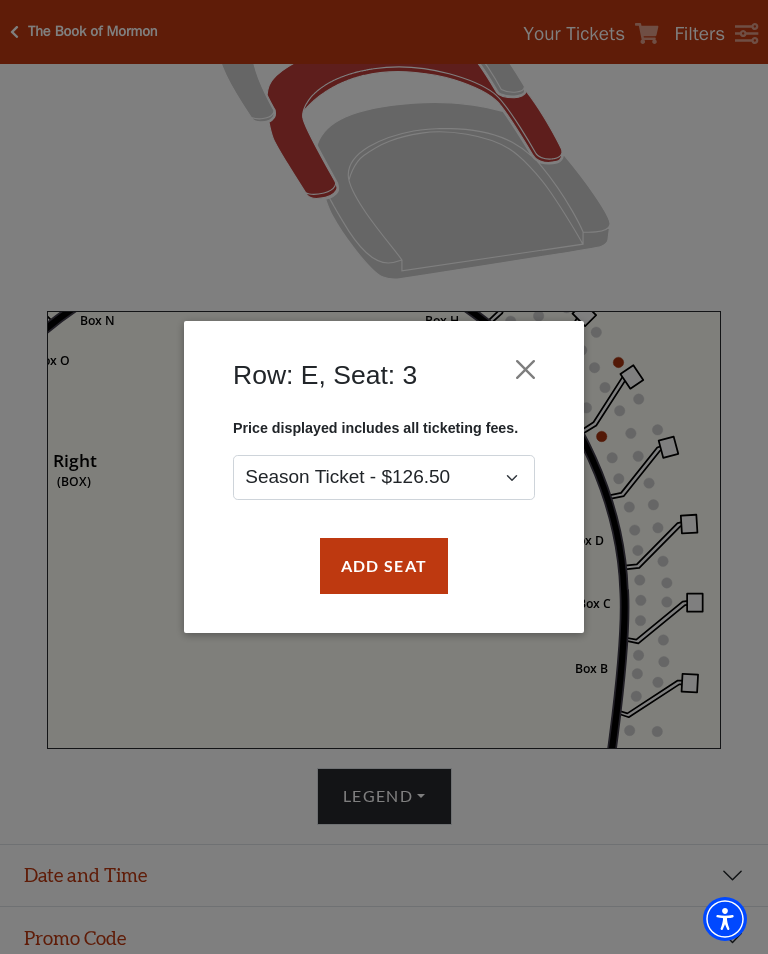 click at bounding box center [526, 369] 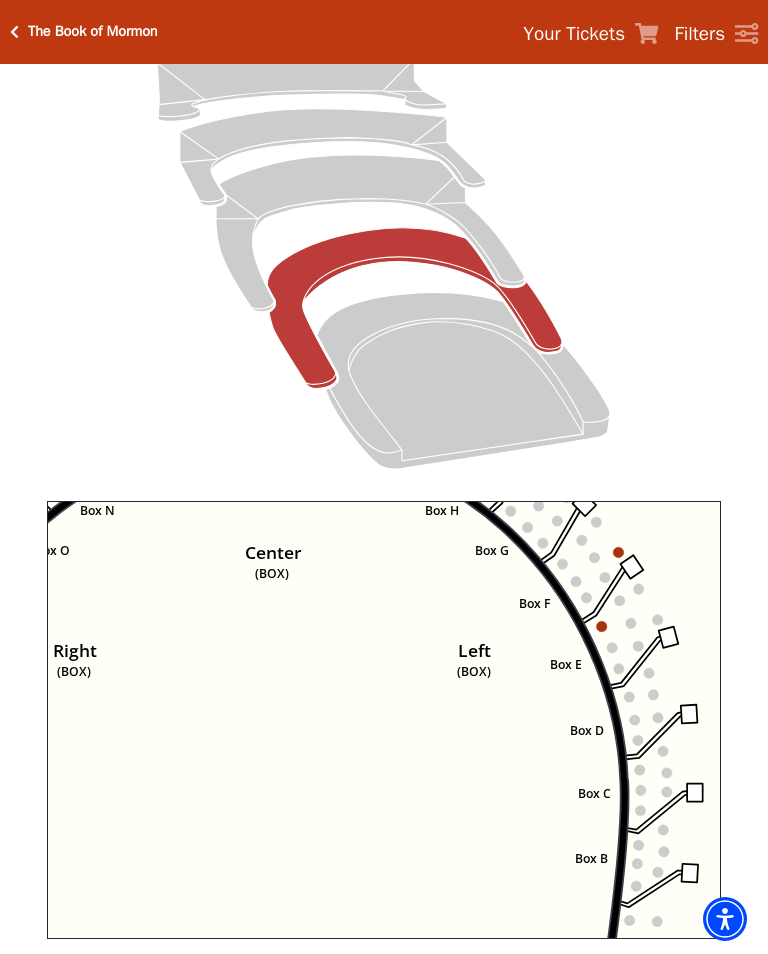 scroll, scrollTop: 232, scrollLeft: 0, axis: vertical 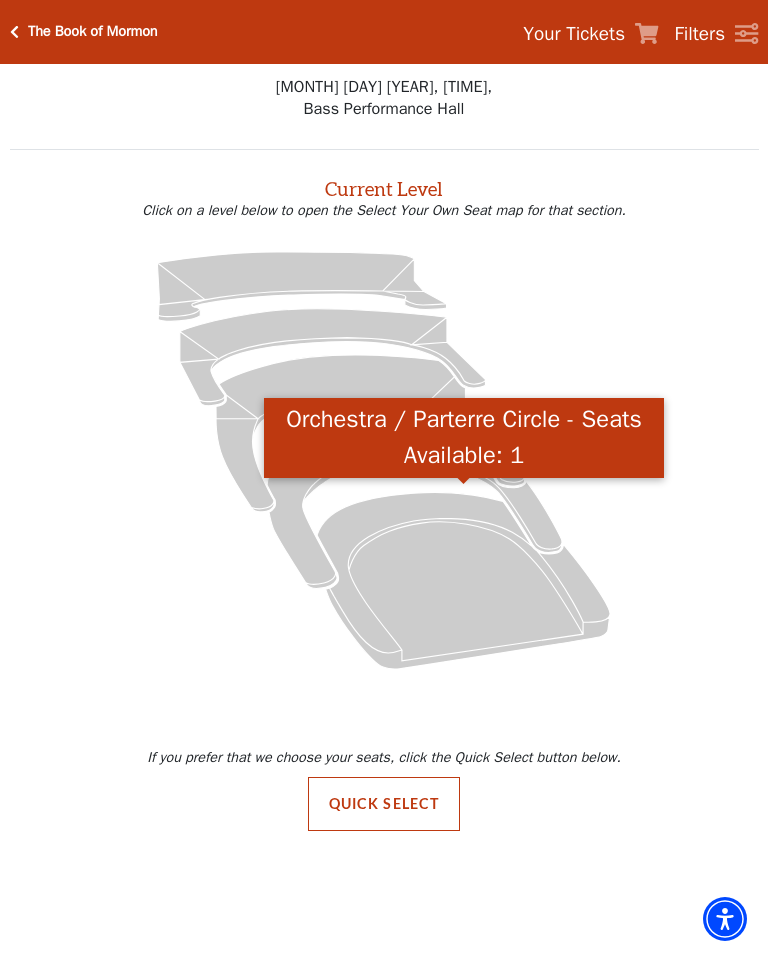 click 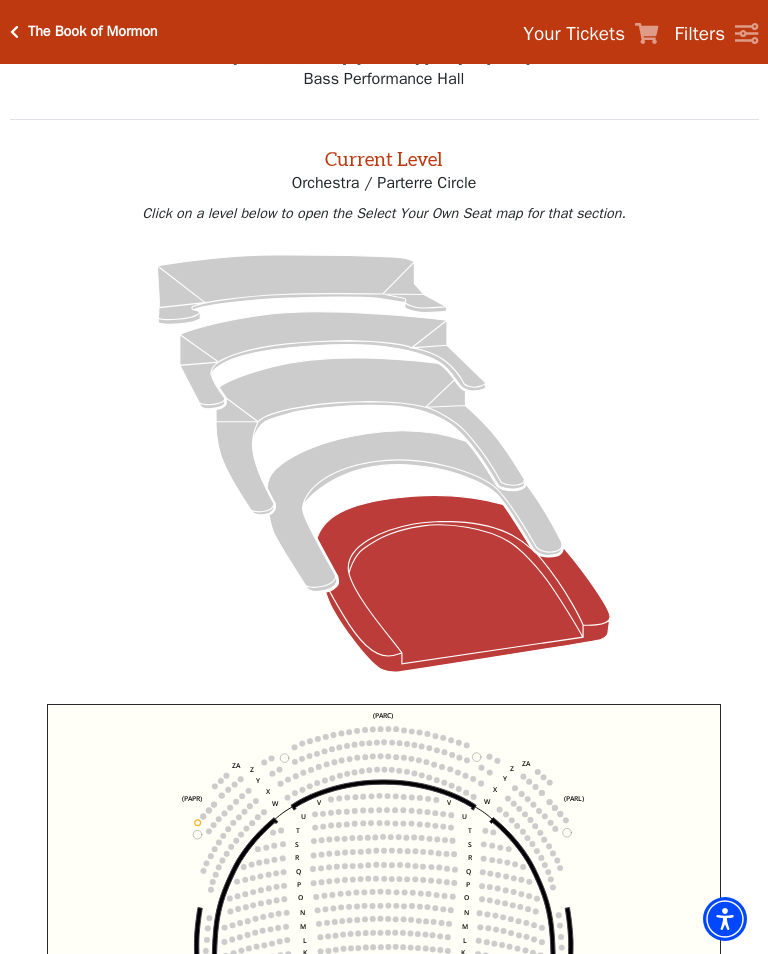 scroll, scrollTop: 76, scrollLeft: 0, axis: vertical 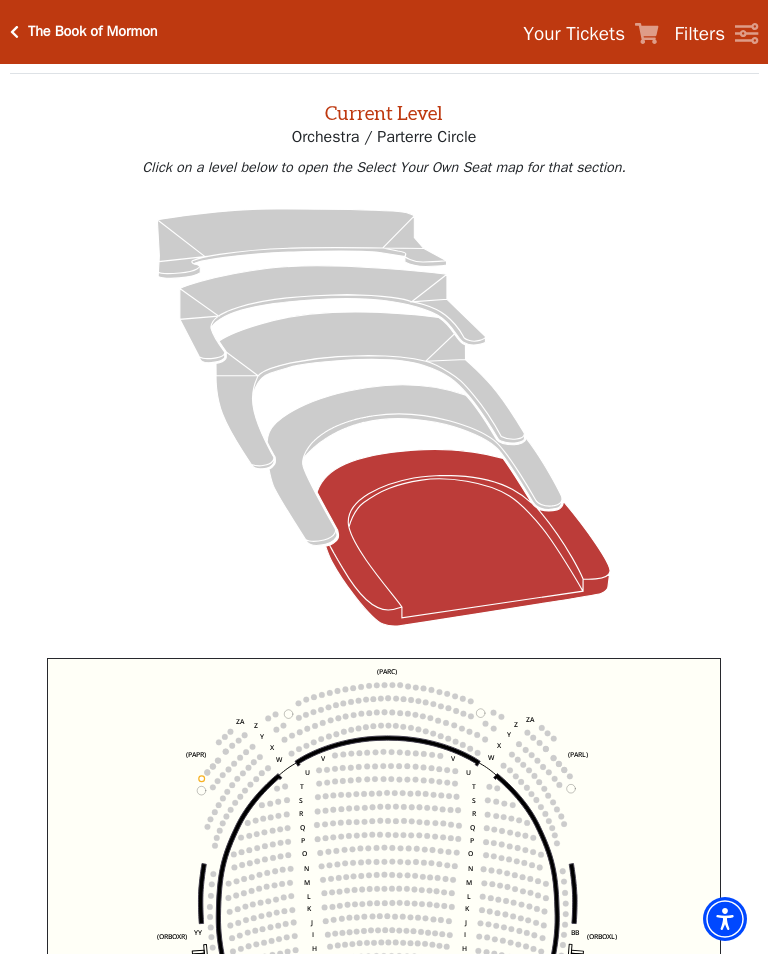 click 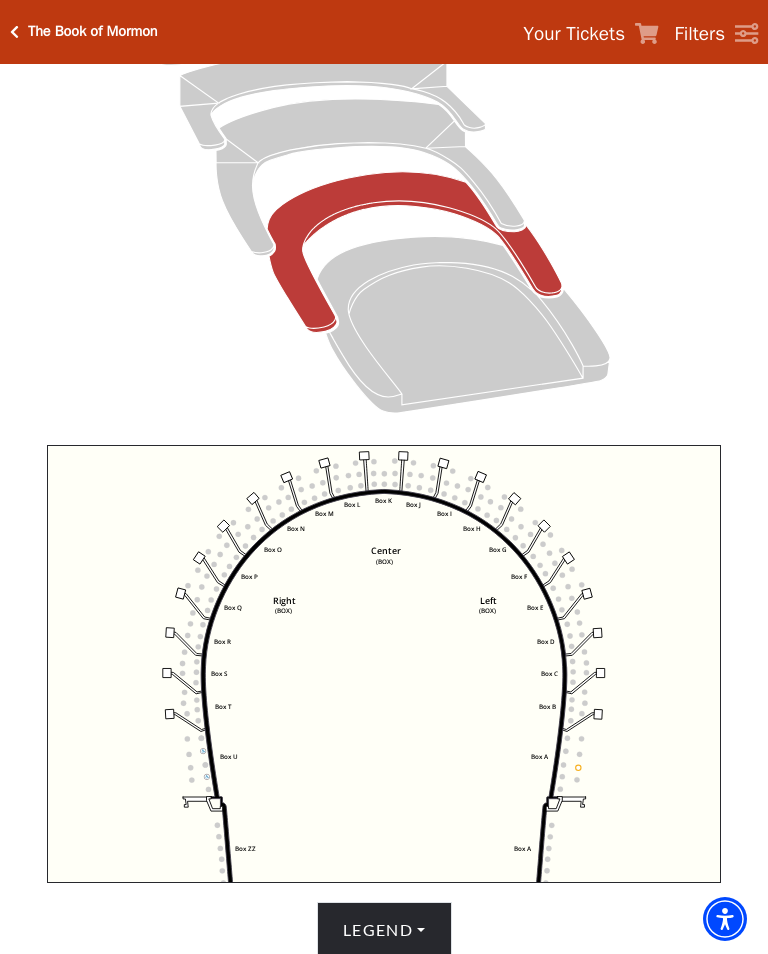 scroll, scrollTop: 284, scrollLeft: 0, axis: vertical 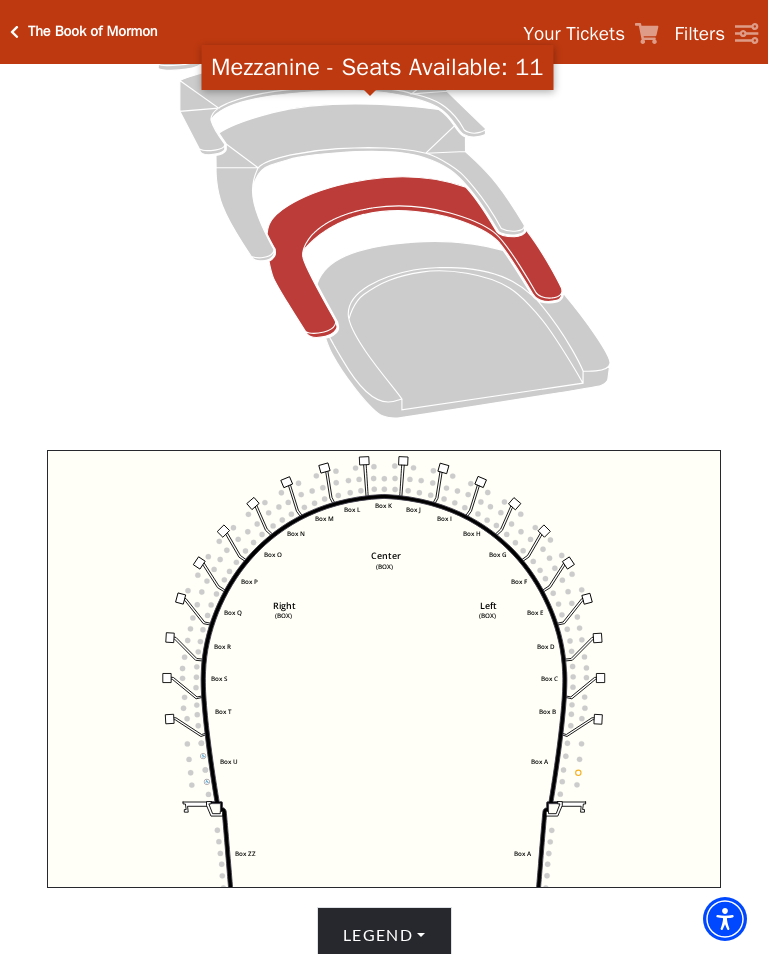 click 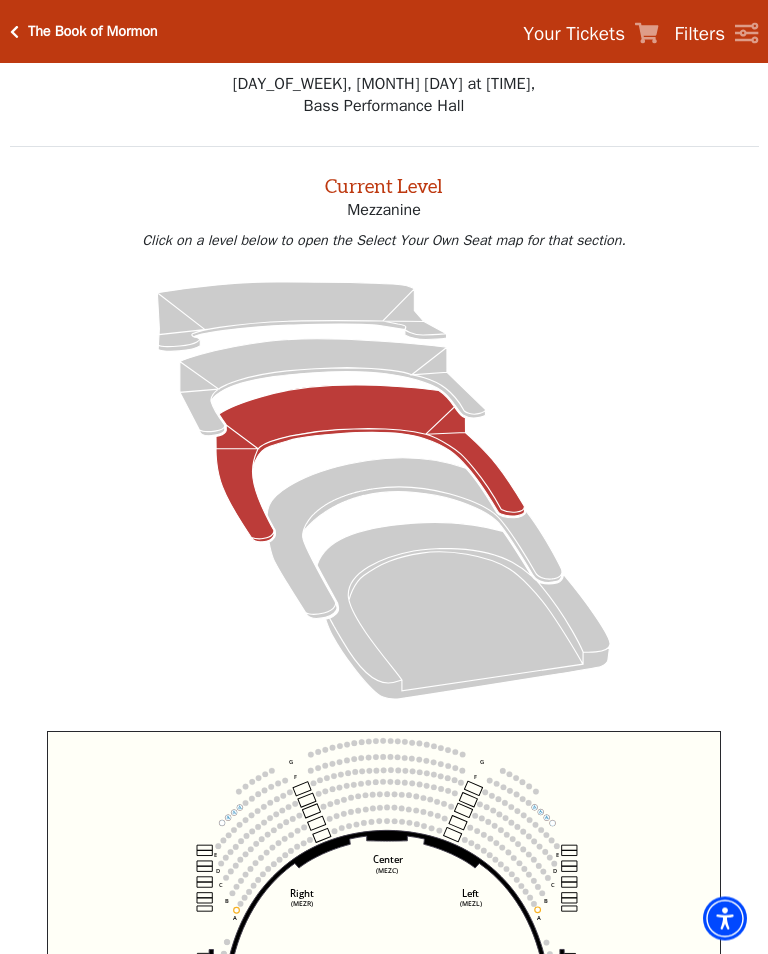 scroll, scrollTop: 0, scrollLeft: 0, axis: both 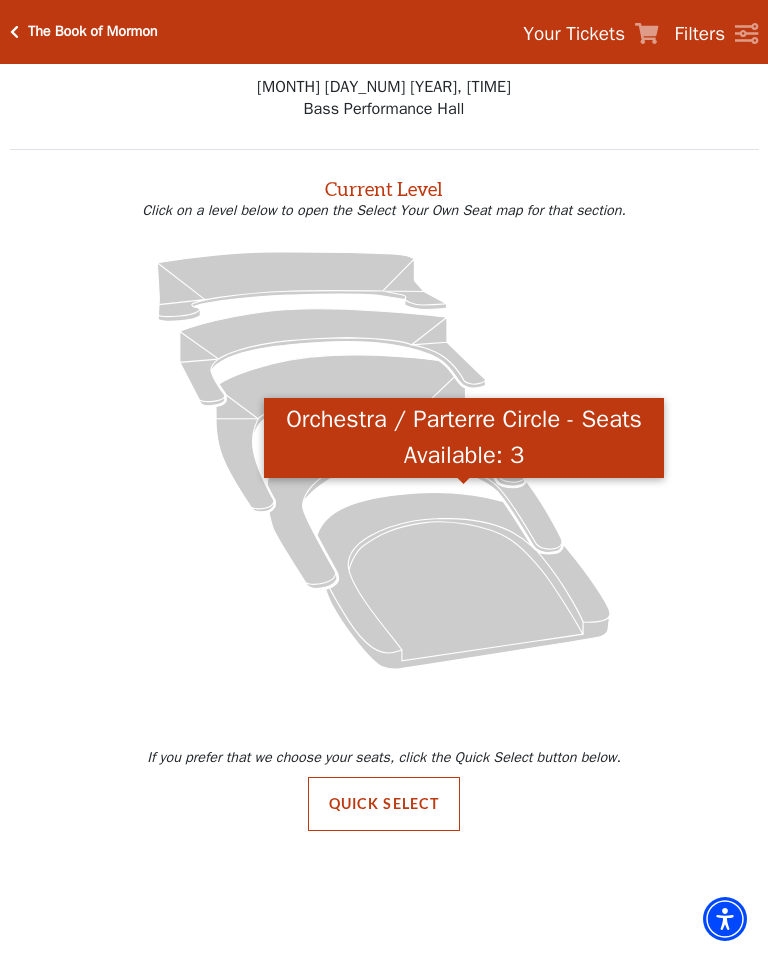 click 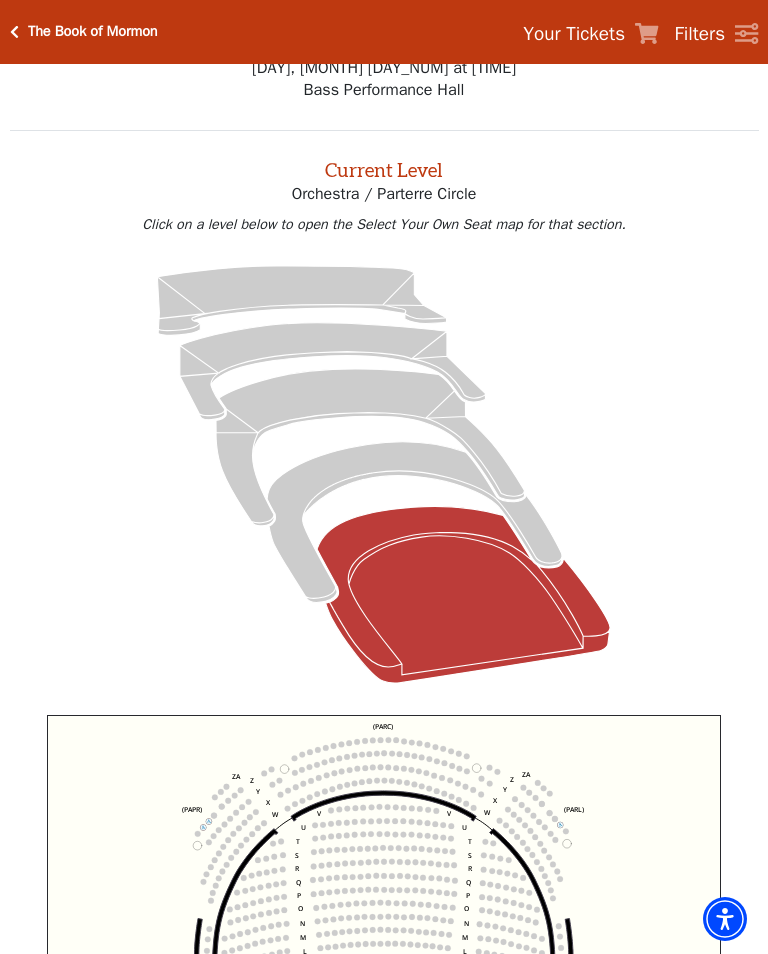 scroll, scrollTop: 18, scrollLeft: 0, axis: vertical 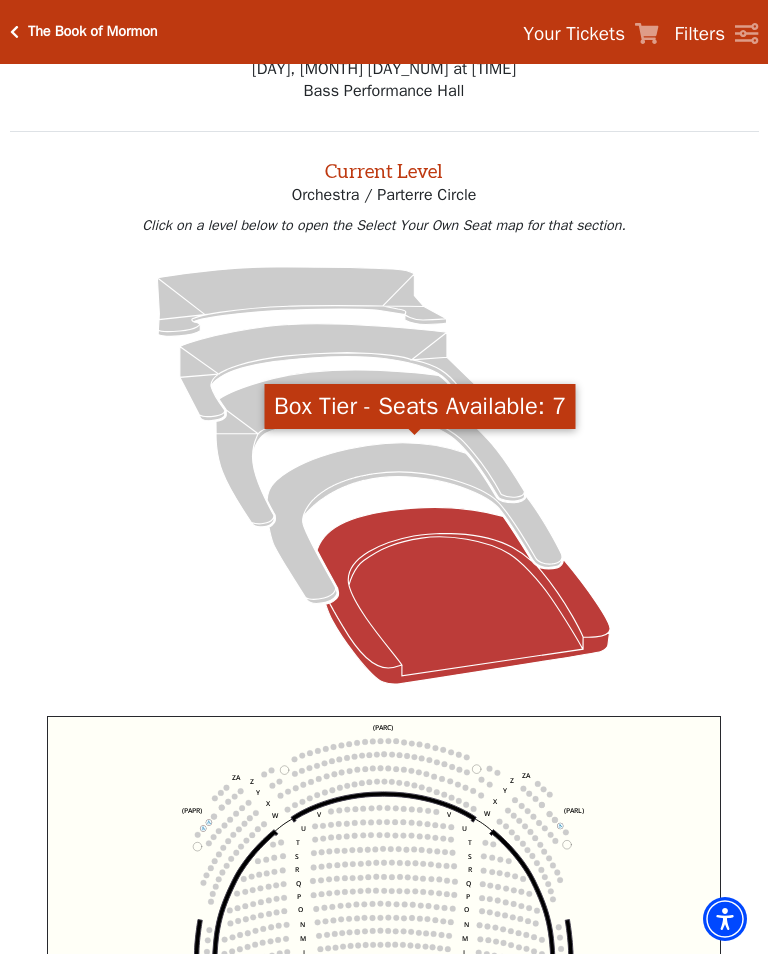 click 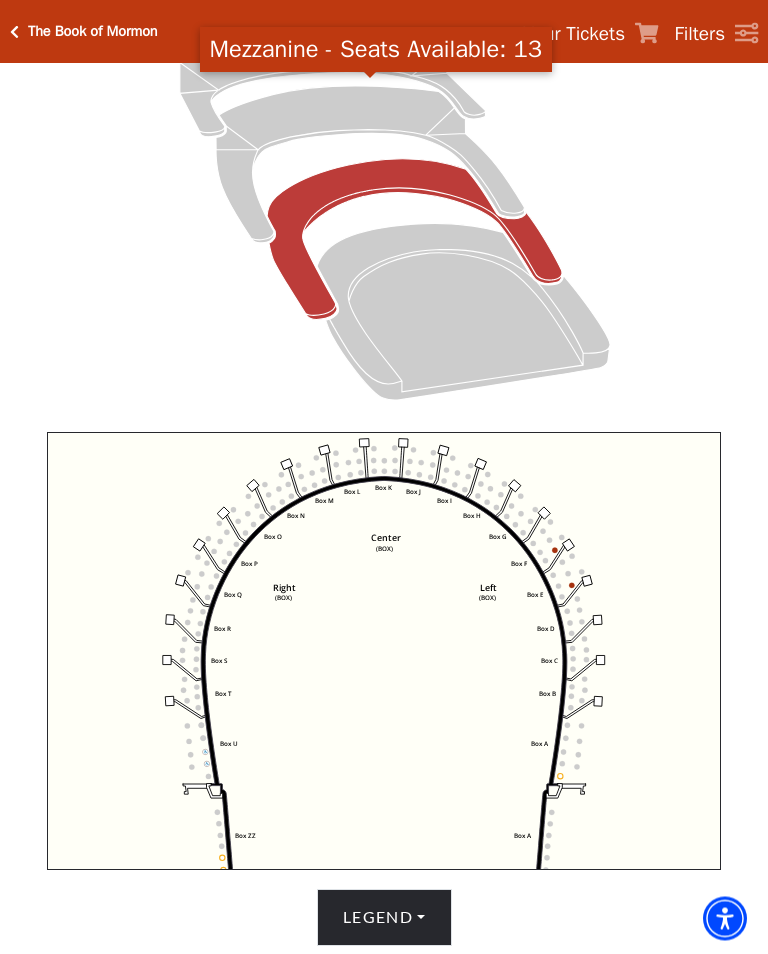 scroll, scrollTop: 302, scrollLeft: 0, axis: vertical 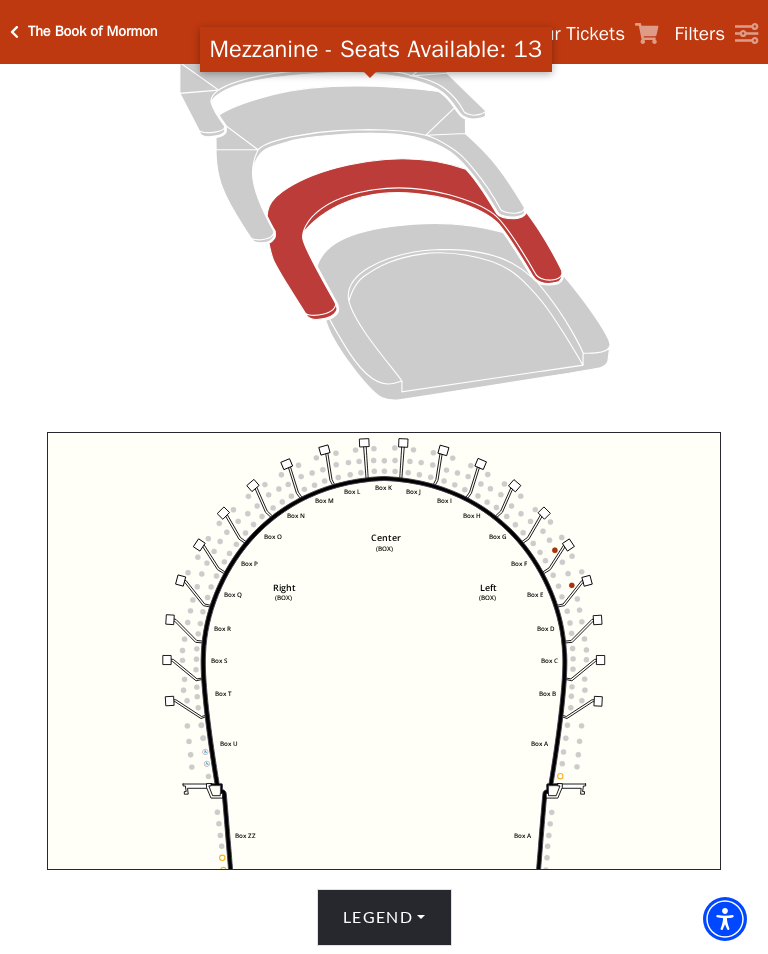 click 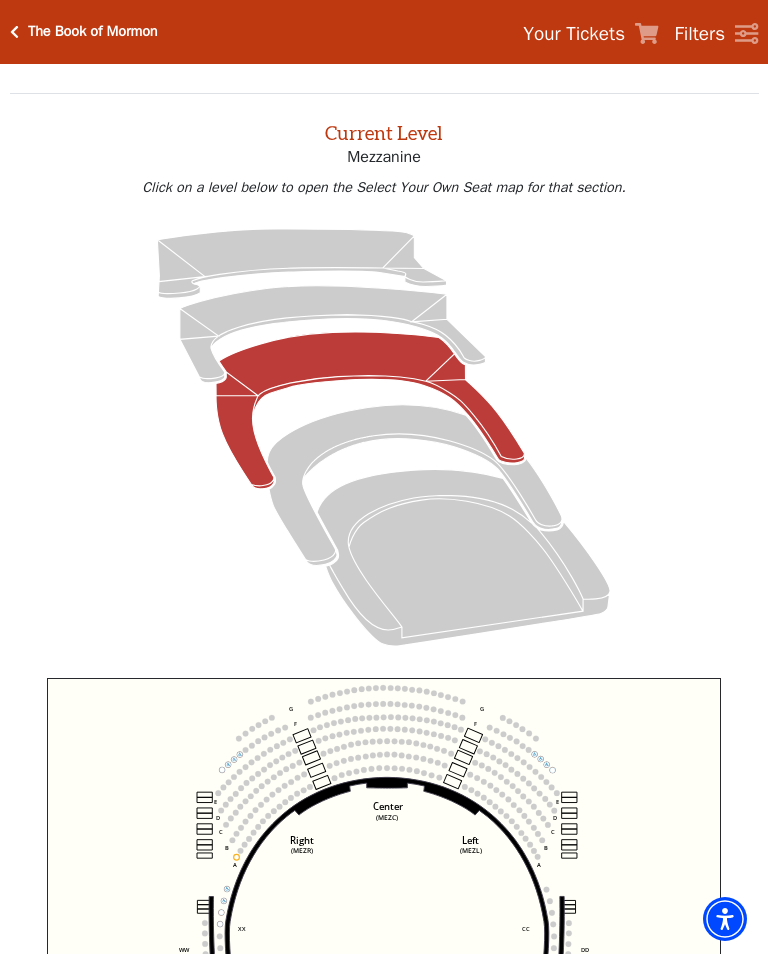 scroll, scrollTop: 55, scrollLeft: 0, axis: vertical 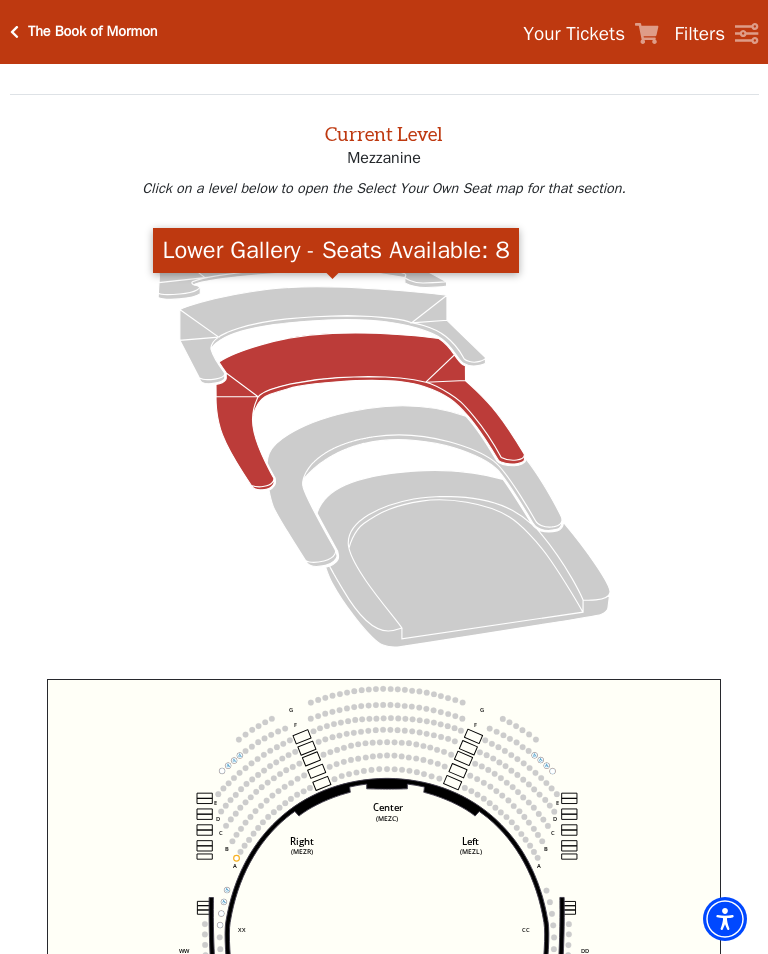 click 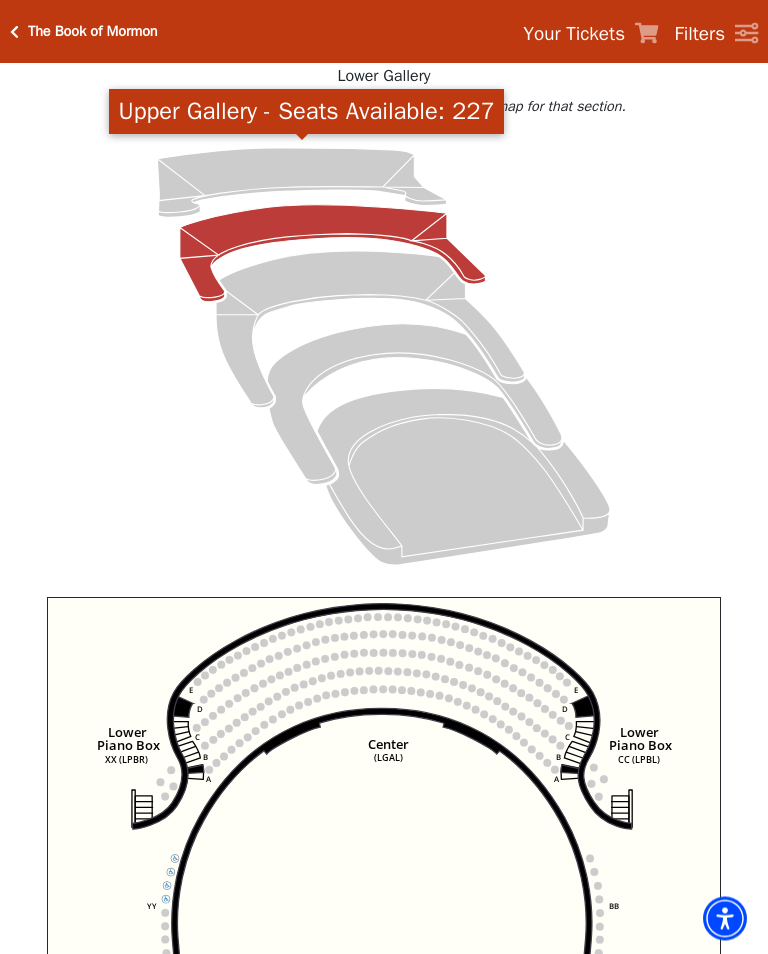 scroll, scrollTop: 137, scrollLeft: 0, axis: vertical 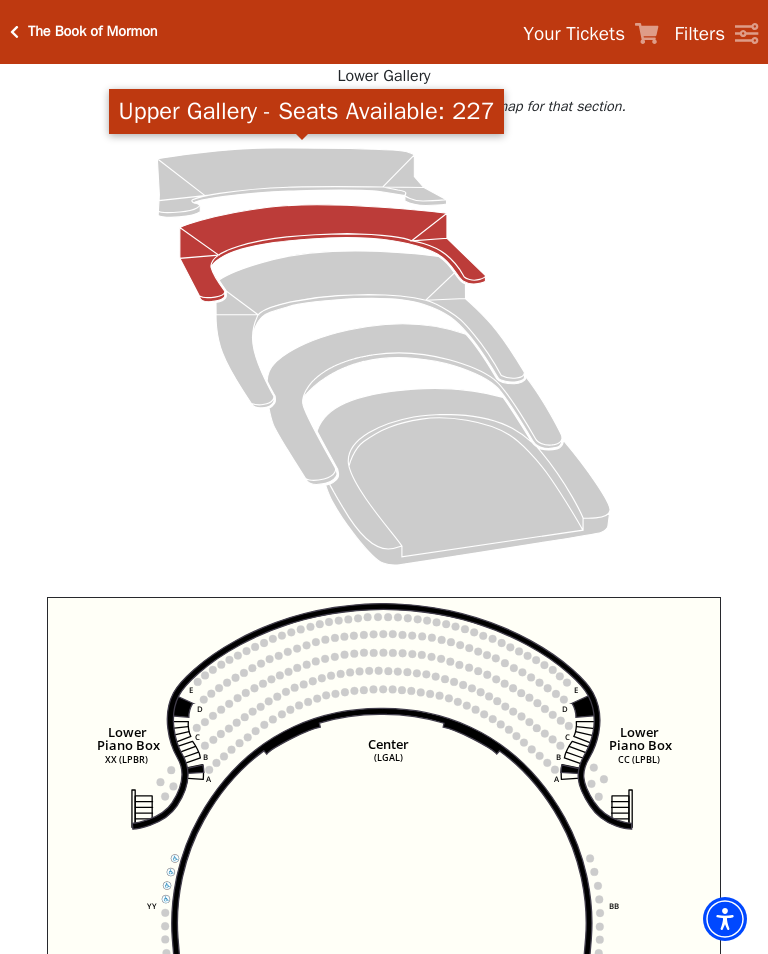 click 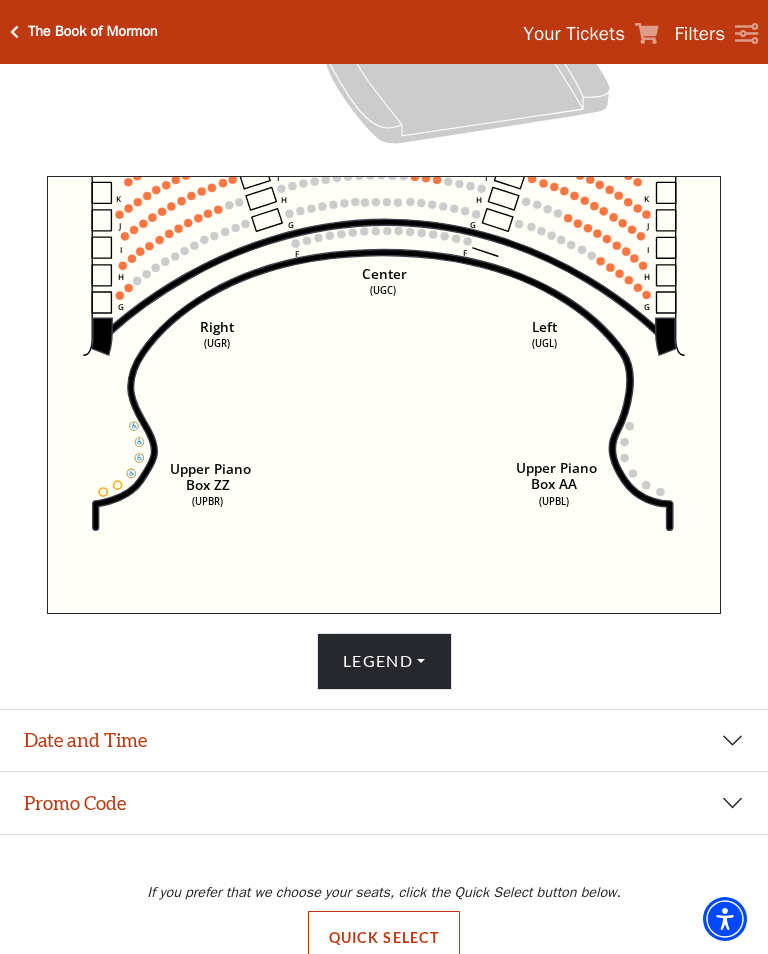 scroll, scrollTop: 569, scrollLeft: 0, axis: vertical 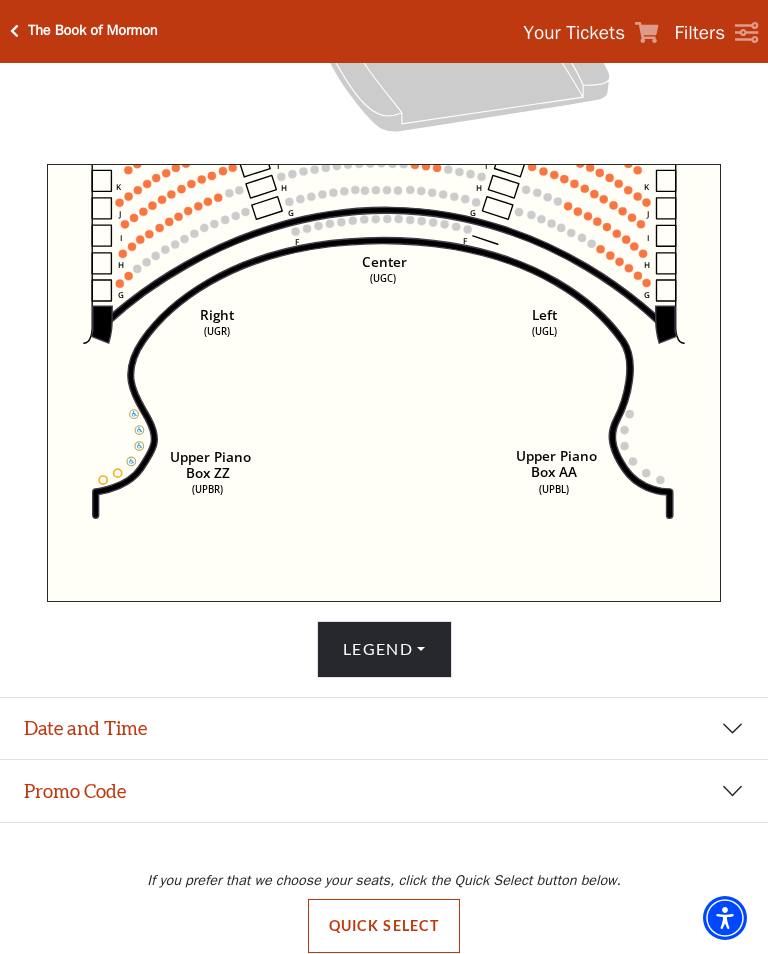 click on "Date and Time" at bounding box center [384, 730] 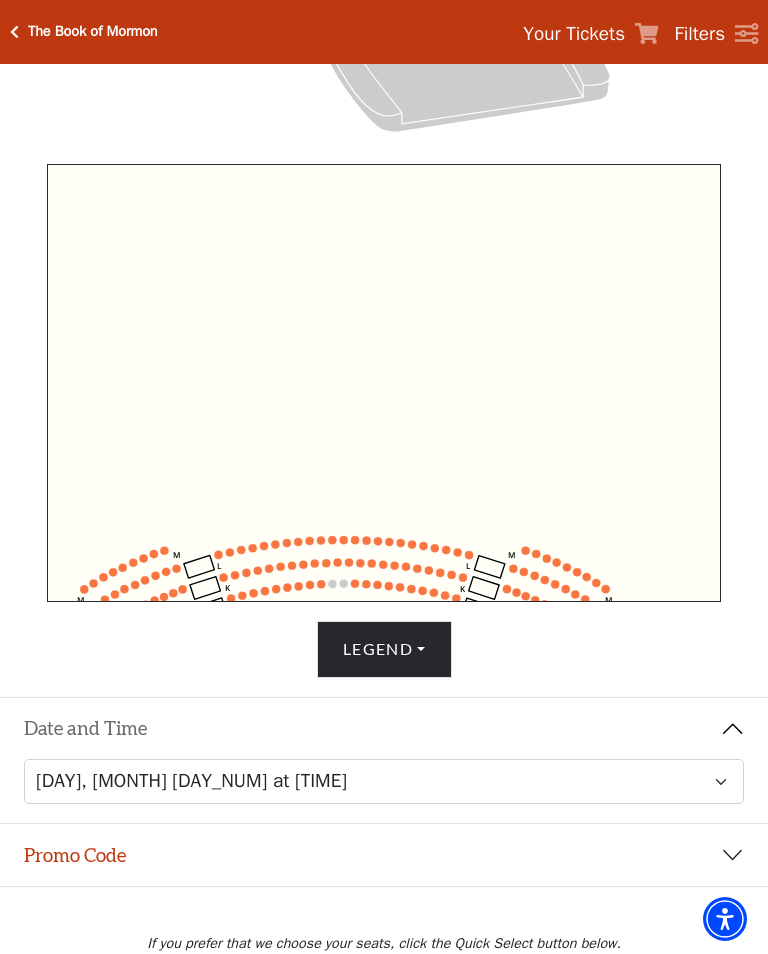 click on "The Book of Mormon" at bounding box center (93, 31) 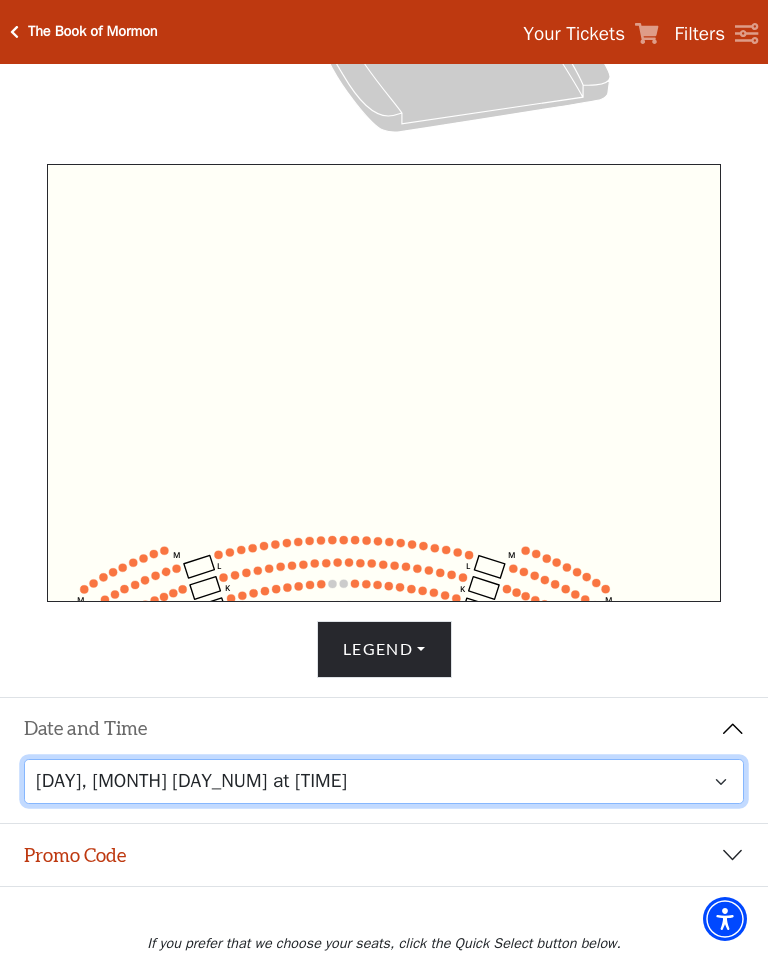 click on "Friday, August 8 at 7:30 PM Saturday, August 9 at 1:30 PM Saturday, August 9 at 7:30 PM Sunday, August 10 at 1:30 PM Sunday, August 10 at 6:30 PM" at bounding box center [384, 781] 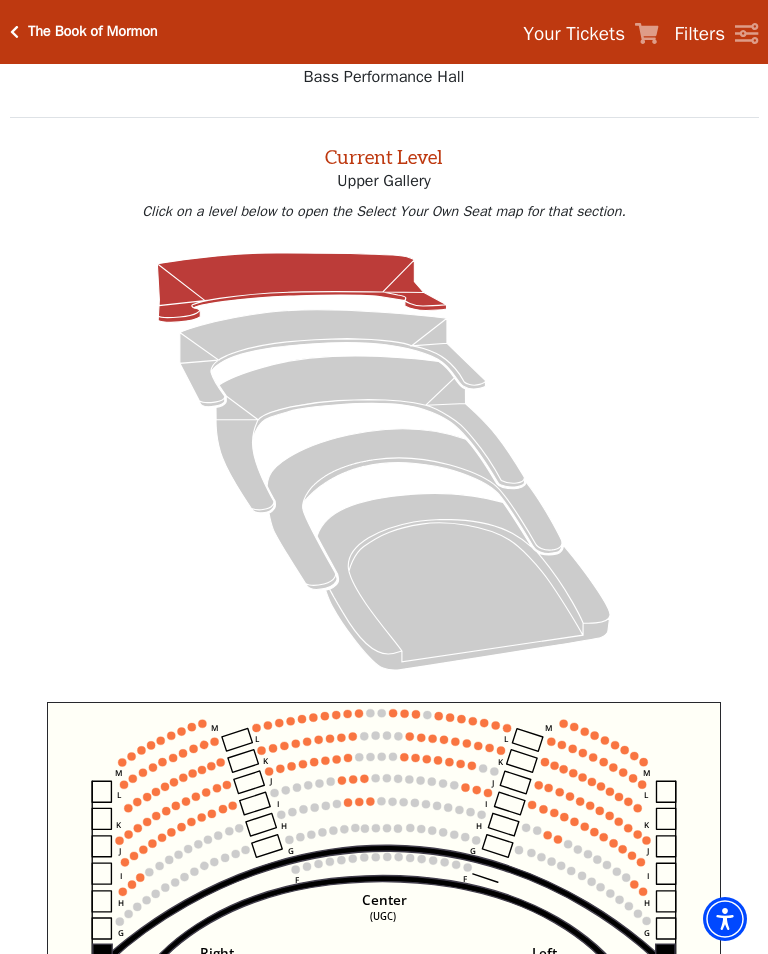 scroll, scrollTop: 0, scrollLeft: 0, axis: both 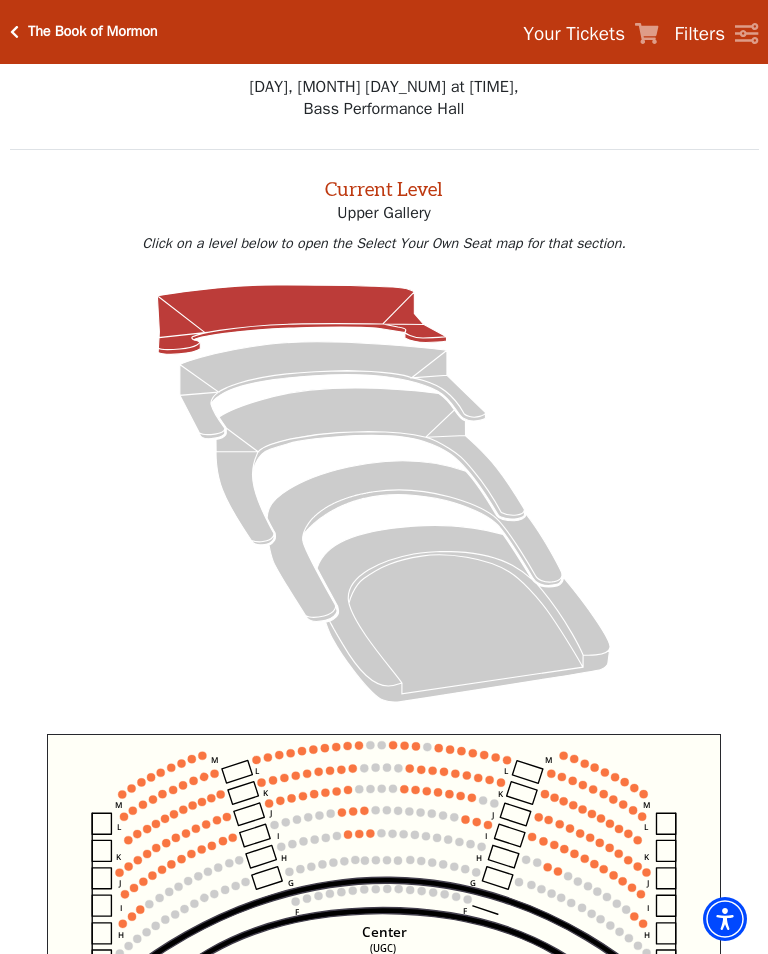 click 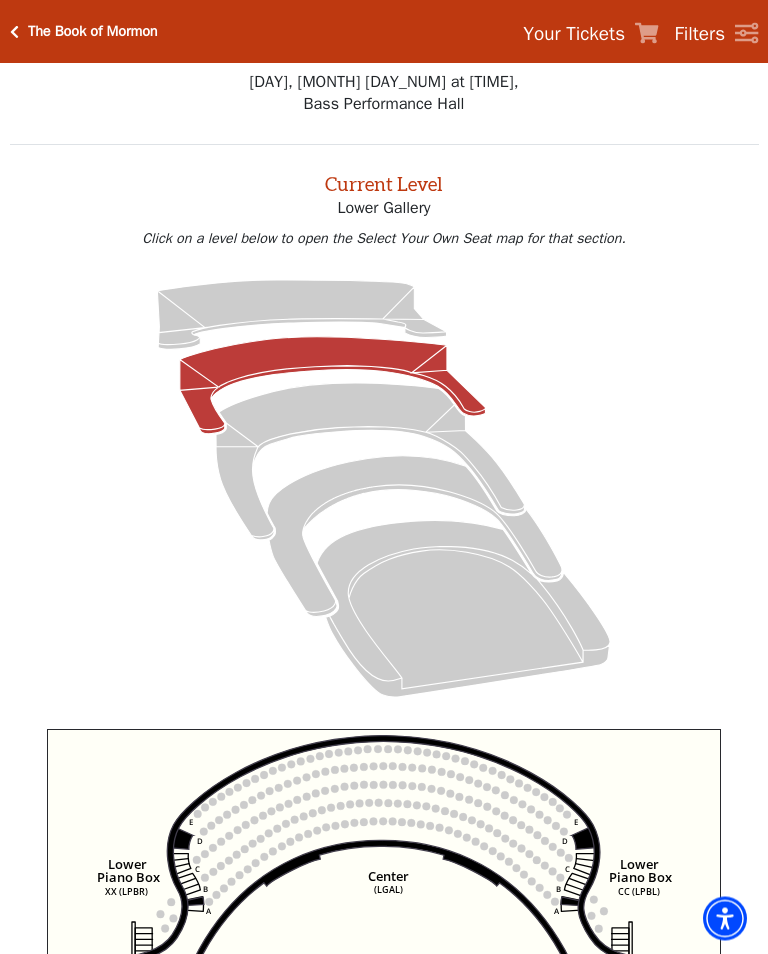 scroll, scrollTop: 5, scrollLeft: 0, axis: vertical 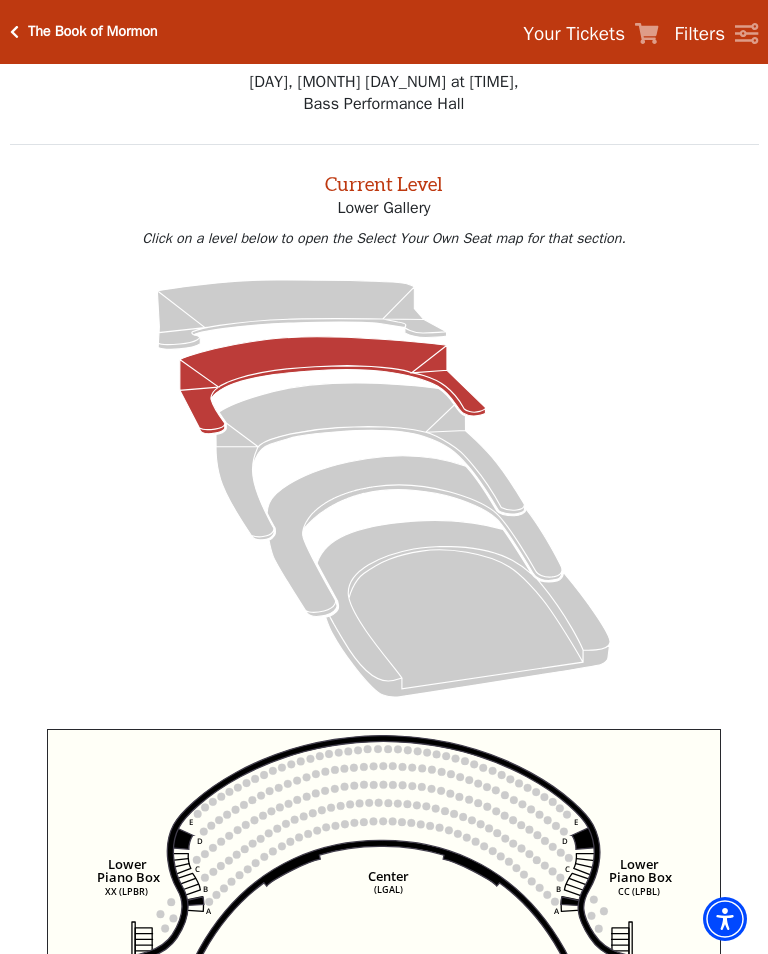 click 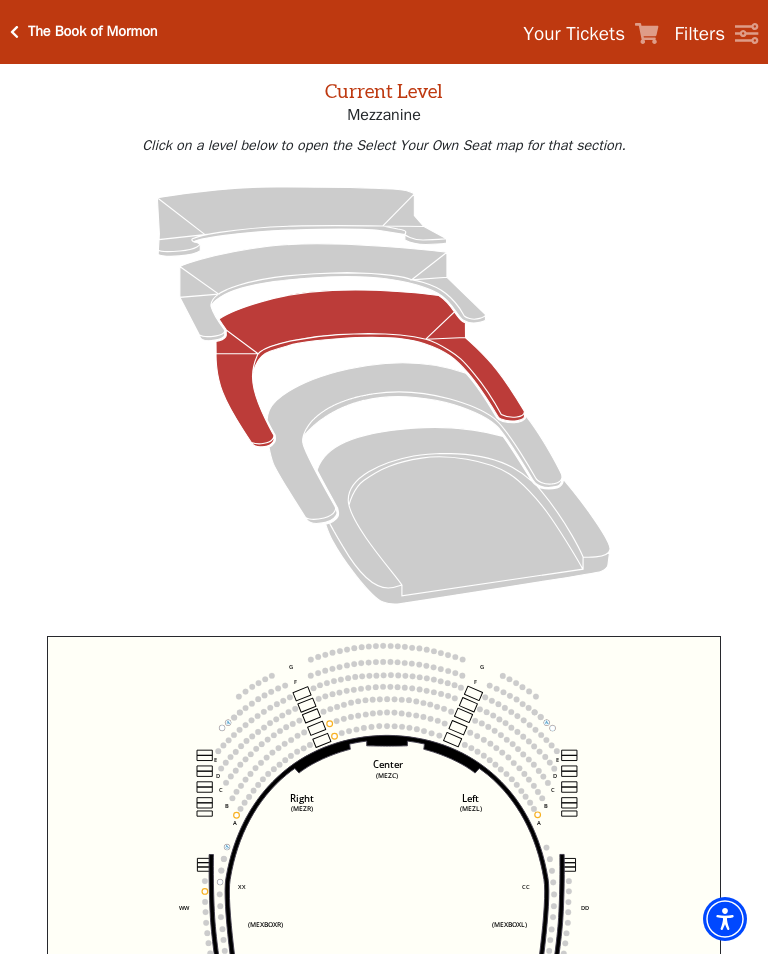 scroll, scrollTop: 93, scrollLeft: 0, axis: vertical 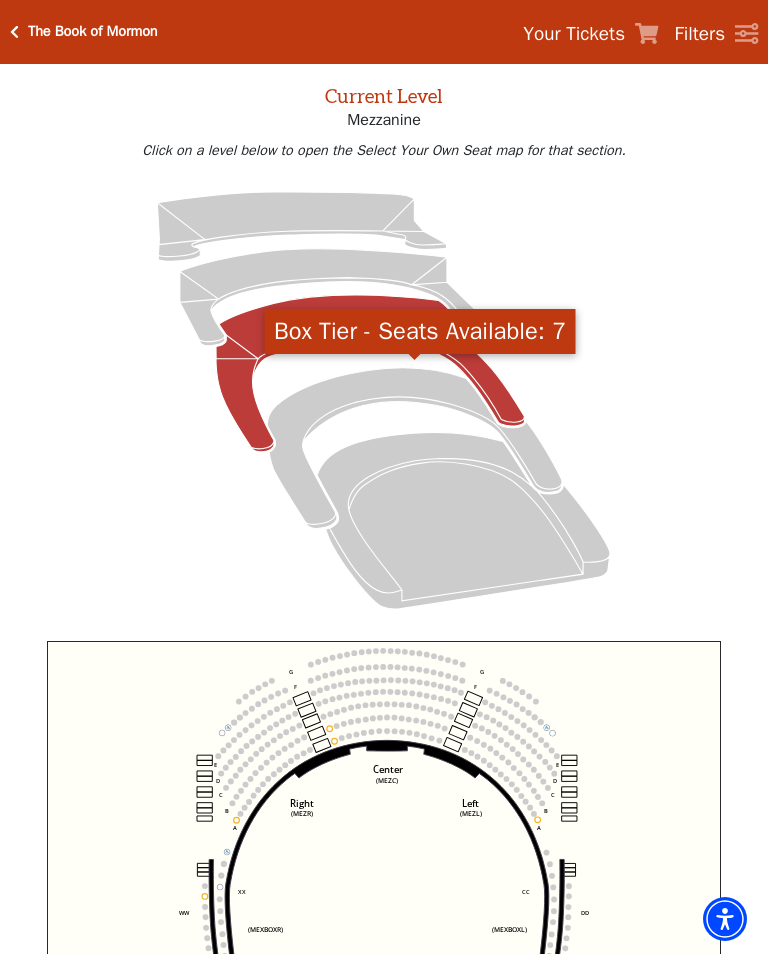 click 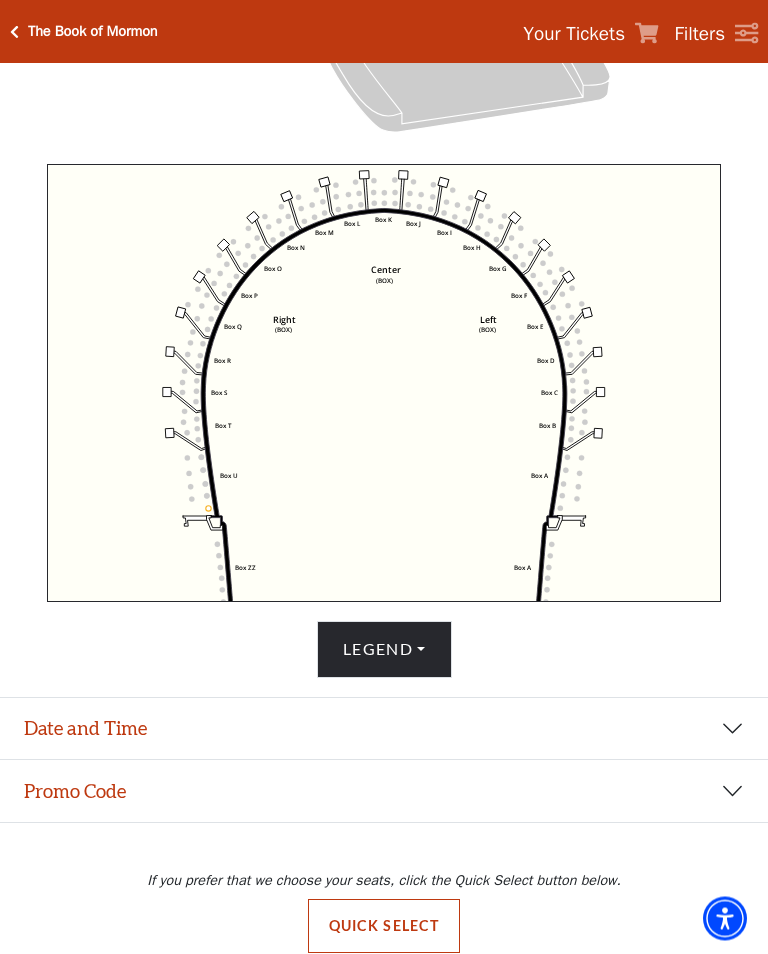 scroll, scrollTop: 569, scrollLeft: 0, axis: vertical 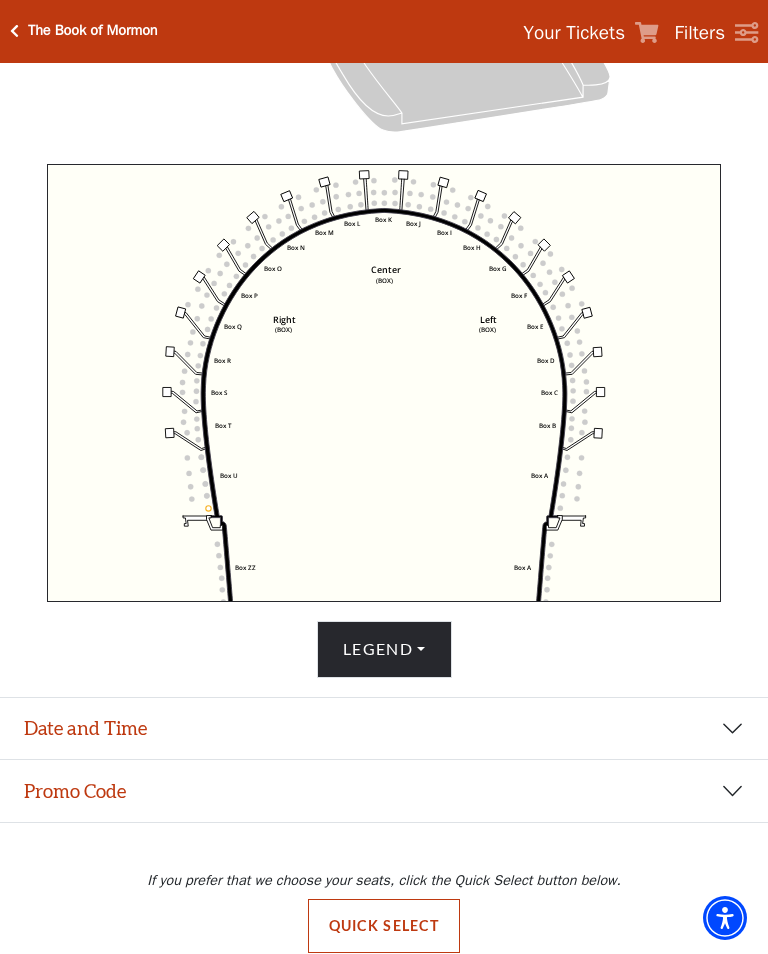 click on "Left   (BOX)   Right   (BOX)   Center   (BOX)   Box ZZ   Box U   Box T   Box S   Box R   Box Q   Box P   Box O   Box N   Box M   Box L   Box A   Box A   Box B   Box C   Box D   Box E   Box F   Box G   Box H   Box I   Box J   Box K" 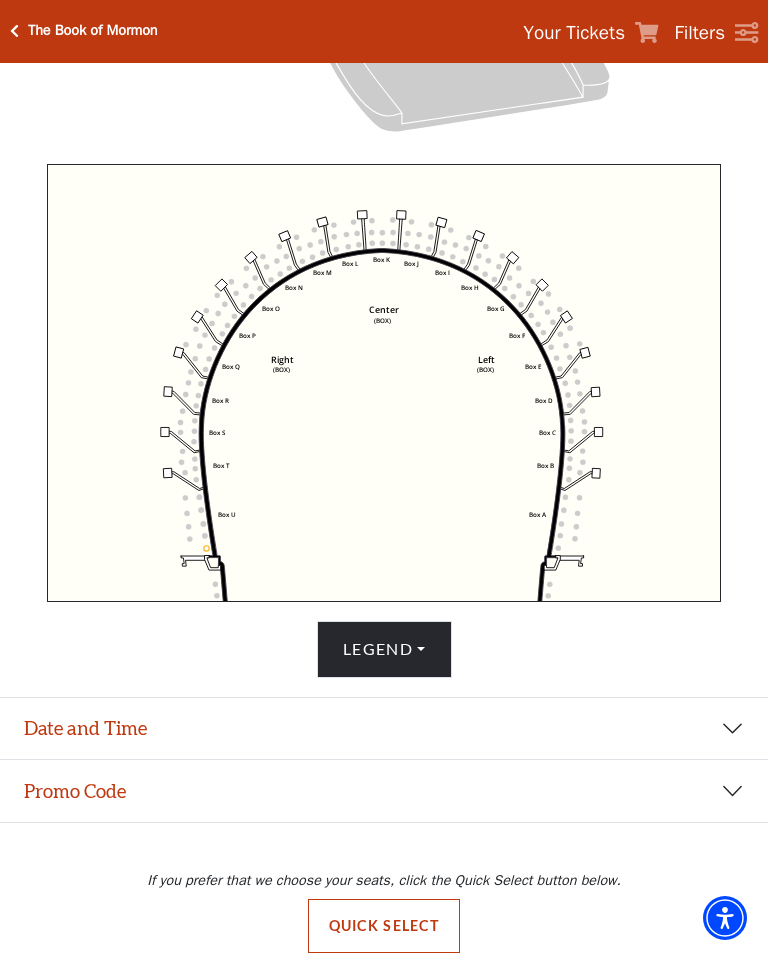 click on "Date and Time" at bounding box center (384, 730) 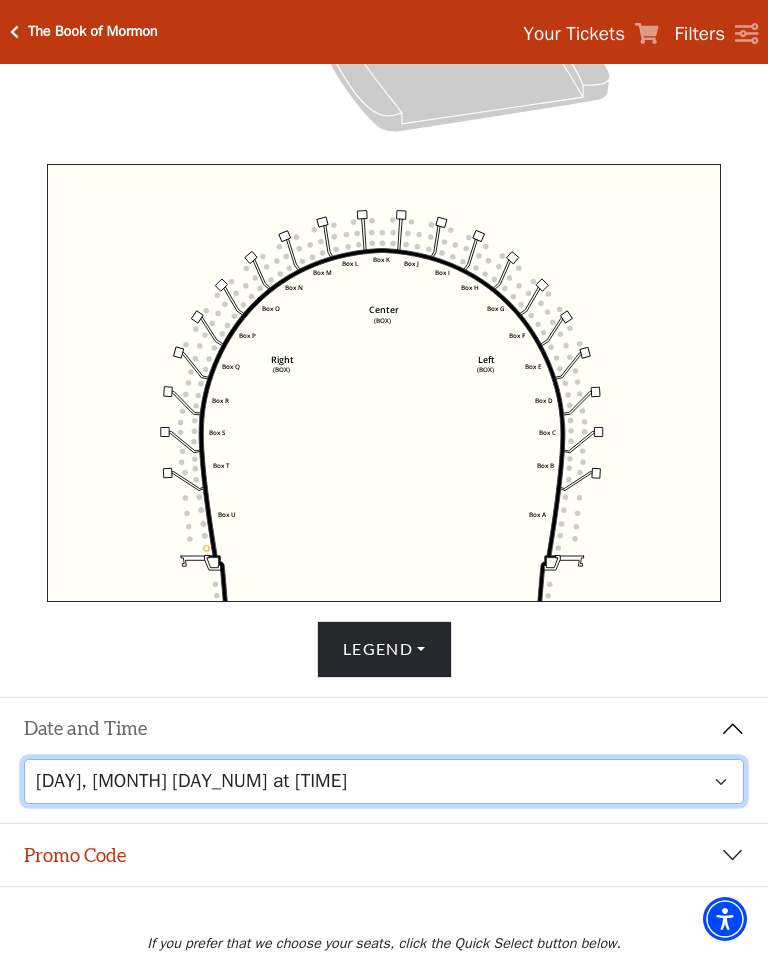 click on "[DAY], [MONTH] [DAY_NUM] at [TIME] [DAY], [MONTH] [DAY_NUM] at [TIME] [DAY], [MONTH] [DAY_NUM] at [TIME] [DAY], [MONTH] [DAY_NUM] at [TIME] [DAY], [MONTH] [DAY_NUM] at [TIME]" at bounding box center (384, 781) 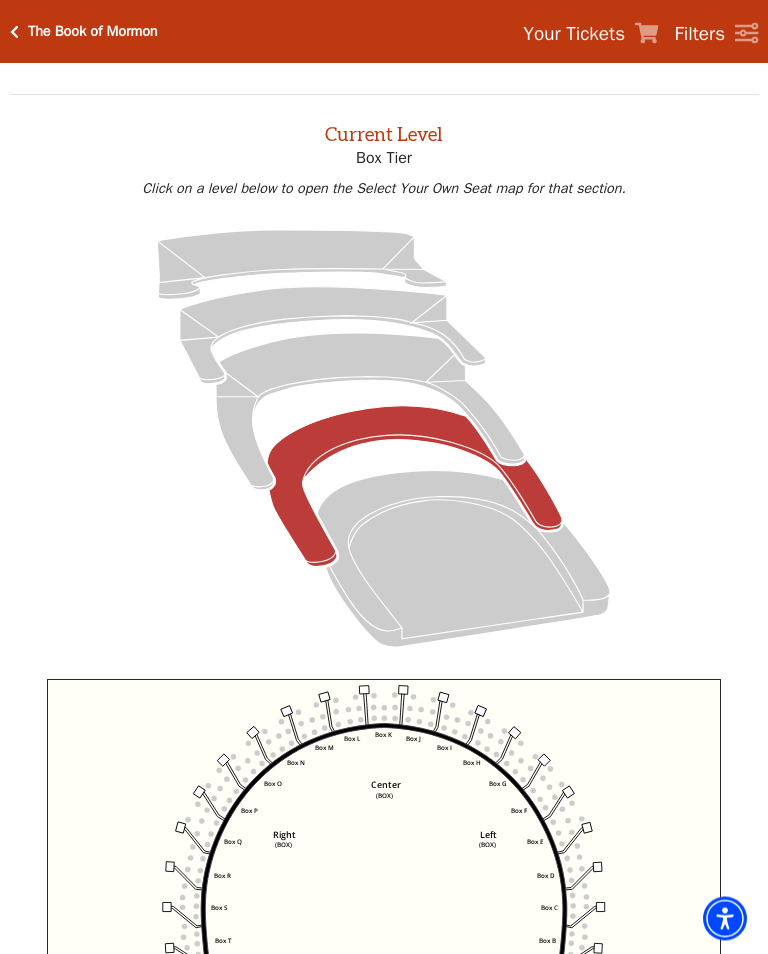 scroll, scrollTop: 76, scrollLeft: 0, axis: vertical 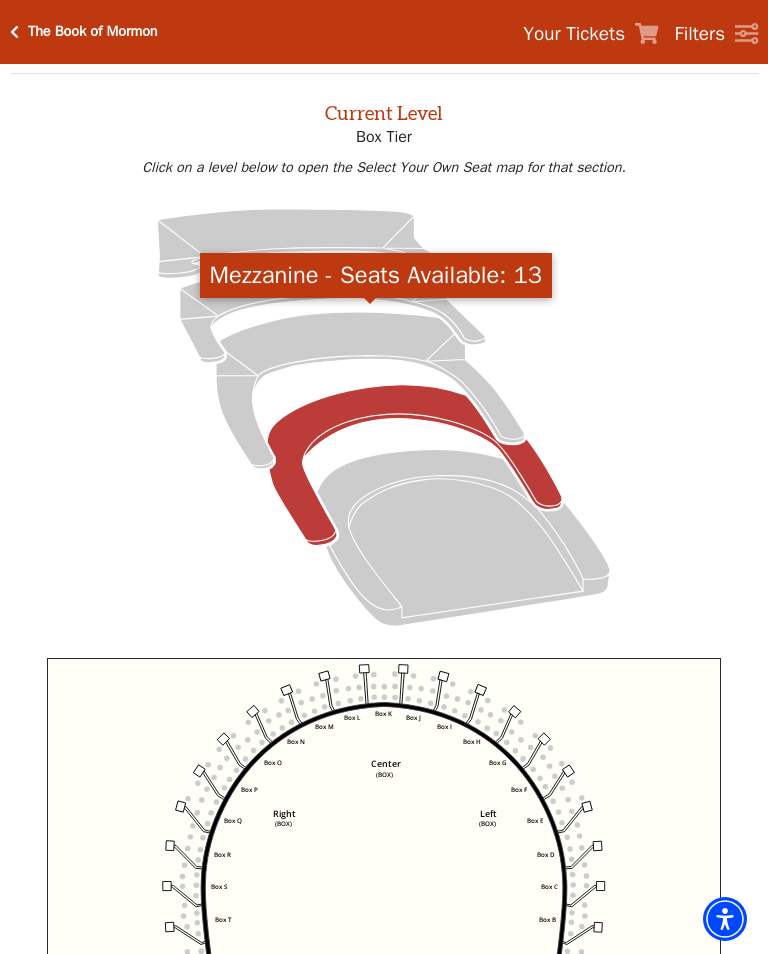 click 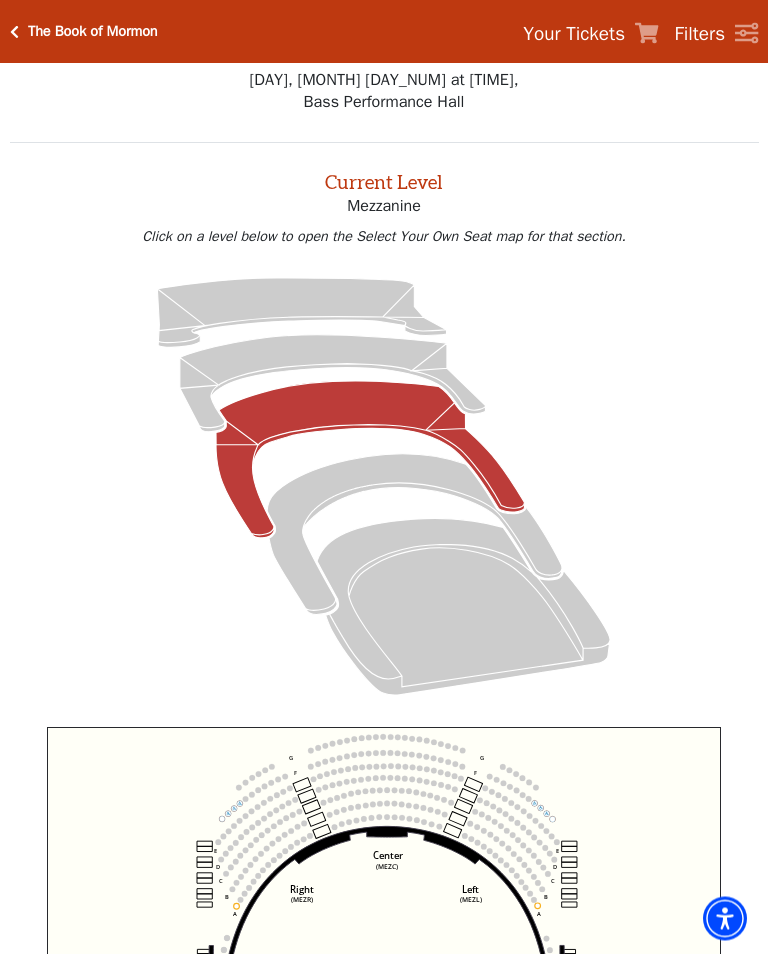 scroll, scrollTop: 0, scrollLeft: 0, axis: both 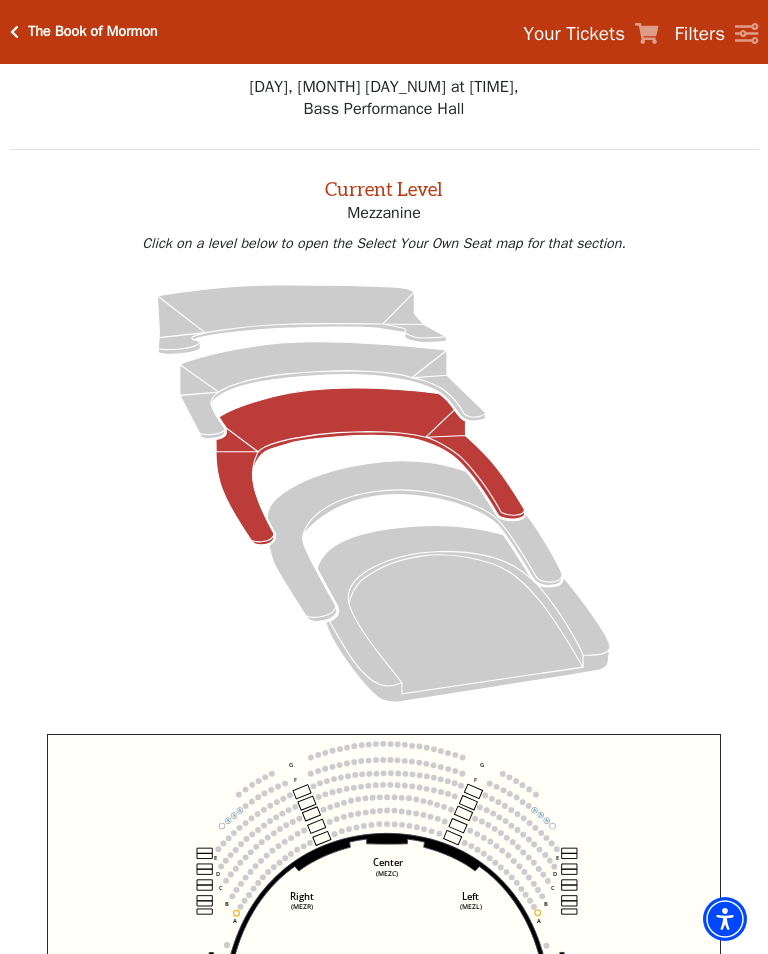 click 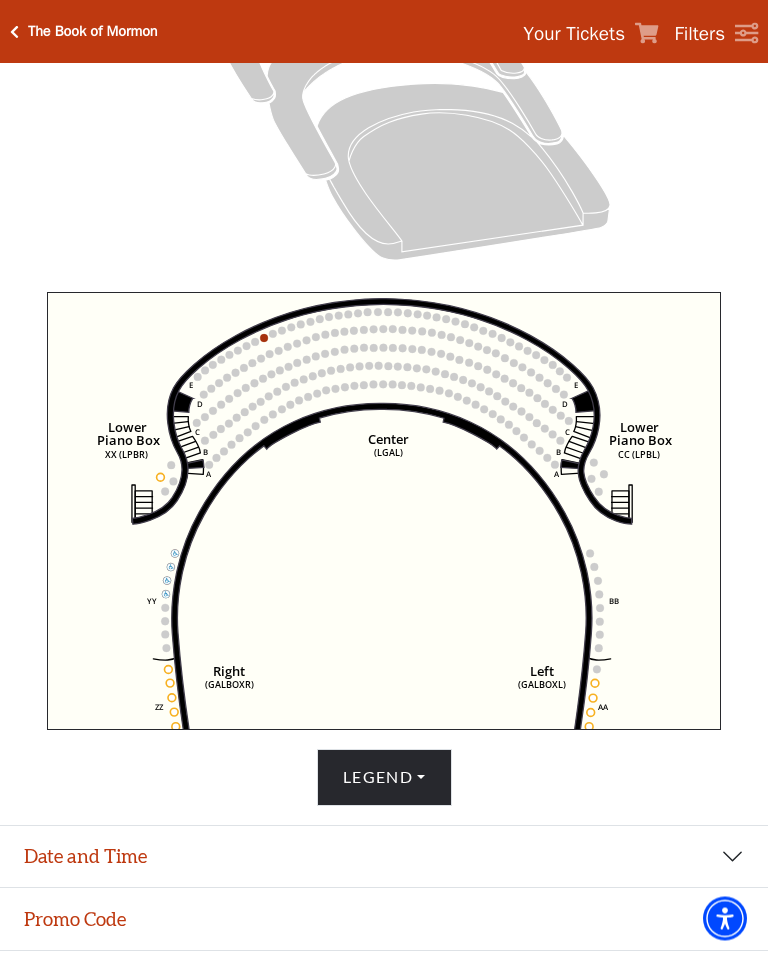 scroll, scrollTop: 442, scrollLeft: 0, axis: vertical 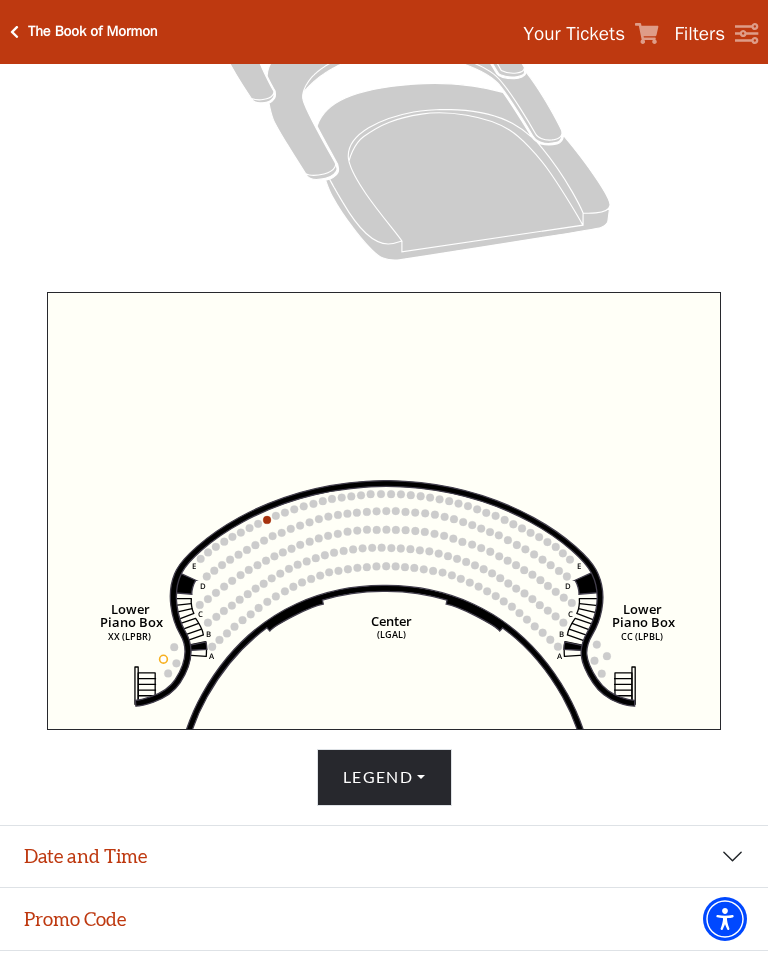 click on "Right   (GALBOXR)   E   D   C   B   A   E   D   C   B   A   YY   ZZ   Left   (GALBOXL)   BB   AA   Center   Lower   Piano Box   (LGAL)   CC (LPBL)   Lower   Piano Box   XX (LPBR)" 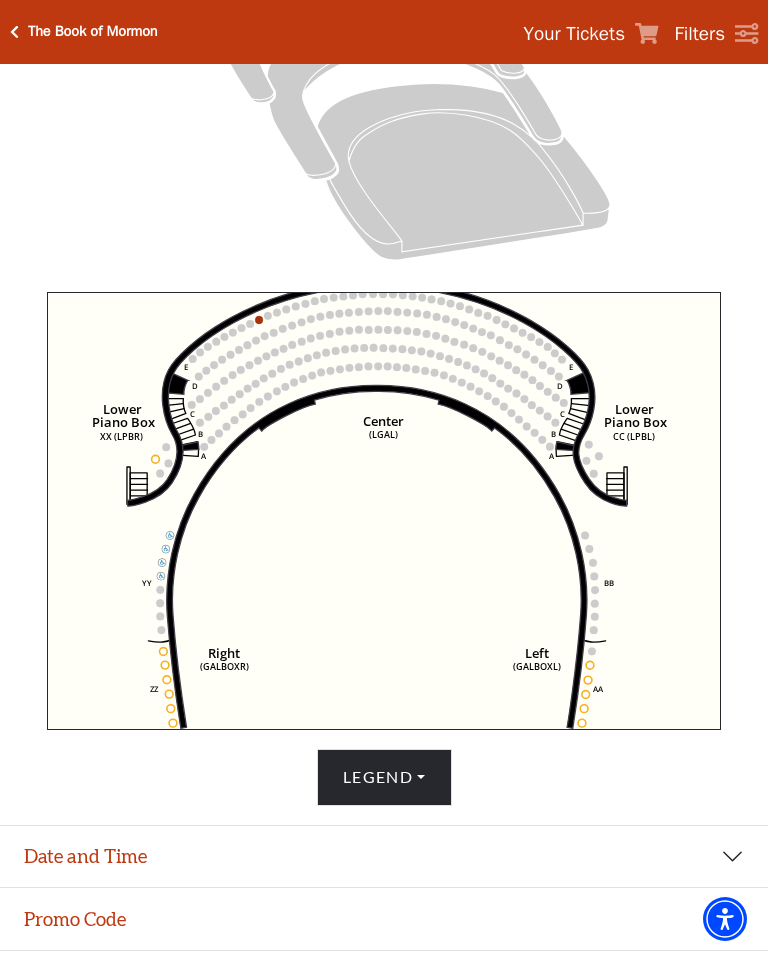 click 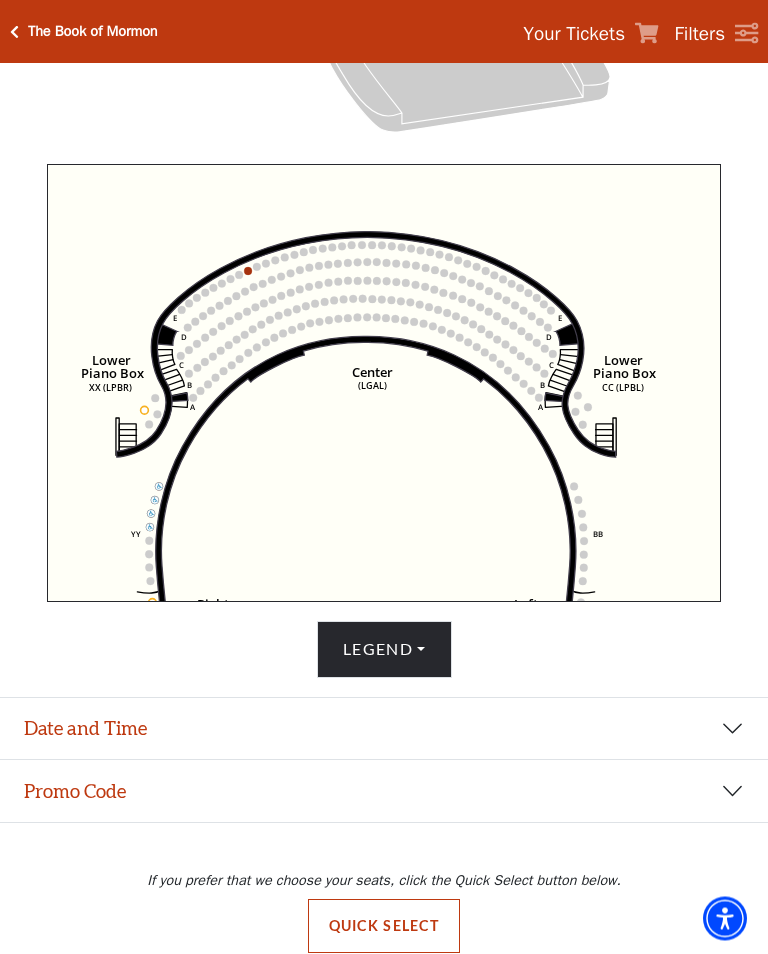 scroll, scrollTop: 569, scrollLeft: 0, axis: vertical 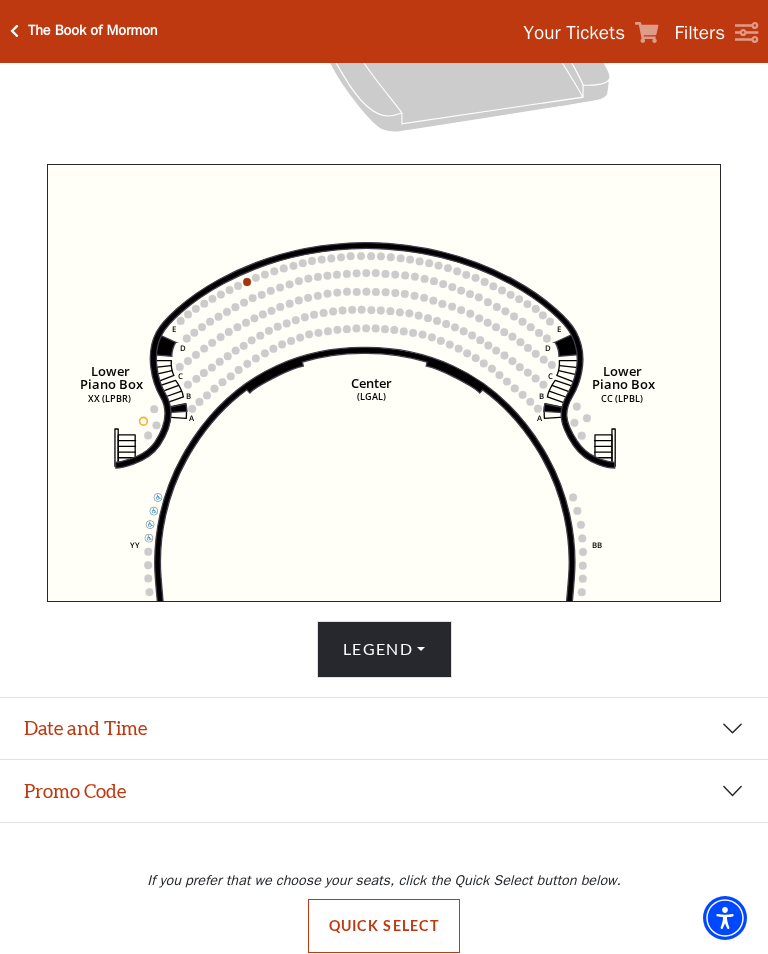 click on "Date and Time" at bounding box center (384, 730) 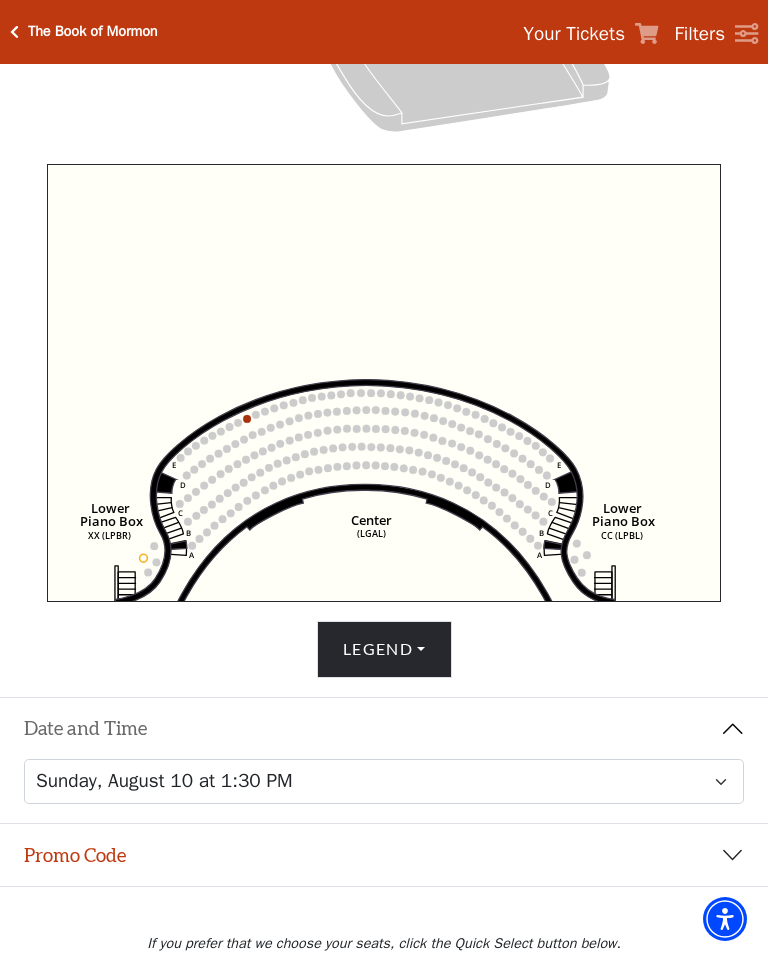 click on "Right   (GALBOXR)   E   D   C   B   A   E   D   C   B   A   YY   ZZ   Left   (GALBOXL)   BB   AA   Center   Lower   Piano Box   (LGAL)   CC (LPBL)   Lower   Piano Box   XX (LPBR)" 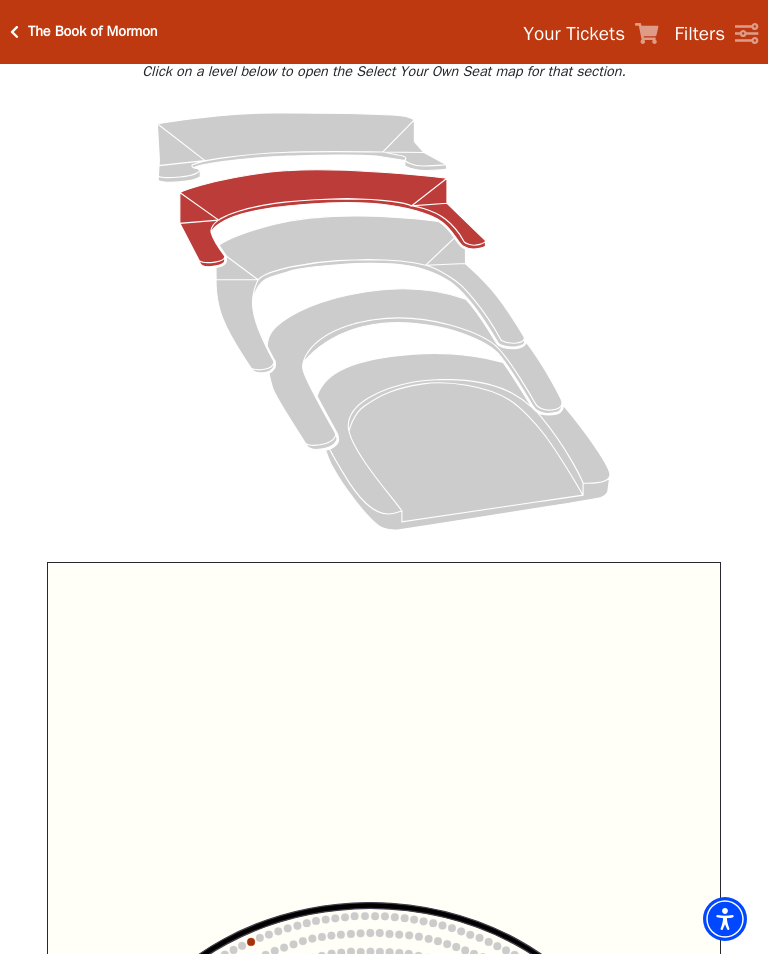 scroll, scrollTop: 171, scrollLeft: 0, axis: vertical 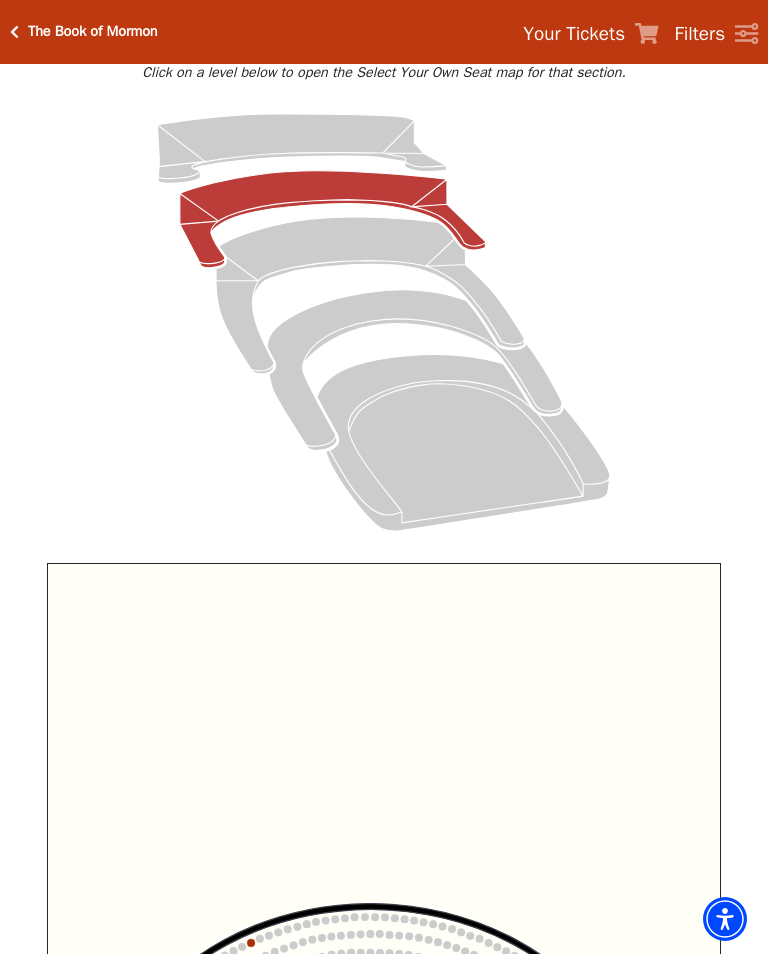 click 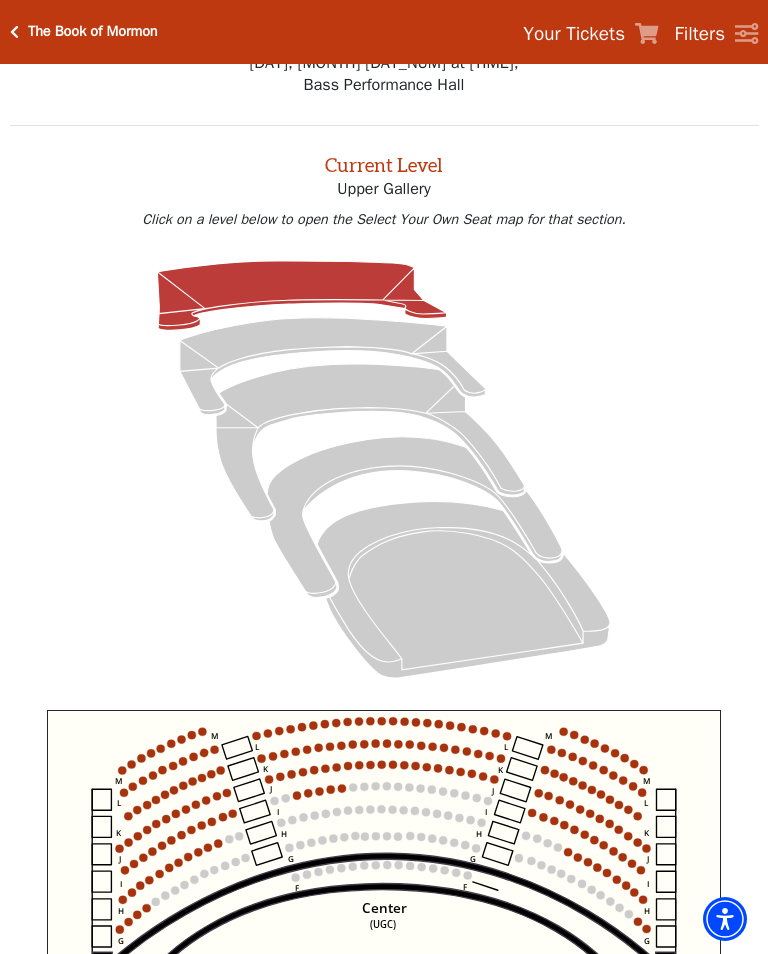 scroll, scrollTop: 76, scrollLeft: 0, axis: vertical 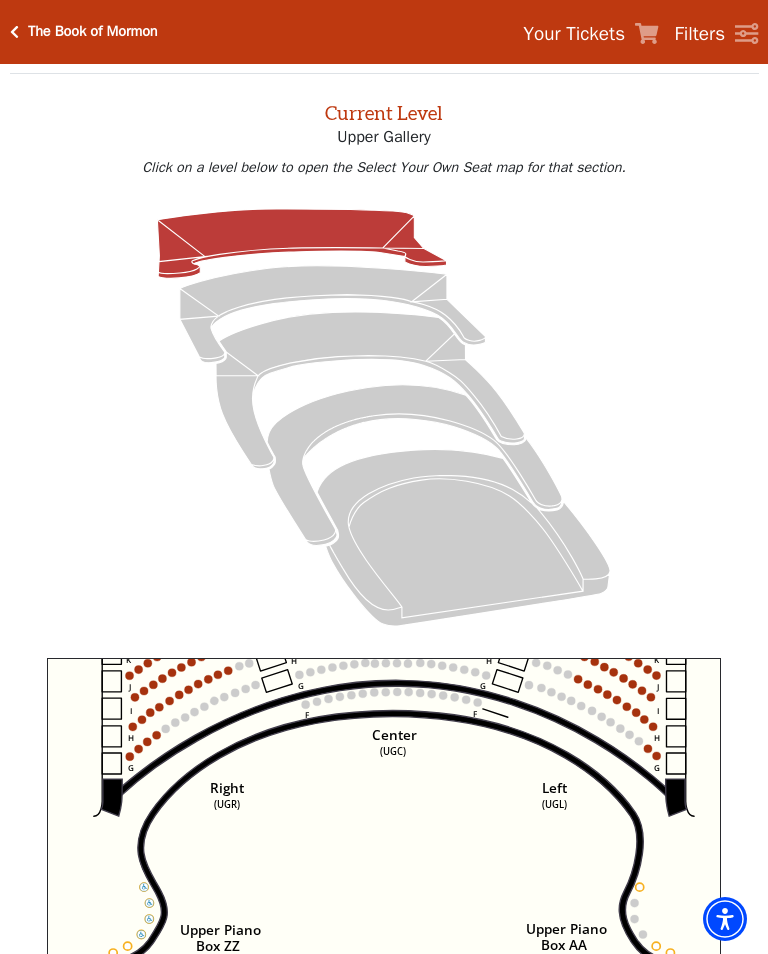click on "Center   (UGC)   Right   (UGR)   Left   (UGL)   Upper Piano   Box ZZ   (UPBR)   Upper Piano   Box AA   (UPBL)   M   L   K   J   I   H   G   M   L   K   J   I   H   G   M   L   K   J   I   H   G   F   M   L   K   J   I   H   G   F" 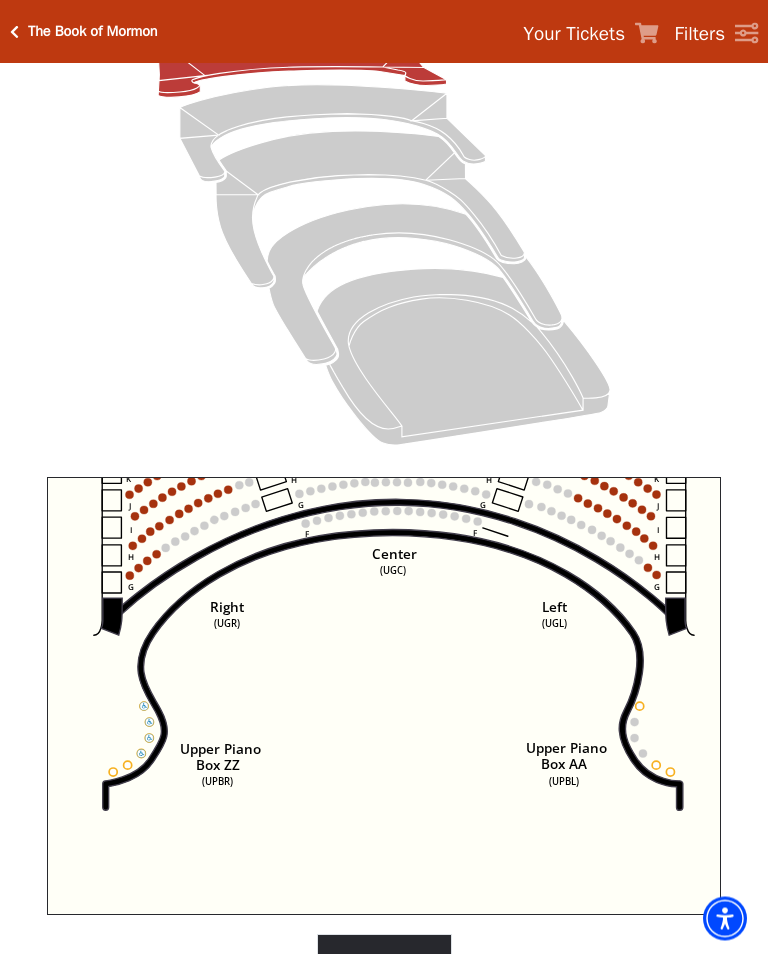 scroll, scrollTop: 257, scrollLeft: 0, axis: vertical 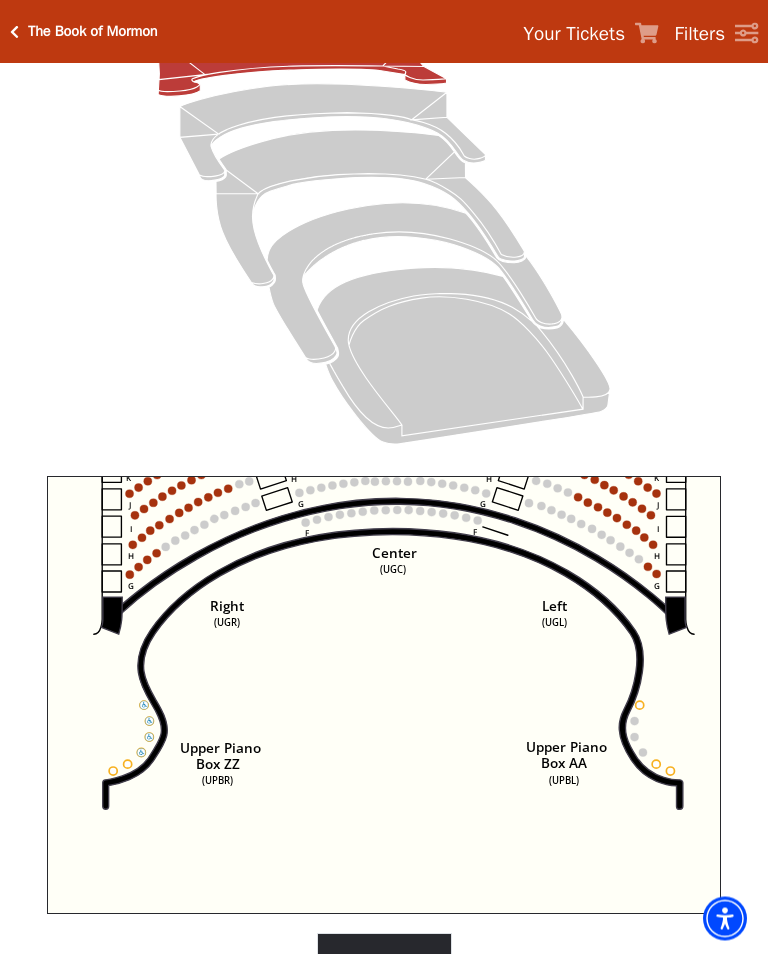 click on "Center   (UGC)   Right   (UGR)   Left   (UGL)   Upper Piano   Box ZZ   (UPBR)   Upper Piano   Box AA   (UPBL)   M   L   K   J   I   H   G   M   L   K   J   I   H   G   M   L   K   J   I   H   G   F   M   L   K   J   I   H   G   F" 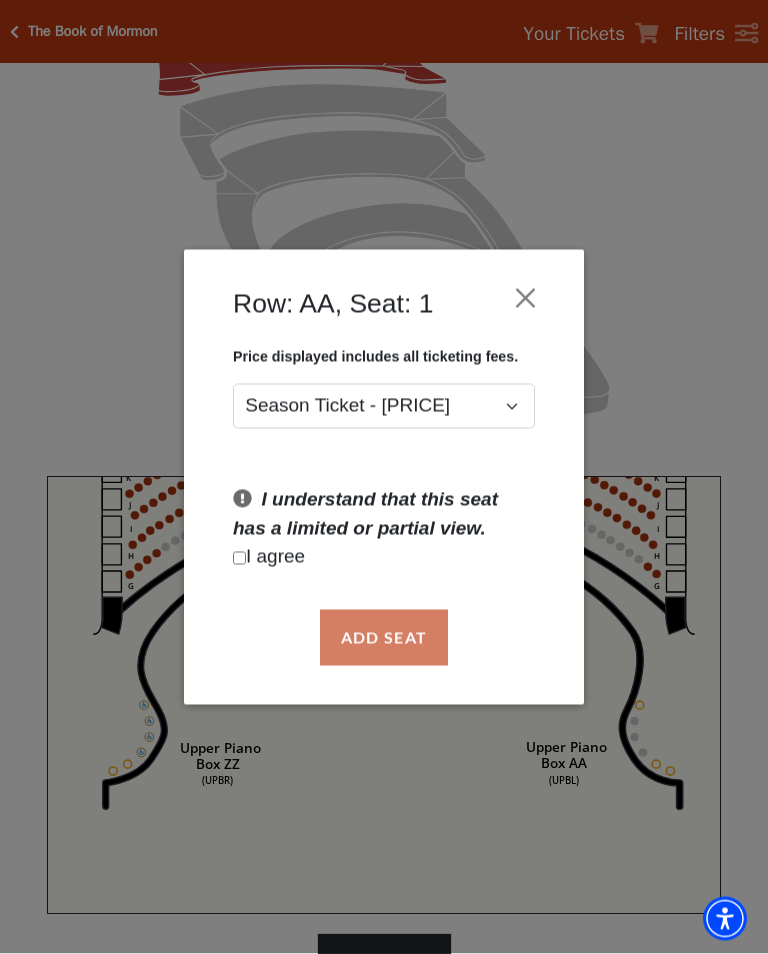 scroll, scrollTop: 258, scrollLeft: 0, axis: vertical 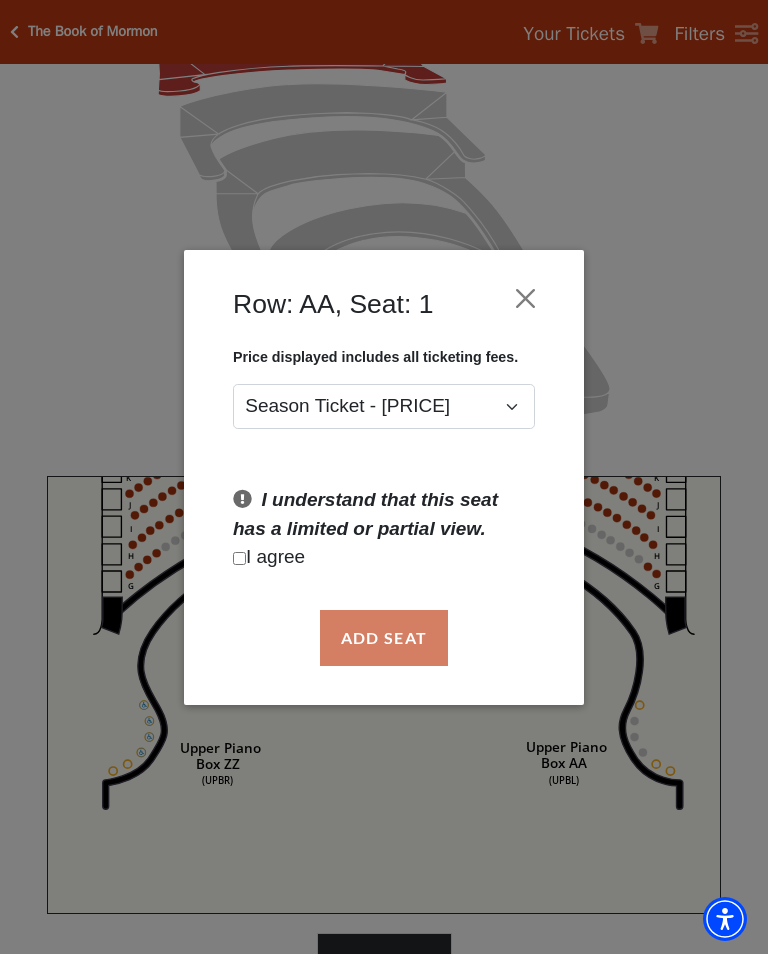 click on "Row: AA, Seat: 1
Price displayed includes all ticketing fees.
Season Ticket - $94.05    I understand that this seat has a limited or partial view.    I agree
Add Seat" at bounding box center (384, 477) 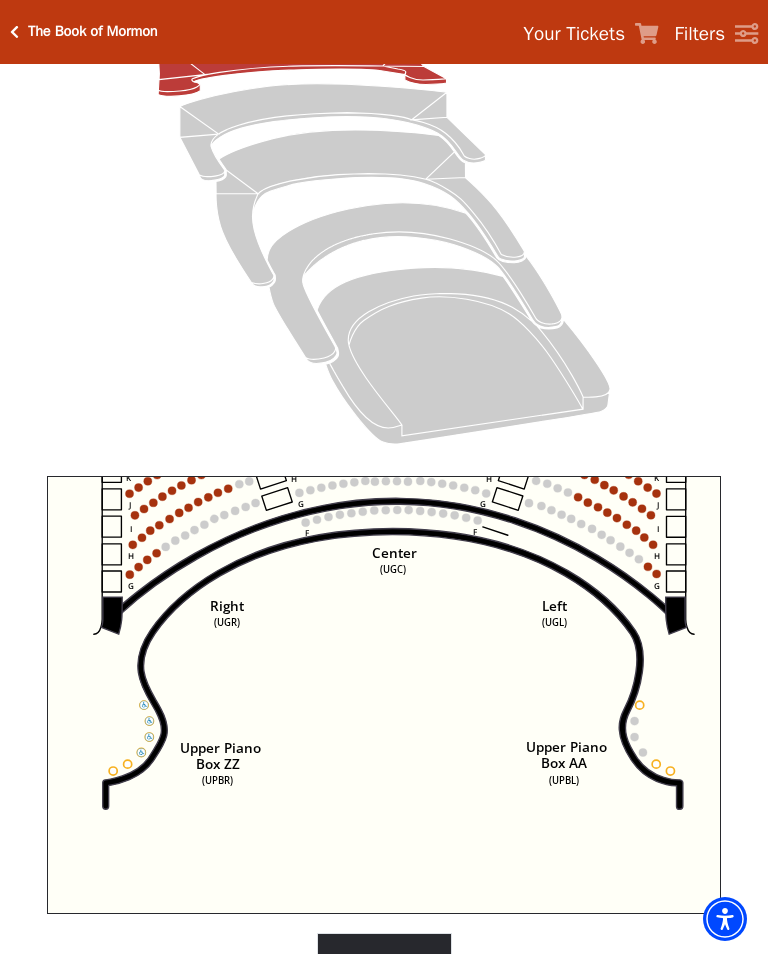 click 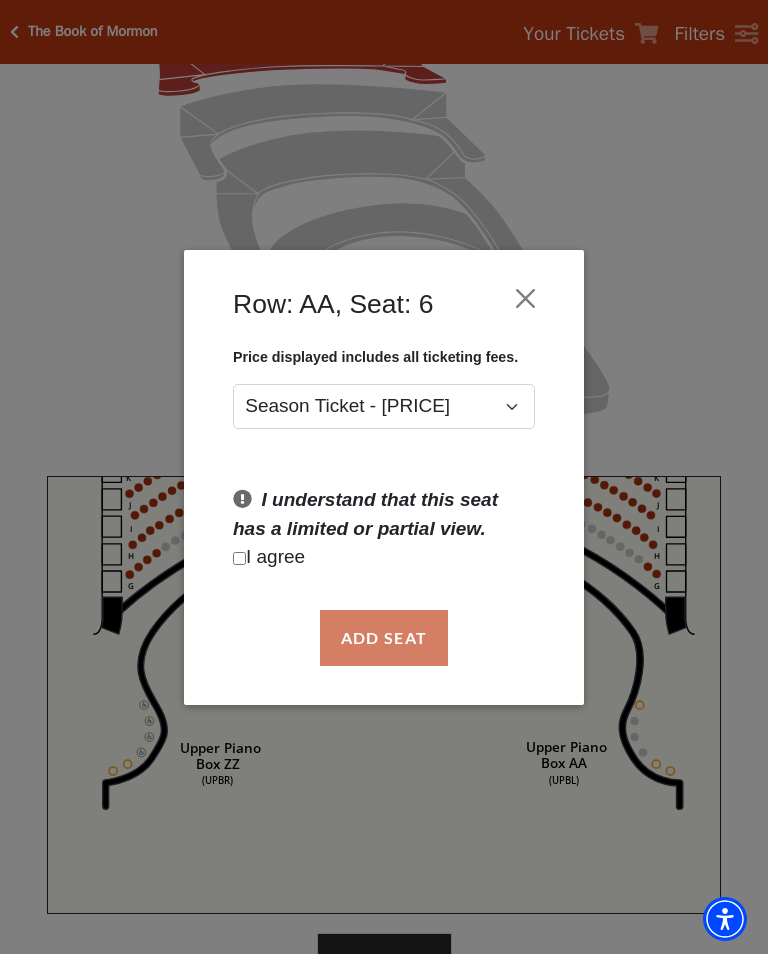 click at bounding box center [526, 298] 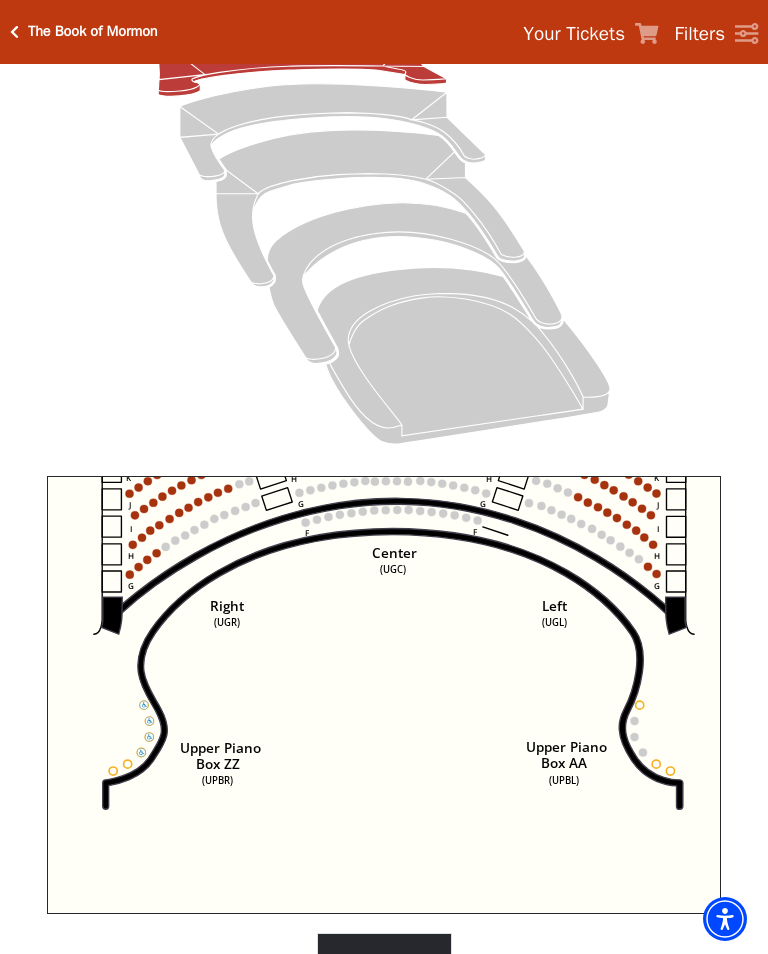 click on "Center   (UGC)   Right   (UGR)   Left   (UGL)   Upper Piano   Box ZZ   (UPBR)   Upper Piano   Box AA   (UPBL)   M   L   K   J   I   H   G   M   L   K   J   I   H   G   M   L   K   J   I   H   G   F   M   L   K   J   I   H   G   F" 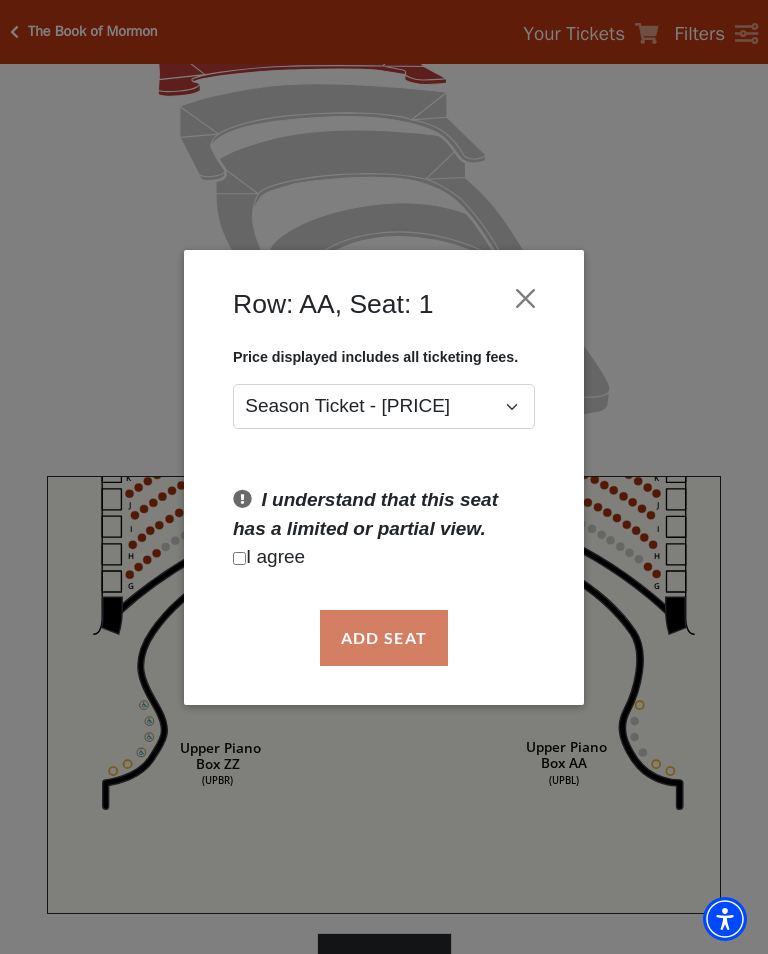 click at bounding box center [526, 298] 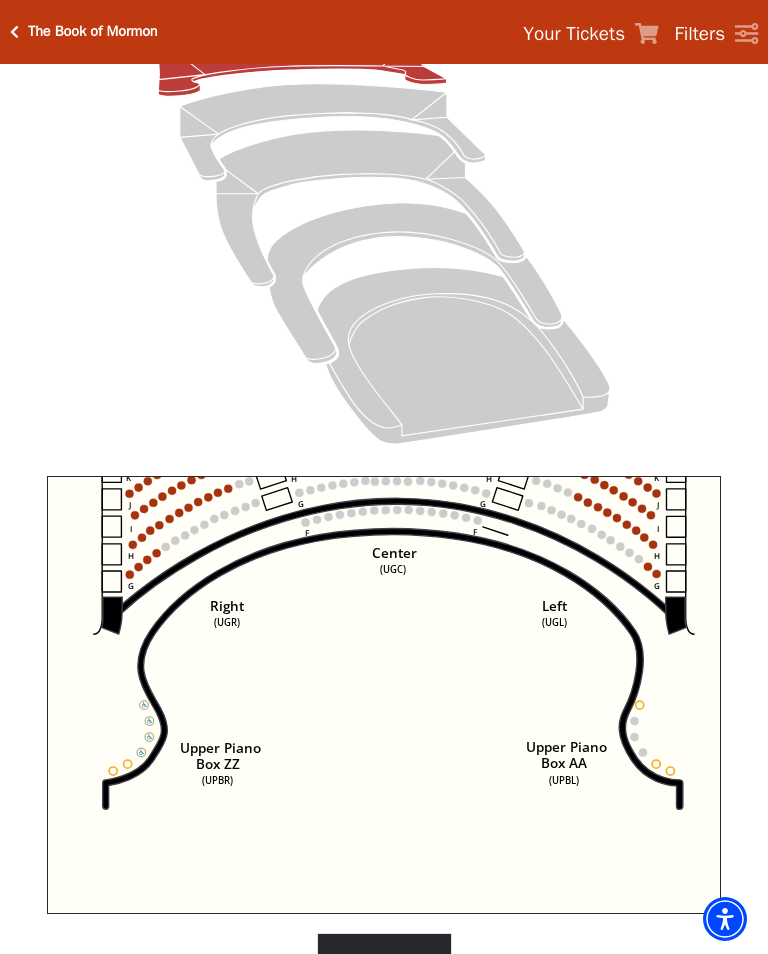 click on "Center   (UGC)   Right   (UGR)   Left   (UGL)   Upper Piano   Box ZZ   (UPBR)   Upper Piano   Box AA   (UPBL)   M   L   K   J   I   H   G   M   L   K   J   I   H   G   M   L   K   J   I   H   G   F   M   L   K   J   I   H   G   F" 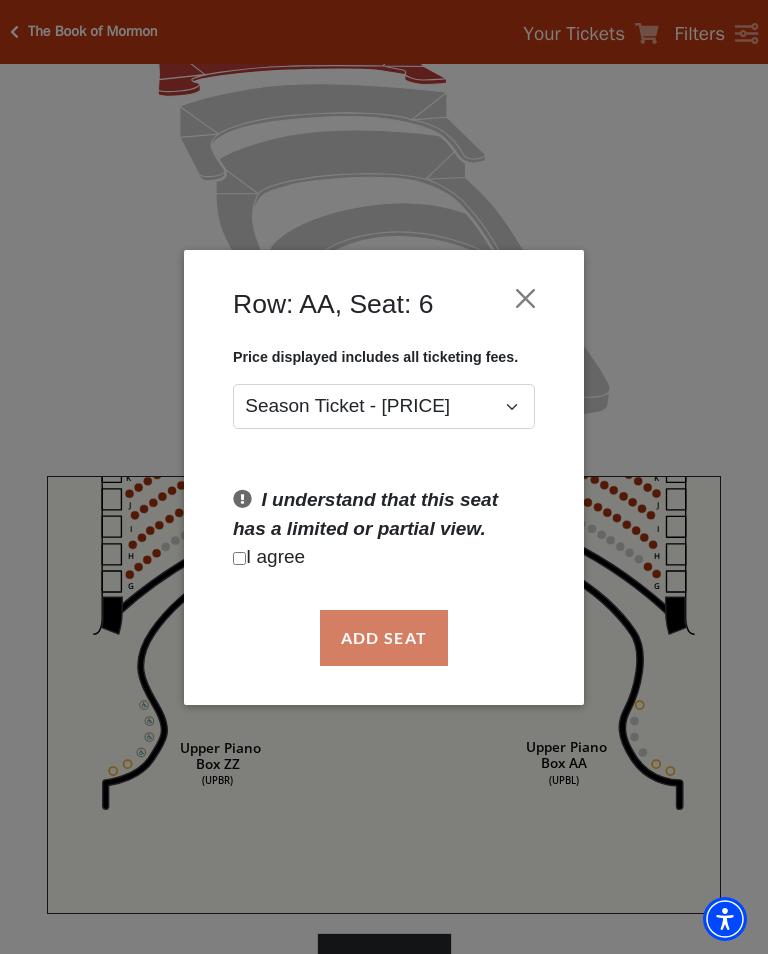 click at bounding box center [526, 298] 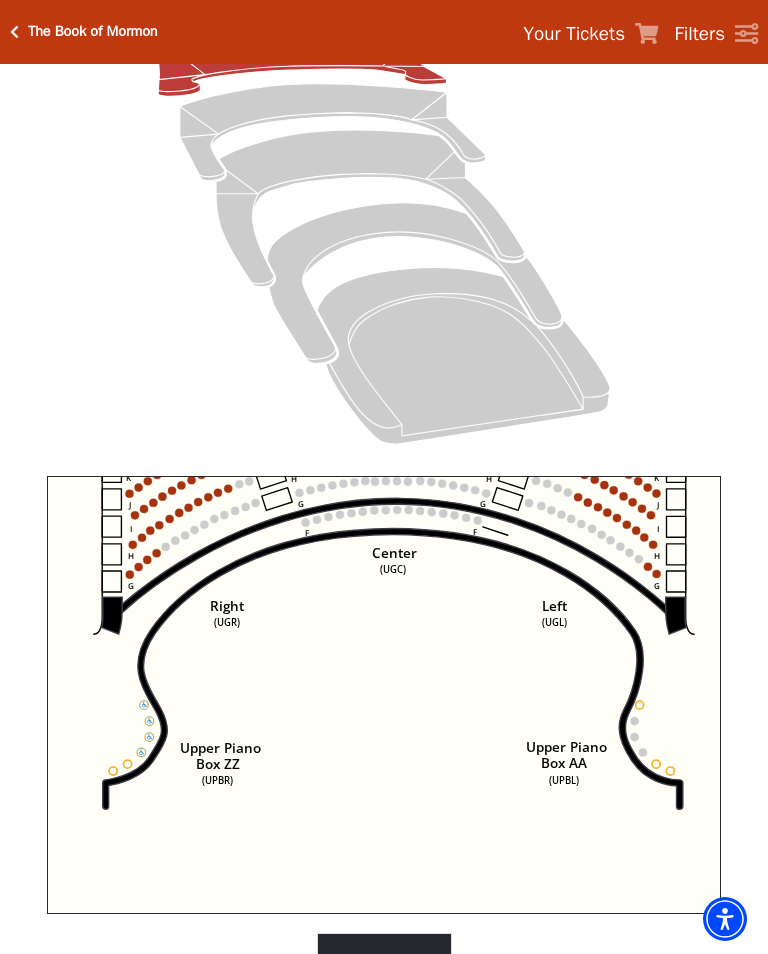click on "Center   (UGC)   Right   (UGR)   Left   (UGL)   Upper Piano   Box ZZ   (UPBR)   Upper Piano   Box AA   (UPBL)   M   L   K   J   I   H   G   M   L   K   J   I   H   G   M   L   K   J   I   H   G   F   M   L   K   J   I   H   G   F" 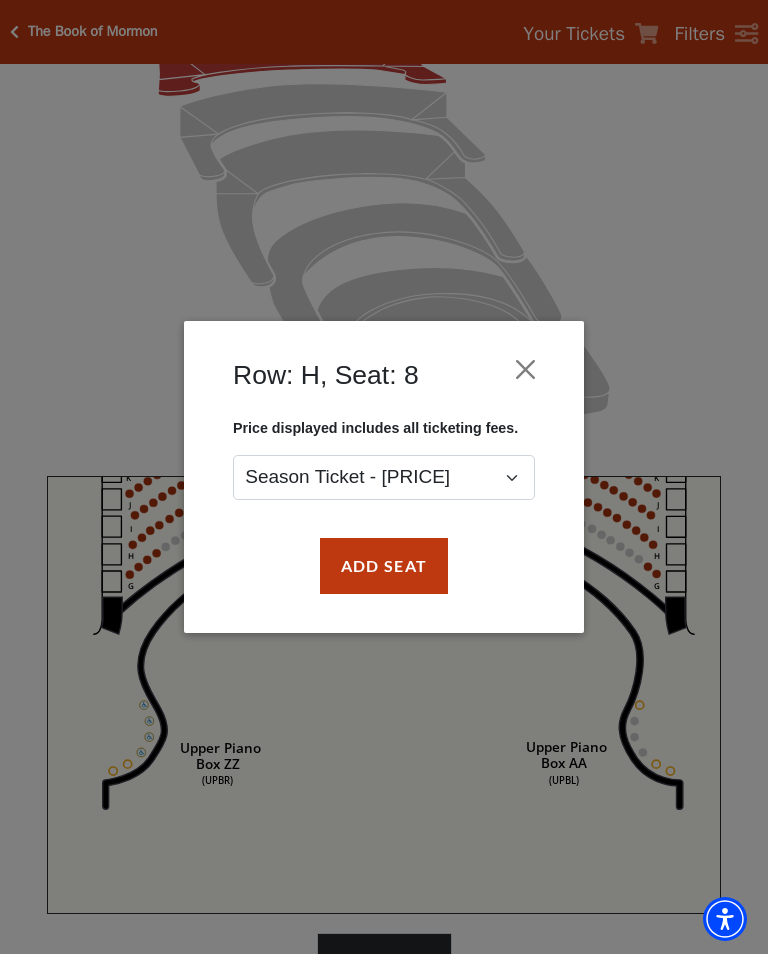 click on "Row: H, Seat: 8
Price displayed includes all ticketing fees.
Season Ticket - $94.05
Add Seat" at bounding box center [384, 477] 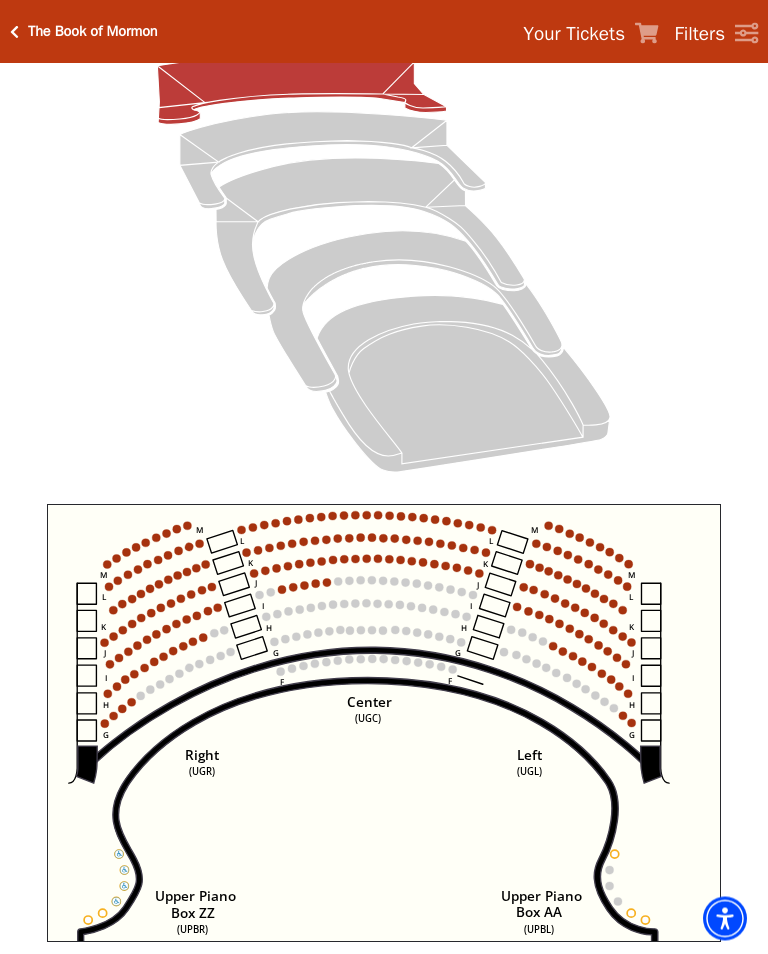 scroll, scrollTop: 212, scrollLeft: 0, axis: vertical 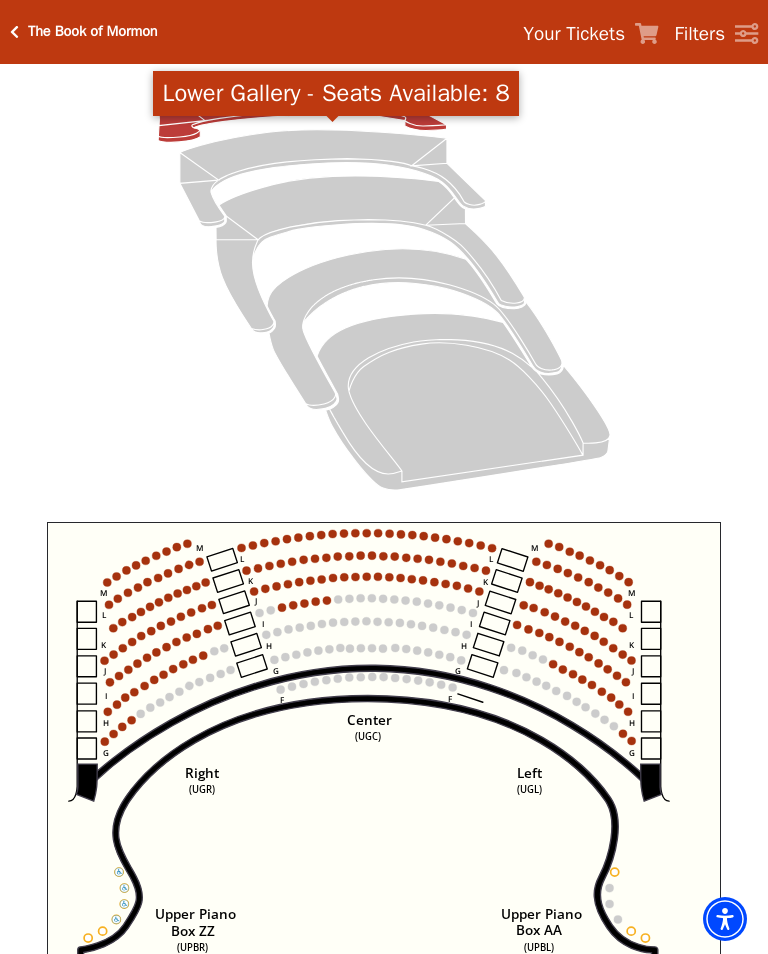 click 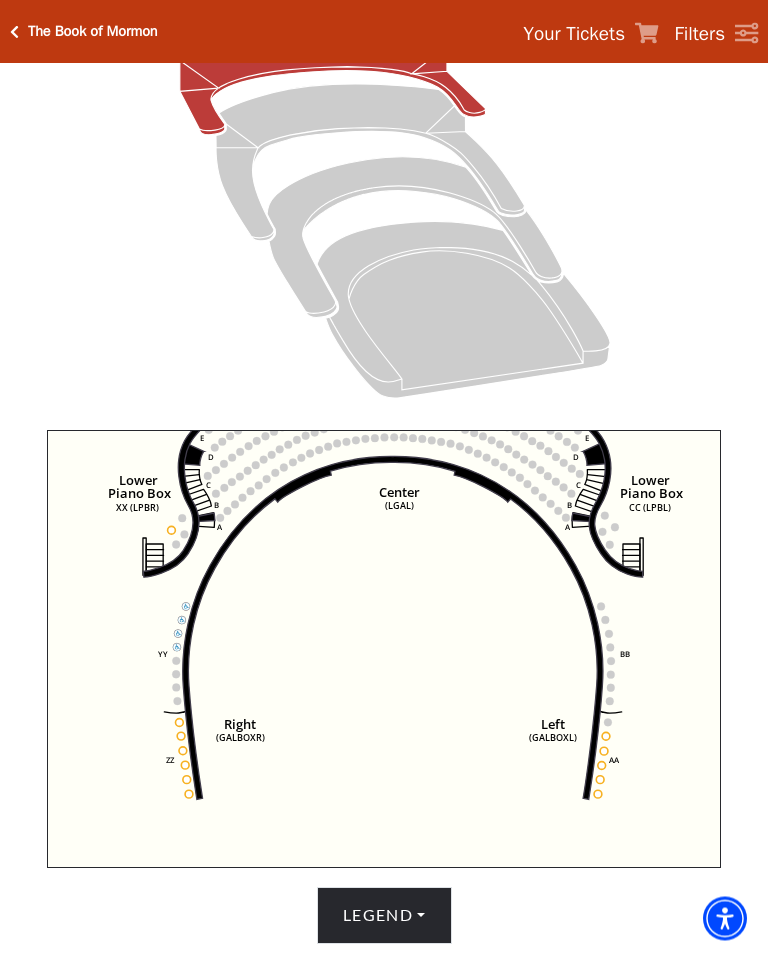 scroll, scrollTop: 305, scrollLeft: 0, axis: vertical 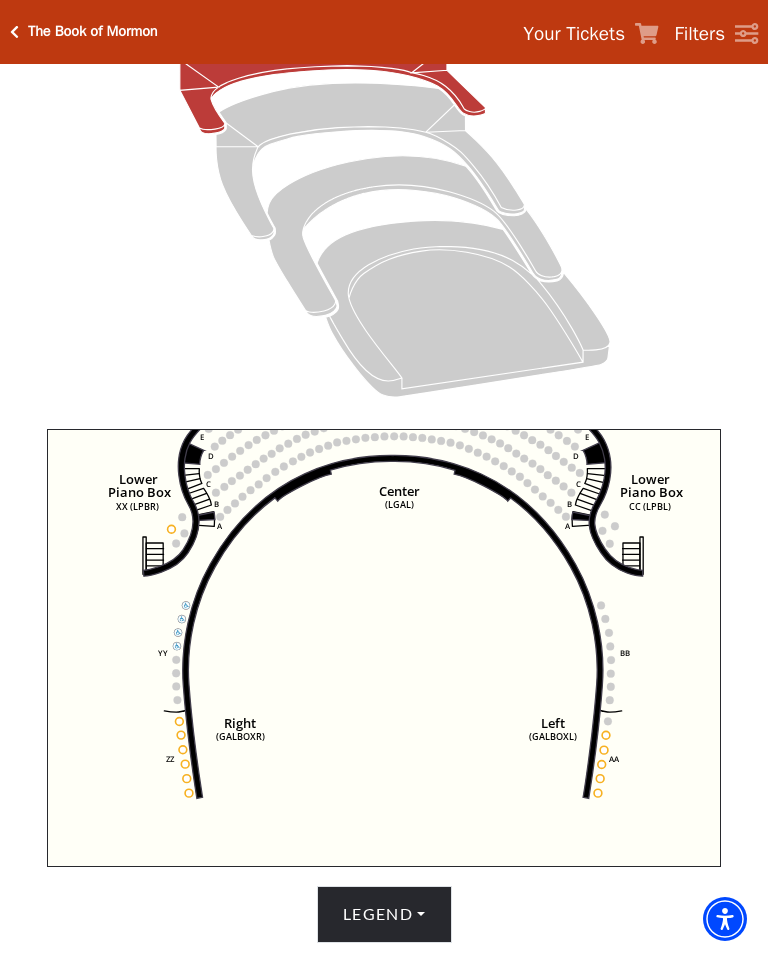 click on "Right   (GALBOXR)   E   D   C   B   A   E   D   C   B   A   YY   ZZ   Left   (GALBOXL)   BB   AA   Center   Lower   Piano Box   (LGAL)   CC (LPBL)   Lower   Piano Box   XX (LPBR)" 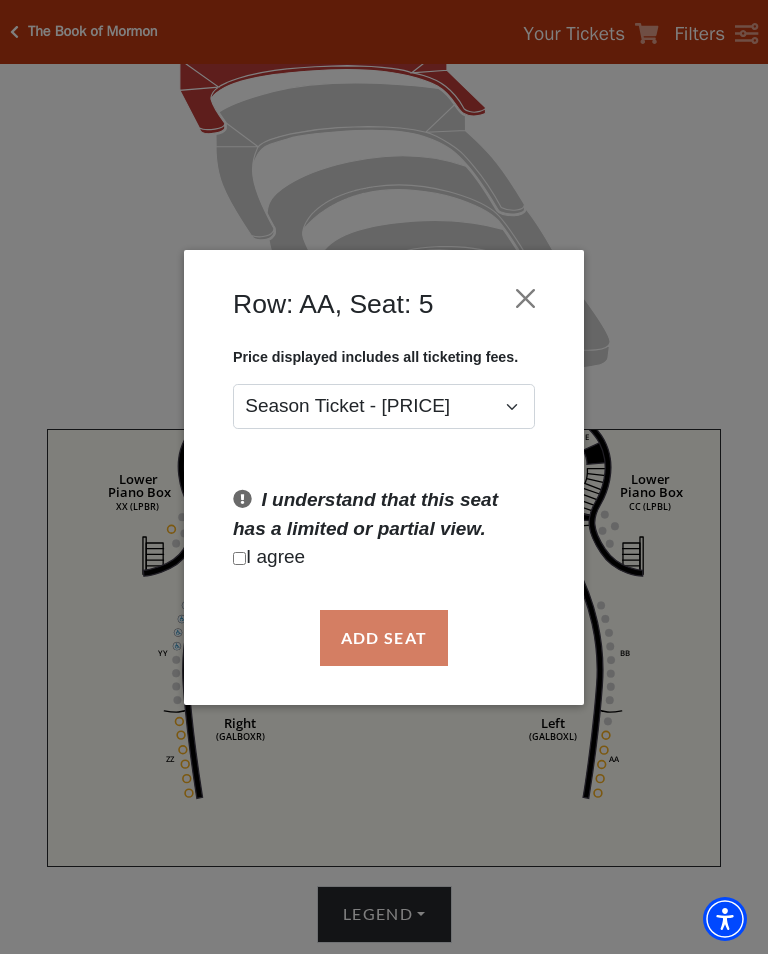 click at bounding box center (526, 298) 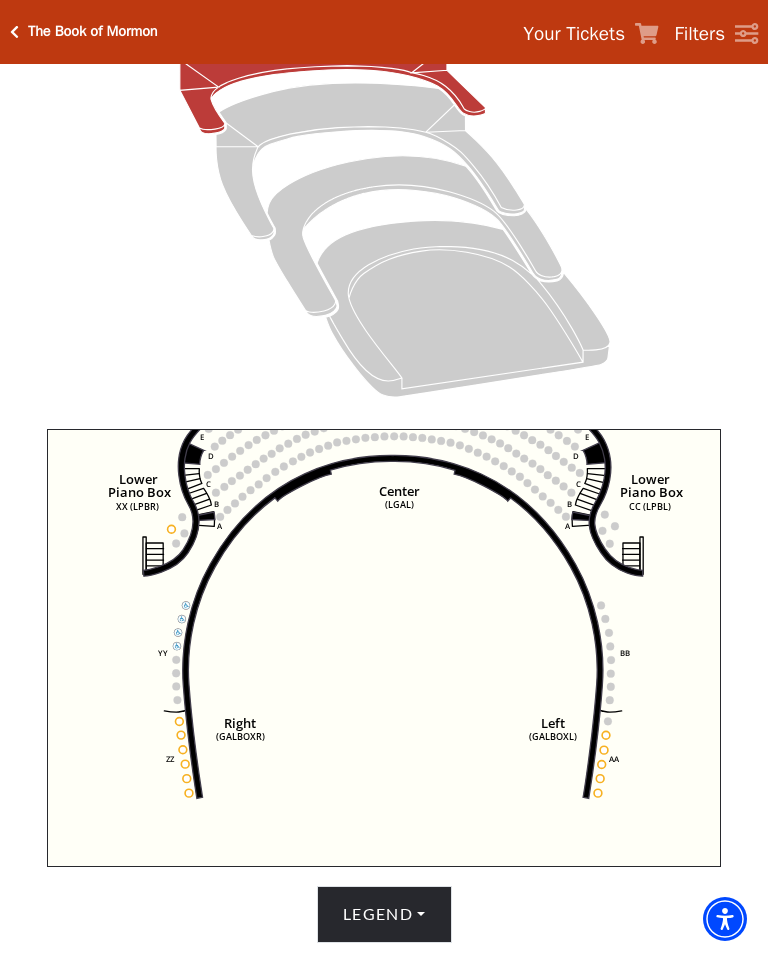 click 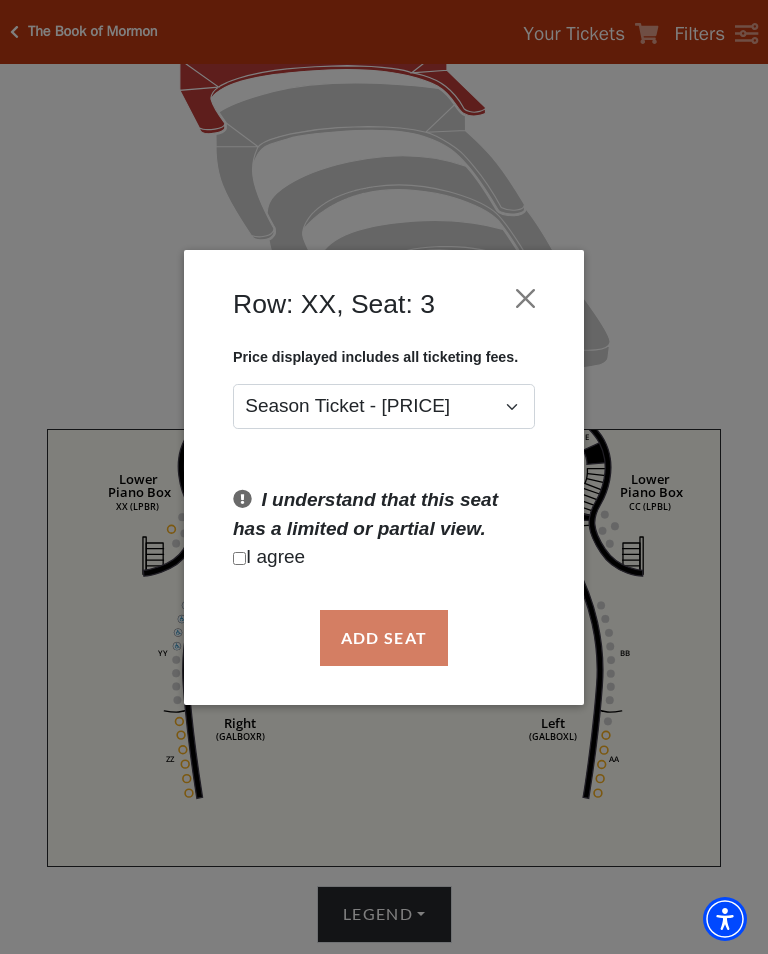 click at bounding box center [526, 298] 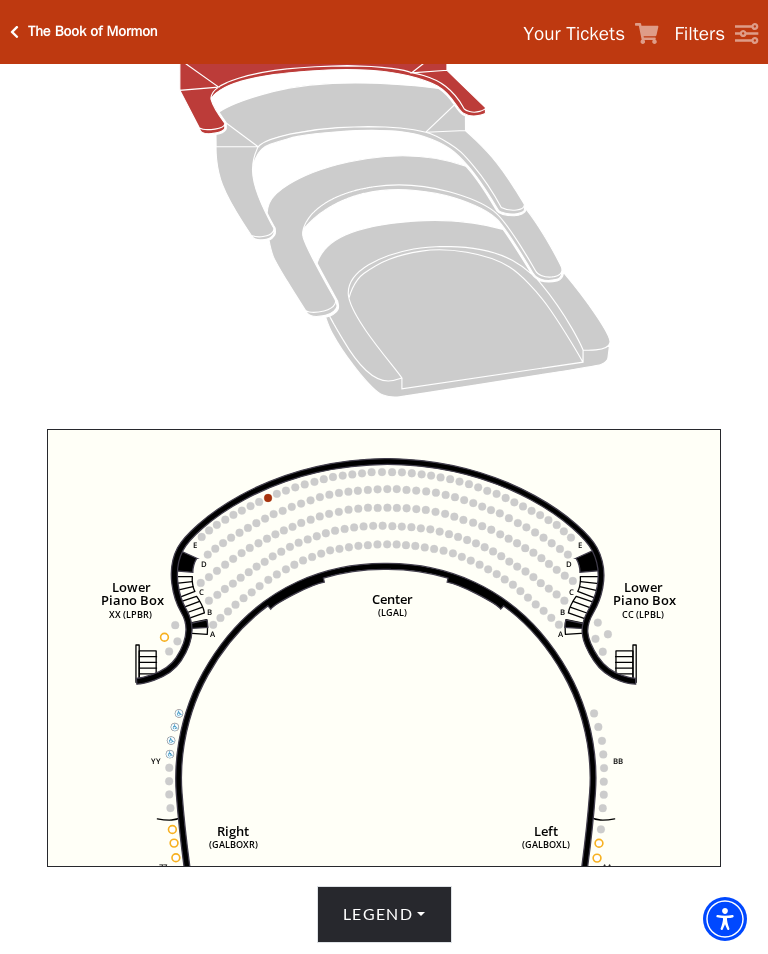 click on "Right   (GALBOXR)   E   D   C   B   A   E   D   C   B   A   YY   ZZ   Left   (GALBOXL)   BB   AA   Center   Lower   Piano Box   (LGAL)   CC (LPBL)   Lower   Piano Box   XX (LPBR)" 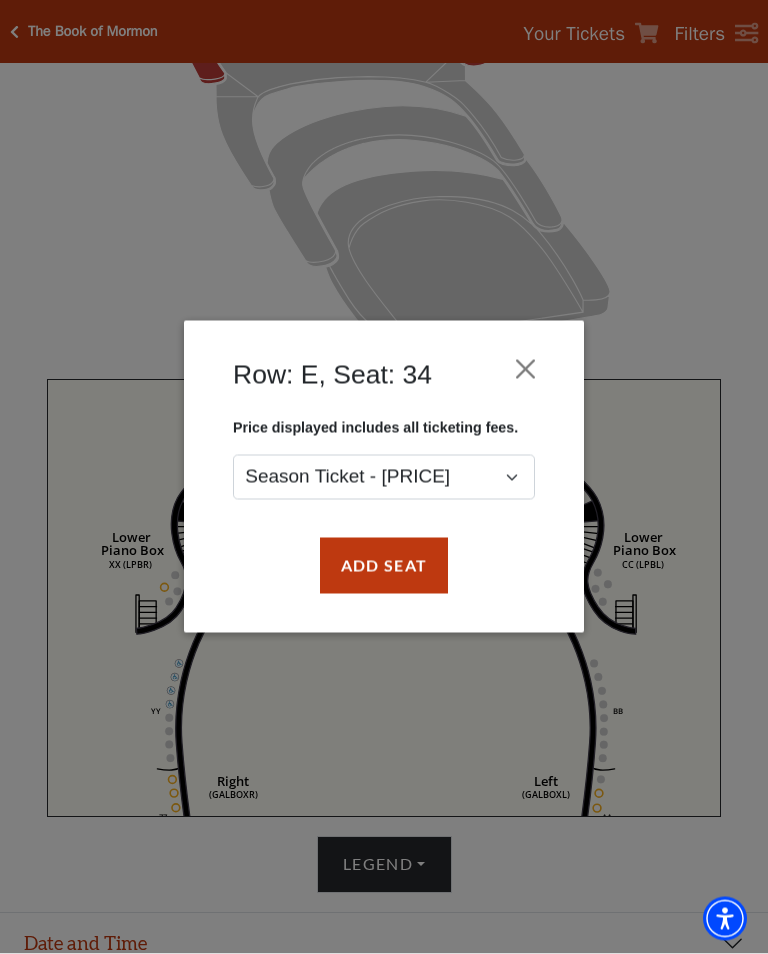 scroll, scrollTop: 357, scrollLeft: 0, axis: vertical 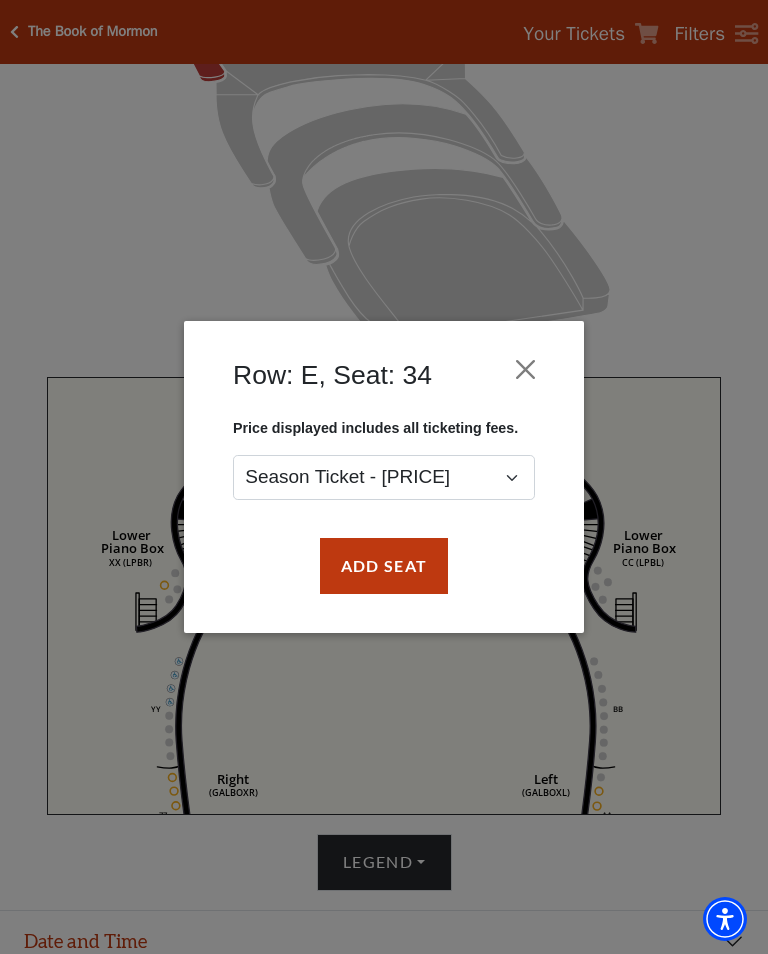 click on "Add Seat" at bounding box center [384, 566] 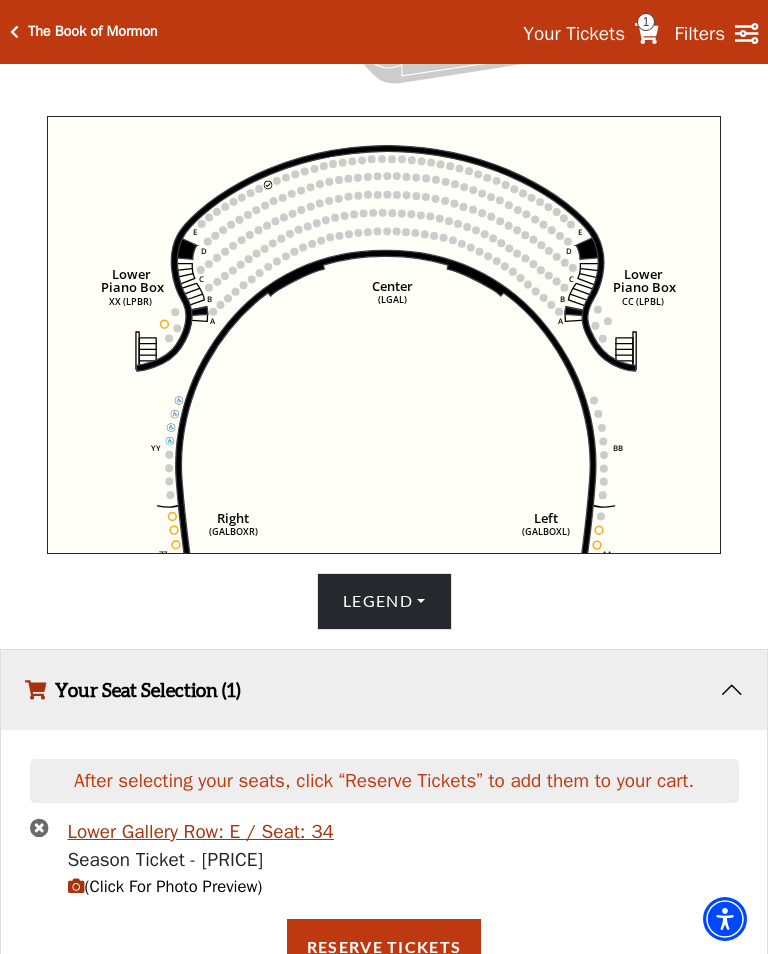 scroll, scrollTop: 619, scrollLeft: 0, axis: vertical 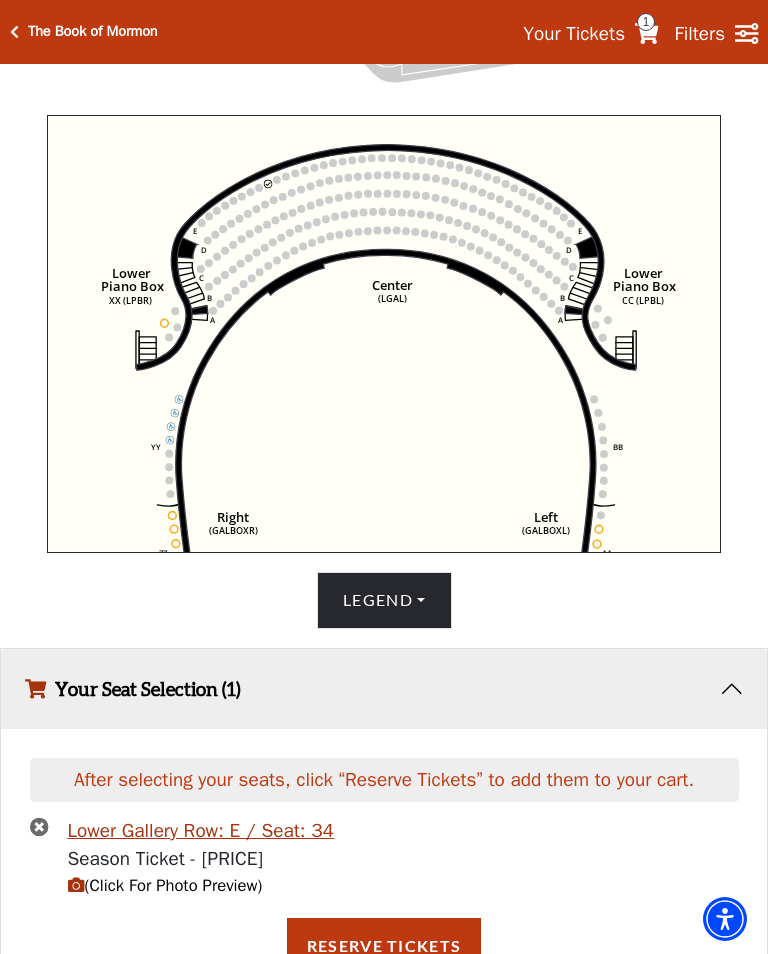 click on "(Click For Photo Preview)" at bounding box center [165, 885] 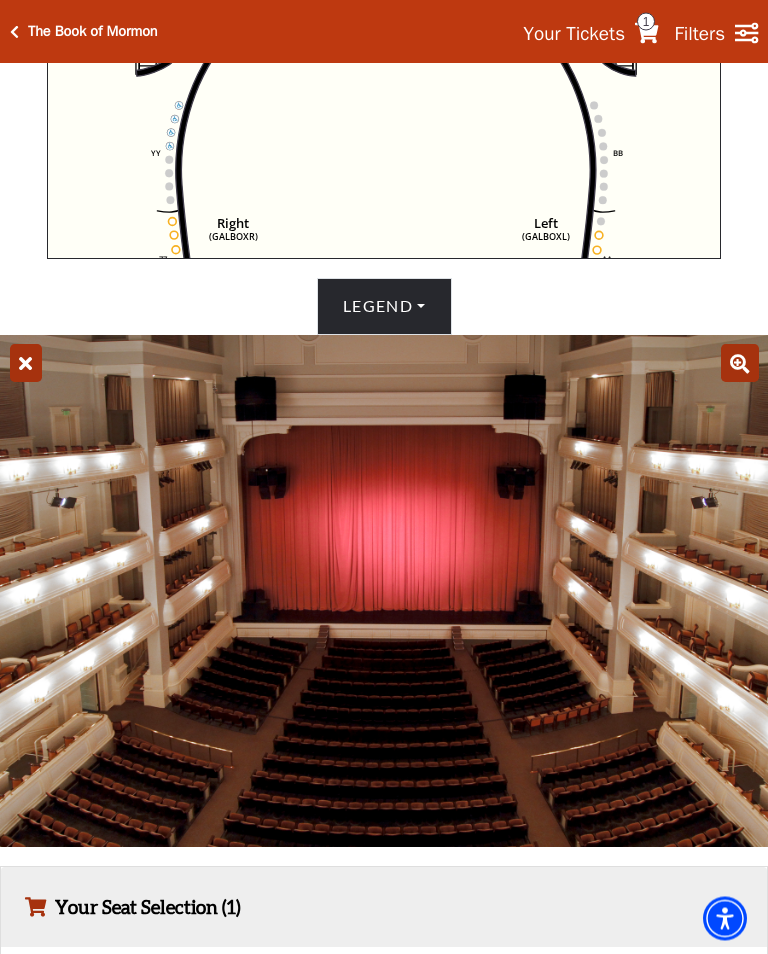 scroll, scrollTop: 914, scrollLeft: 0, axis: vertical 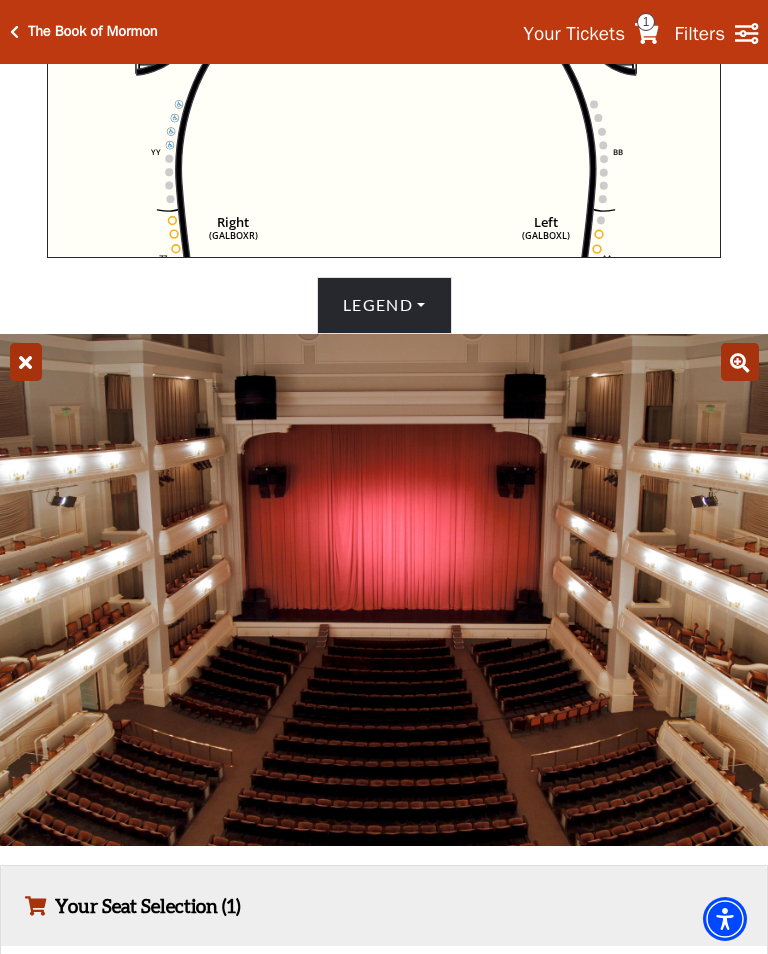 click at bounding box center [26, 362] 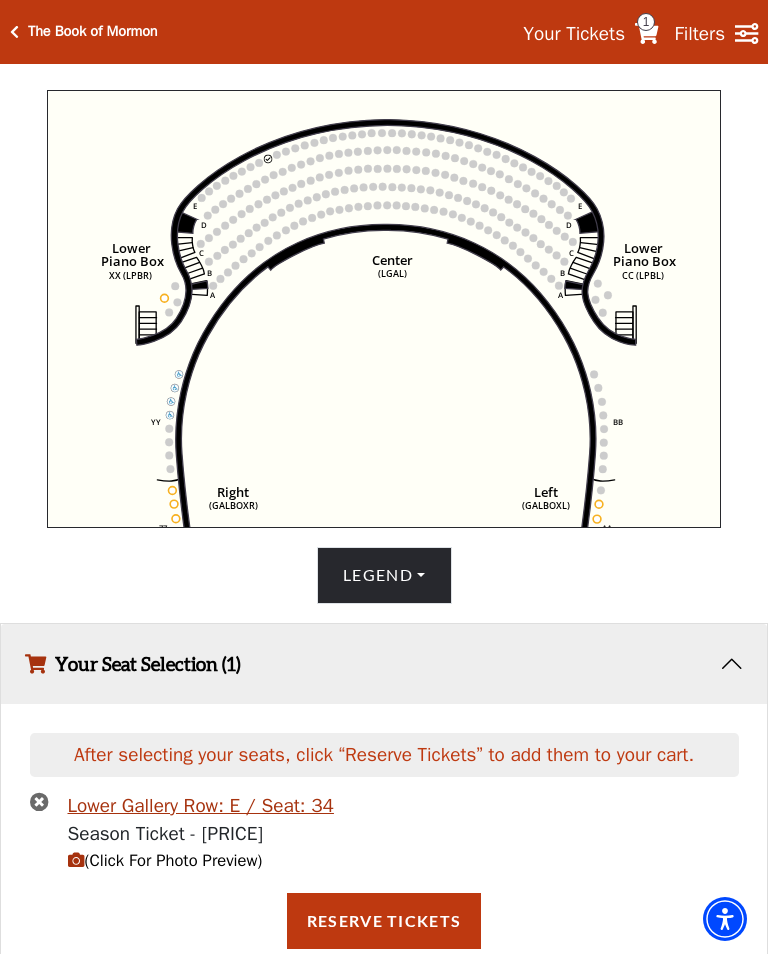 scroll, scrollTop: 668, scrollLeft: 0, axis: vertical 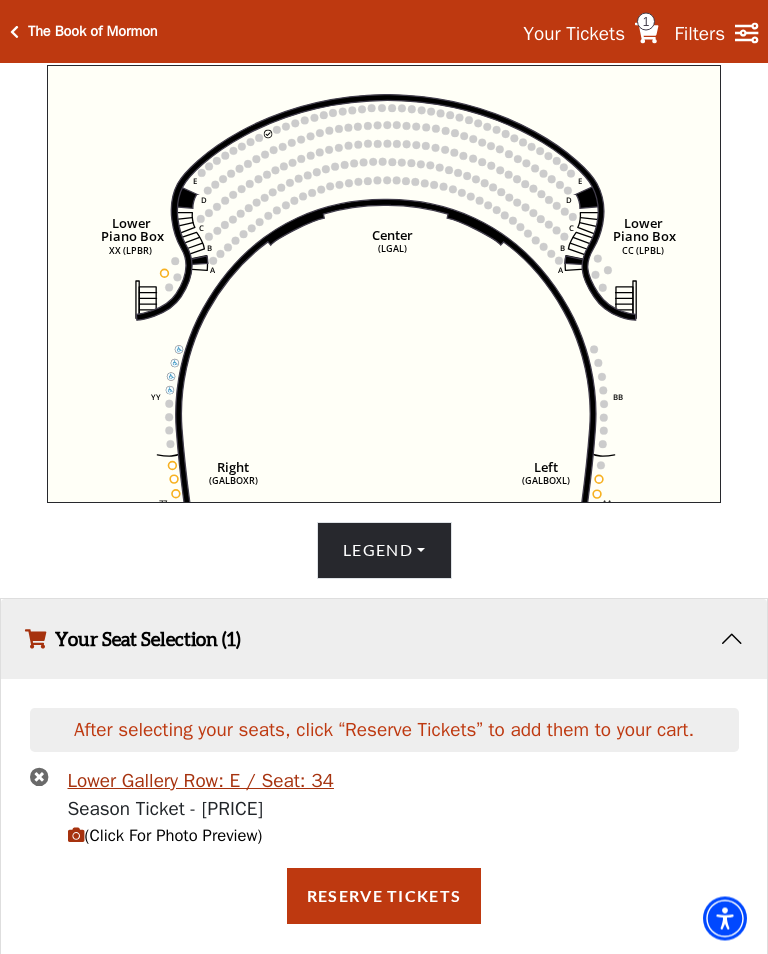 click at bounding box center (39, 777) 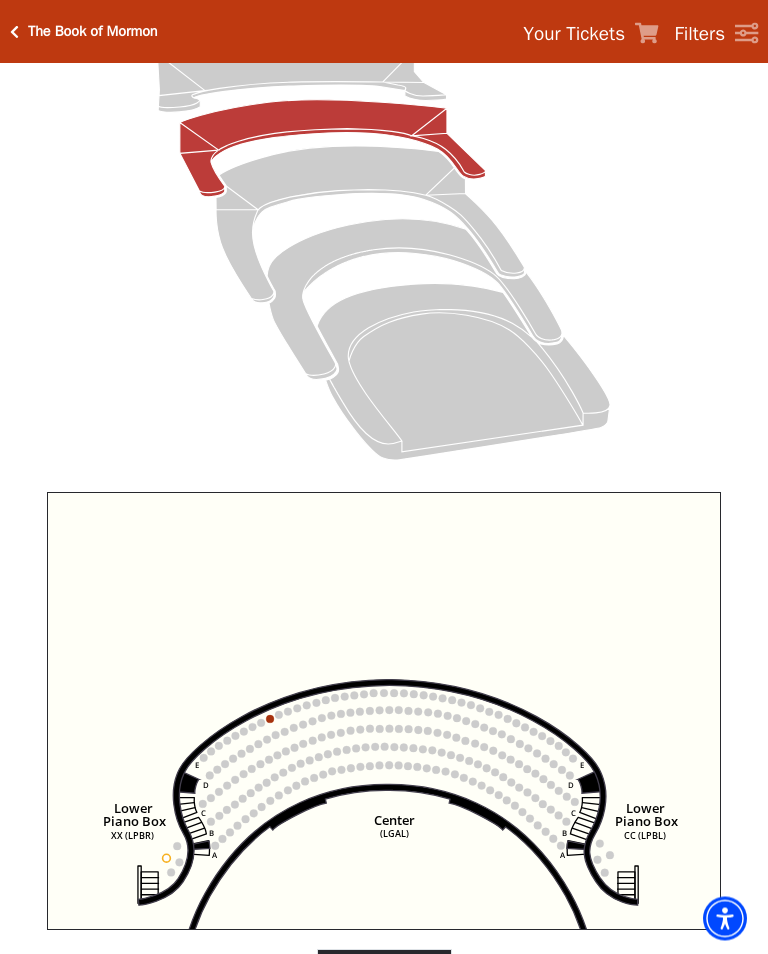 scroll, scrollTop: 242, scrollLeft: 0, axis: vertical 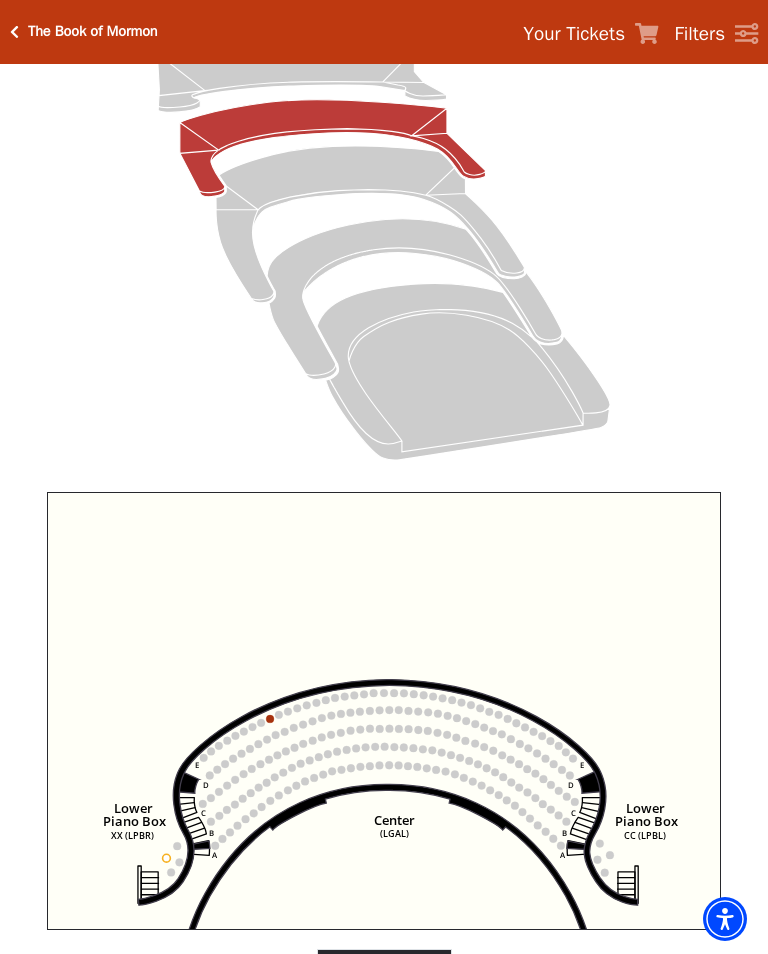 click 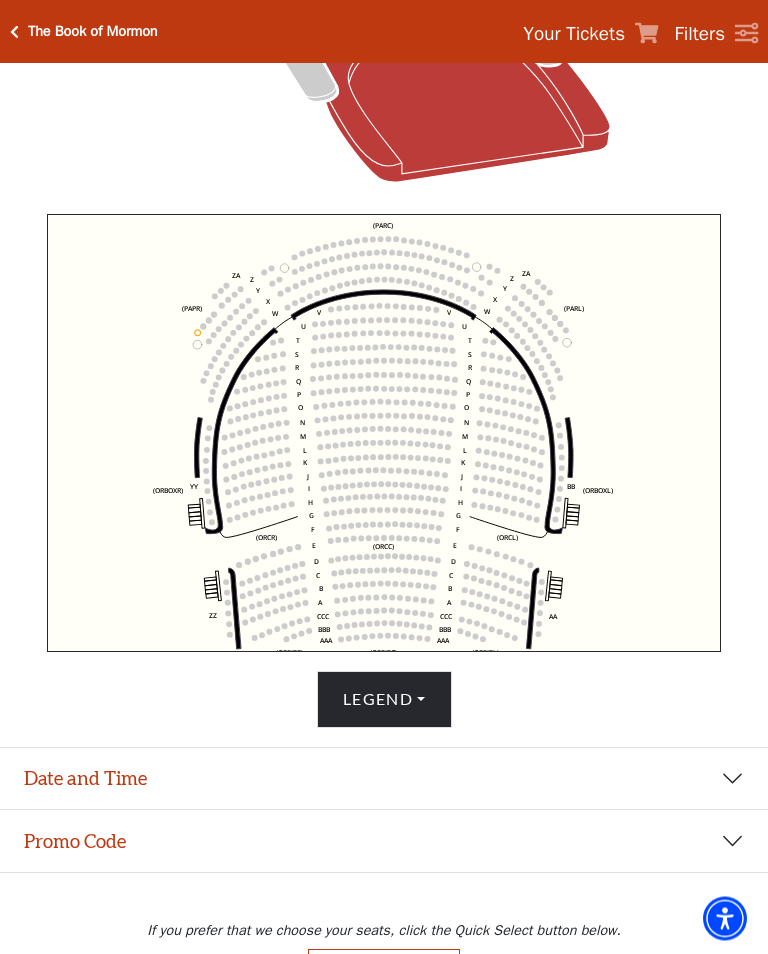 scroll, scrollTop: 521, scrollLeft: 0, axis: vertical 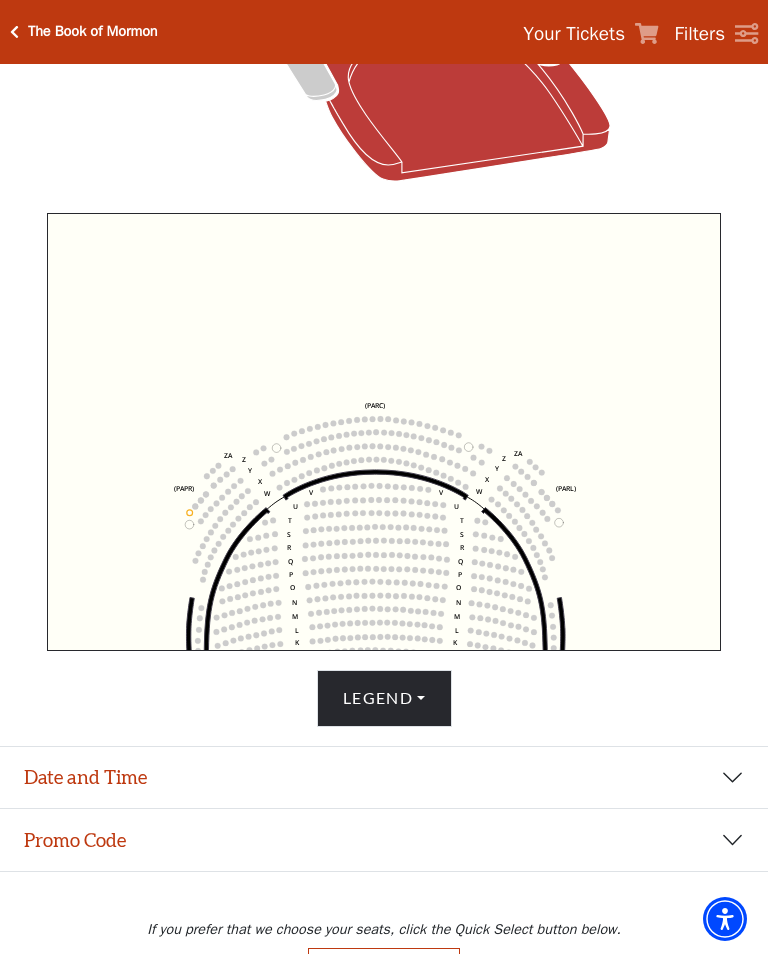 click on "Date and Time" at bounding box center (384, 778) 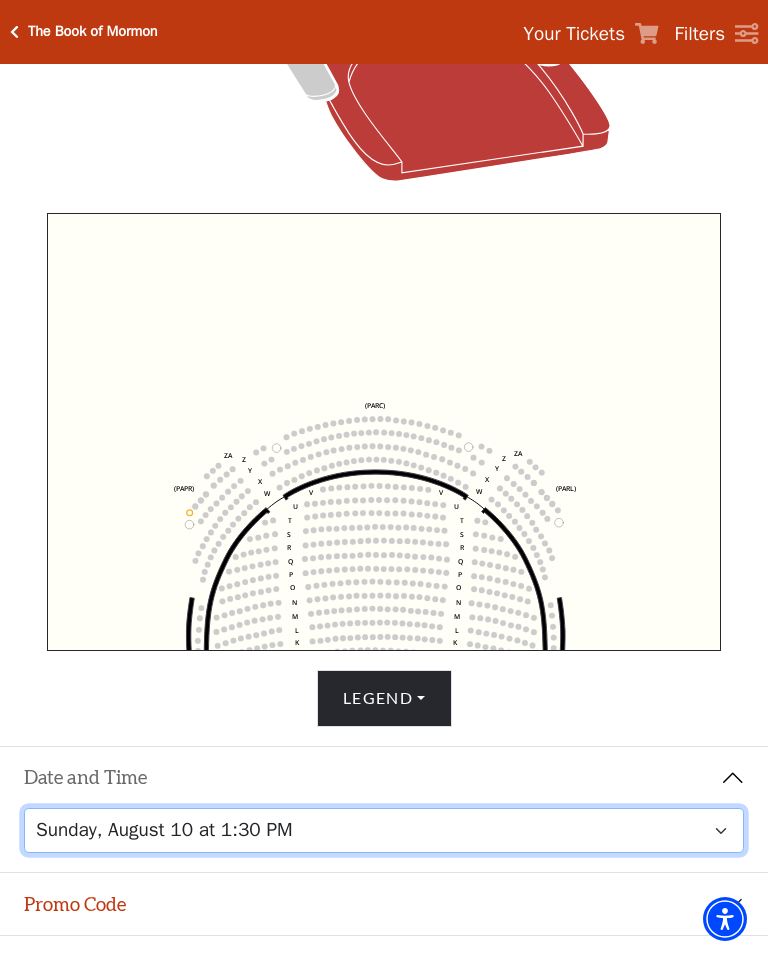 click on "[DAY], [MONTH] [DAY_NUM] at [TIME] [DAY], [MONTH] [DAY_NUM] at [TIME] [DAY], [MONTH] [DAY_NUM] at [TIME] [DAY], [MONTH] [DAY_NUM] at [TIME] [DAY], [MONTH] [DAY_NUM] at [TIME]" at bounding box center [384, 830] 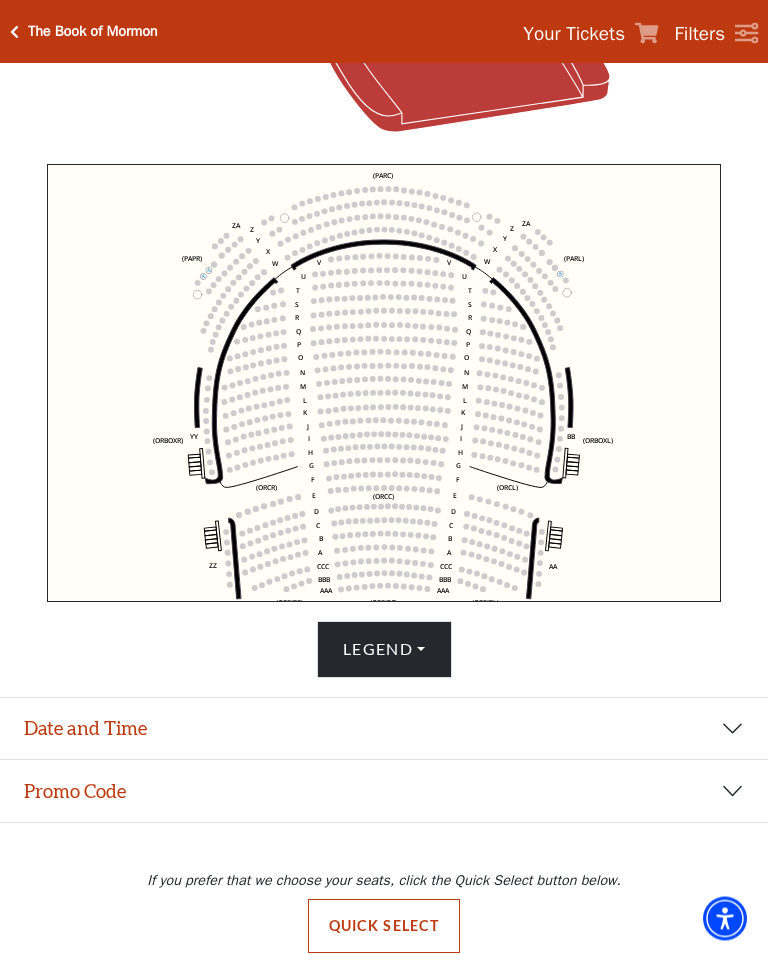 scroll, scrollTop: 570, scrollLeft: 0, axis: vertical 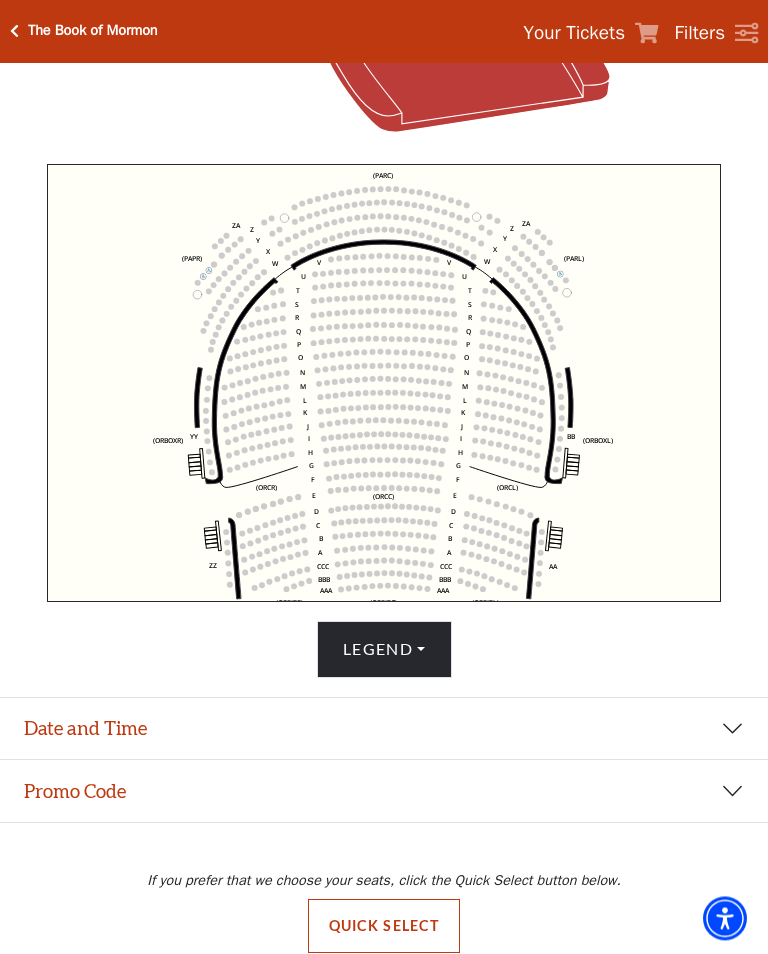 click on "Date and Time" at bounding box center [384, 730] 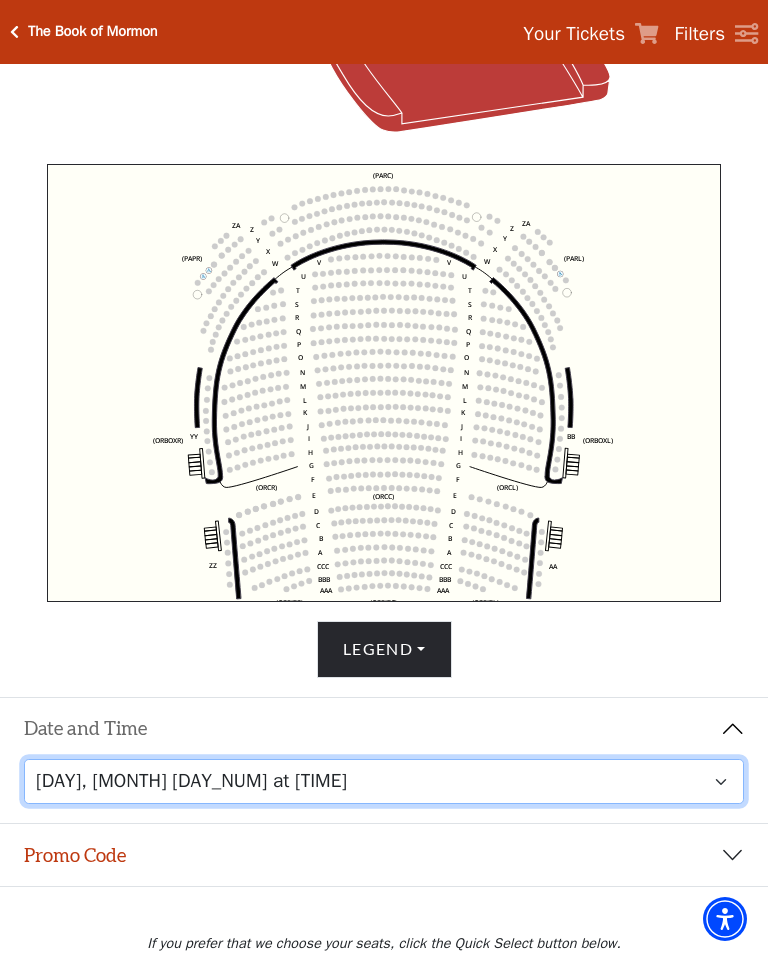 click on "[DAY], [MONTH] [DAY_NUM] at [TIME] [DAY], [MONTH] [DAY_NUM] at [TIME] [DAY], [MONTH] [DAY_NUM] at [TIME] [DAY], [MONTH] [DAY_NUM] at [TIME] [DAY], [MONTH] [DAY_NUM] at [TIME]" at bounding box center [384, 781] 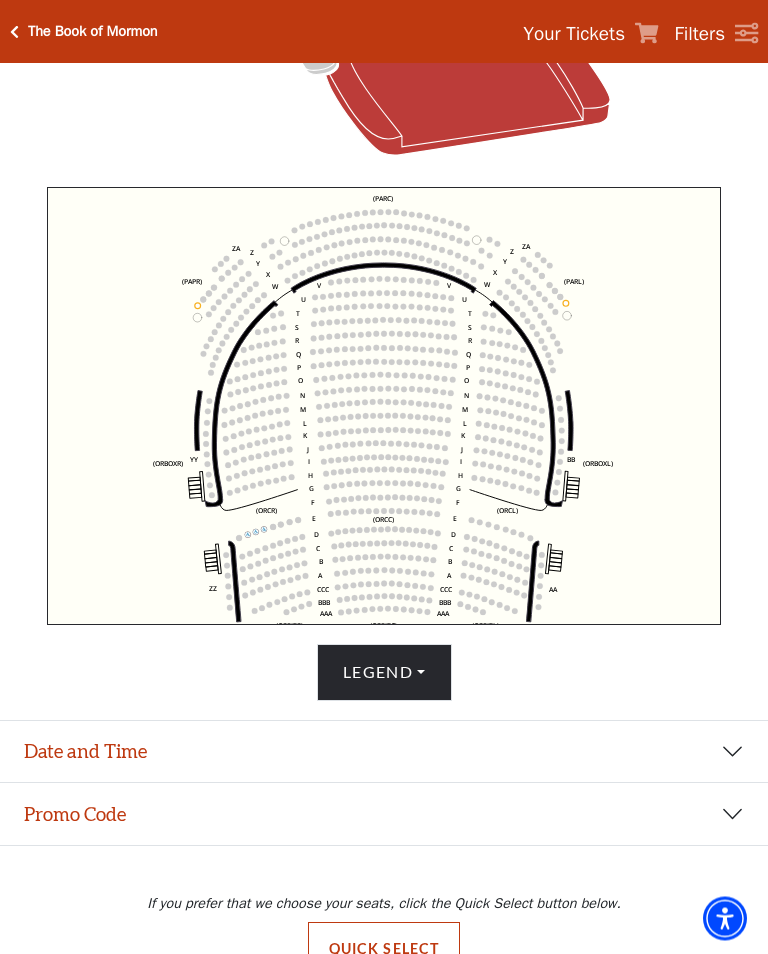 scroll, scrollTop: 548, scrollLeft: 0, axis: vertical 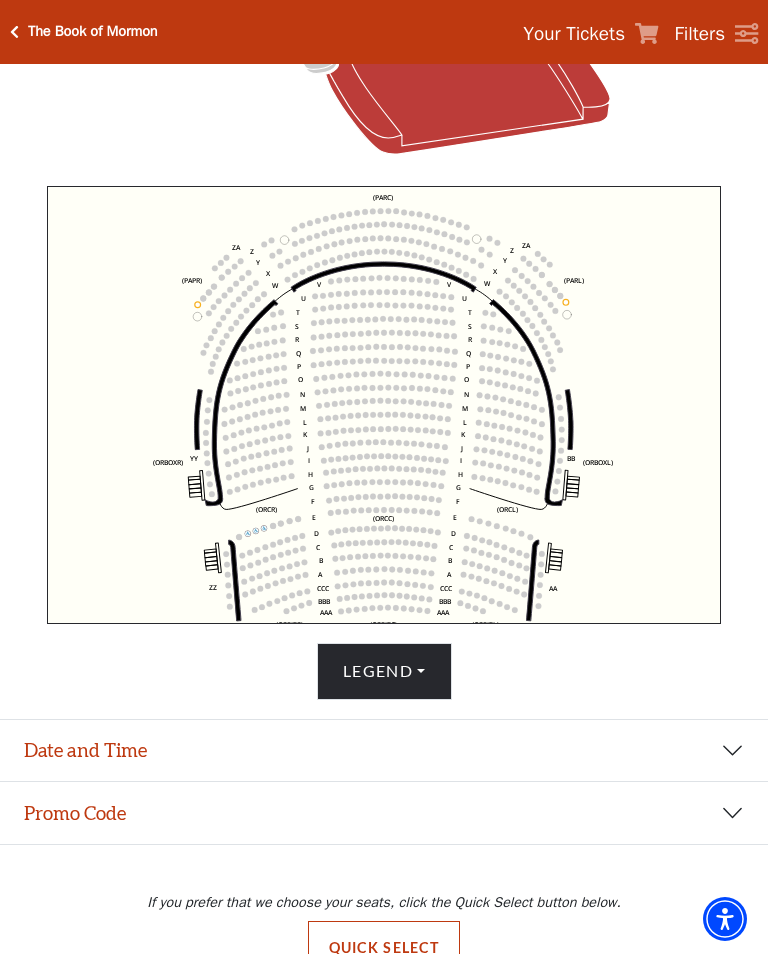 click on "Date and Time" at bounding box center (384, 751) 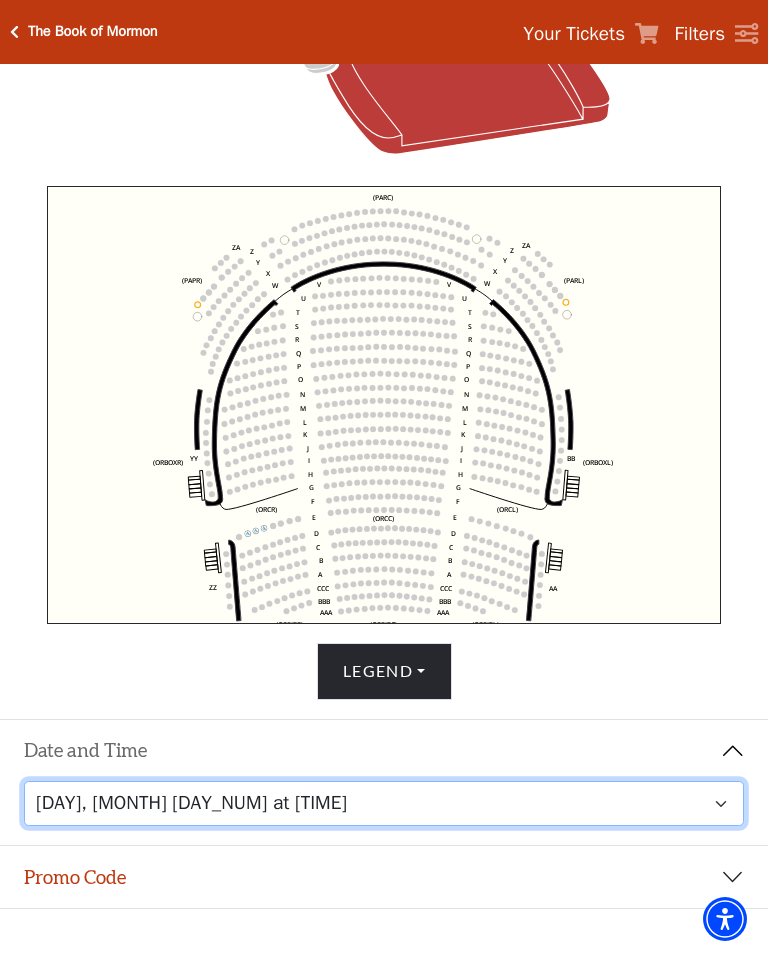click on "[DAY], [MONTH] [DAY_NUM] at [TIME] [DAY], [MONTH] [DAY_NUM] at [TIME] [DAY], [MONTH] [DAY_NUM] at [TIME] [DAY], [MONTH] [DAY_NUM] at [TIME] [DAY], [MONTH] [DAY_NUM] at [TIME]" at bounding box center (384, 803) 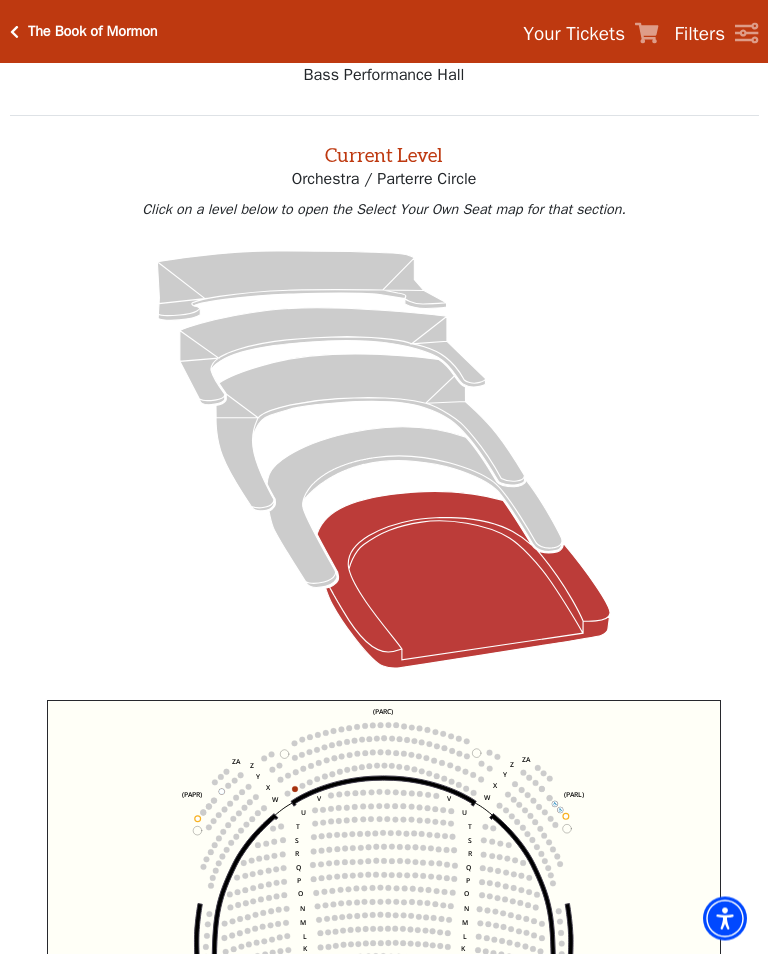scroll, scrollTop: 76, scrollLeft: 0, axis: vertical 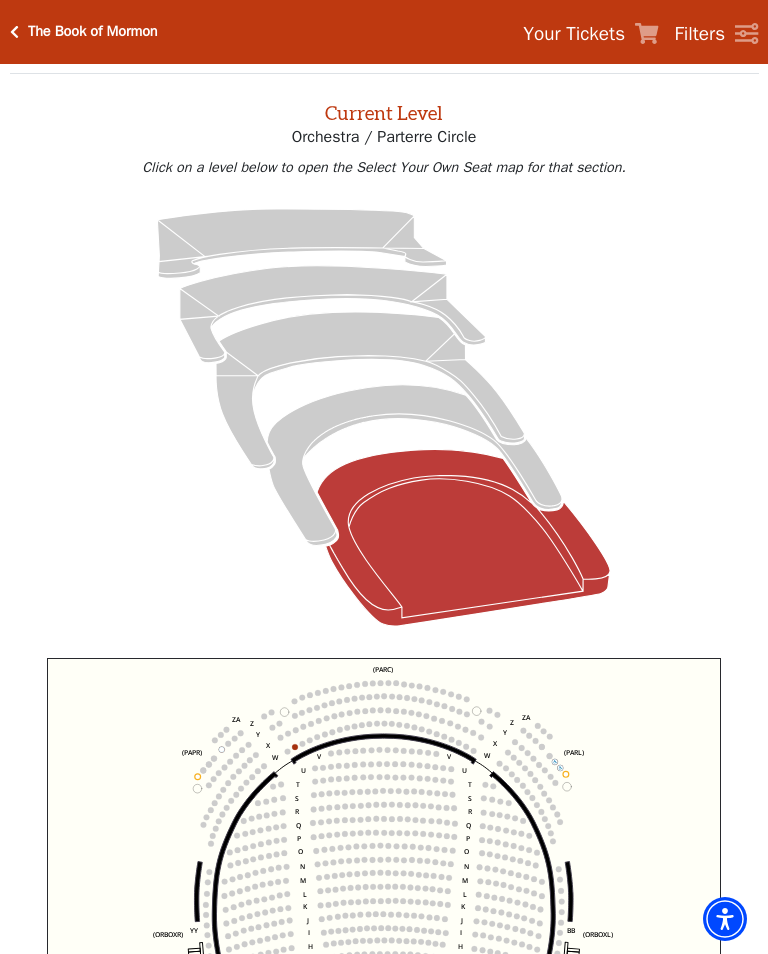 click 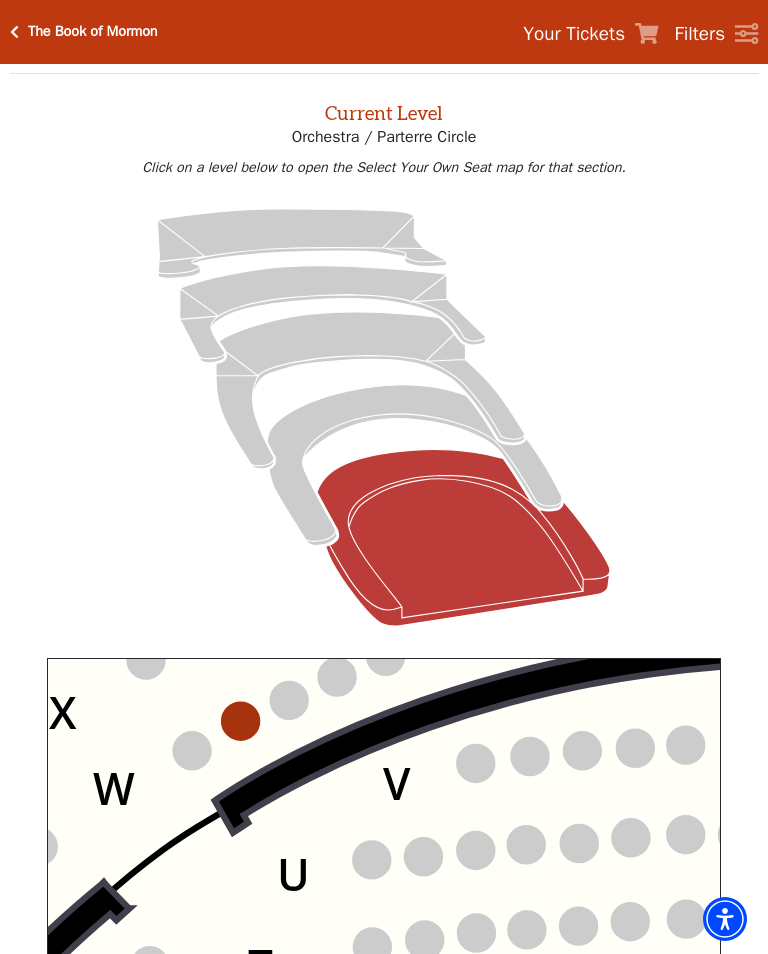 click 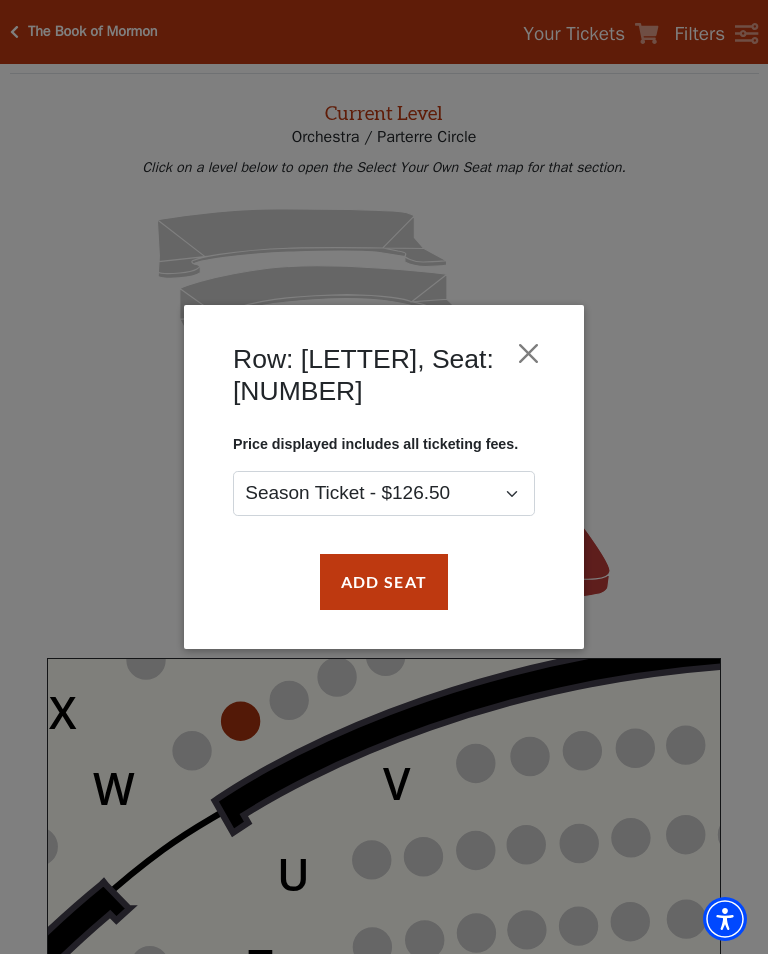 click on "Add Seat" at bounding box center (384, 582) 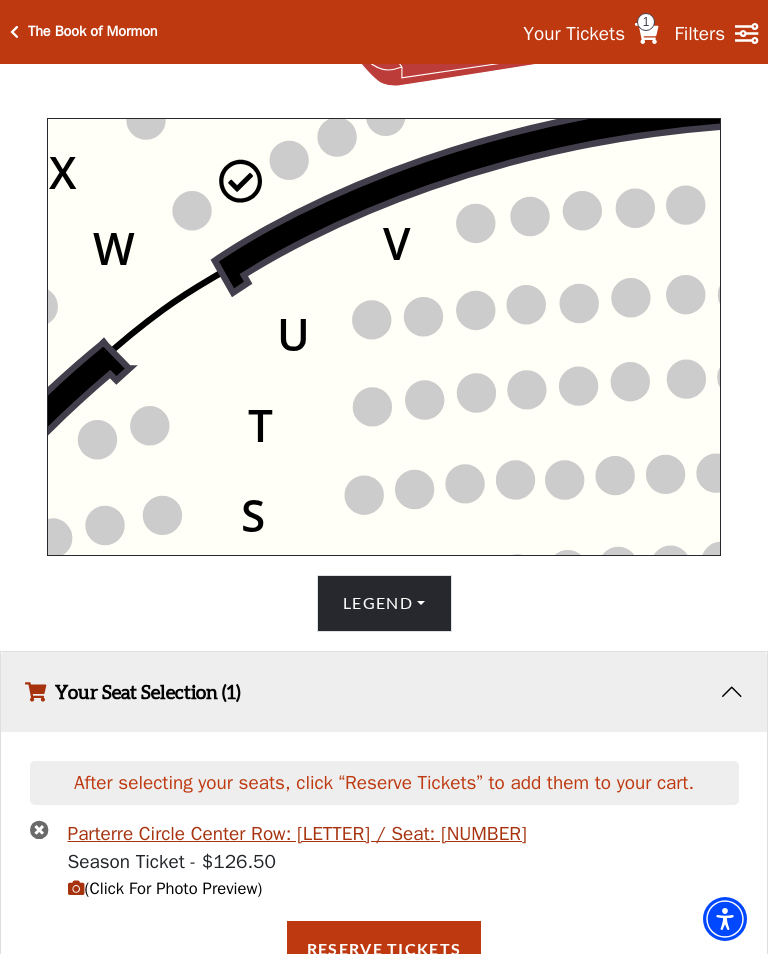 scroll, scrollTop: 652, scrollLeft: 0, axis: vertical 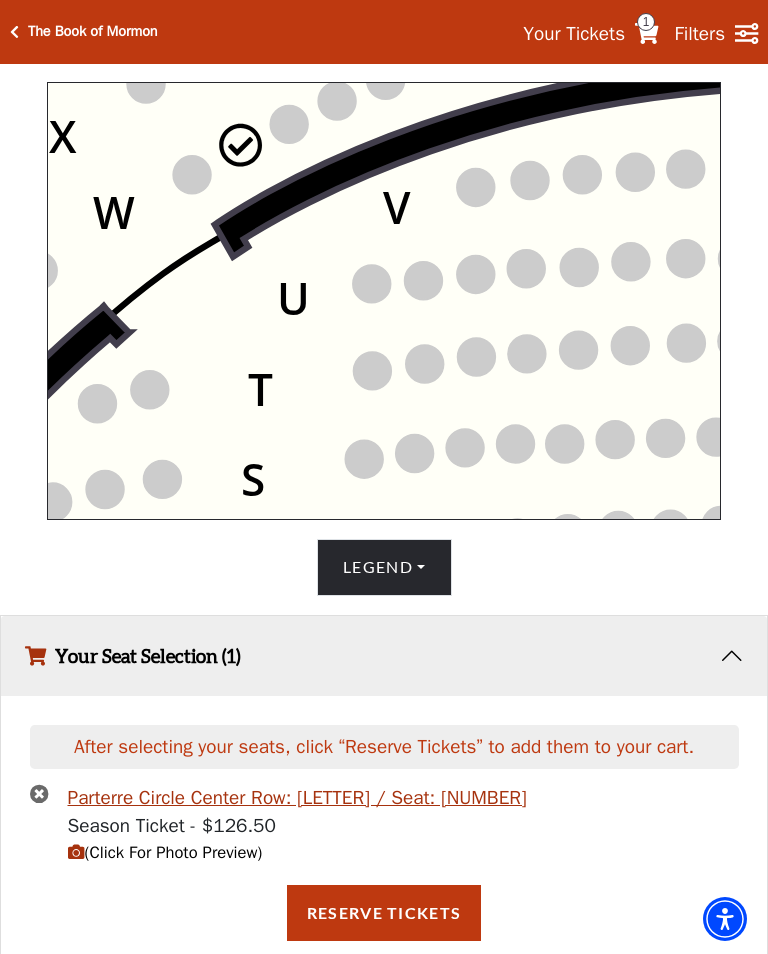 click on "(Click For Photo Preview)" at bounding box center (165, 852) 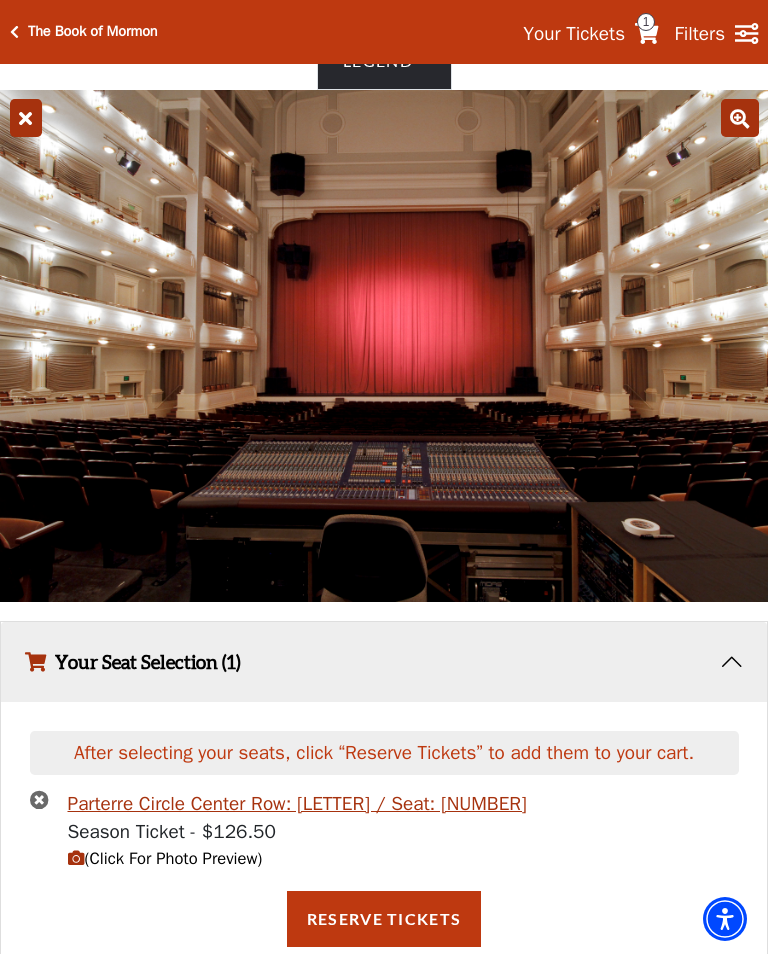 scroll, scrollTop: 1180, scrollLeft: 0, axis: vertical 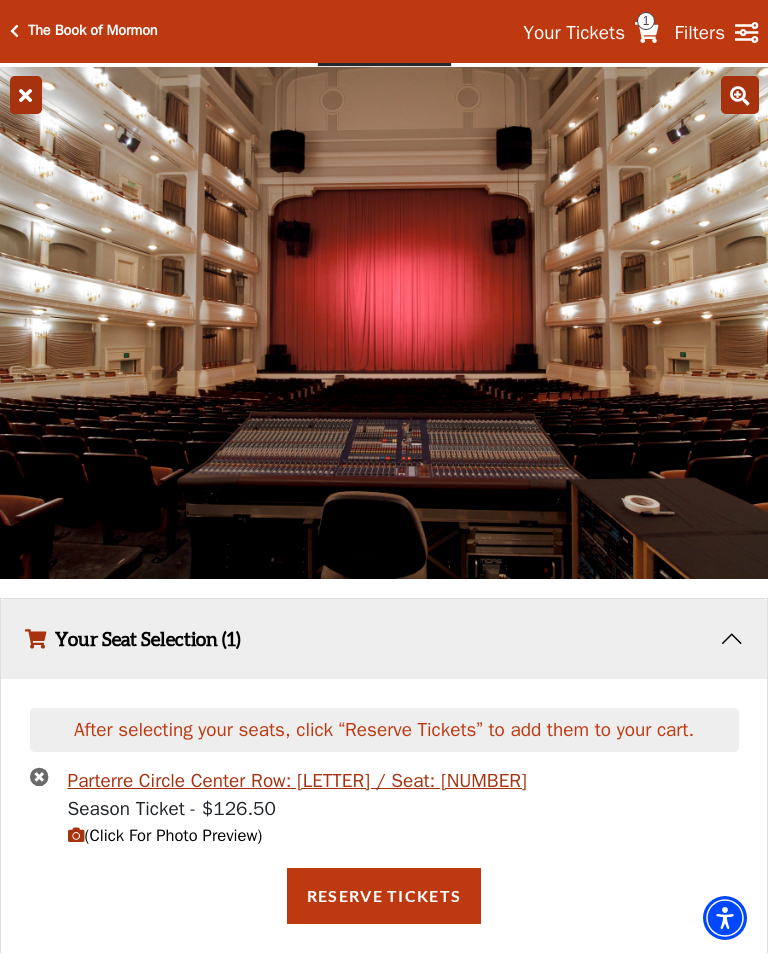 click at bounding box center (39, 777) 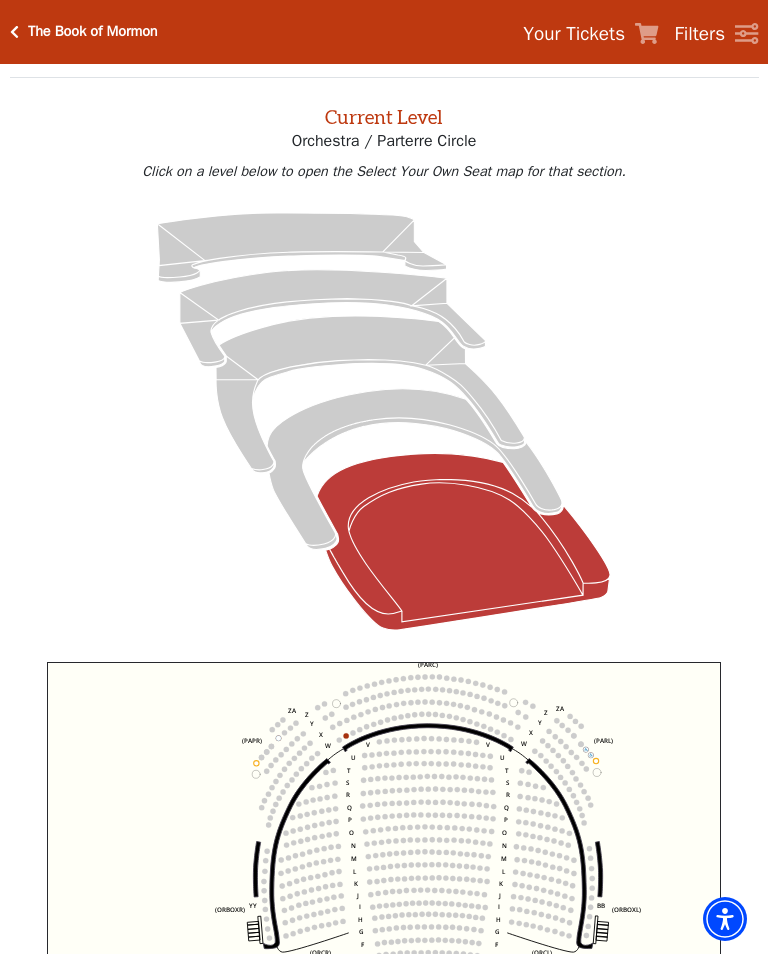 scroll, scrollTop: 71, scrollLeft: 0, axis: vertical 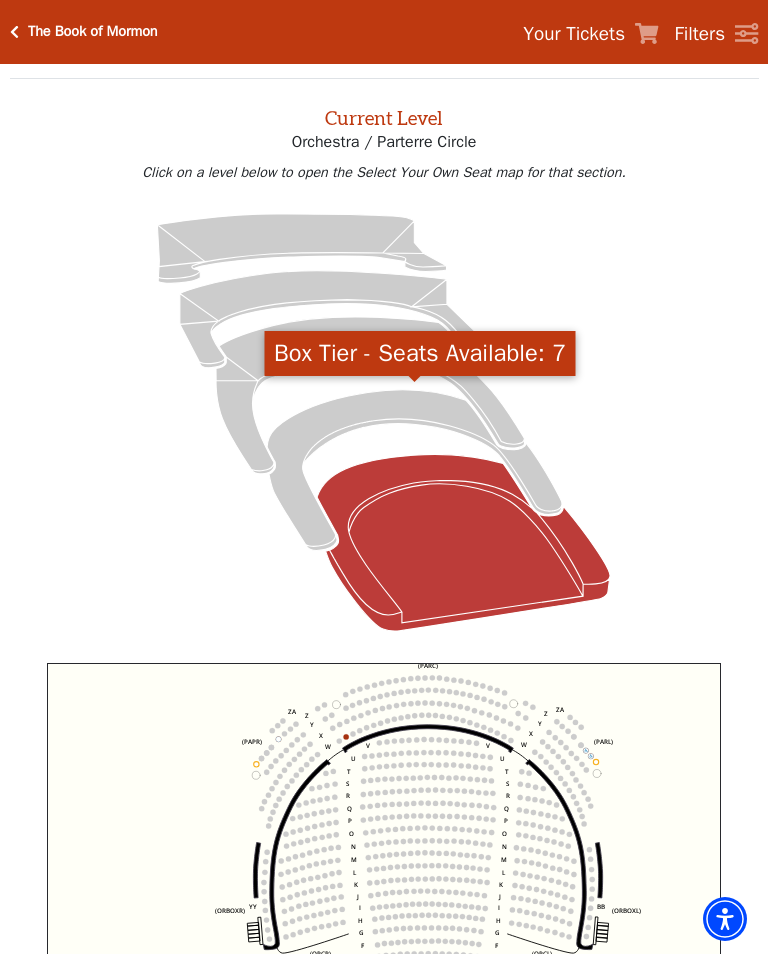 click 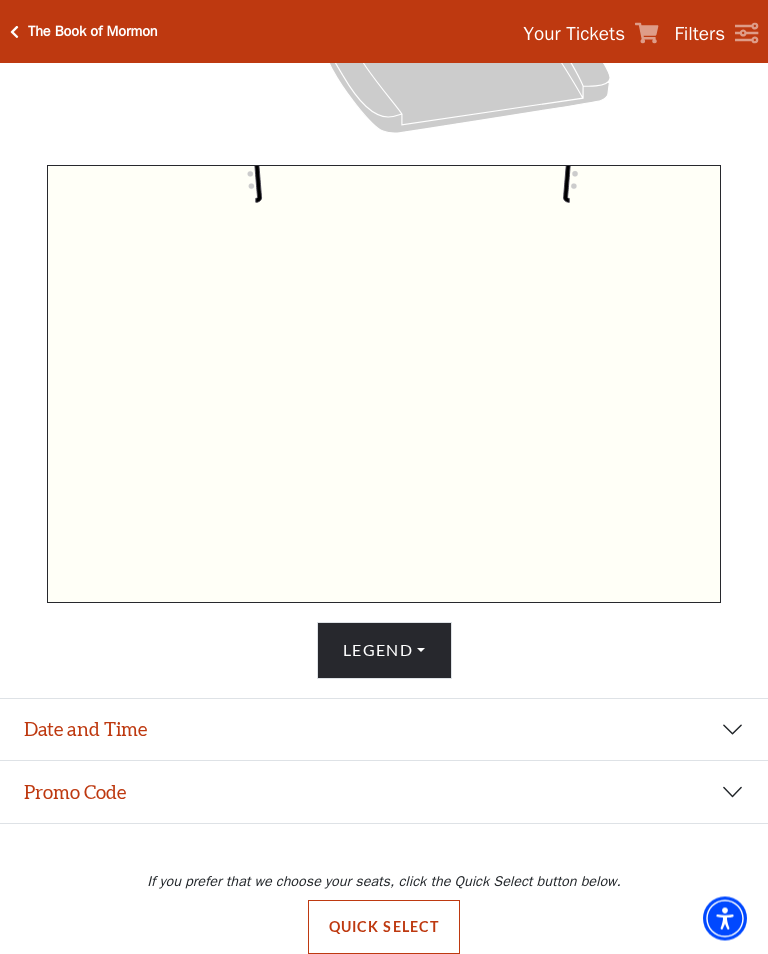 scroll, scrollTop: 569, scrollLeft: 0, axis: vertical 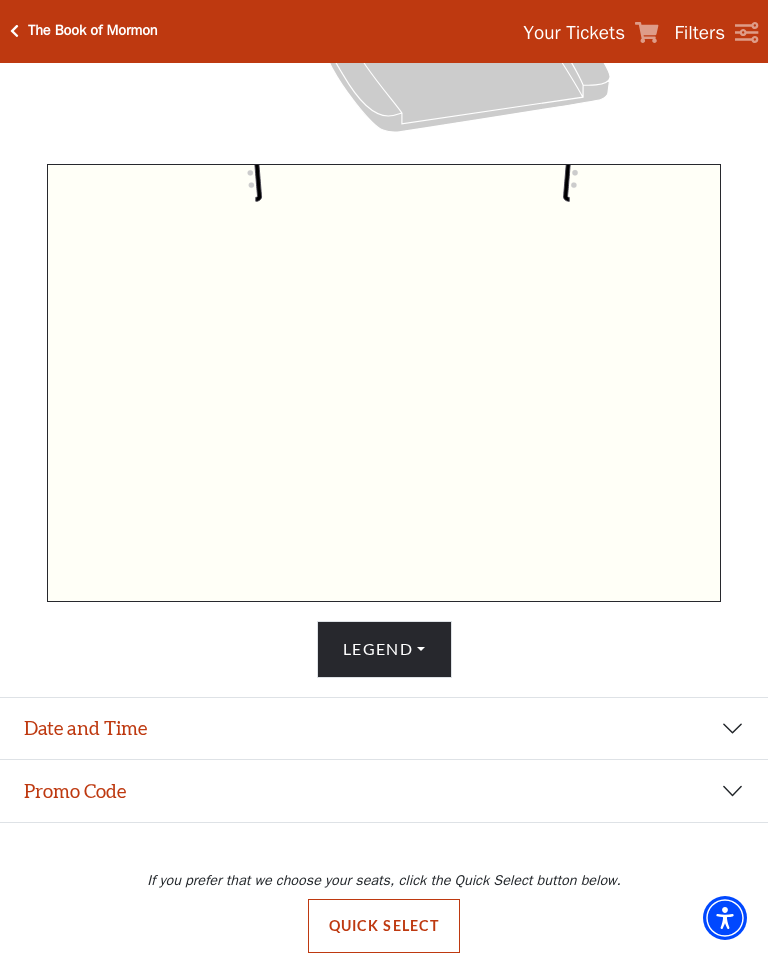 click on "Date and Time" at bounding box center (384, 730) 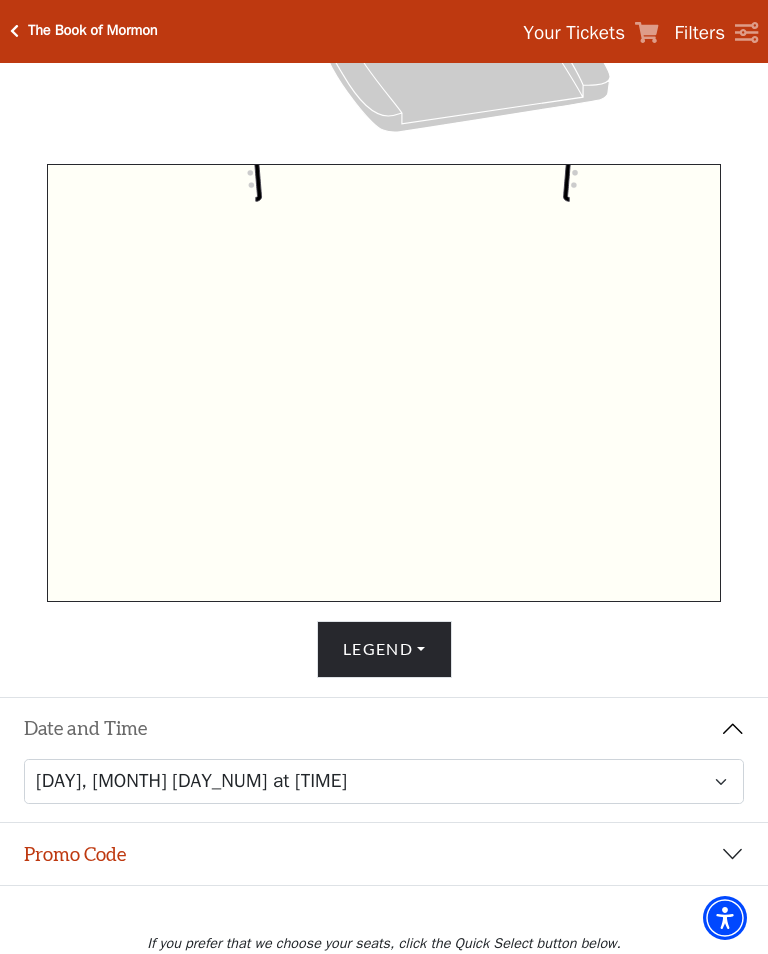 scroll, scrollTop: 570, scrollLeft: 0, axis: vertical 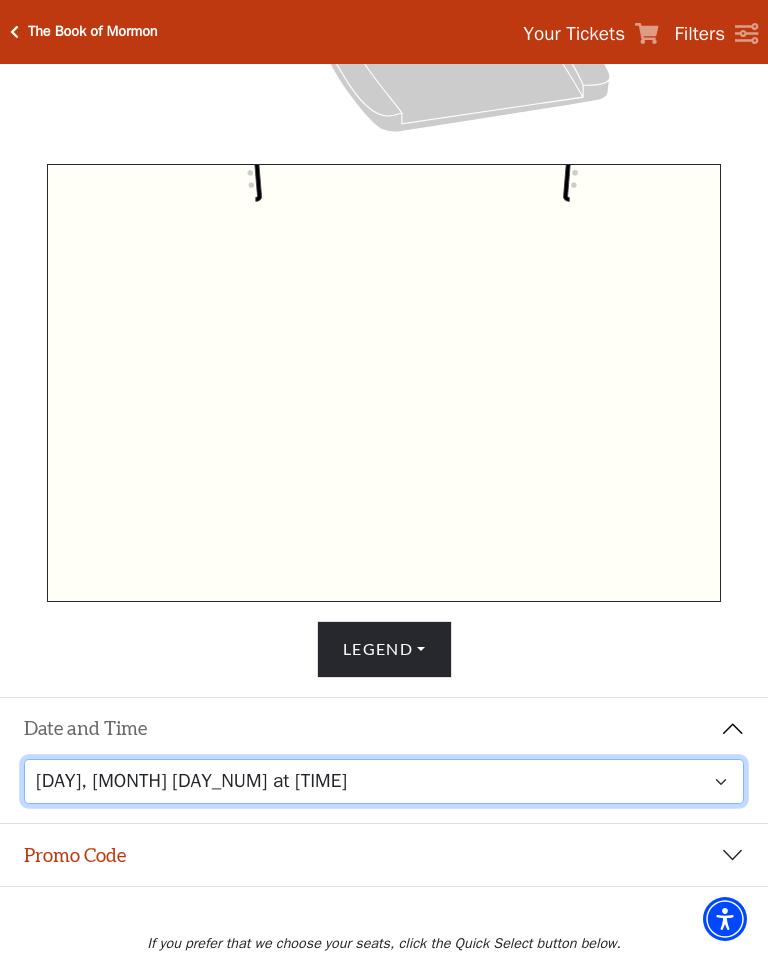 click on "[DAY], [MONTH] [DAY_NUM] at [TIME] [DAY], [MONTH] [DAY_NUM] at [TIME] [DAY], [MONTH] [DAY_NUM] at [TIME] [DAY], [MONTH] [DAY_NUM] at [TIME] [DAY], [MONTH] [DAY_NUM] at [TIME]" at bounding box center [384, 781] 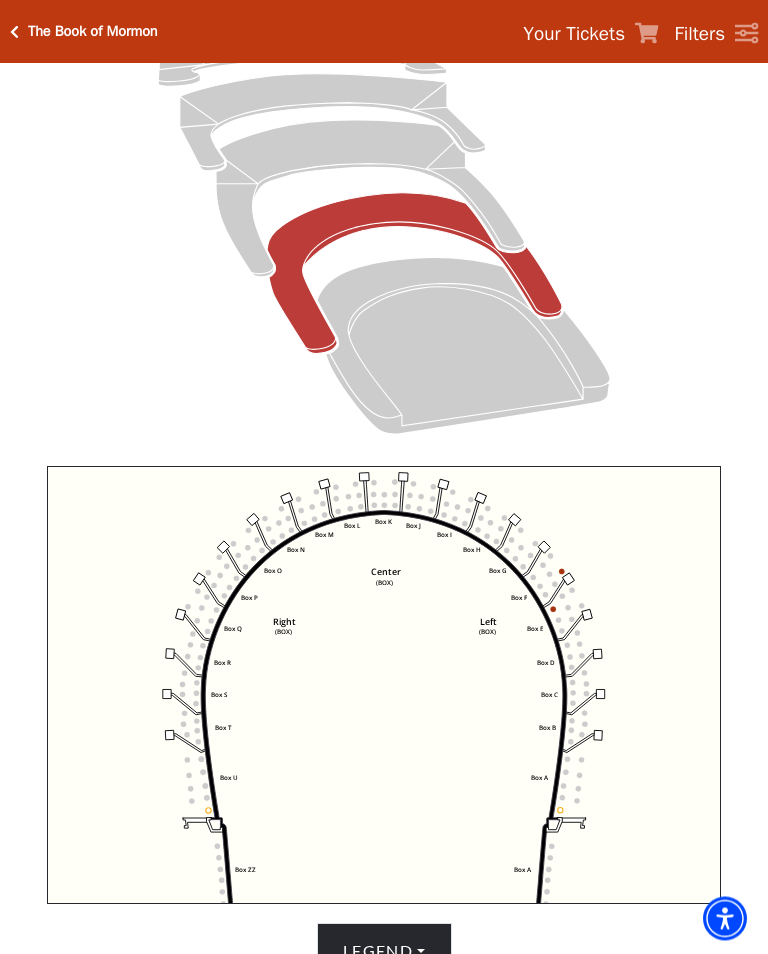 scroll, scrollTop: 270, scrollLeft: 0, axis: vertical 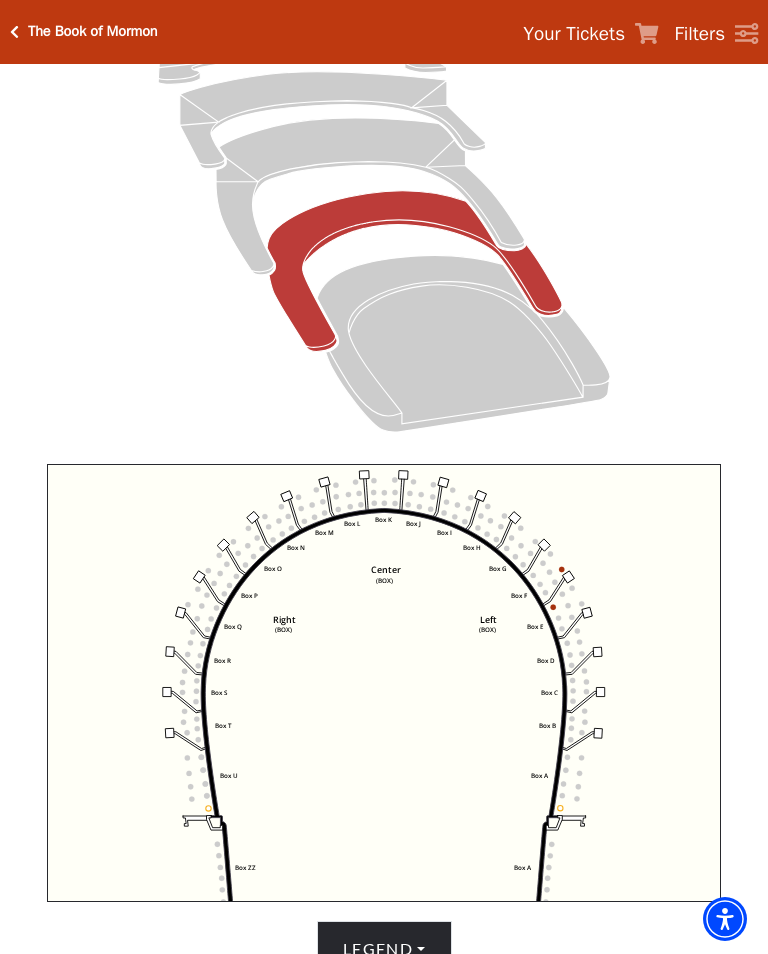 click on "Left   (BOX)   Right   (BOX)   Center   (BOX)   Box ZZ   Box U   Box T   Box S   Box R   Box Q   Box P   Box O   Box N   Box M   Box L   Box A   Box A   Box B   Box C   Box D   Box E   Box F   Box G   Box H   Box I   Box J   Box K" 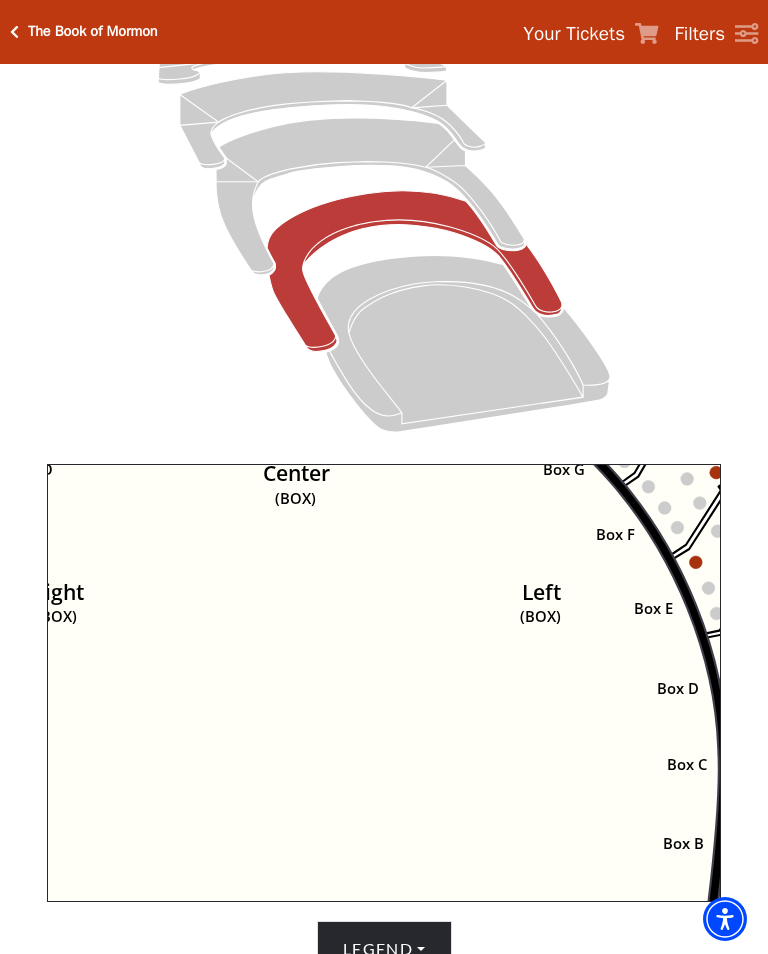 click 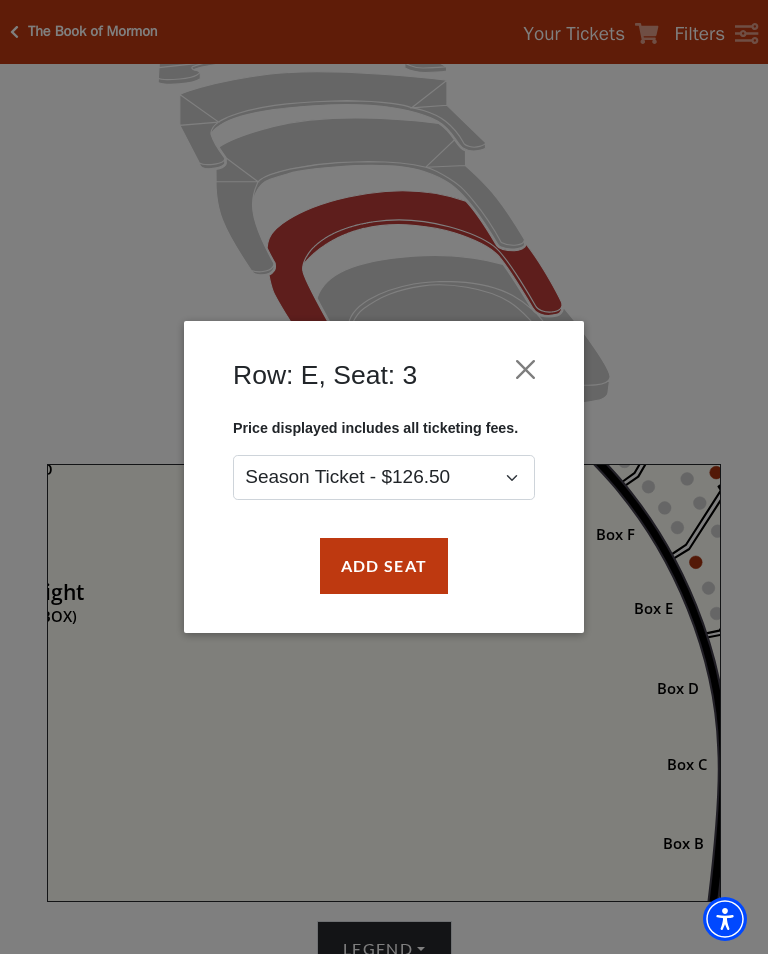 click on "Add Seat" at bounding box center [384, 566] 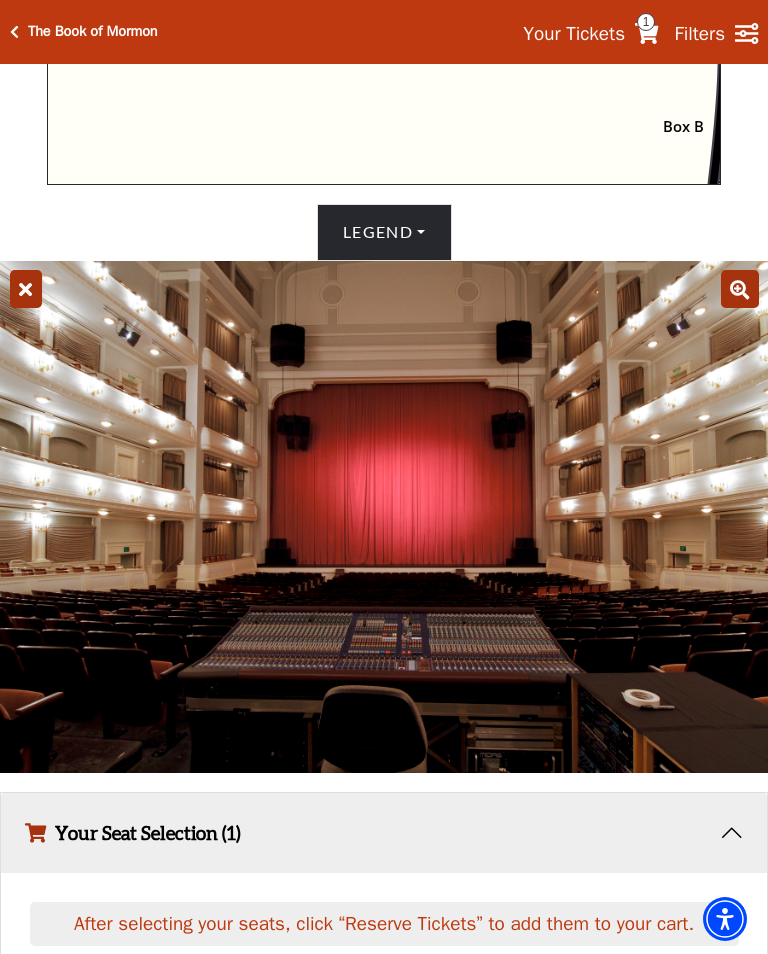scroll, scrollTop: 1131, scrollLeft: 0, axis: vertical 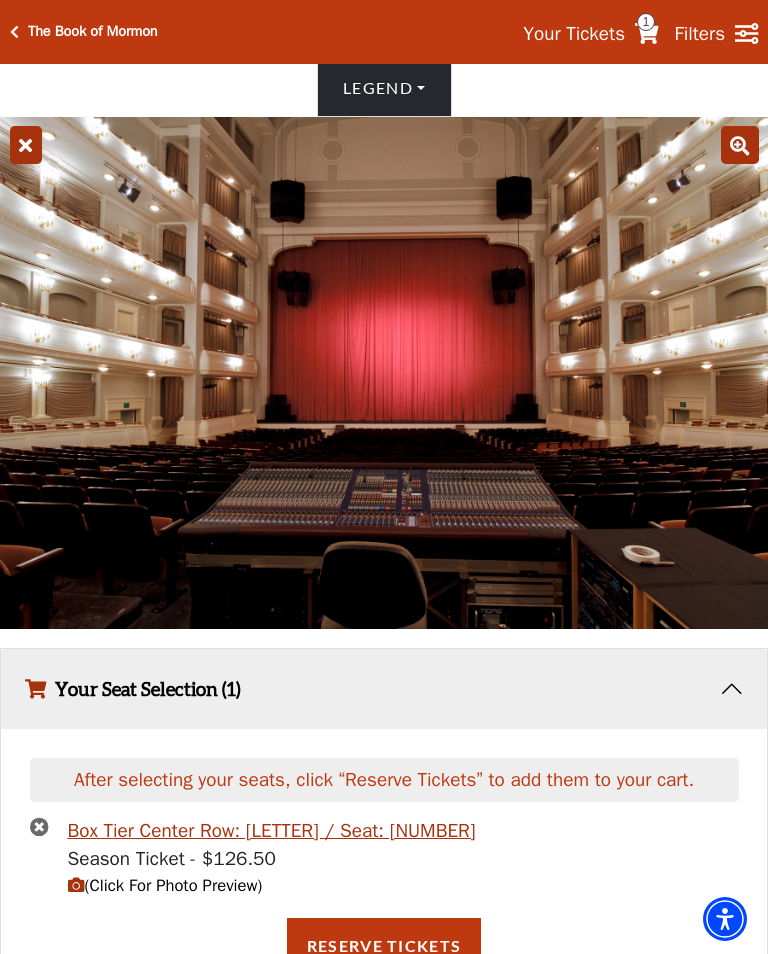 click on "(Click For Photo Preview)" at bounding box center [165, 885] 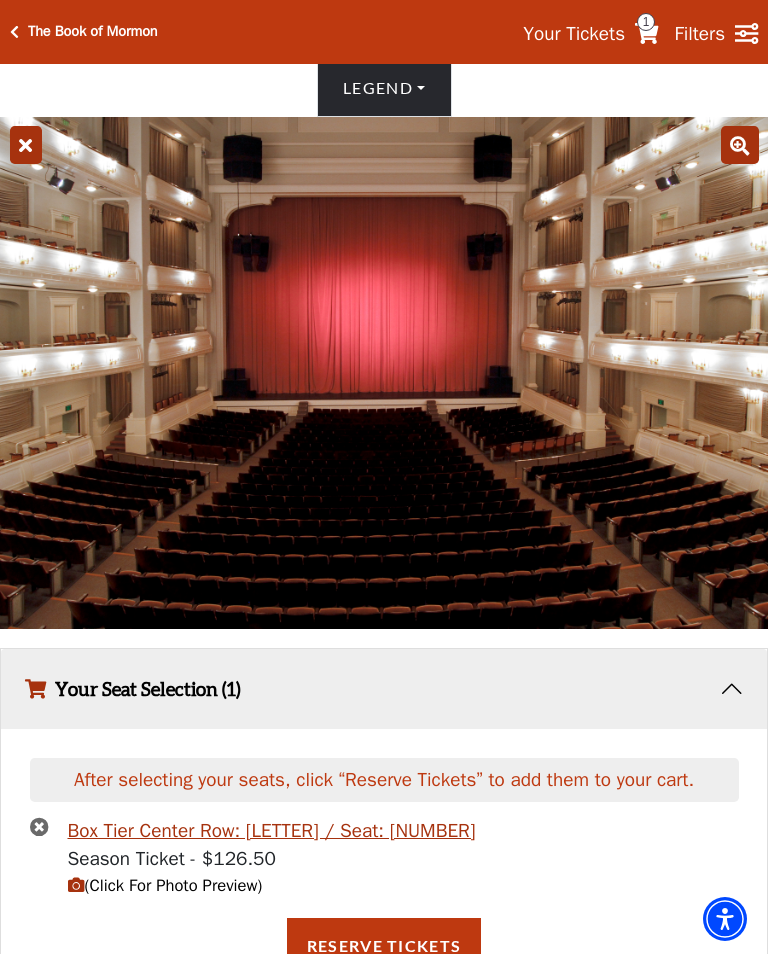 click on "(Click For Photo Preview)" at bounding box center (165, 885) 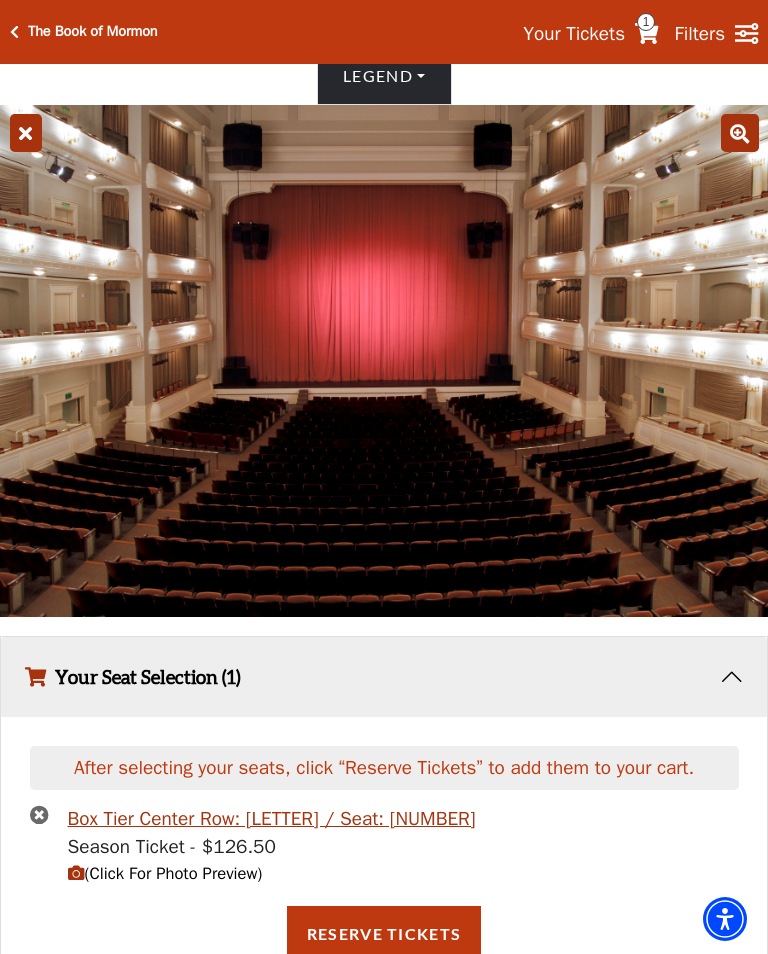 scroll, scrollTop: 1180, scrollLeft: 0, axis: vertical 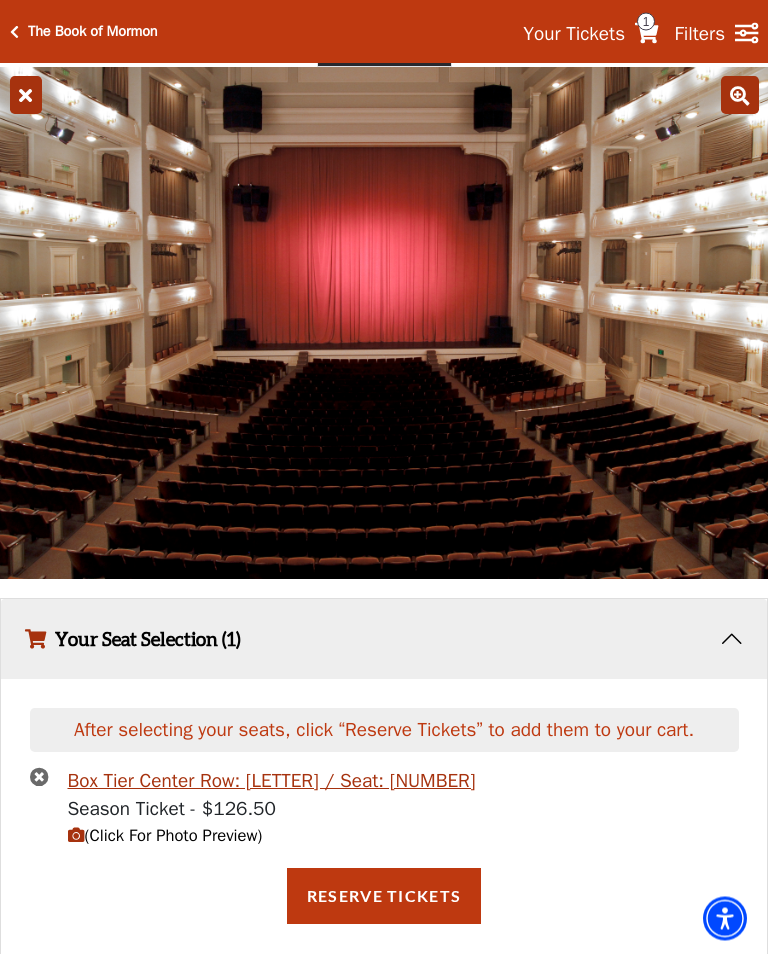 click on "(Click For Photo Preview)" at bounding box center [165, 836] 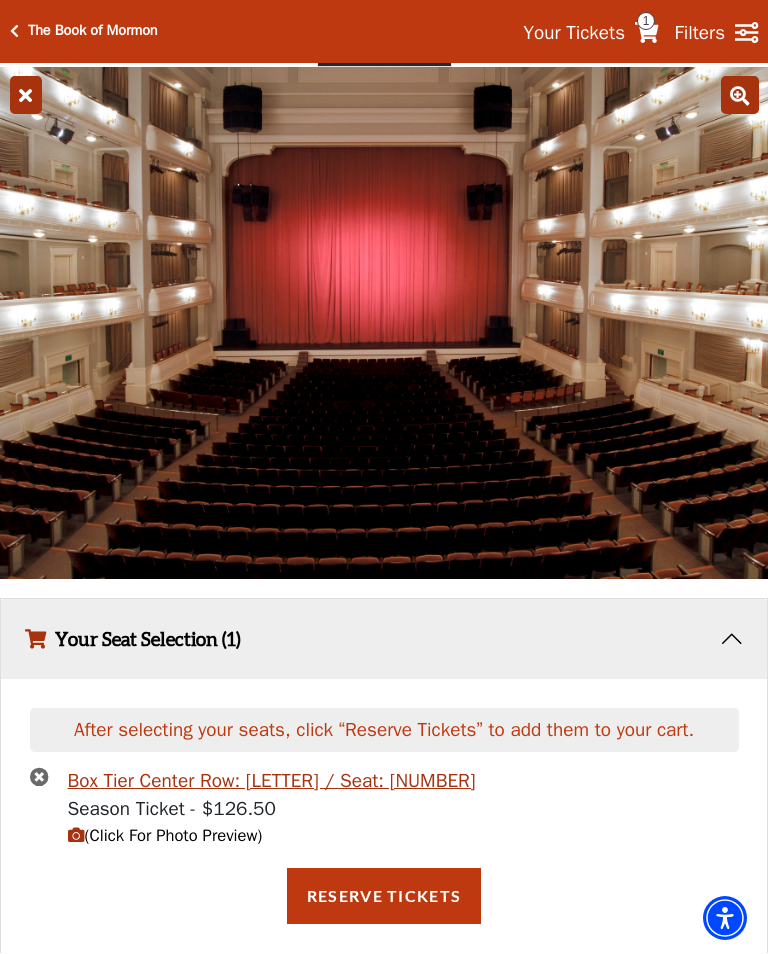 scroll, scrollTop: 1180, scrollLeft: 0, axis: vertical 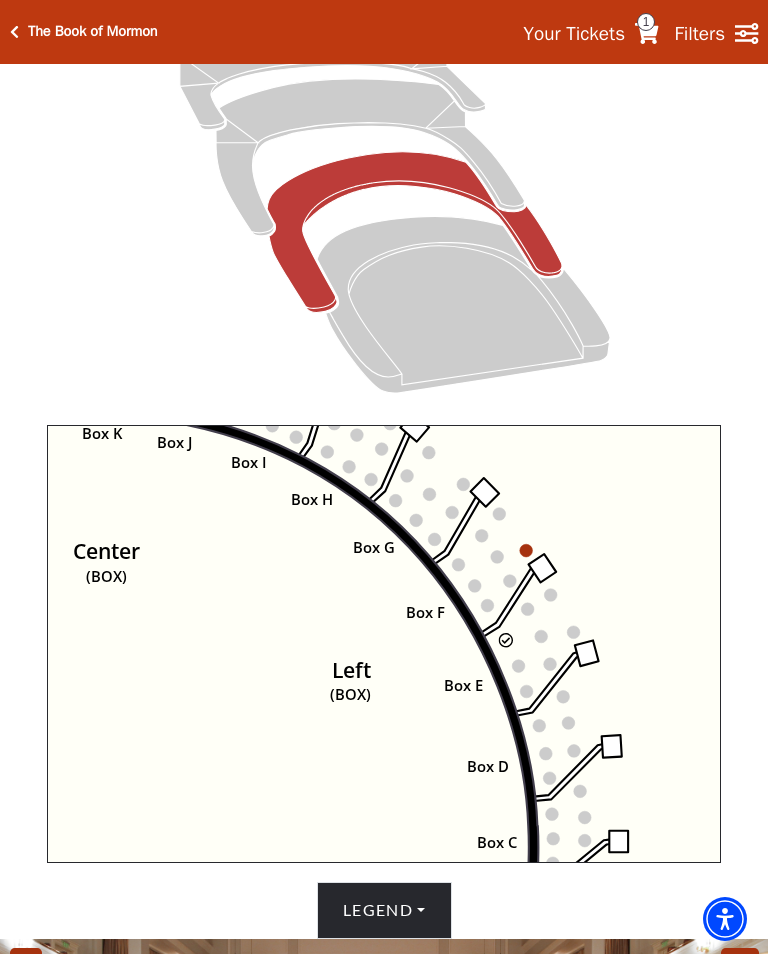 click on "Left   (BOX)   Right   (BOX)   Center   (BOX)   Box ZZ   Box U   Box T   Box S   Box R   Box Q   Box P   Box O   Box N   Box M   Box L   Box A   Box A   Box B   Box C   Box D   Box E   Box F   Box G   Box H   Box I   Box J   Box K" 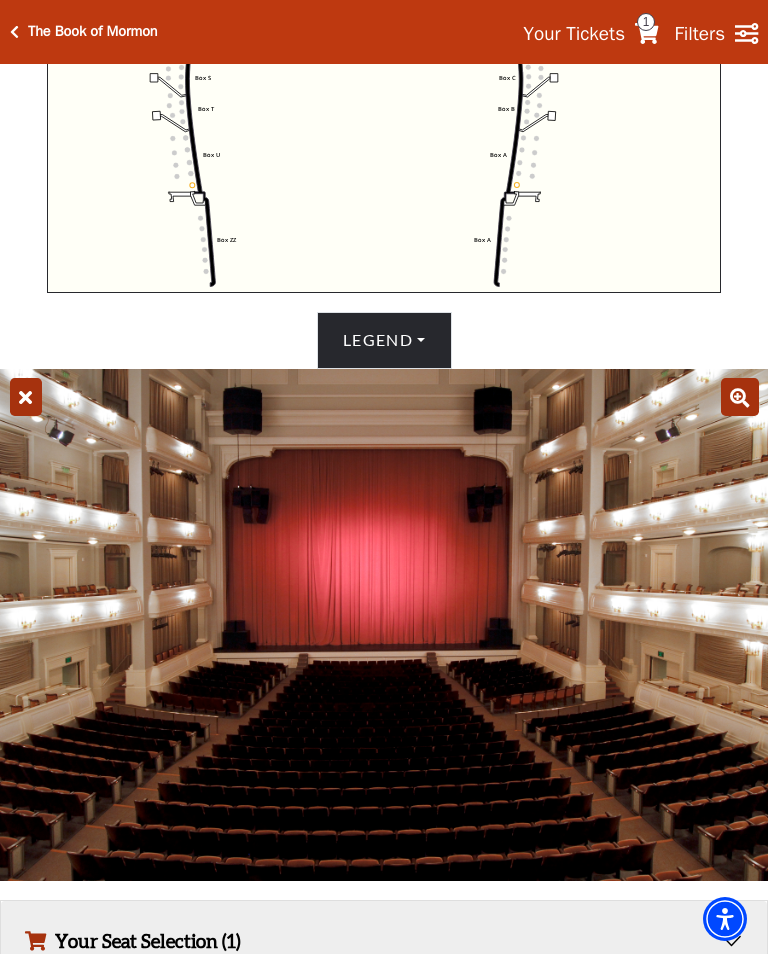 scroll, scrollTop: 890, scrollLeft: 0, axis: vertical 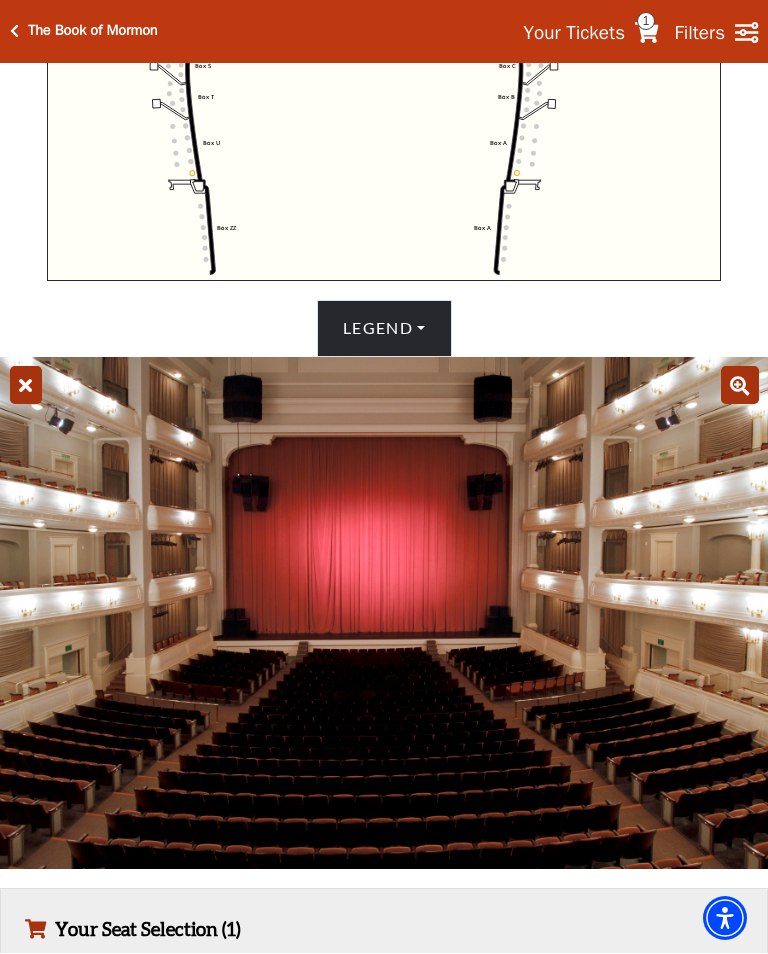 click on "Your Seat Selection (1)" at bounding box center (384, 930) 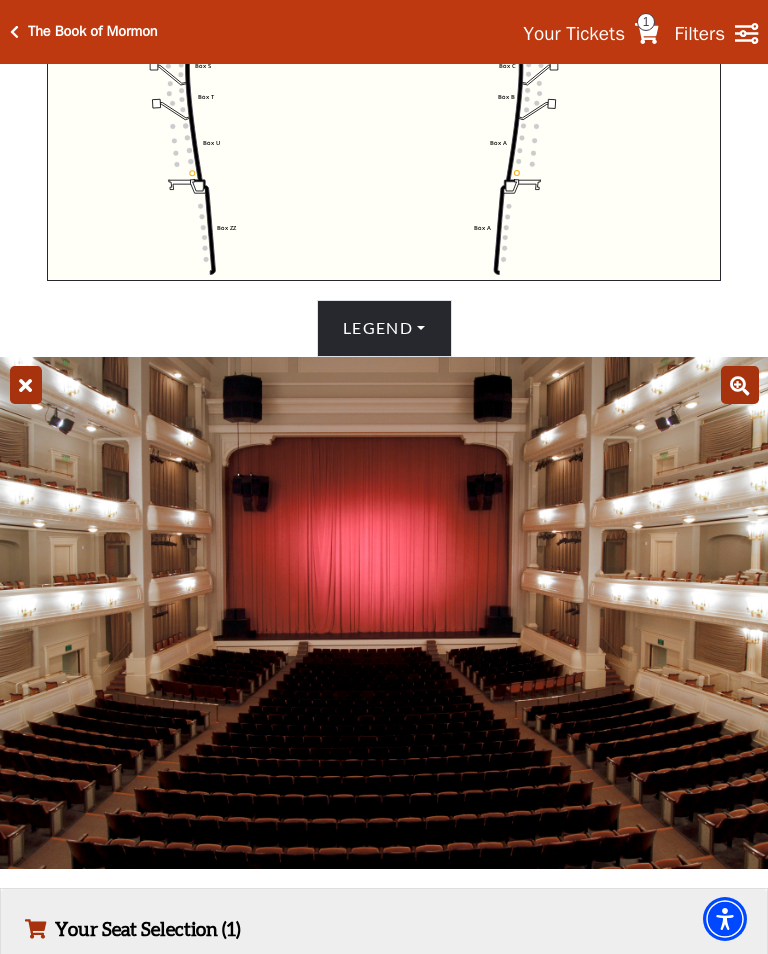 click on "Your Seat Selection (1)" at bounding box center (384, 929) 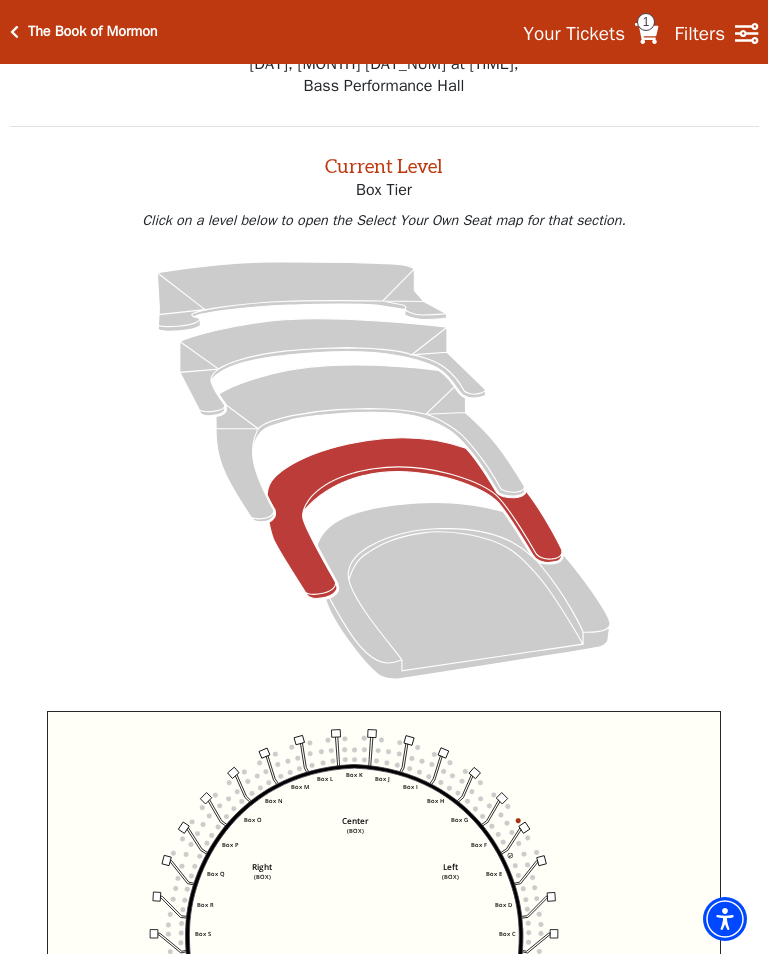 scroll, scrollTop: 0, scrollLeft: 0, axis: both 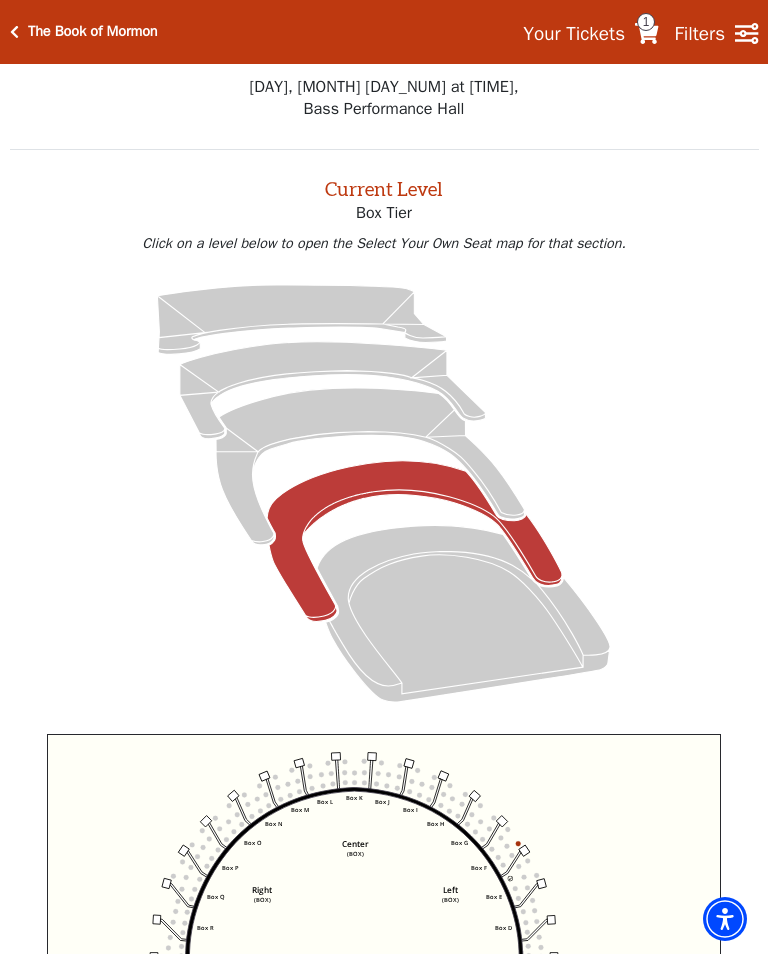 click 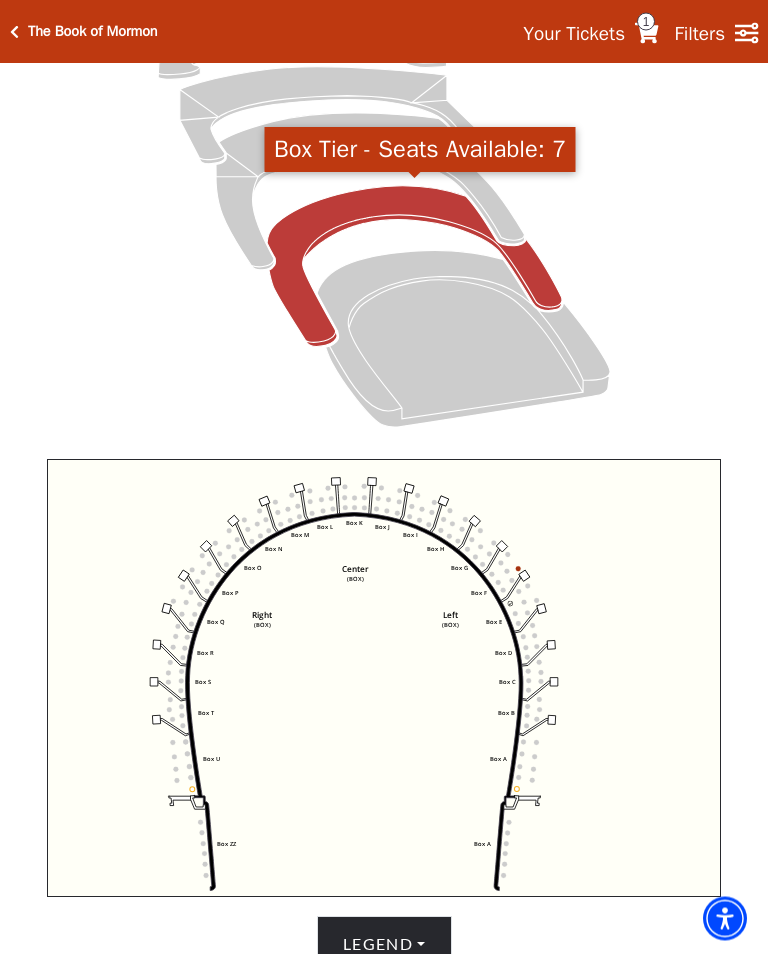 scroll, scrollTop: 275, scrollLeft: 0, axis: vertical 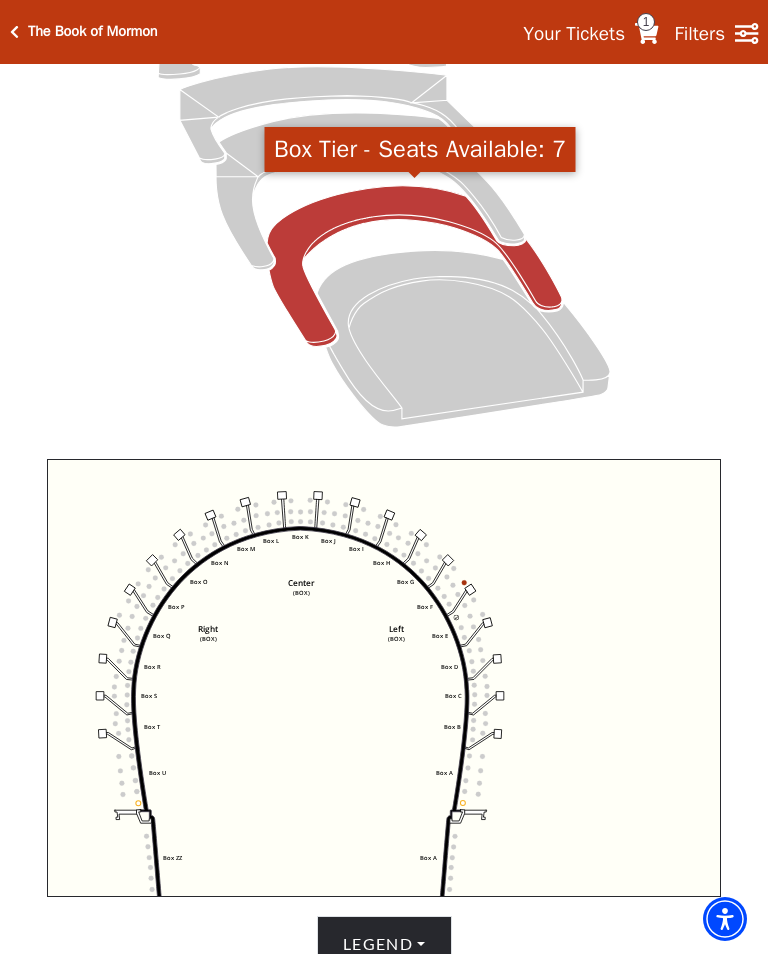 click 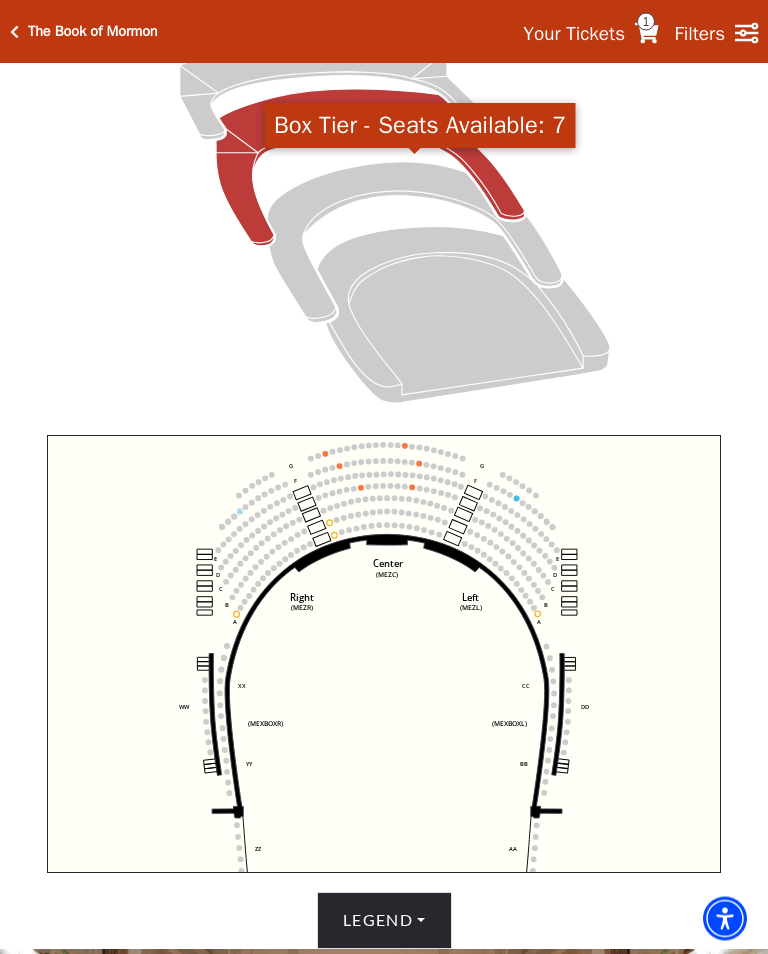 scroll, scrollTop: 299, scrollLeft: 0, axis: vertical 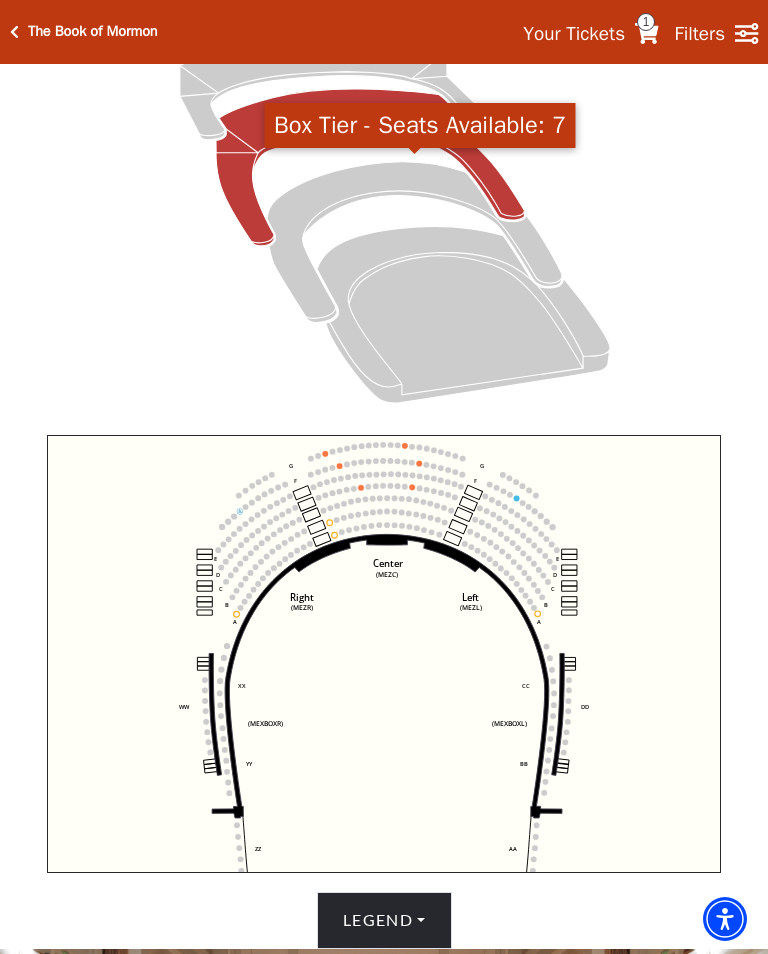 click 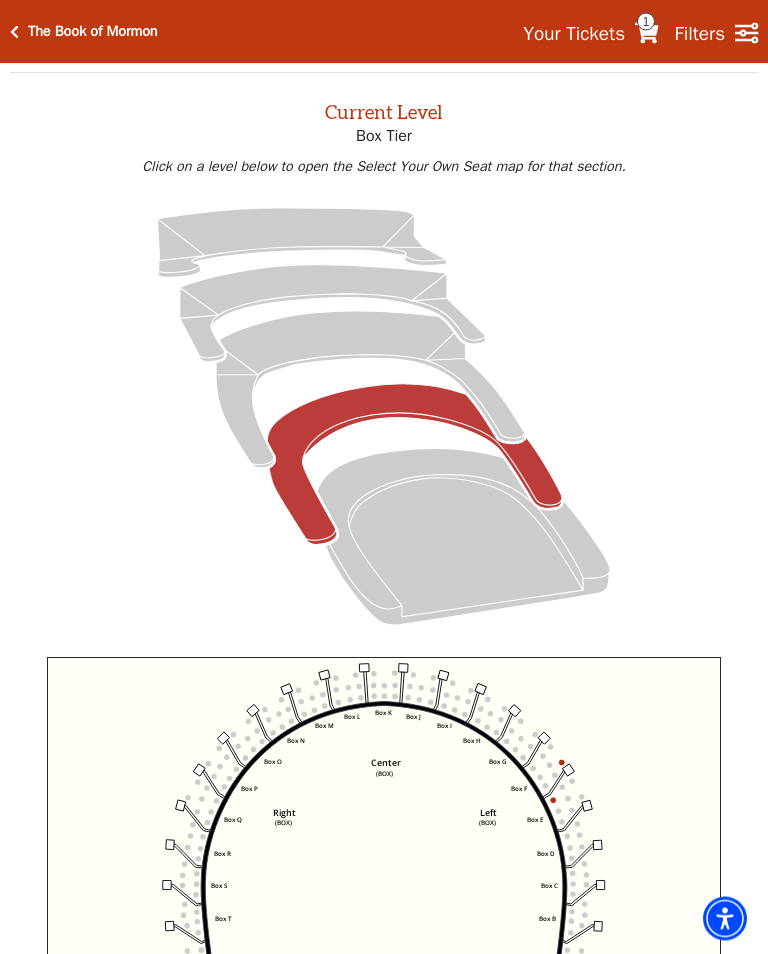 scroll, scrollTop: 76, scrollLeft: 0, axis: vertical 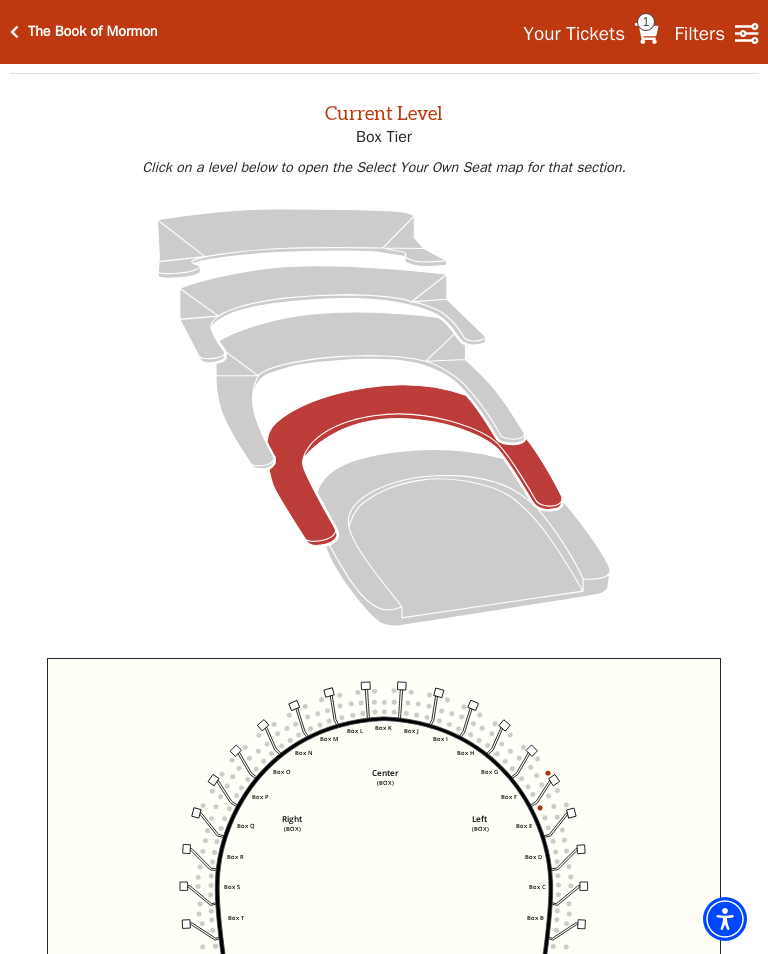 click on "Left   (BOX)   Right   (BOX)   Center   (BOX)   Box ZZ   Box U   Box T   Box S   Box R   Box Q   Box P   Box O   Box N   Box M   Box L   Box A   Box A   Box B   Box C   Box D   Box E   Box F   Box G   Box H   Box I   Box J   Box K" 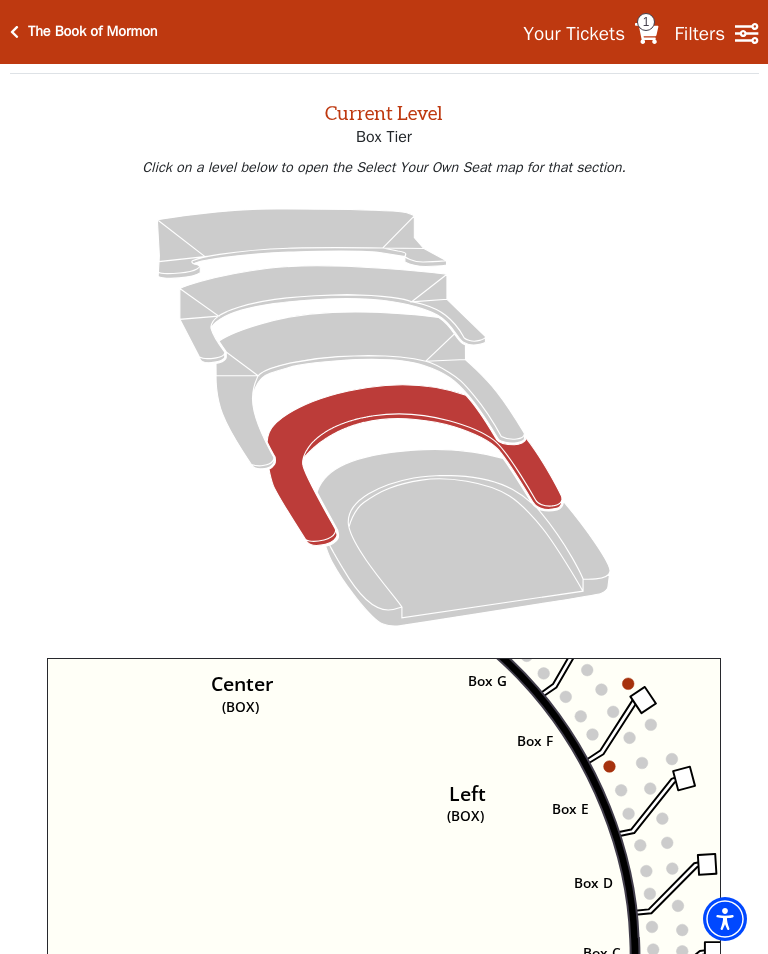 click on "Left   (BOX)   Right   (BOX)   Center   (BOX)   Box ZZ   Box U   Box T   Box S   Box R   Box Q   Box P   Box O   Box N   Box M   Box L   Box A   Box A   Box B   Box C   Box D   Box E   Box F   Box G   Box H   Box I   Box J   Box K" 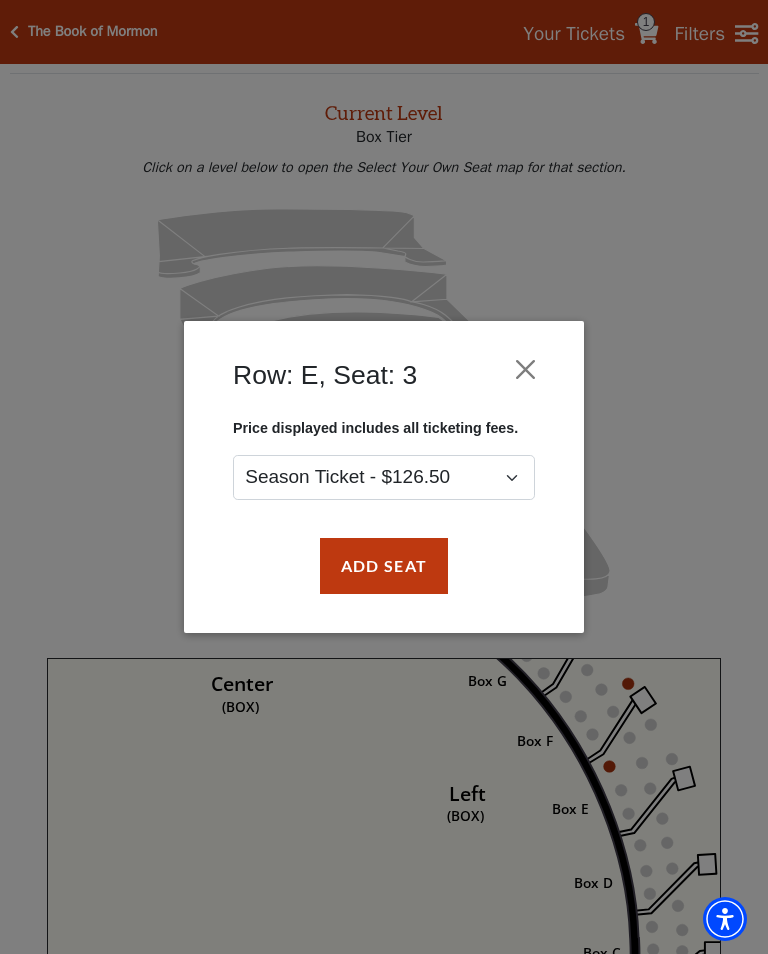 click on "Row: E, Seat: 3
Price displayed includes all ticketing fees.
Season Ticket - $126.50
Add Seat" at bounding box center (384, 477) 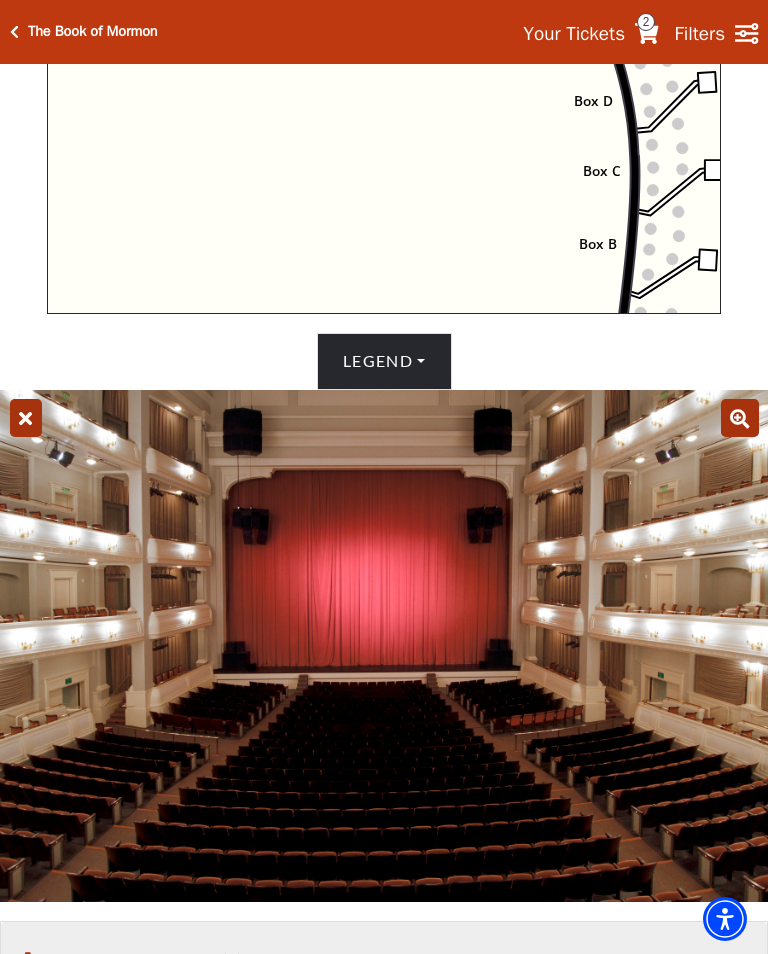 scroll, scrollTop: 890, scrollLeft: 0, axis: vertical 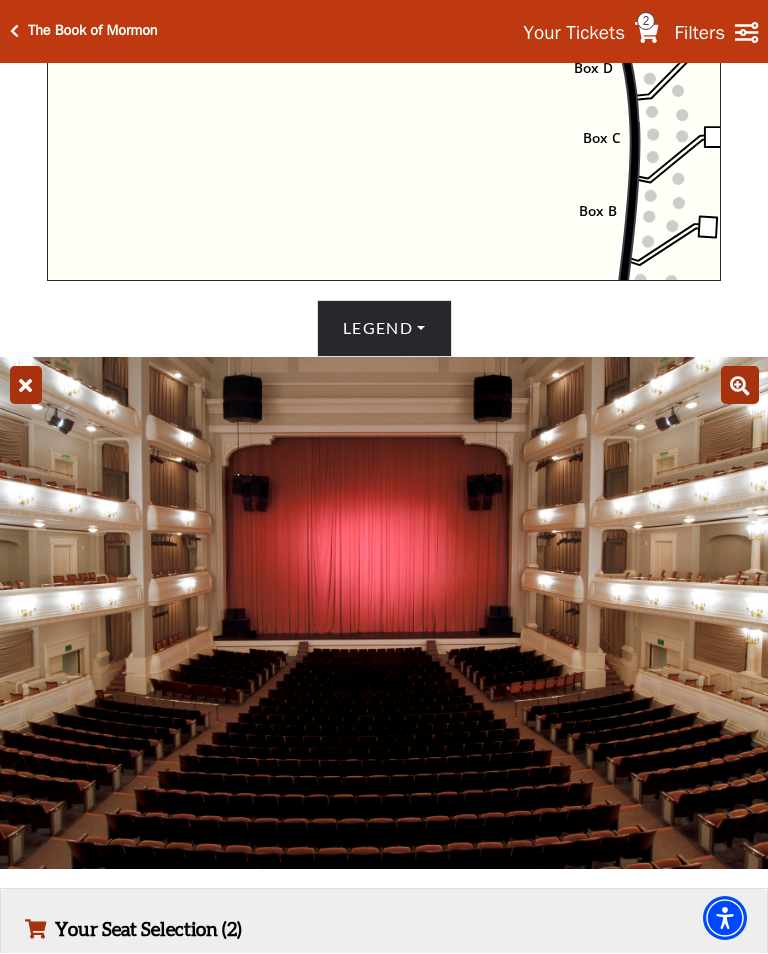 click at bounding box center [35, 929] 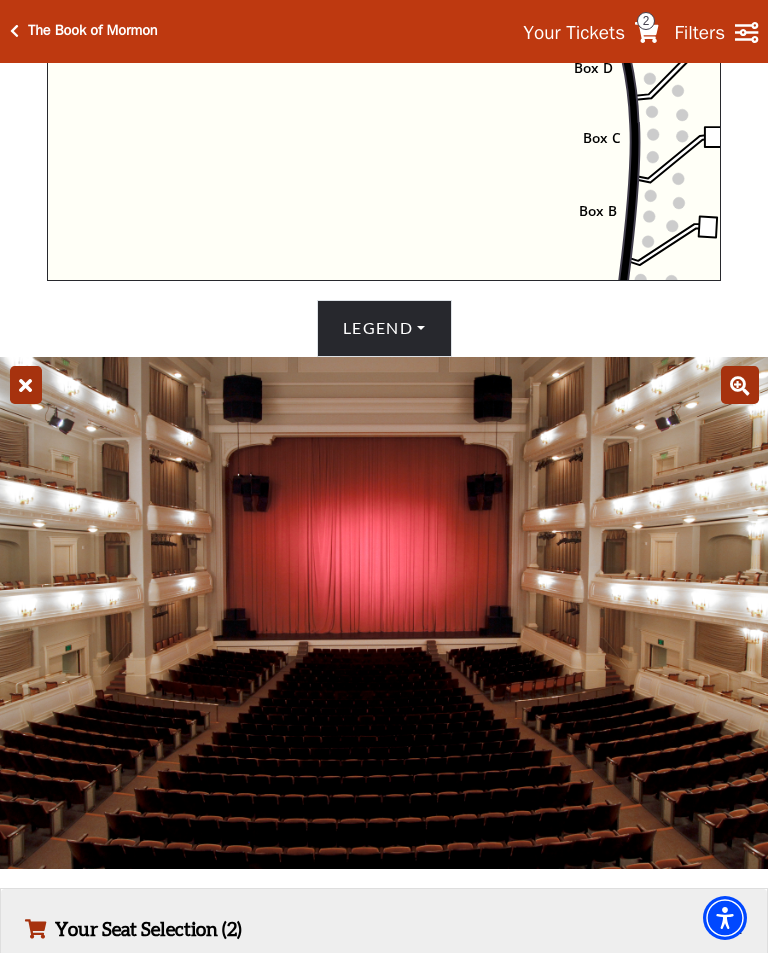 scroll, scrollTop: 891, scrollLeft: 0, axis: vertical 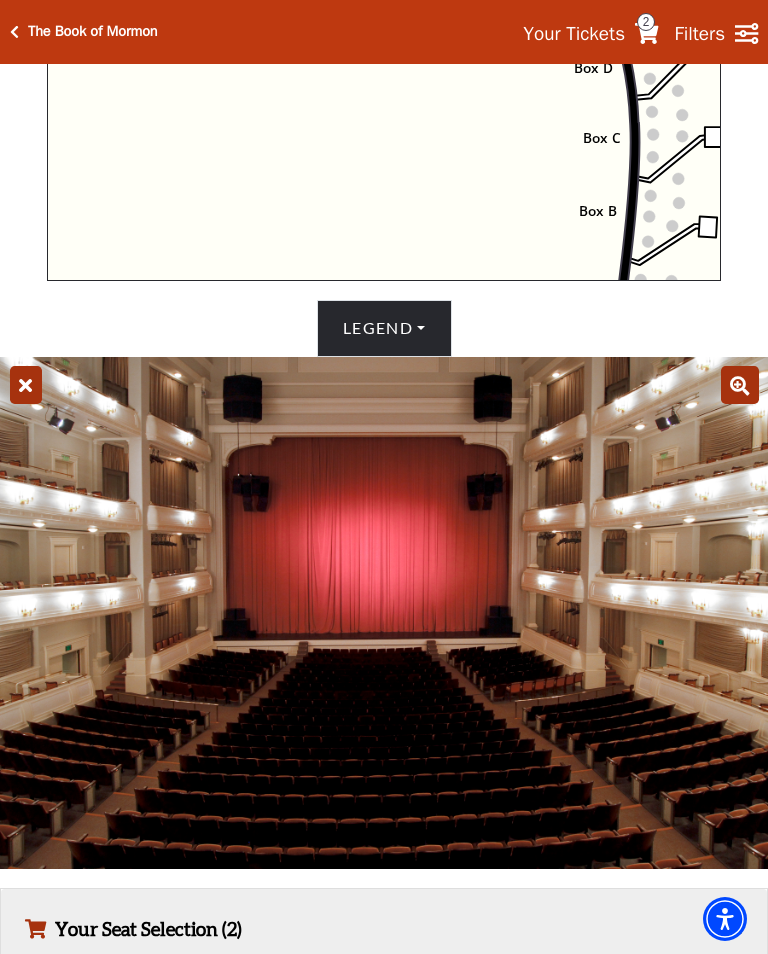 click on "Your Seat Selection (2)" at bounding box center [384, 929] 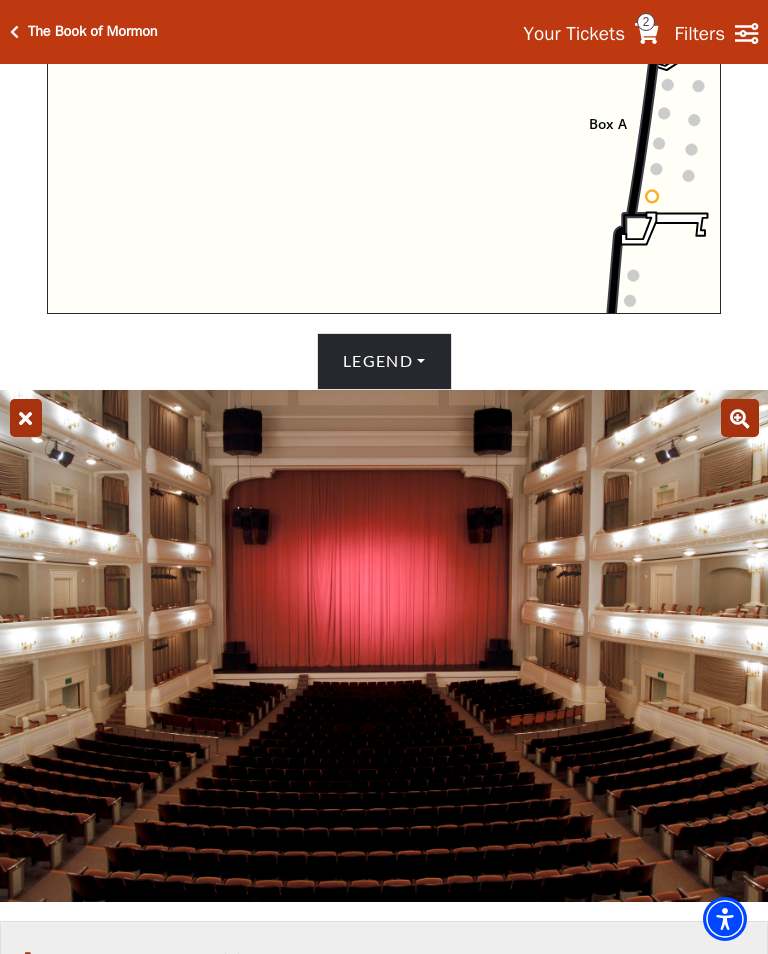 scroll, scrollTop: 890, scrollLeft: 0, axis: vertical 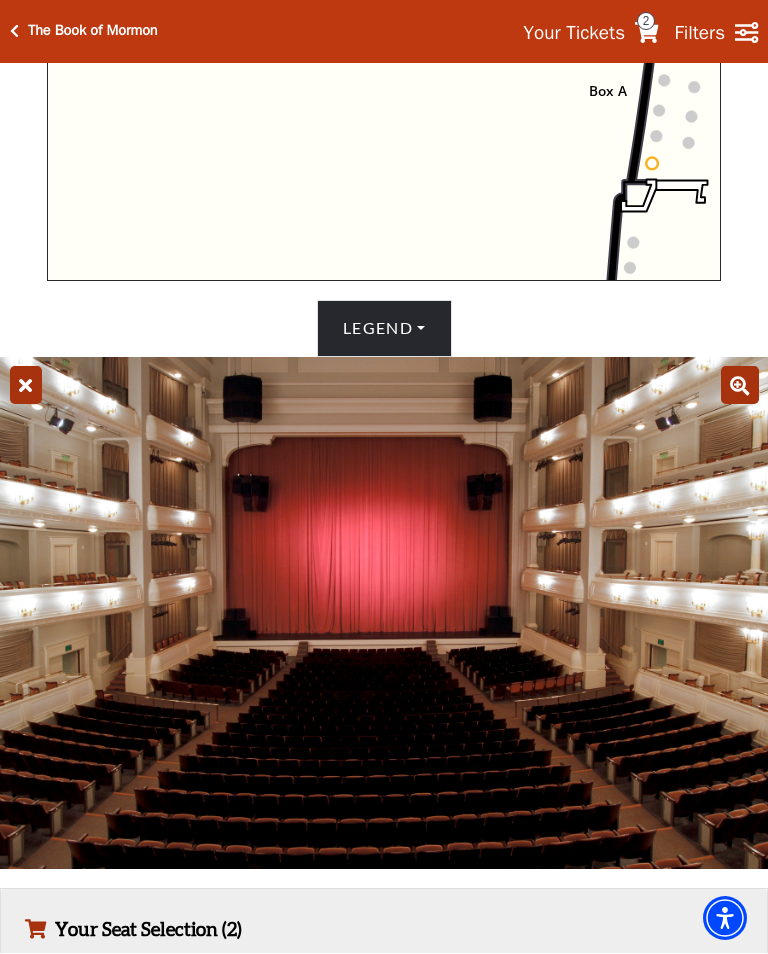 click on "Your Seat Selection (2)" at bounding box center (384, 930) 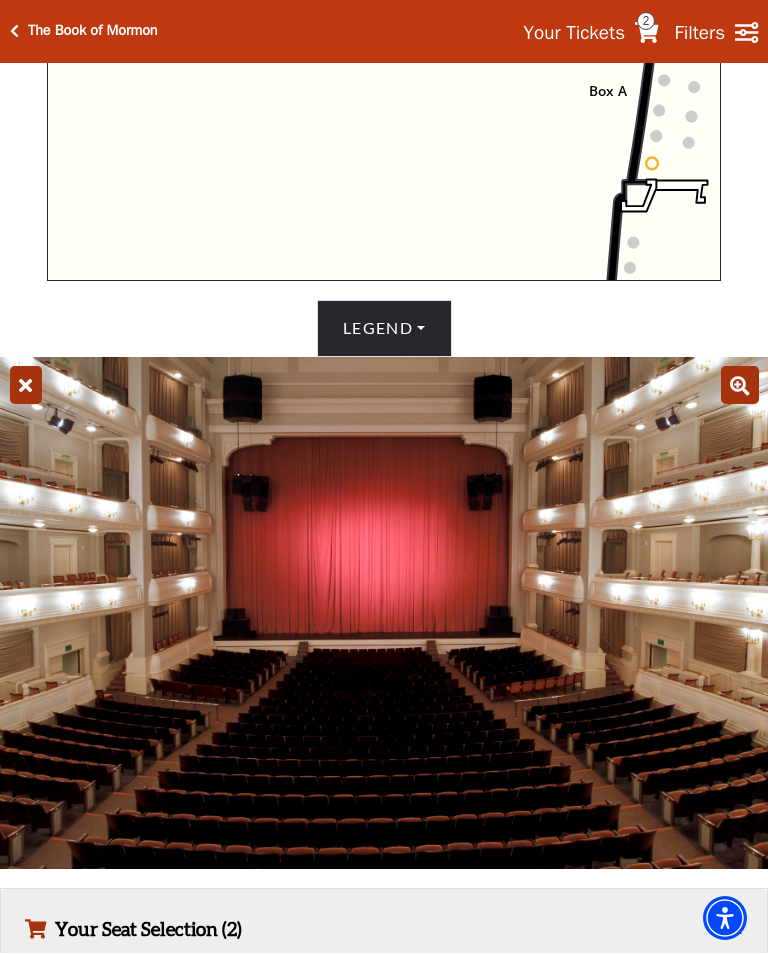 scroll, scrollTop: 891, scrollLeft: 0, axis: vertical 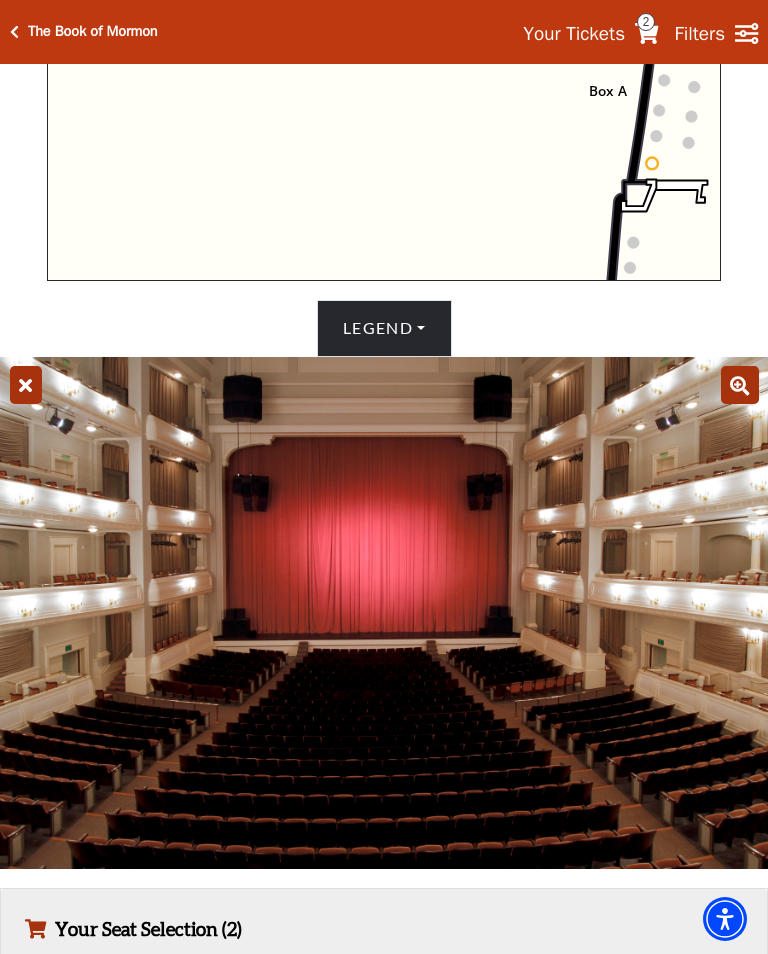 click on "Your Seat Selection (2)" at bounding box center (384, 929) 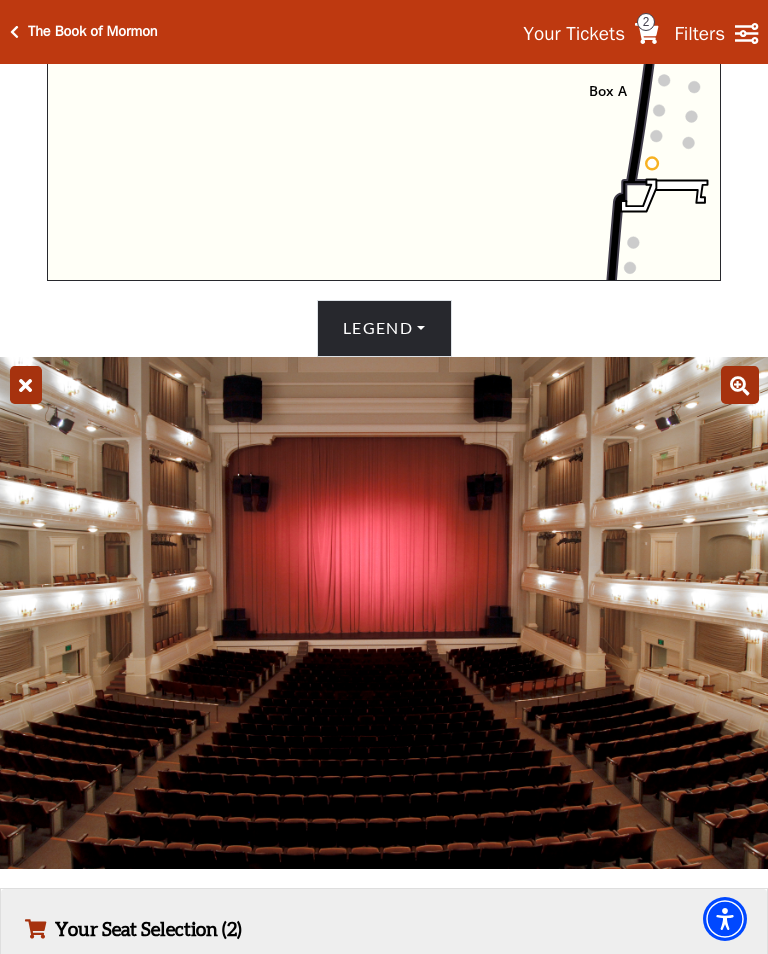 scroll, scrollTop: 890, scrollLeft: 0, axis: vertical 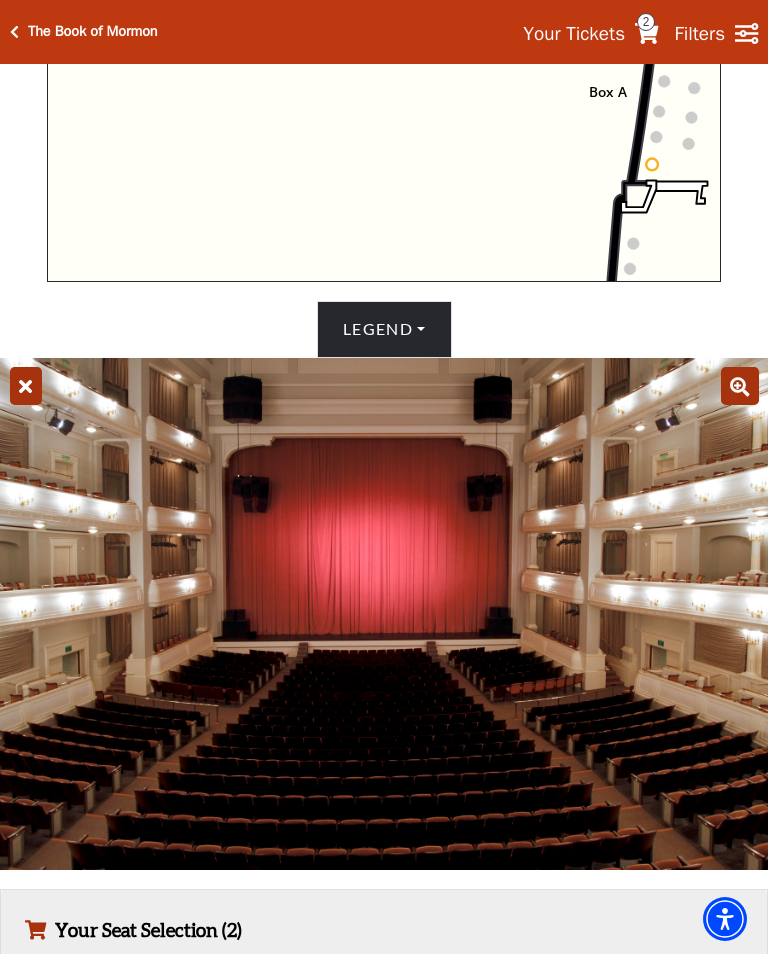 click at bounding box center [35, 929] 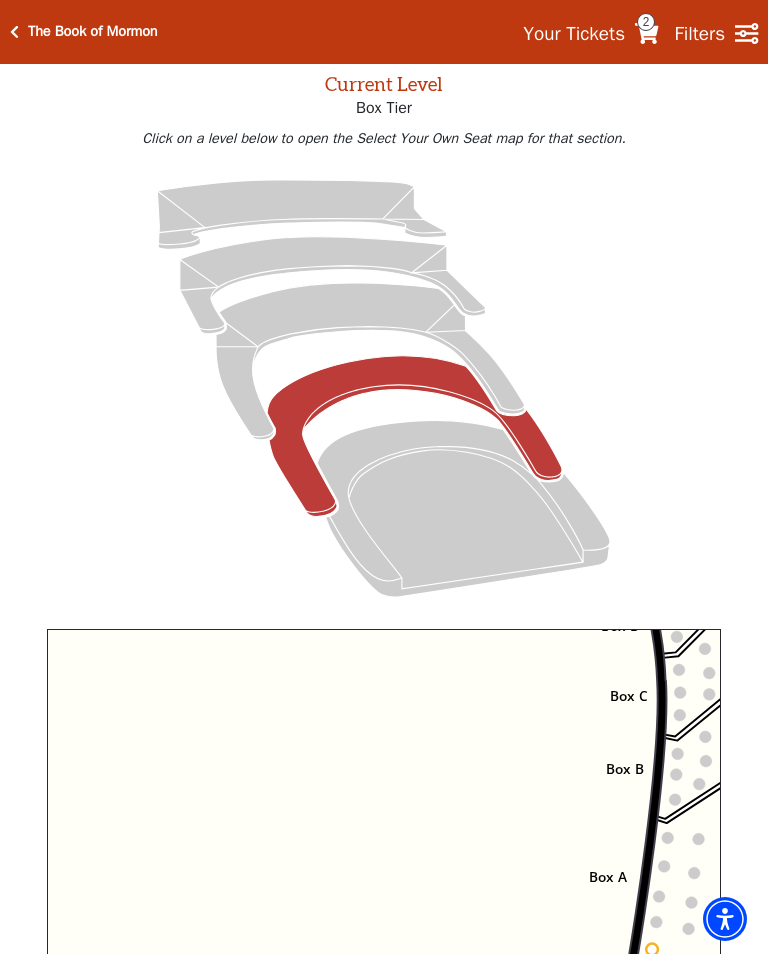 scroll, scrollTop: 0, scrollLeft: 0, axis: both 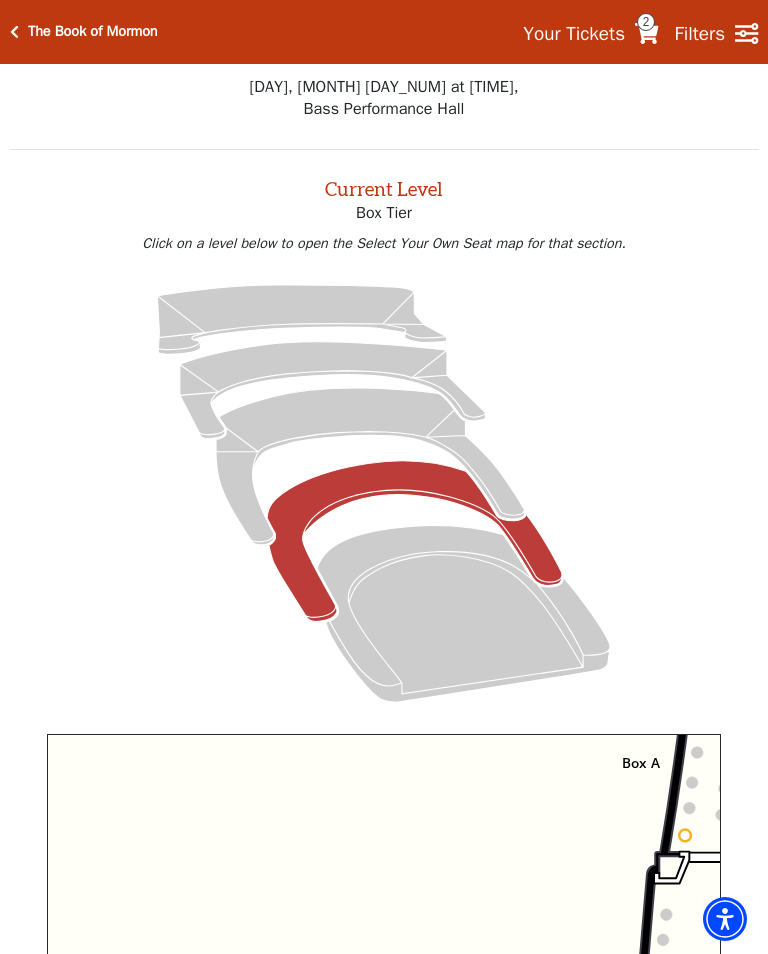 click on "2" at bounding box center (646, 22) 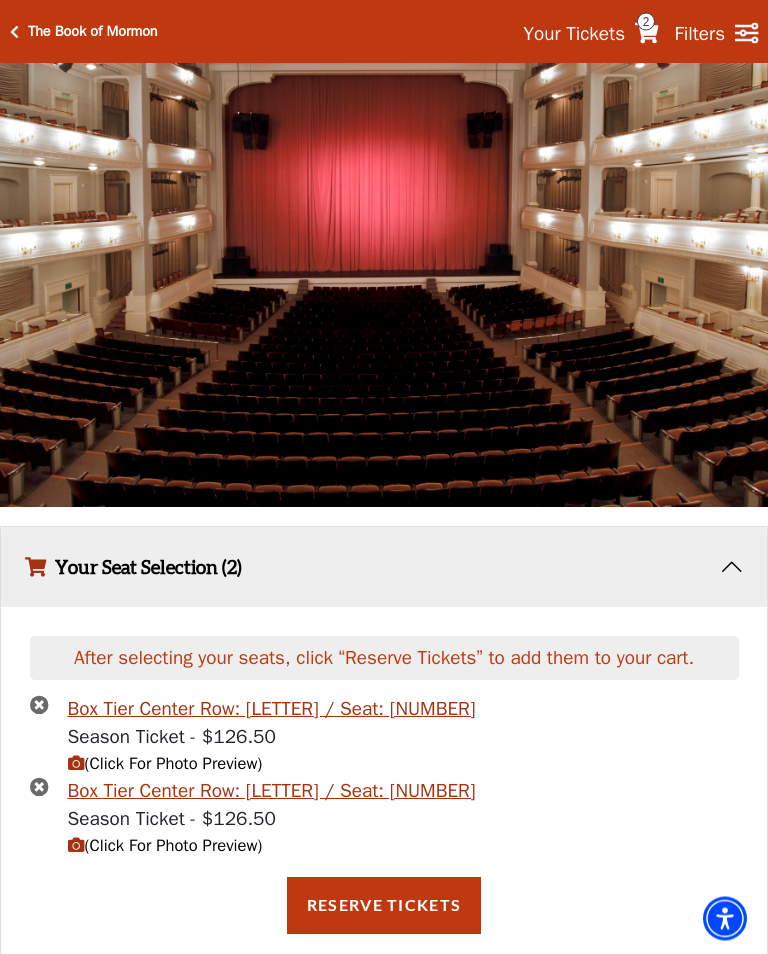 scroll, scrollTop: 1260, scrollLeft: 0, axis: vertical 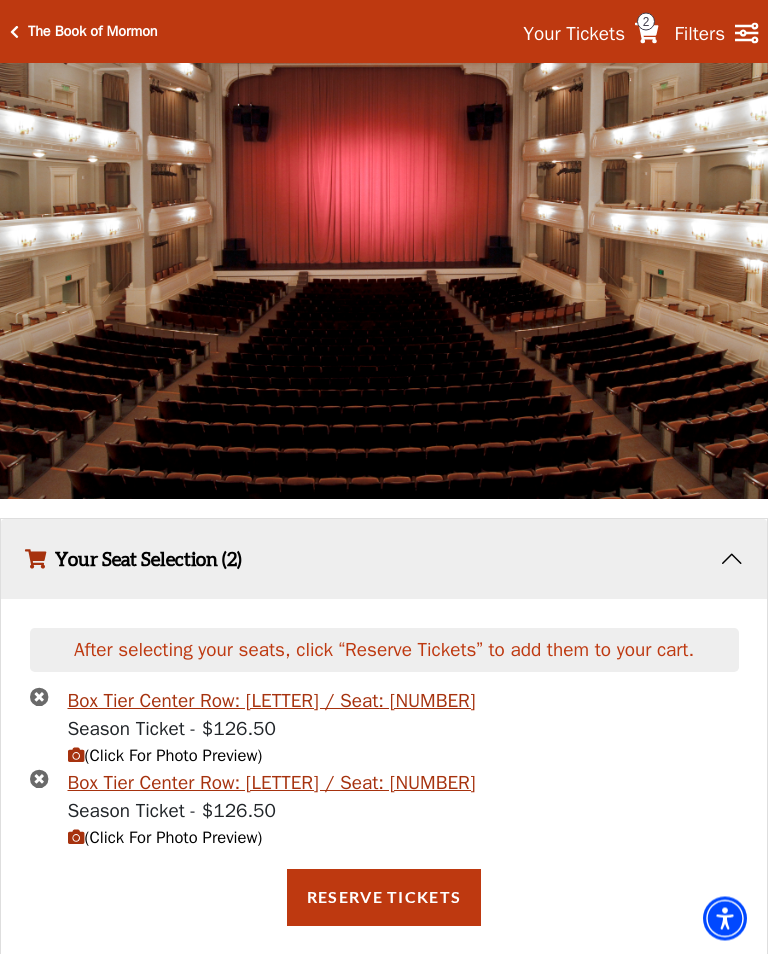 click on "(Click For Photo Preview)" at bounding box center (165, 756) 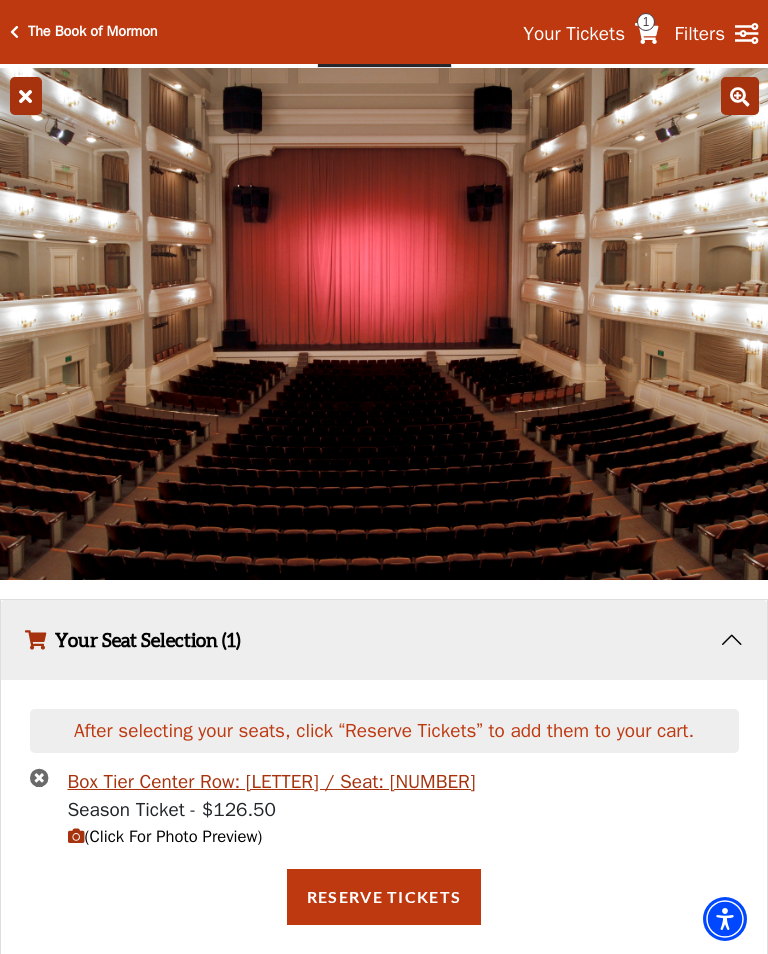 click on "(Click For Photo Preview)" at bounding box center [165, 836] 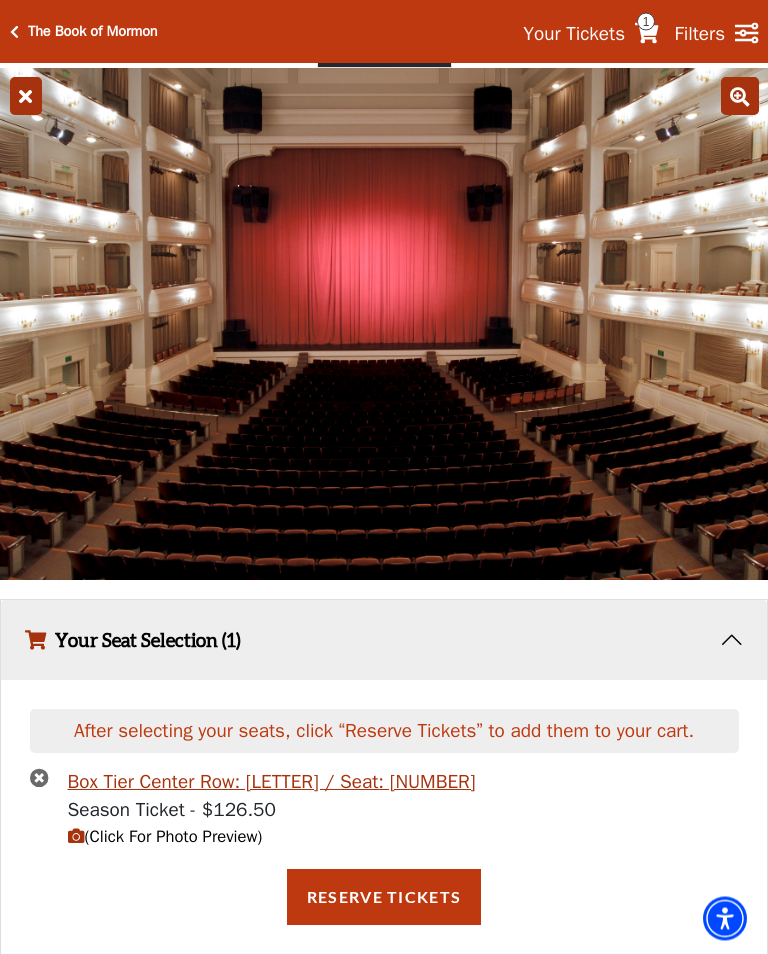 scroll, scrollTop: 1180, scrollLeft: 0, axis: vertical 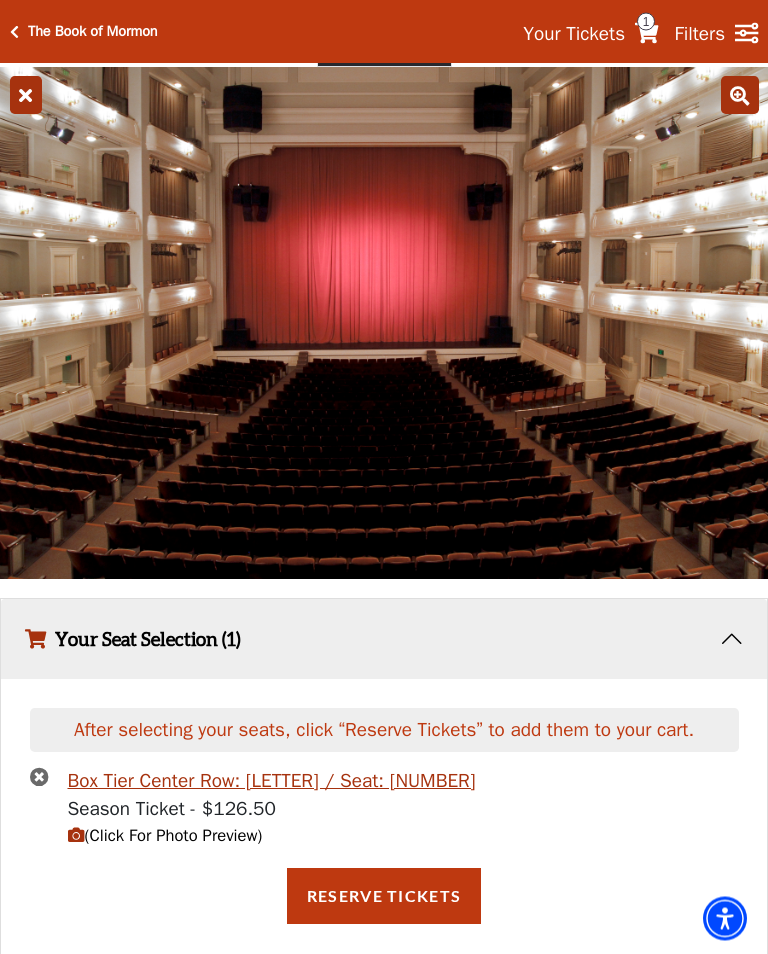 click at bounding box center [26, 96] 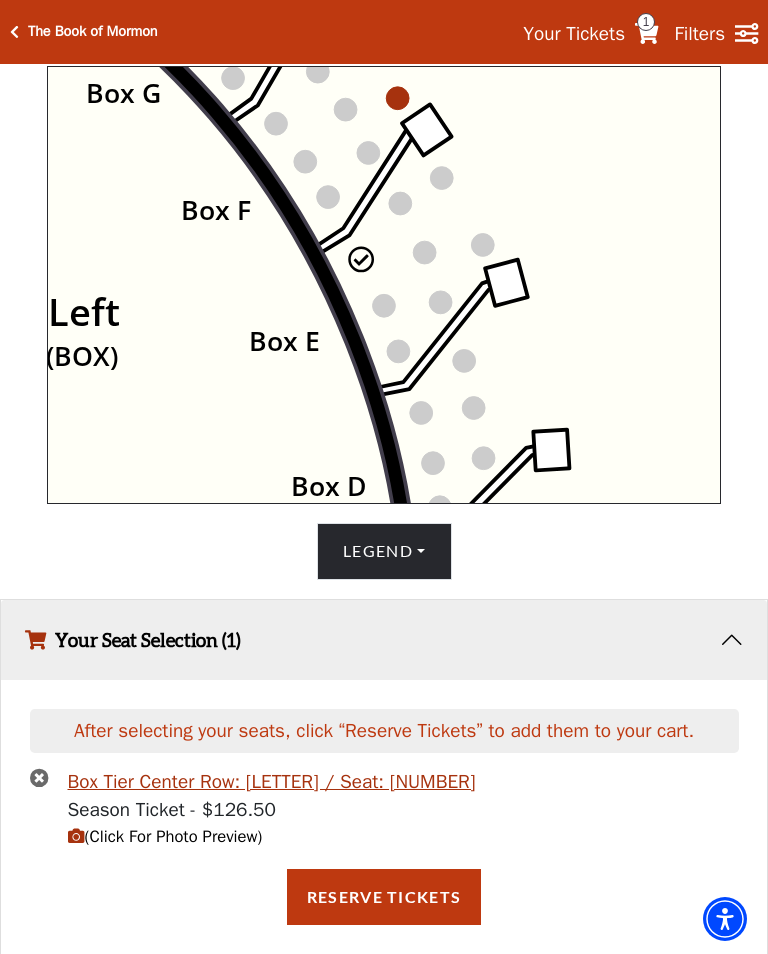 click 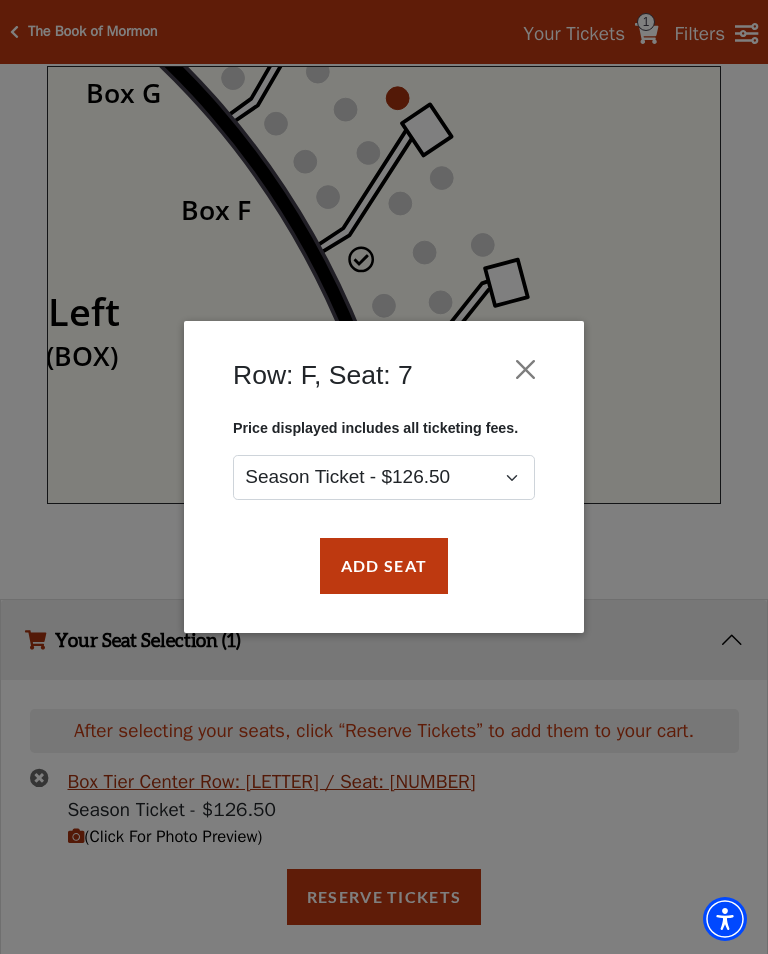 click on "Add Seat" at bounding box center (384, 566) 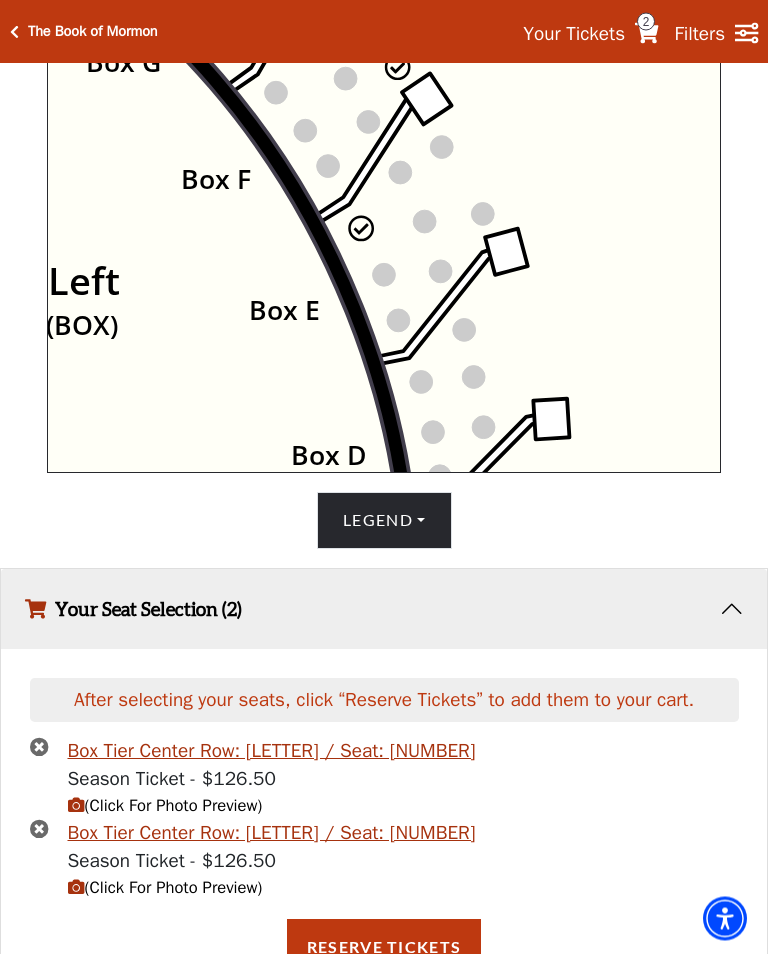 scroll, scrollTop: 699, scrollLeft: 0, axis: vertical 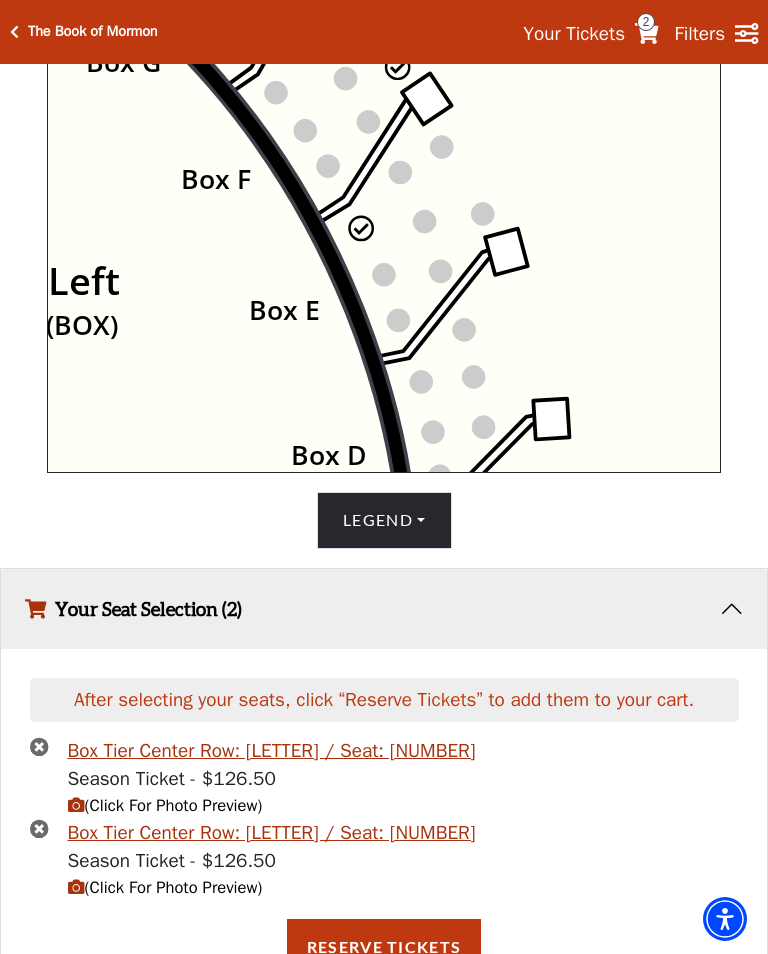 click on "(Click For Photo Preview)" at bounding box center [165, 887] 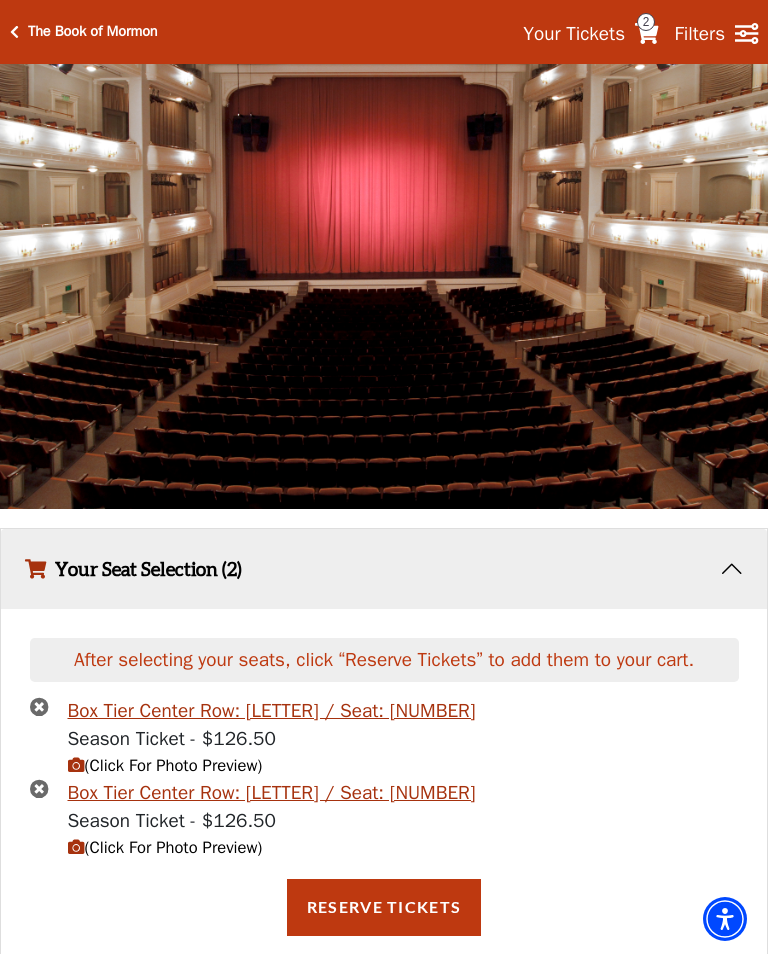 scroll, scrollTop: 1260, scrollLeft: 0, axis: vertical 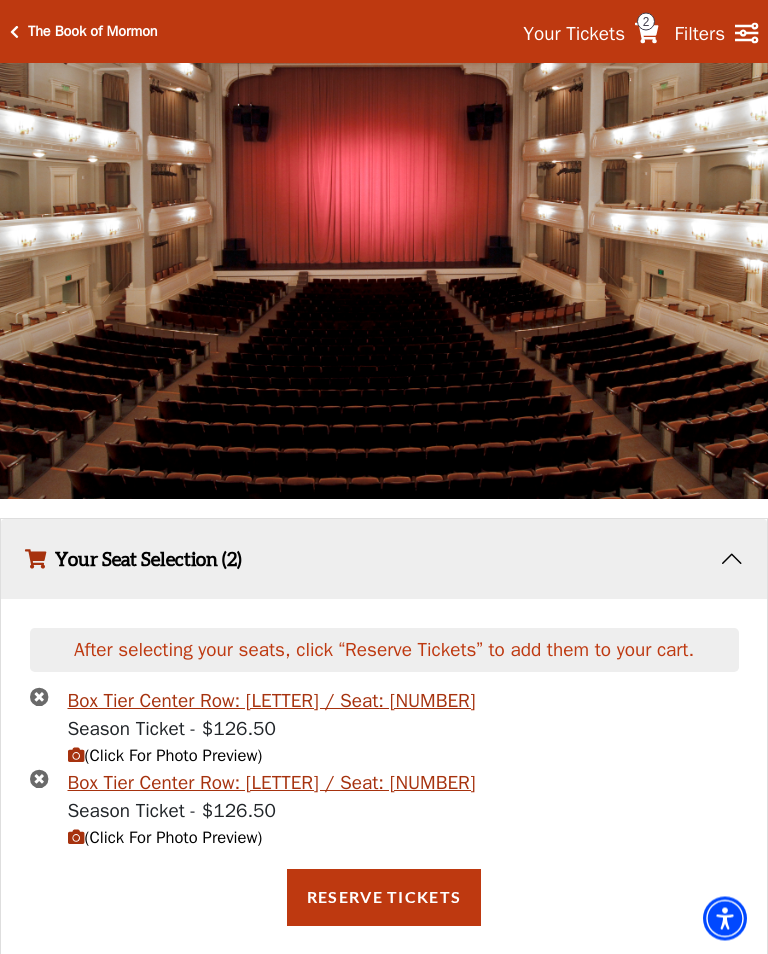 click at bounding box center (39, 697) 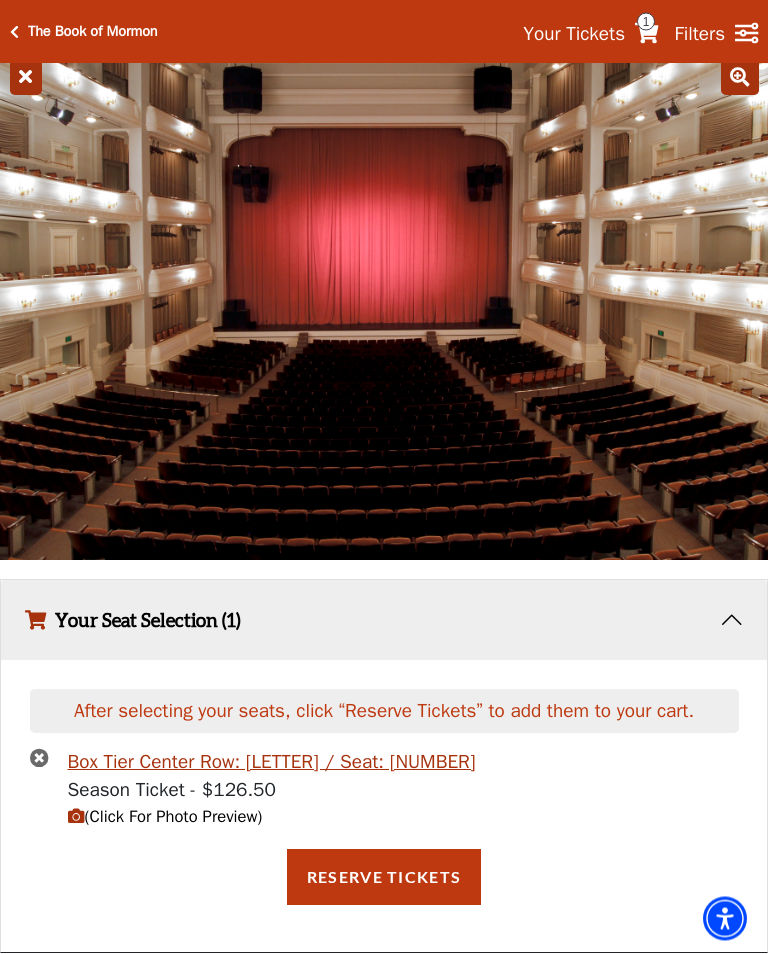 scroll, scrollTop: 1180, scrollLeft: 0, axis: vertical 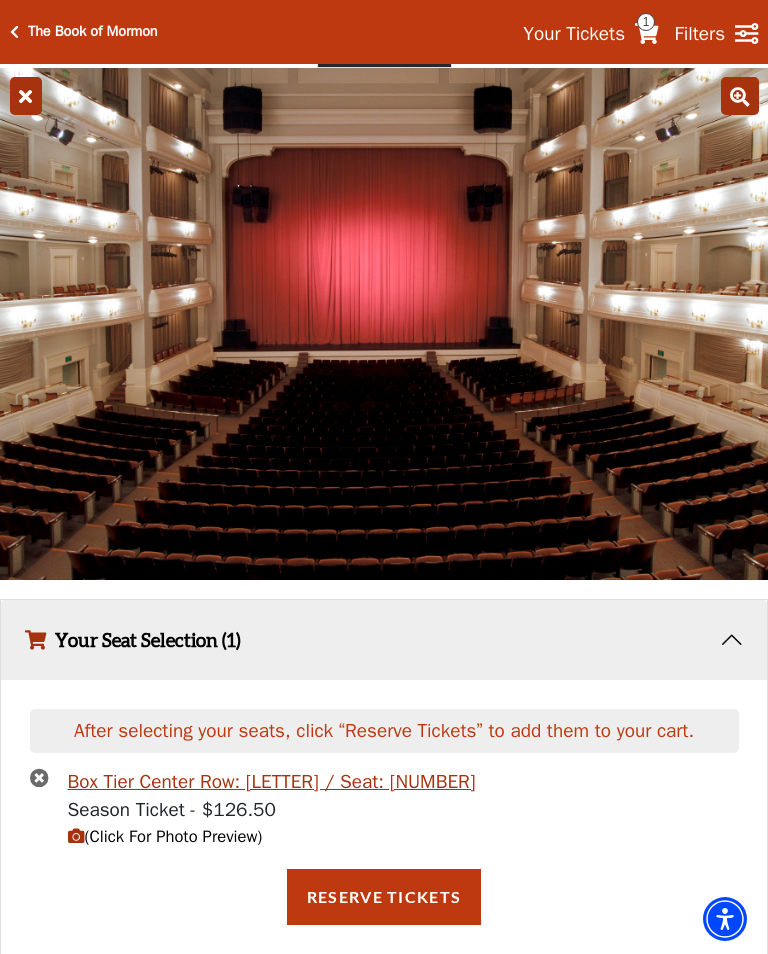 click at bounding box center [39, 777] 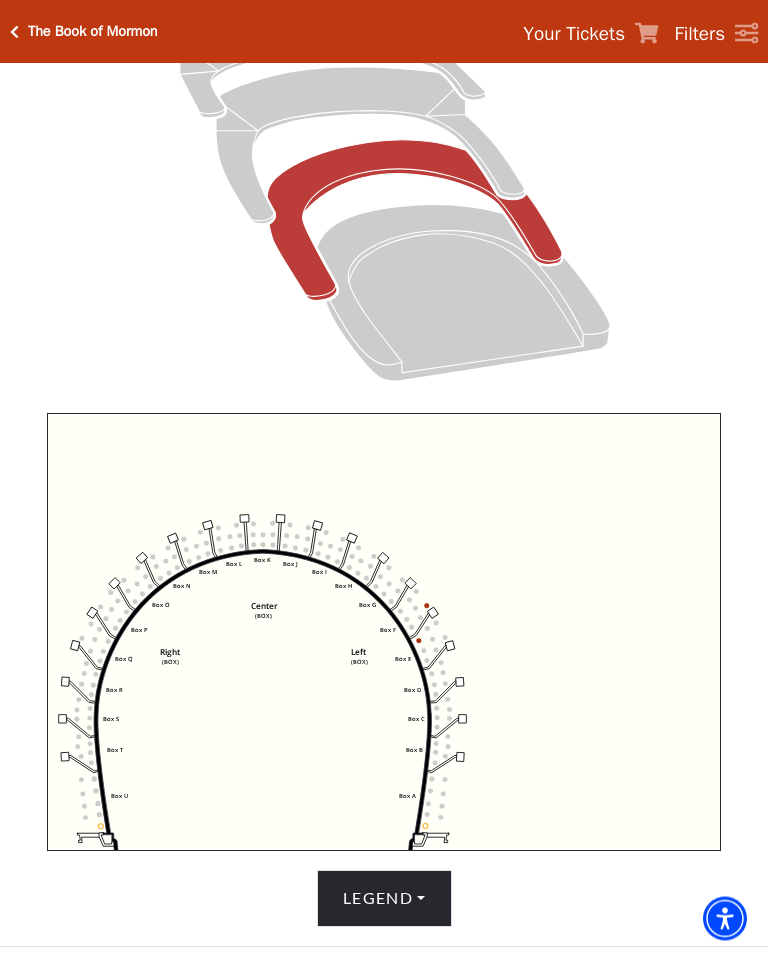 scroll, scrollTop: 321, scrollLeft: 0, axis: vertical 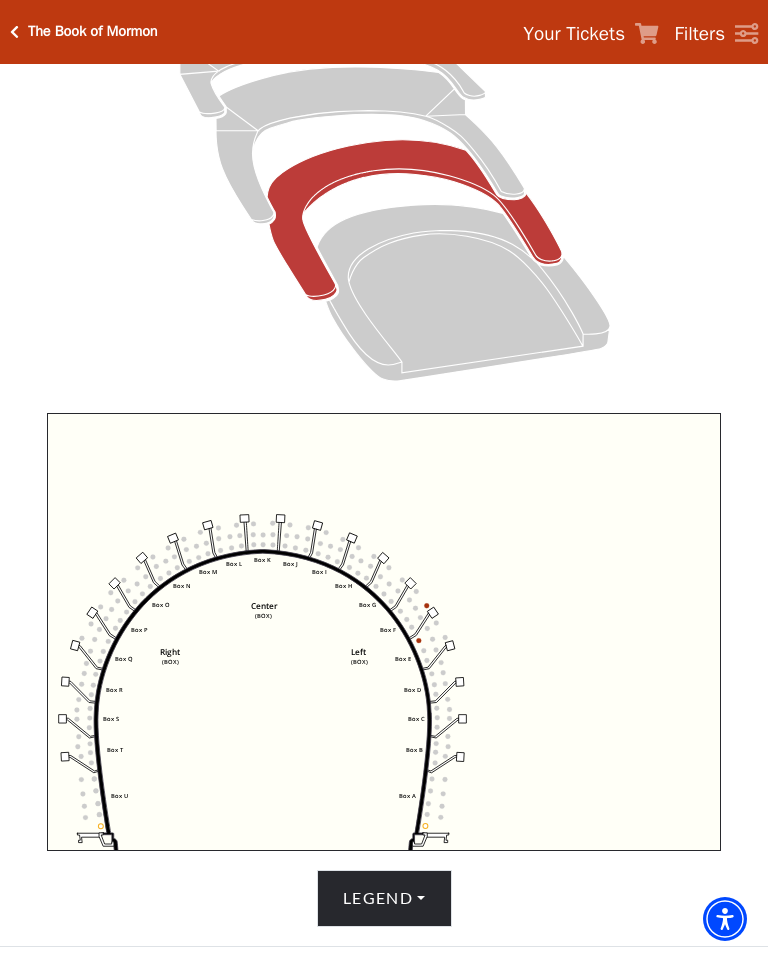 click 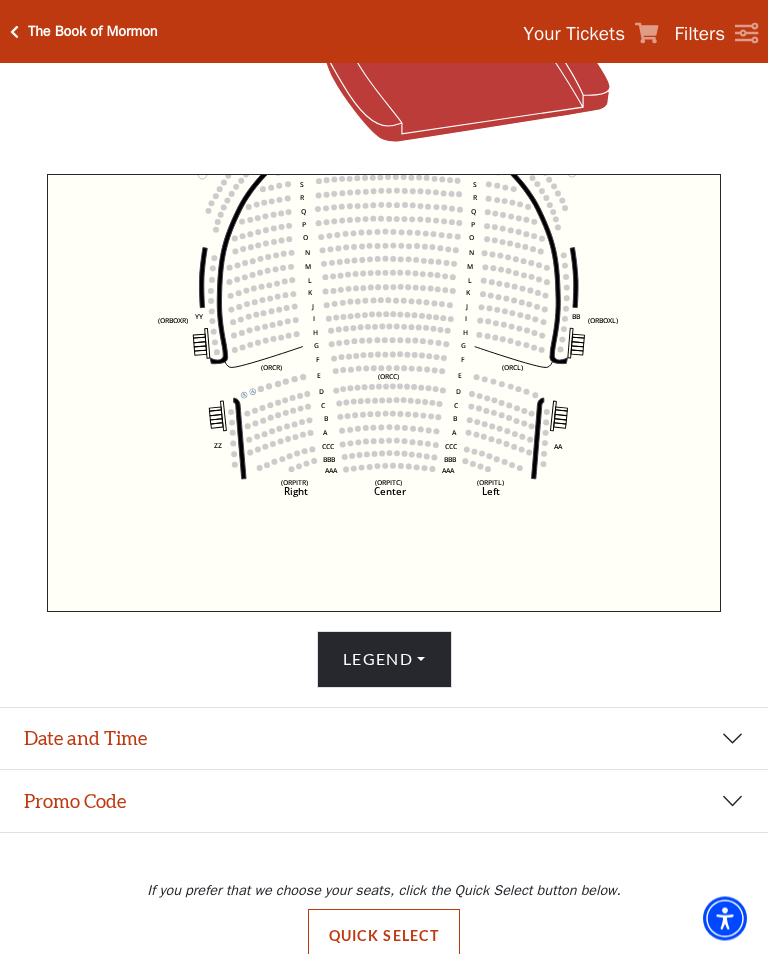 scroll, scrollTop: 569, scrollLeft: 0, axis: vertical 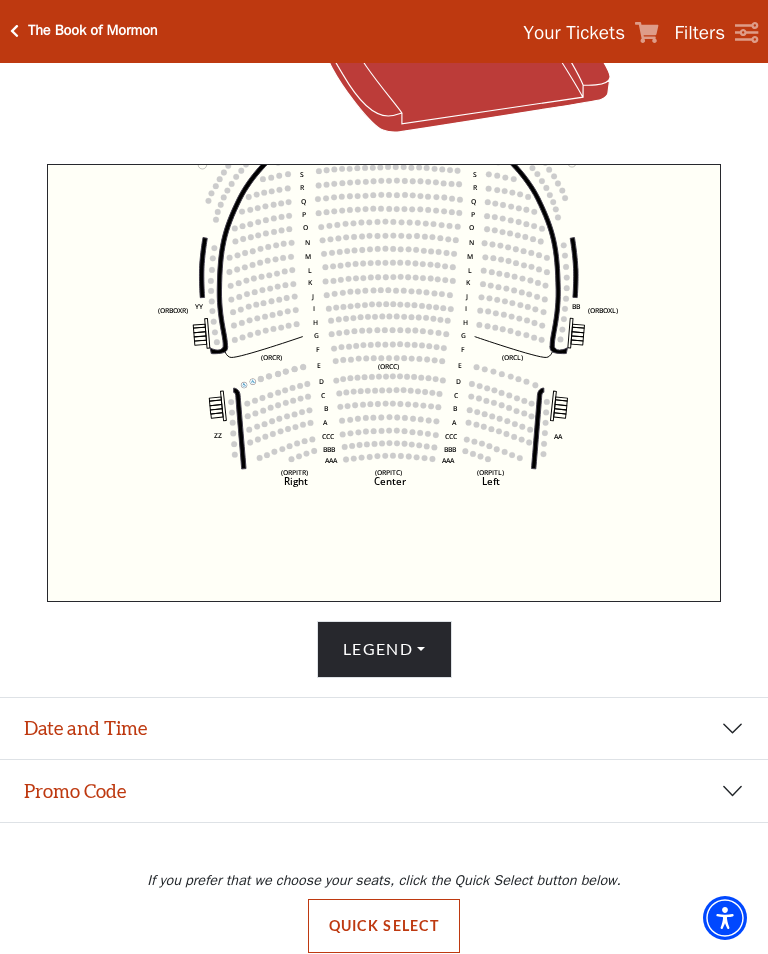 click on "Quick Select" at bounding box center (384, 927) 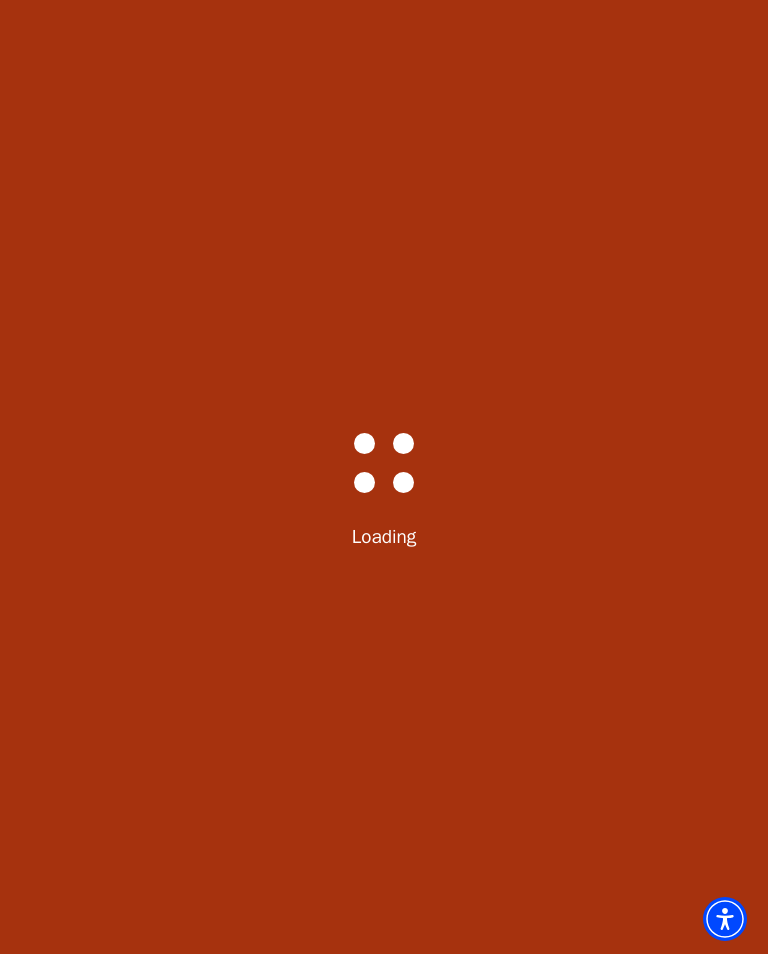 scroll, scrollTop: 173, scrollLeft: 0, axis: vertical 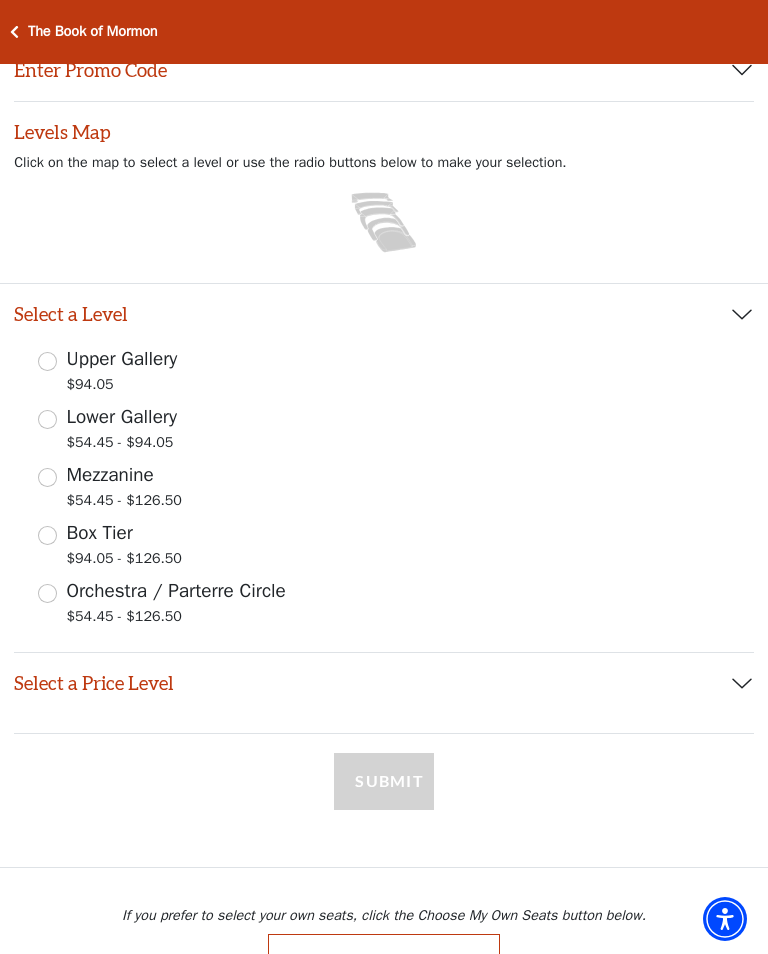 click on "Orchestra / Parterre Circle     $54.45 - $126.50" at bounding box center (47, 593) 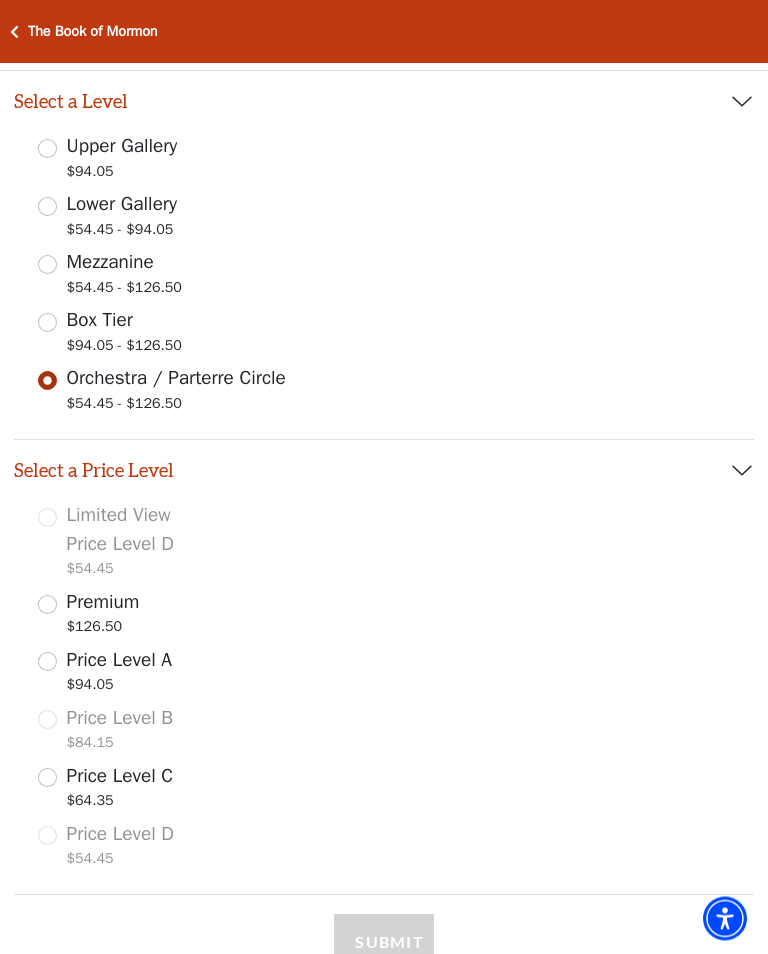scroll, scrollTop: 387, scrollLeft: 0, axis: vertical 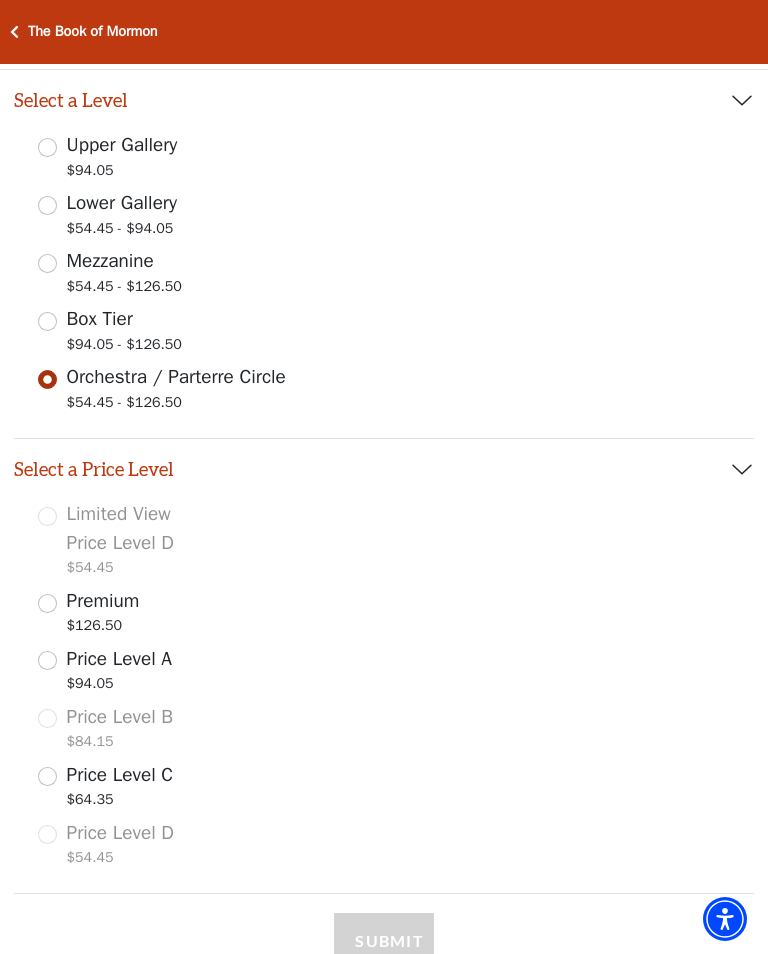 click on "Premium $126.50" at bounding box center [124, 615] 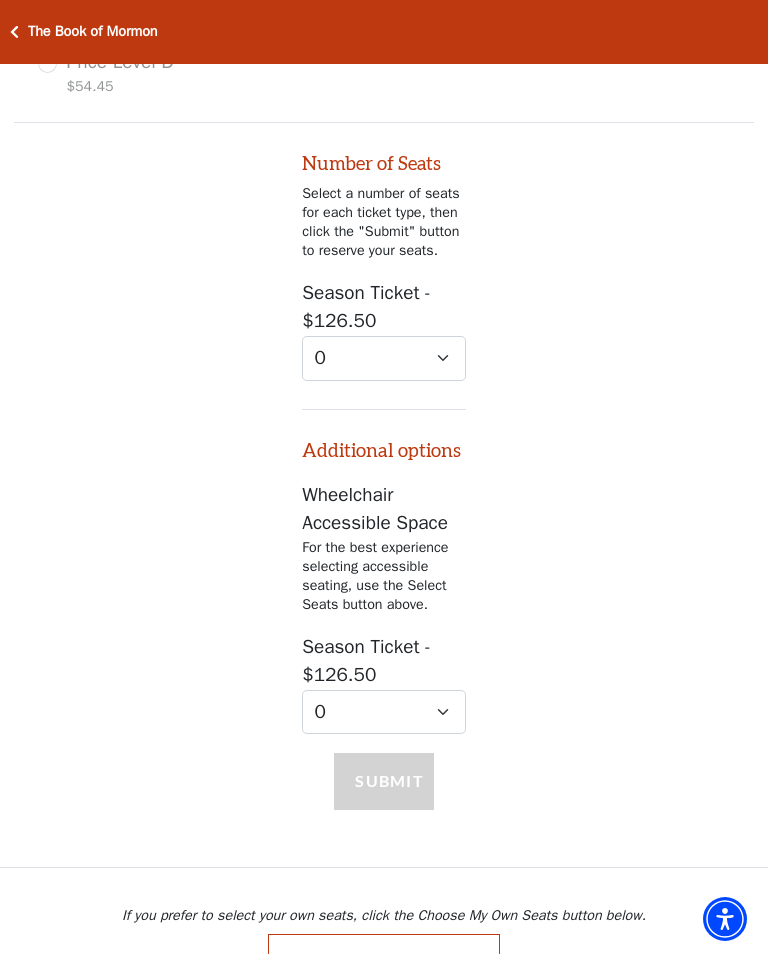 scroll, scrollTop: 1139, scrollLeft: 0, axis: vertical 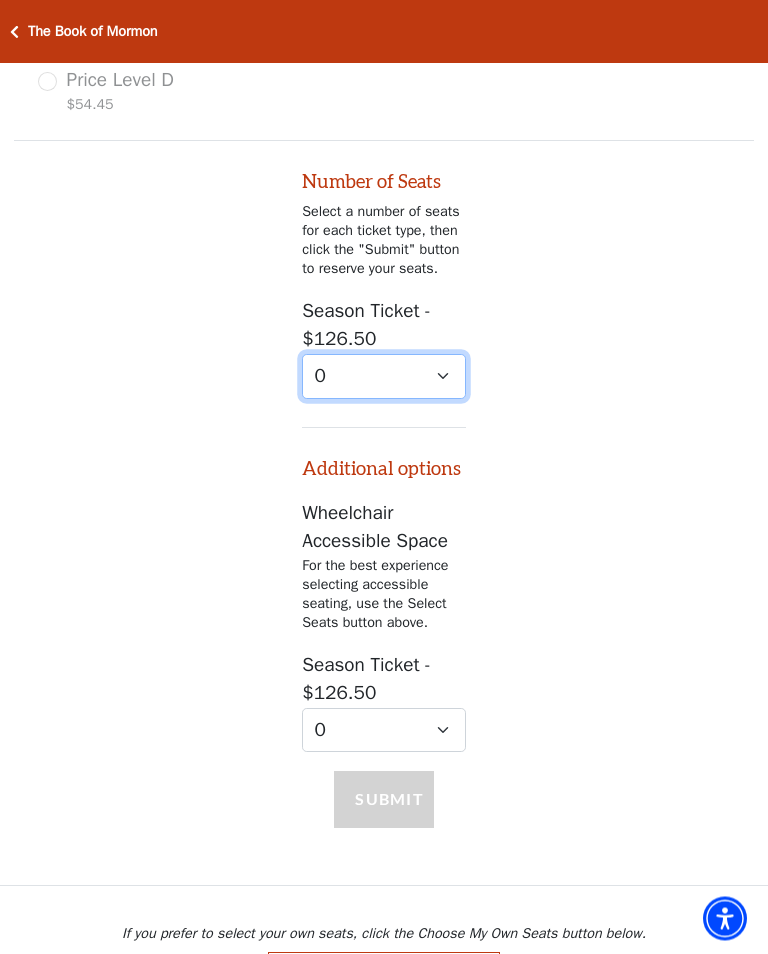 click on "0 1 2" at bounding box center (384, 377) 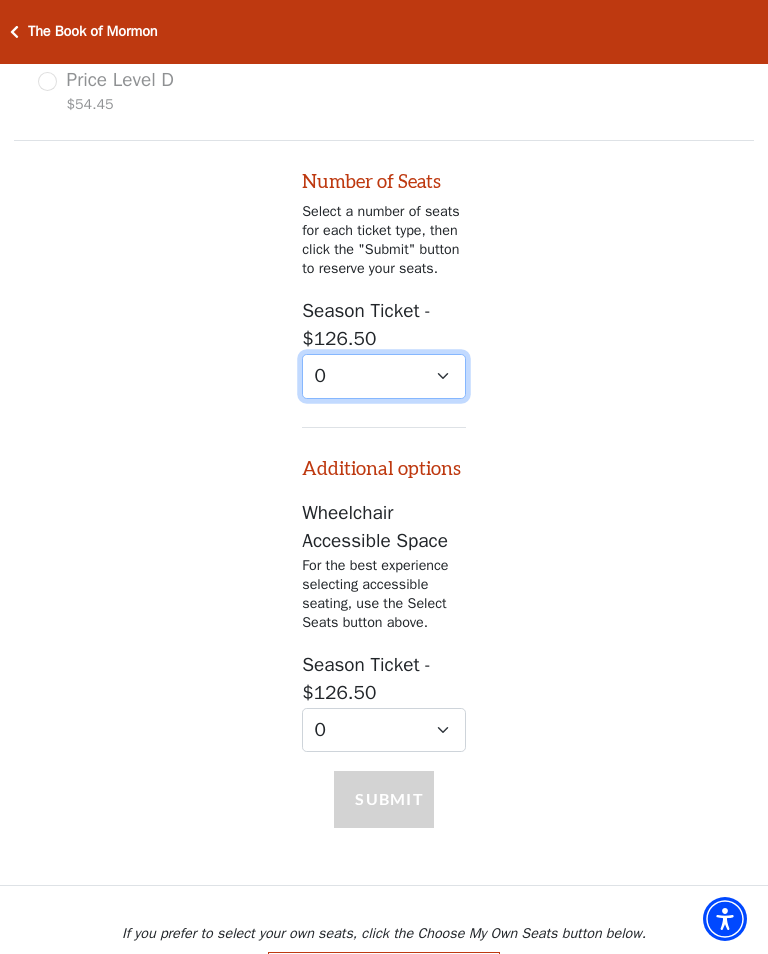 select on "1" 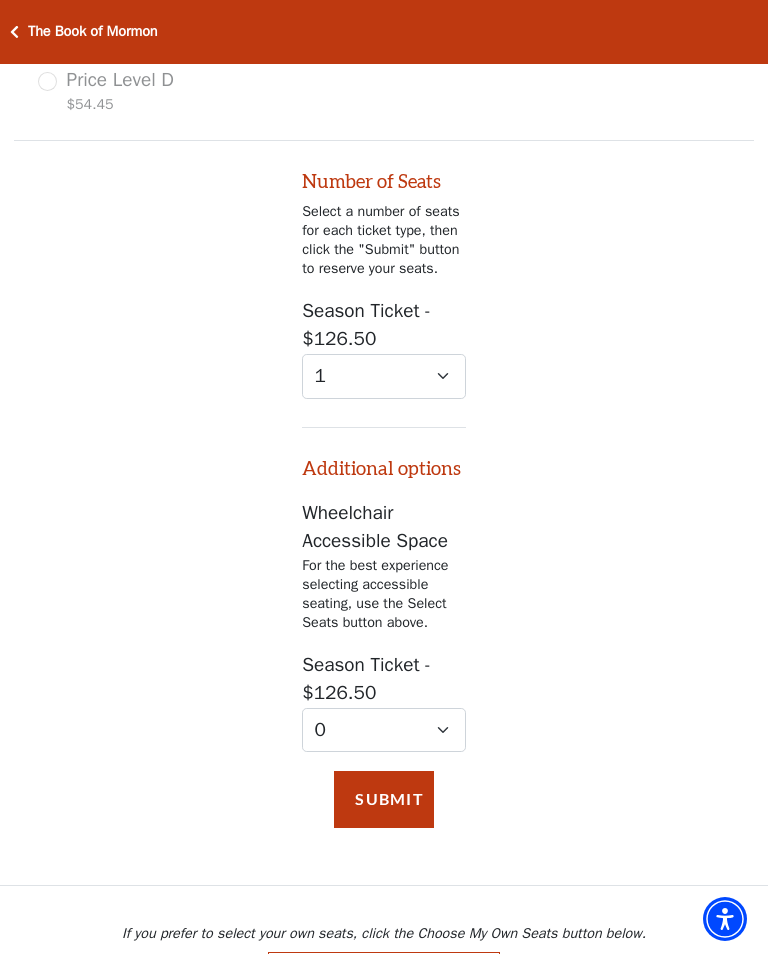 click on "Submit" at bounding box center (384, 799) 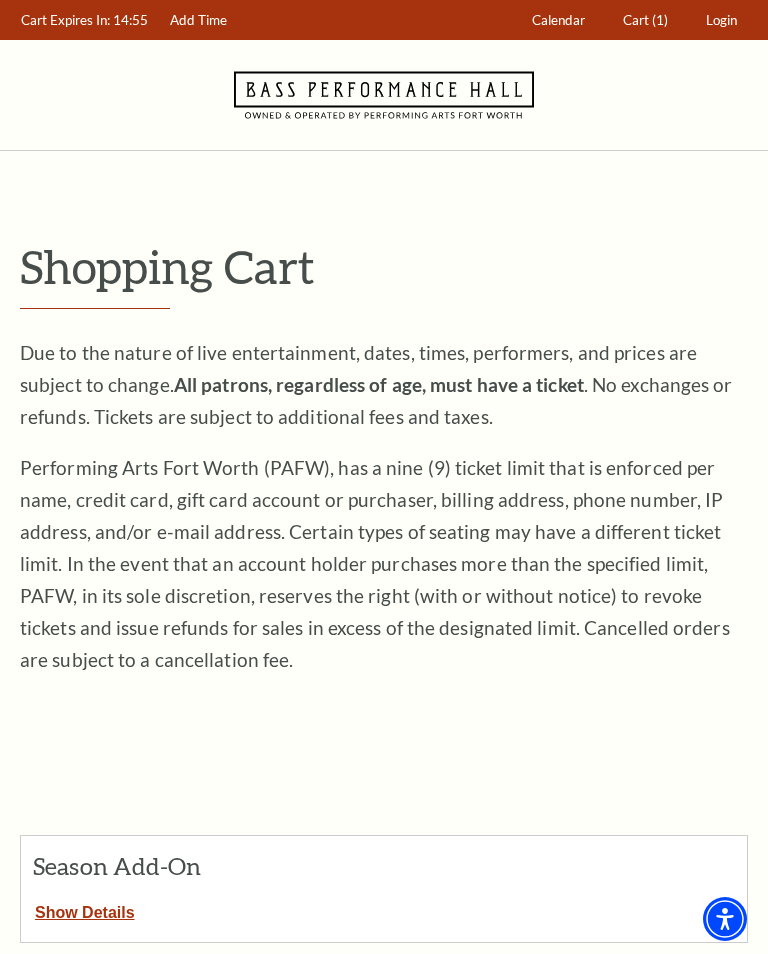 scroll, scrollTop: 0, scrollLeft: 0, axis: both 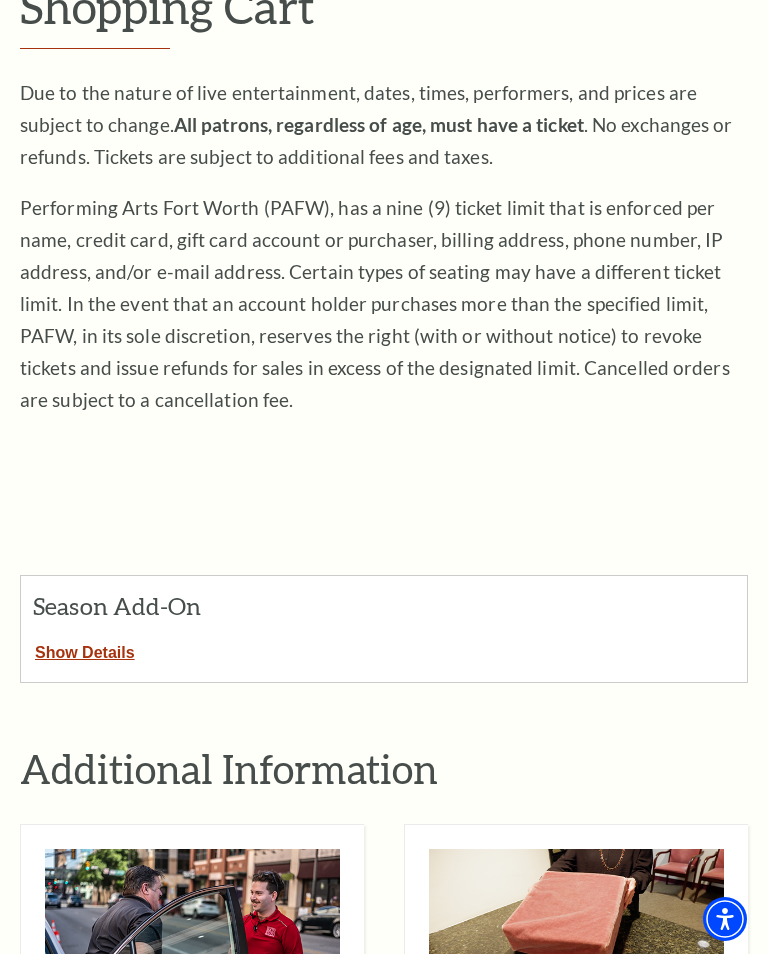 click on "Show Details" at bounding box center [85, 649] 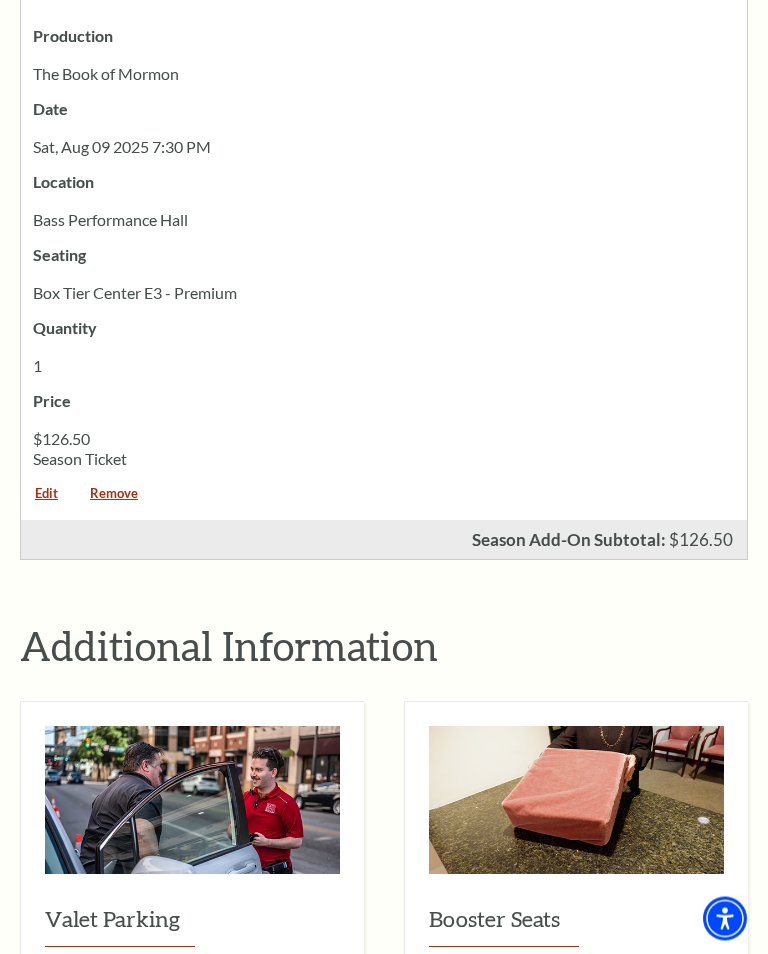 scroll, scrollTop: 935, scrollLeft: 0, axis: vertical 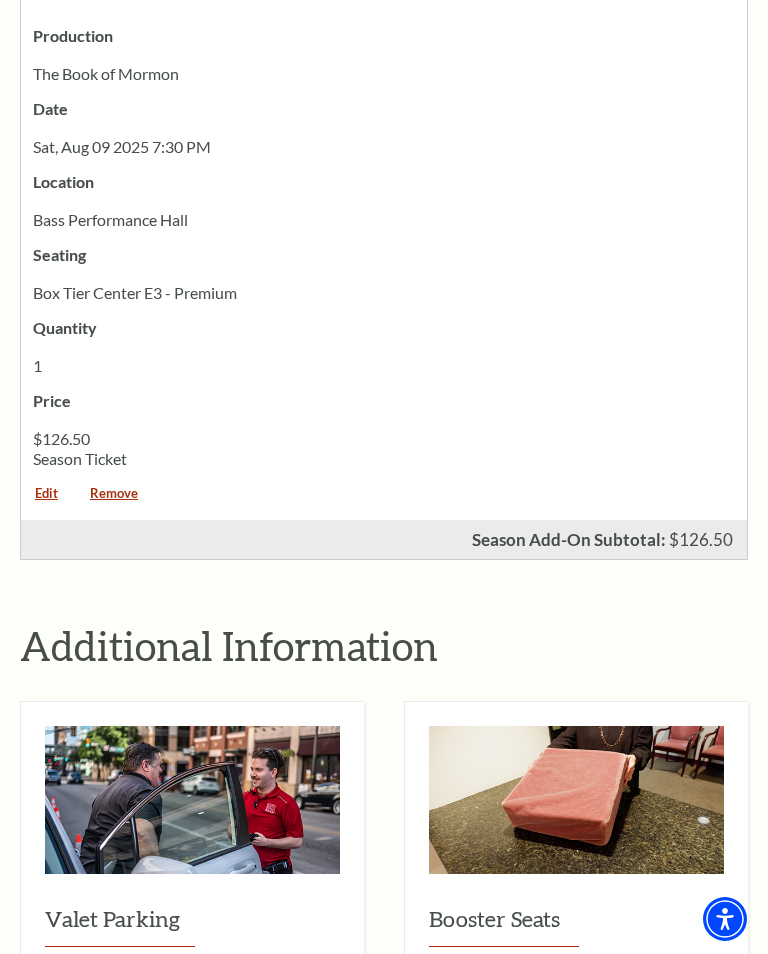 click on "Remove" at bounding box center (114, 500) 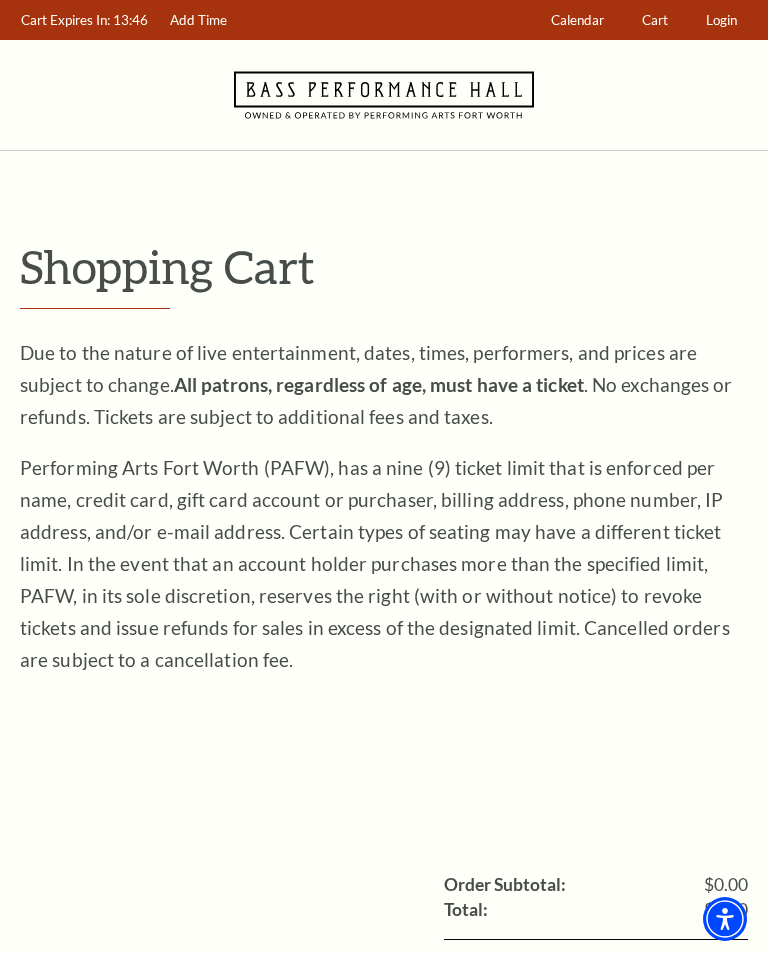 scroll, scrollTop: 0, scrollLeft: 0, axis: both 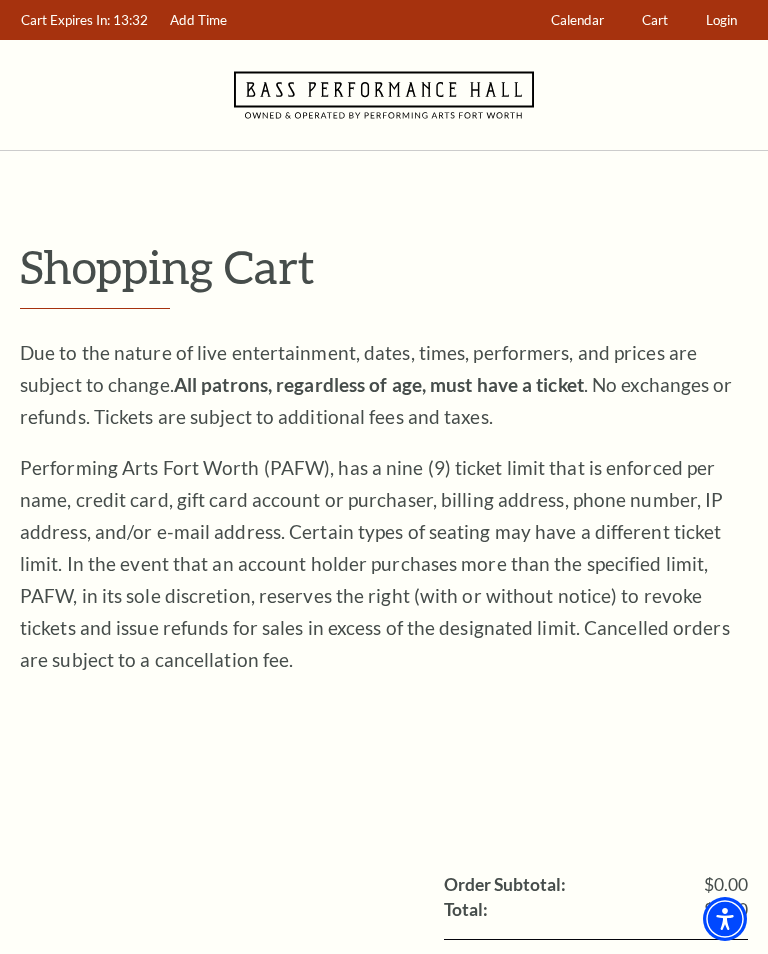 click on "Calendar" at bounding box center [577, 20] 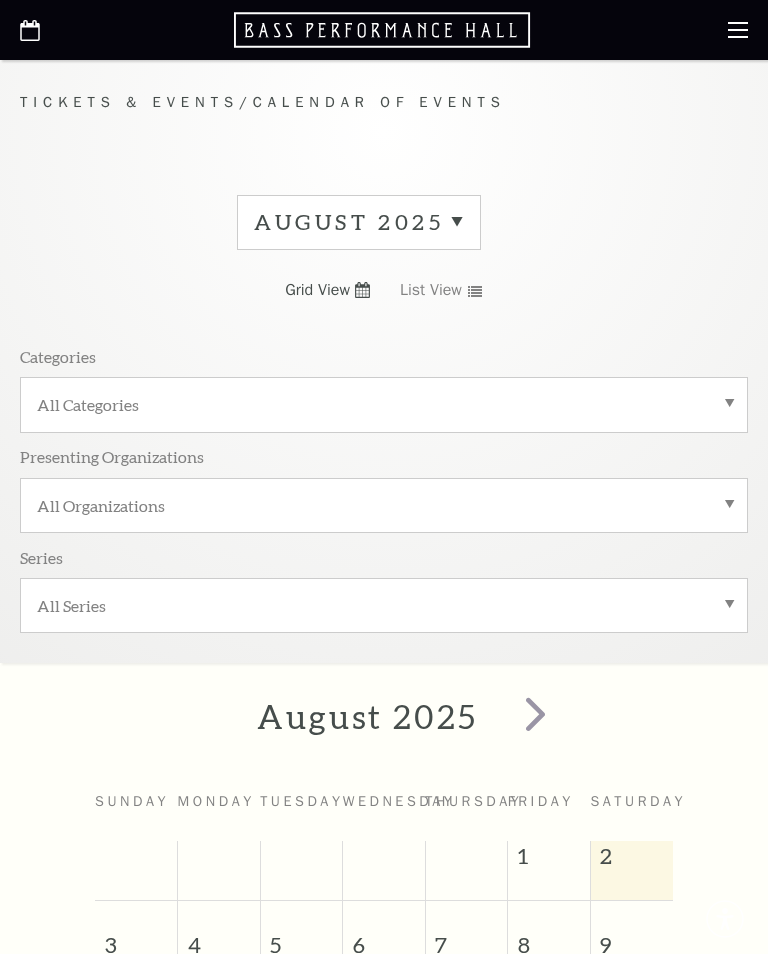 scroll, scrollTop: 0, scrollLeft: 0, axis: both 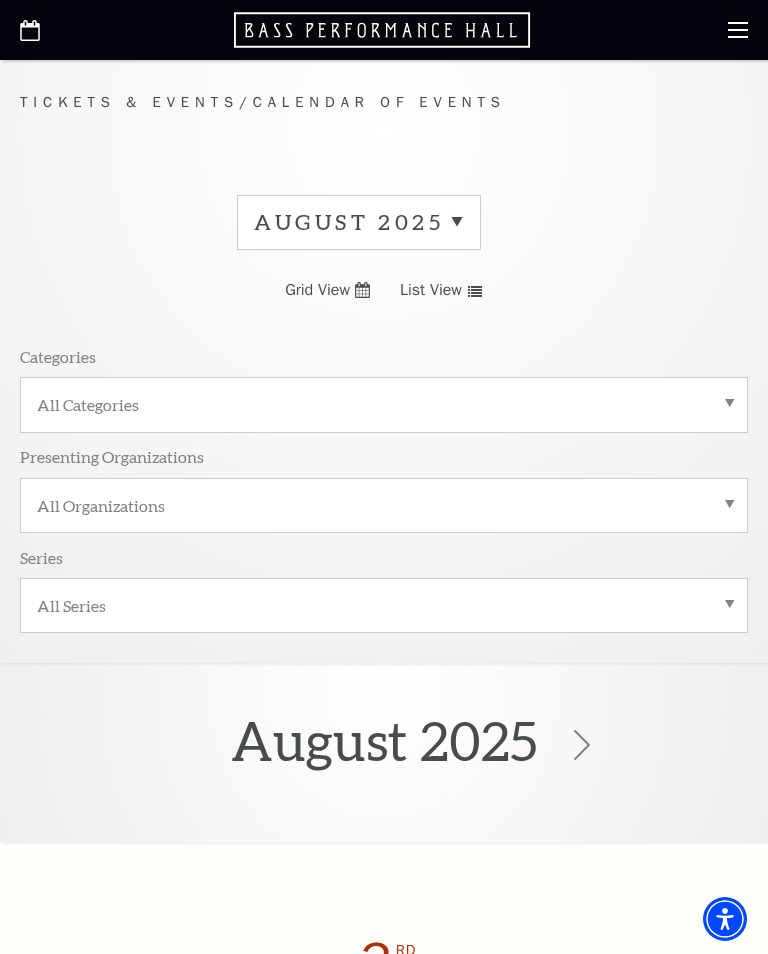 click on "All Categories" at bounding box center (384, 404) 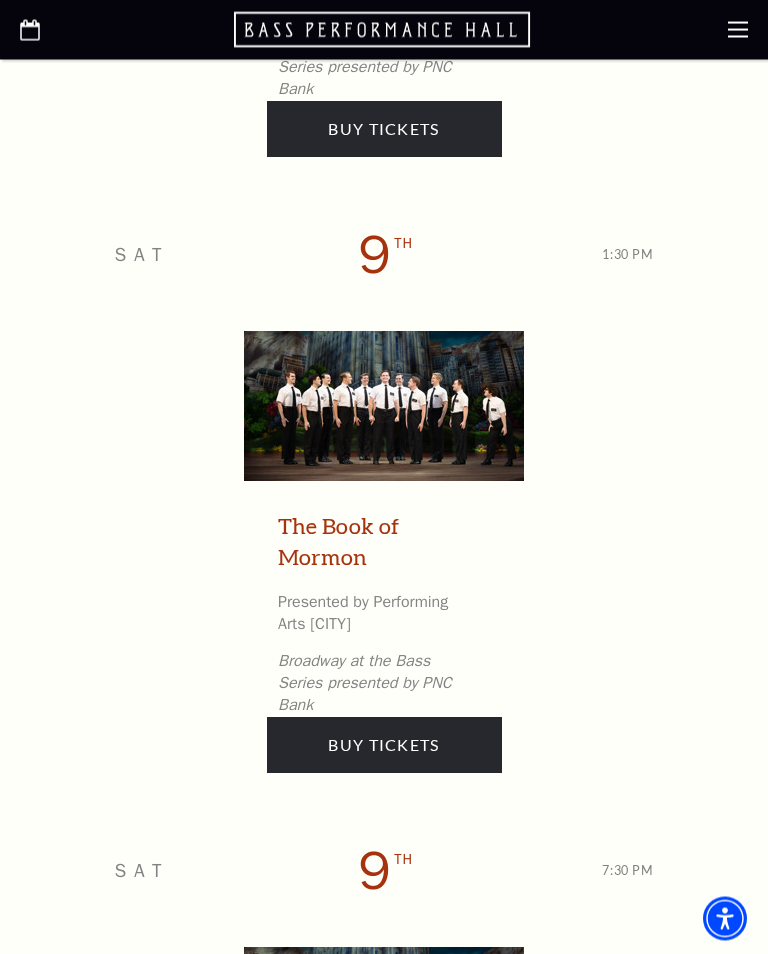 scroll, scrollTop: 2493, scrollLeft: 0, axis: vertical 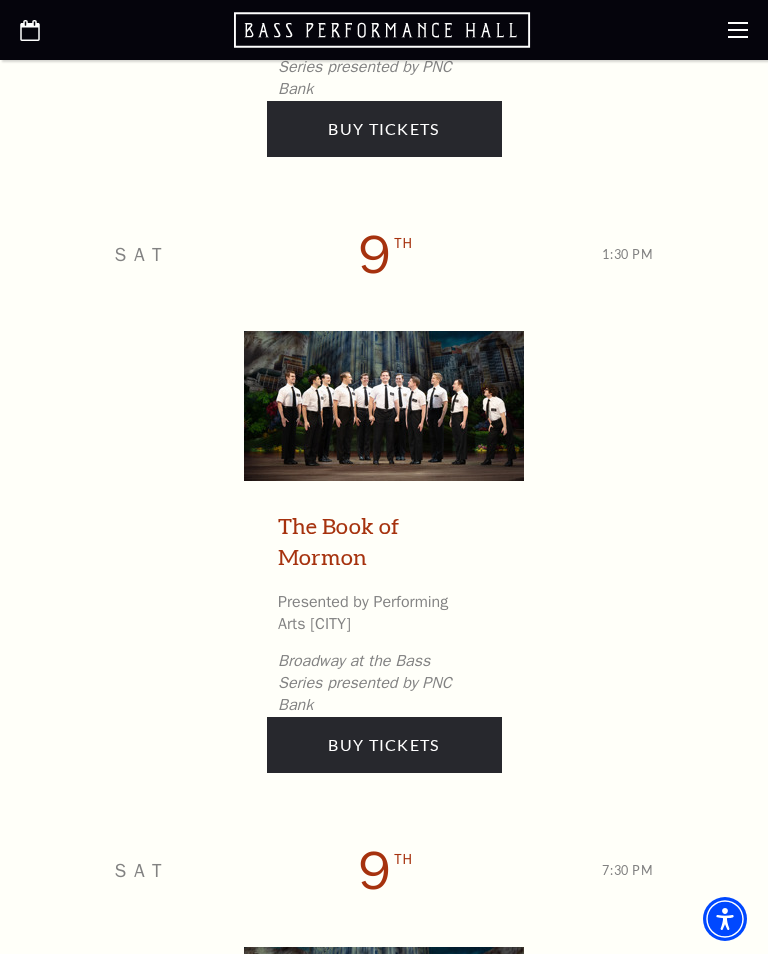 click on "Buy Tickets" at bounding box center [384, 745] 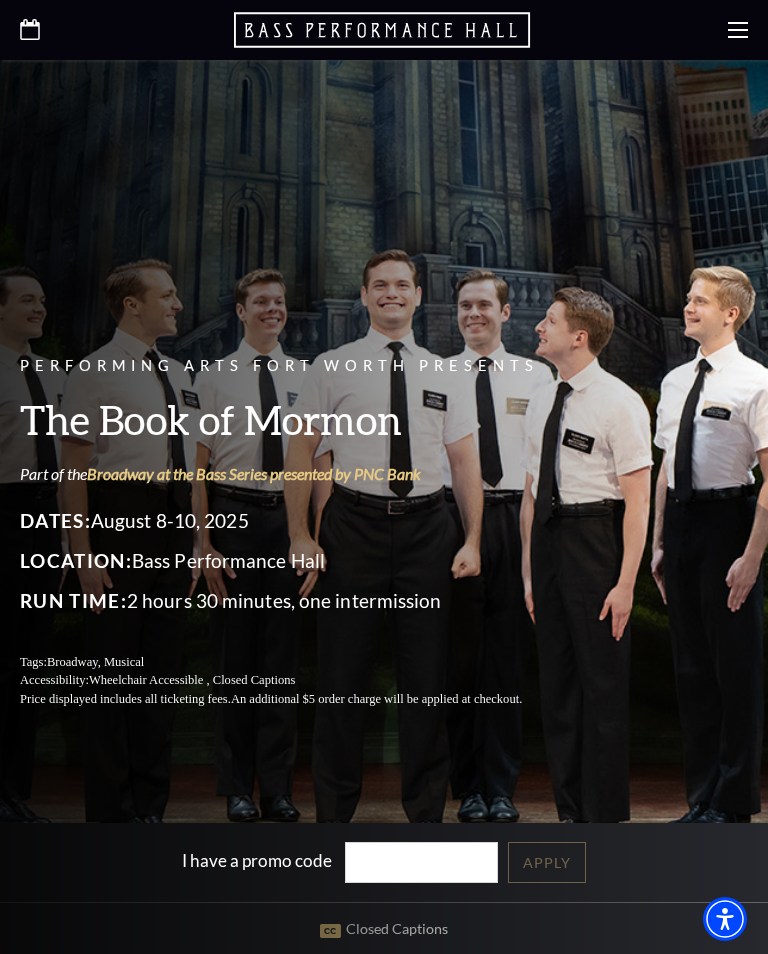 scroll, scrollTop: 0, scrollLeft: 0, axis: both 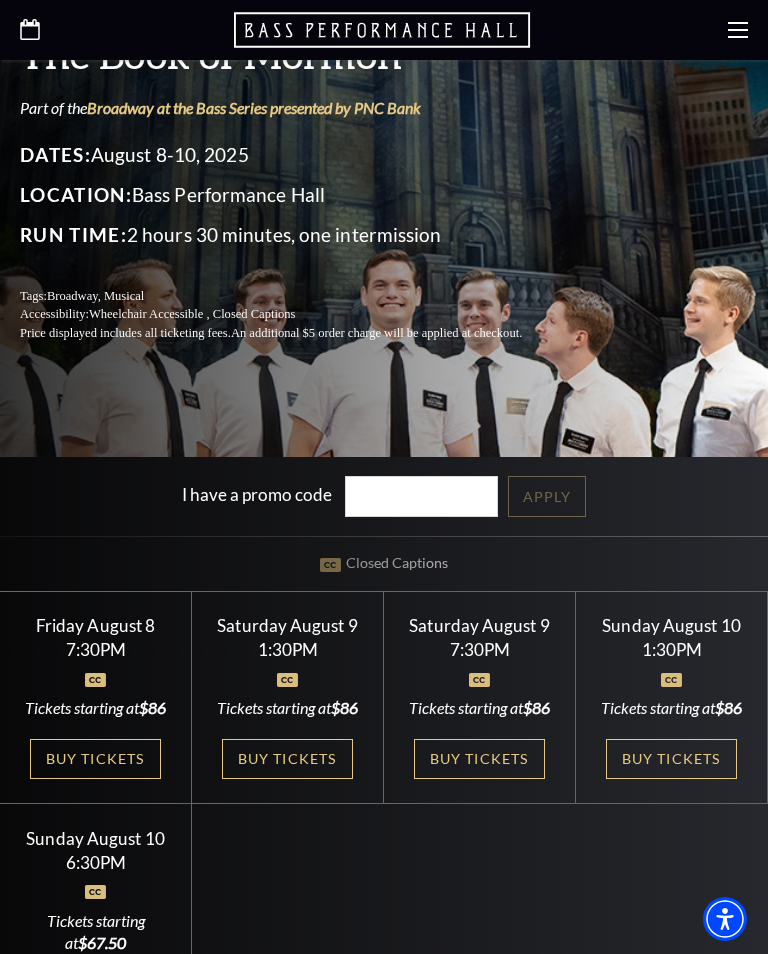 click on "Buy Tickets" at bounding box center (287, 759) 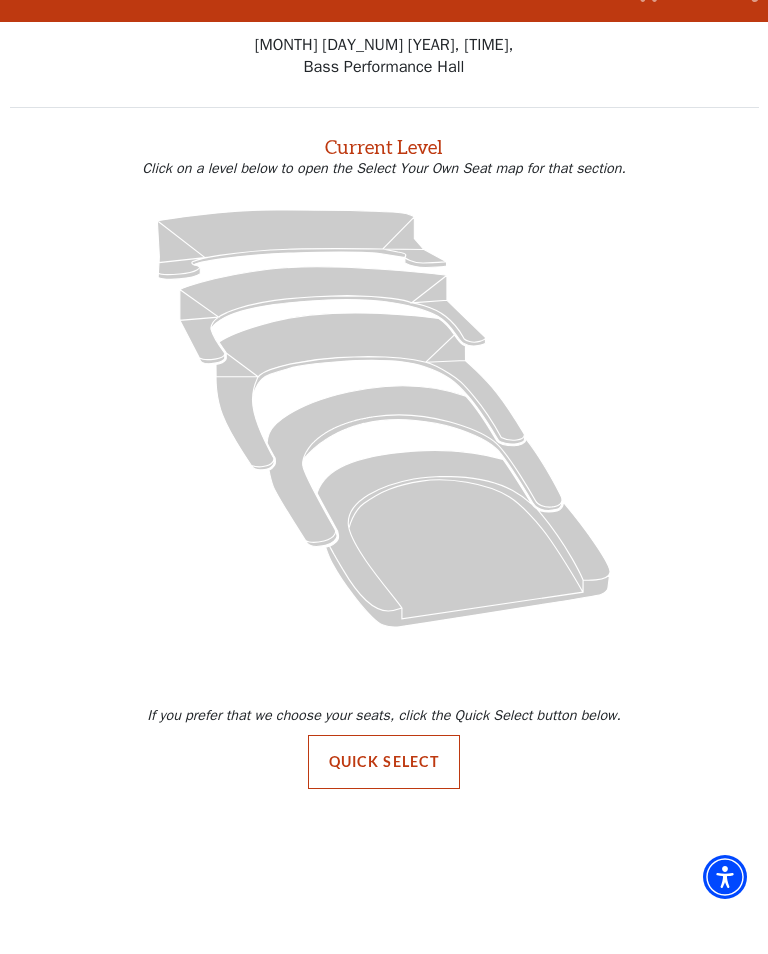 scroll, scrollTop: 42, scrollLeft: 0, axis: vertical 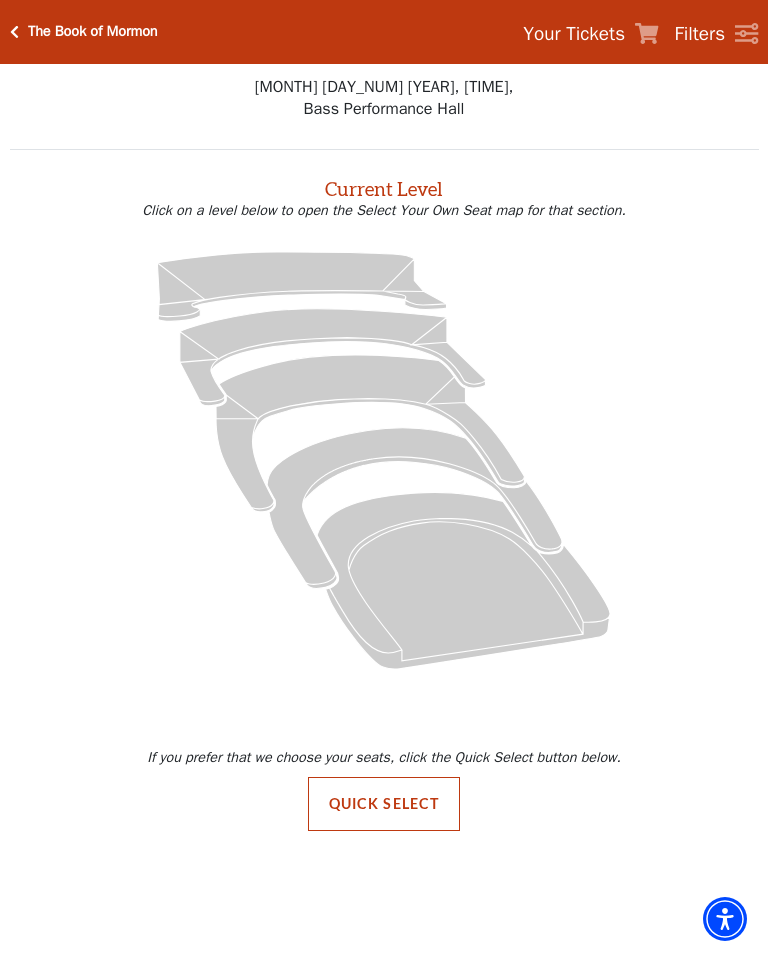 click 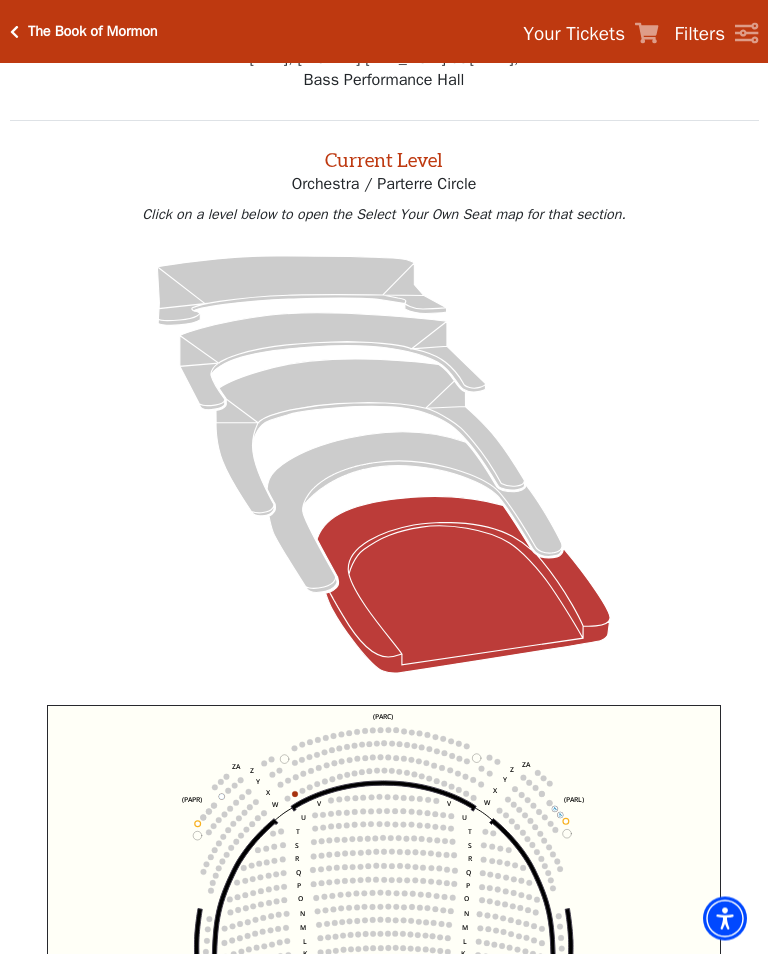 scroll, scrollTop: 76, scrollLeft: 0, axis: vertical 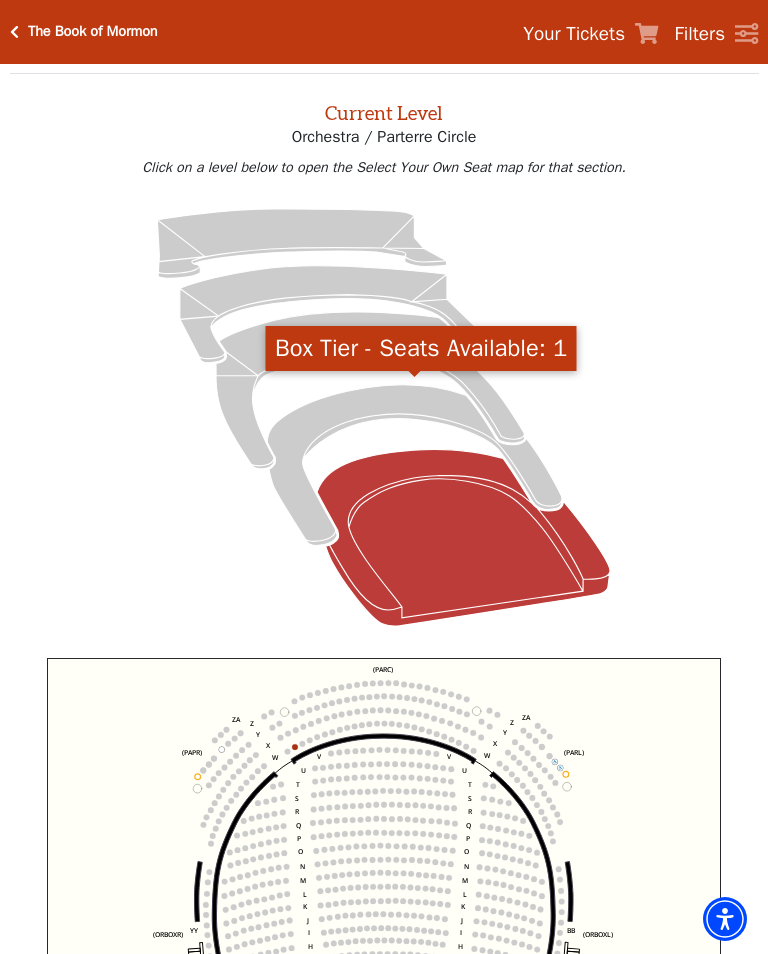 click 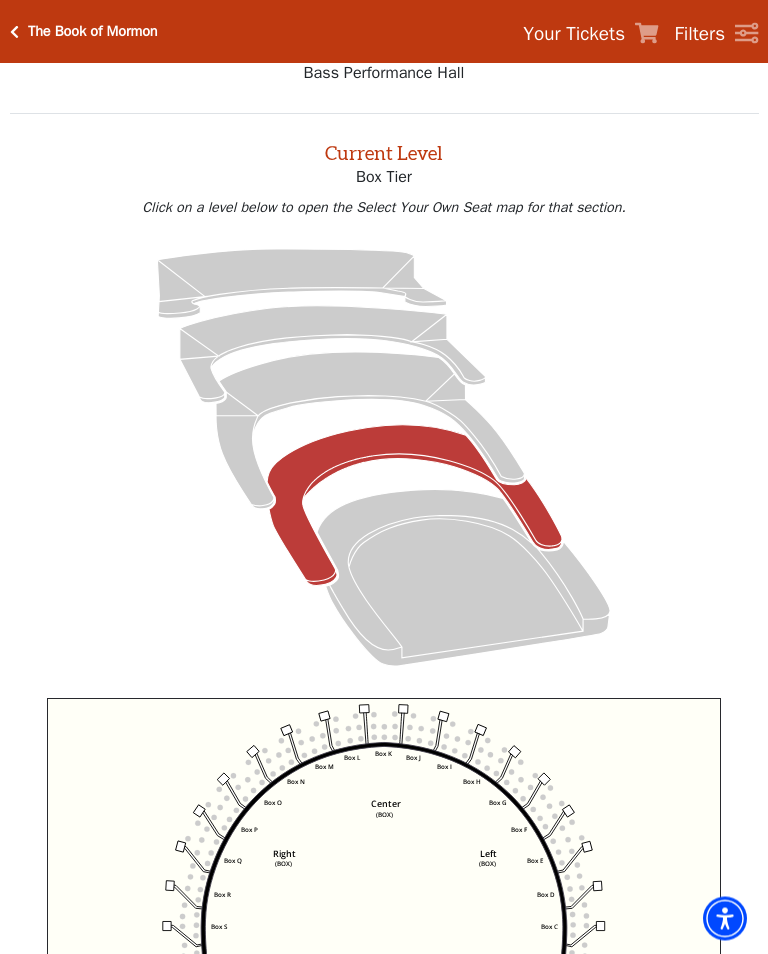 scroll, scrollTop: 76, scrollLeft: 0, axis: vertical 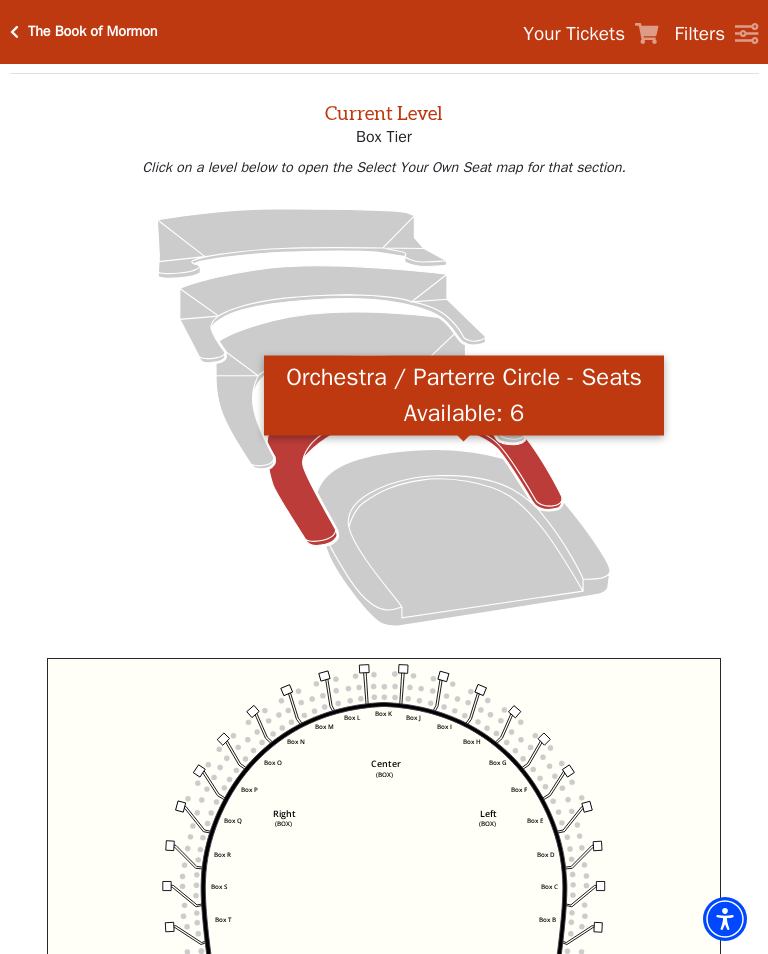 click 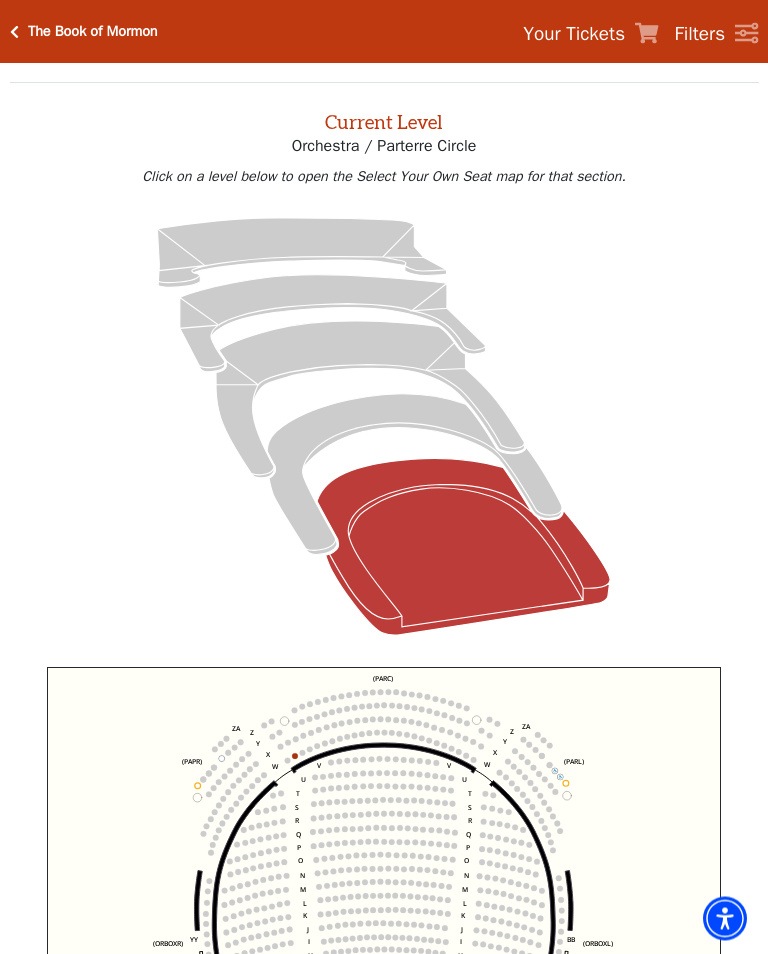 scroll, scrollTop: 75, scrollLeft: 0, axis: vertical 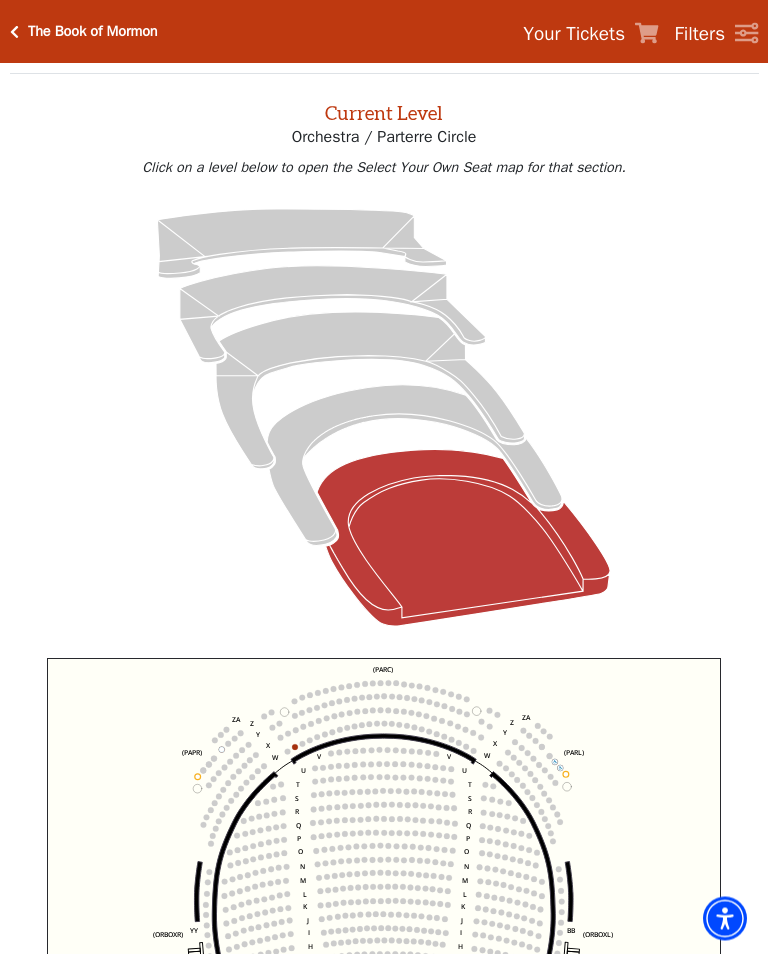 click on "Left   (ORPITL)   Right   (ORPITR)   Center   (ORPITC)   ZZ   AA   YY   BB   ZA   ZA   (ORCL)   (ORCR)   (ORCC)   (ORBOXL)   (ORBOXR)   (PARL)   (PAPR)   (PARC)   Z   Y   X   W   Z   Y   X   W   V   U   T   S   R   Q   P   O   N   M   L   K   J   I   H   G   F   E   D   C   B   A   CCC   BBB   AAA   V   U   T   S   R   Q   P   O   N   M   L   K   J   I   H   G   F   E   D   C   B   A   CCC   BBB   AAA" 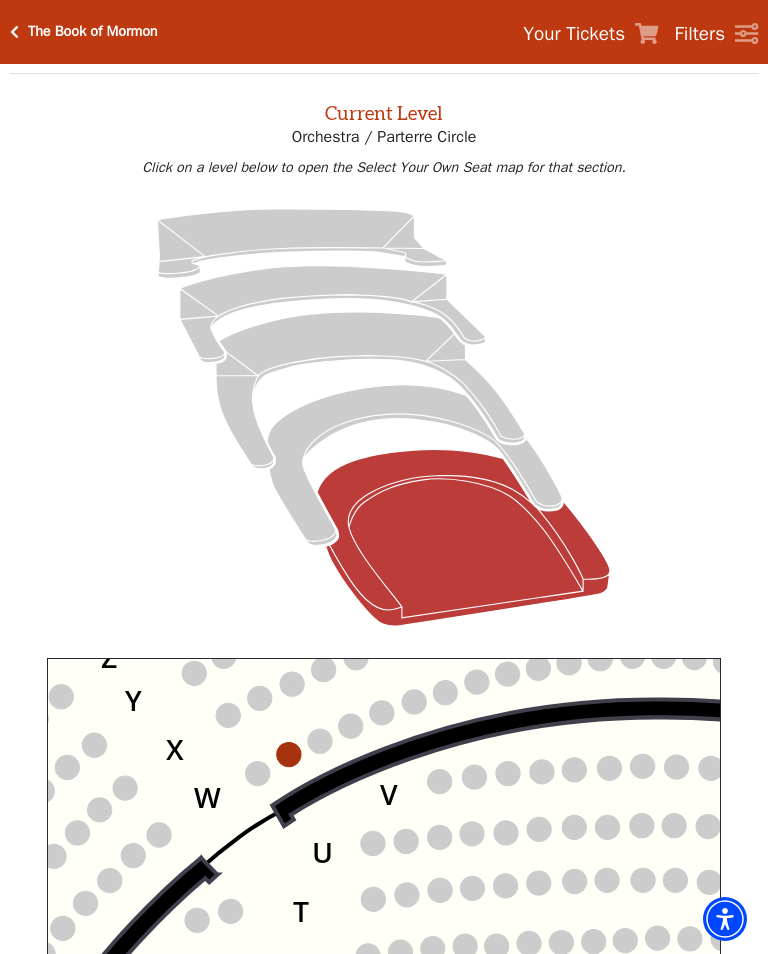 click 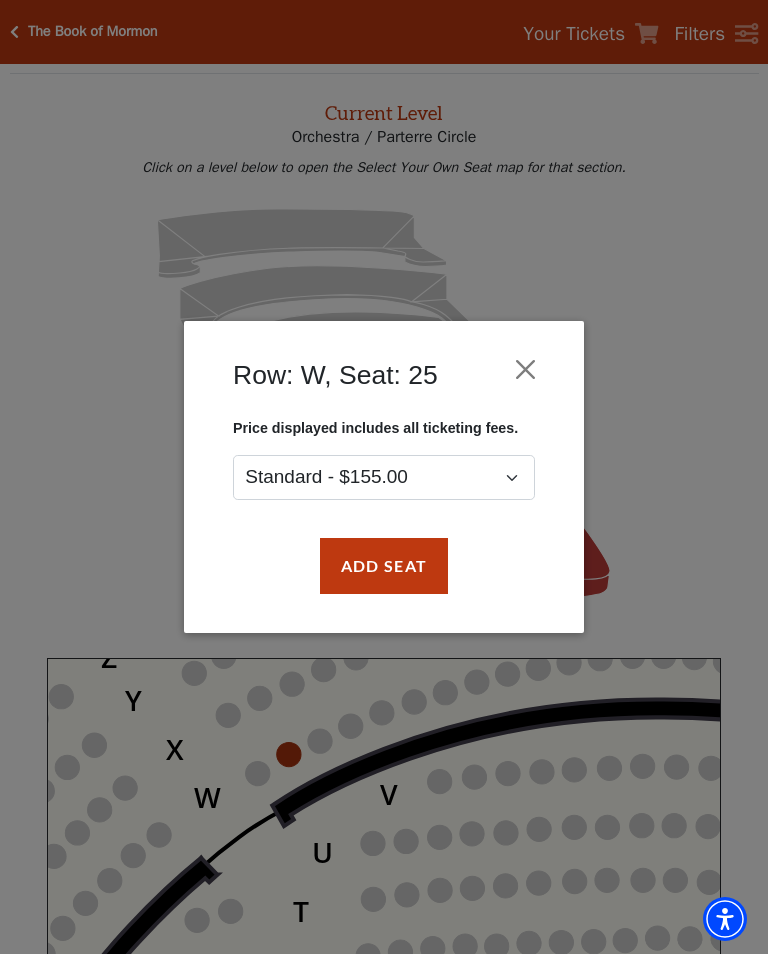 click on "Add Seat" at bounding box center (384, 566) 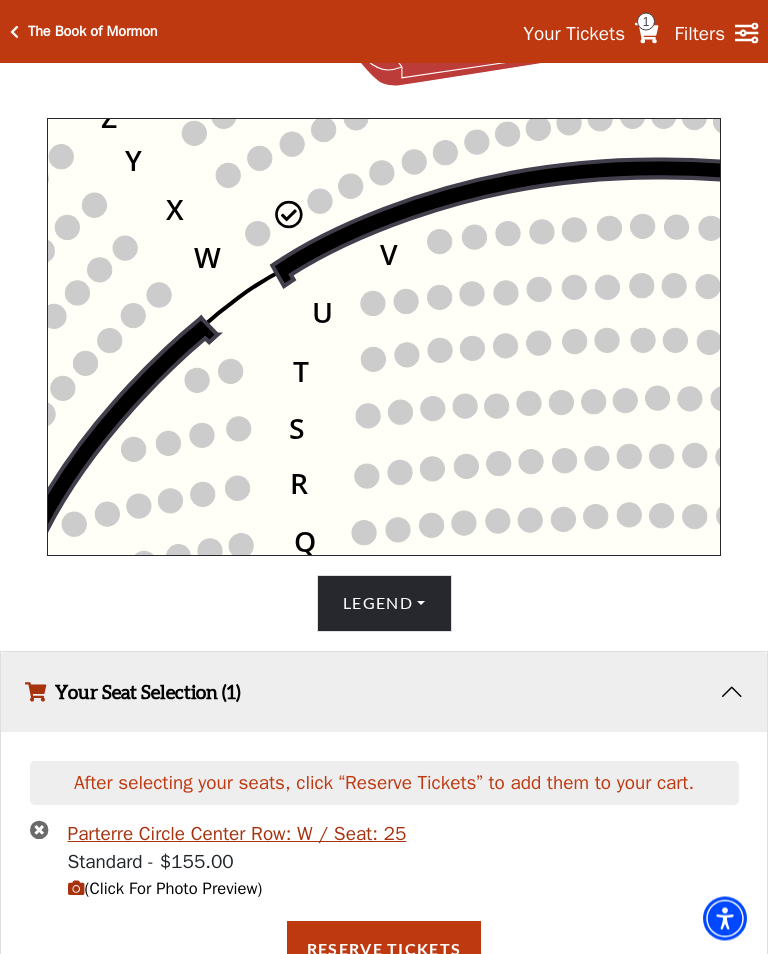 scroll, scrollTop: 652, scrollLeft: 0, axis: vertical 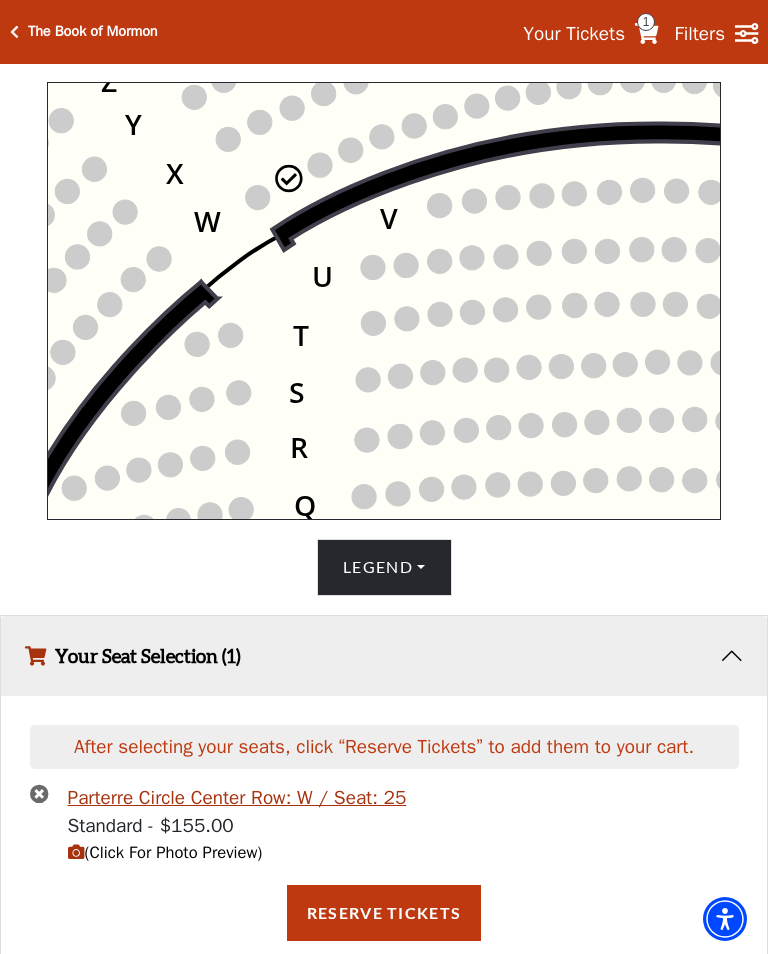 click on "(Click For Photo Preview)" at bounding box center (165, 852) 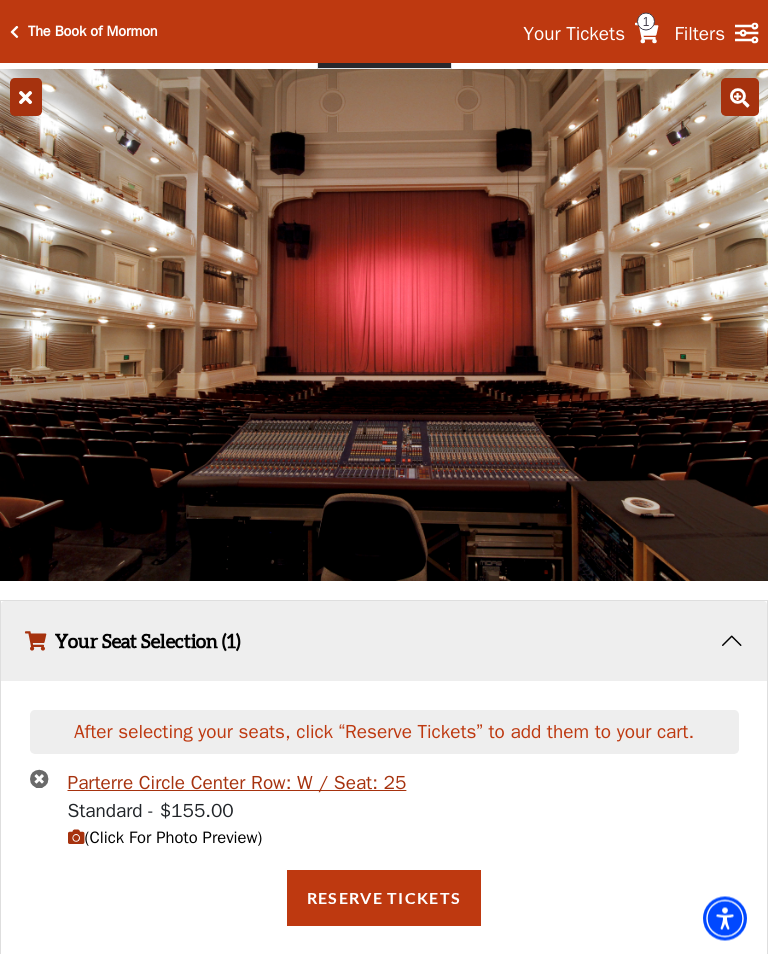 scroll, scrollTop: 1180, scrollLeft: 0, axis: vertical 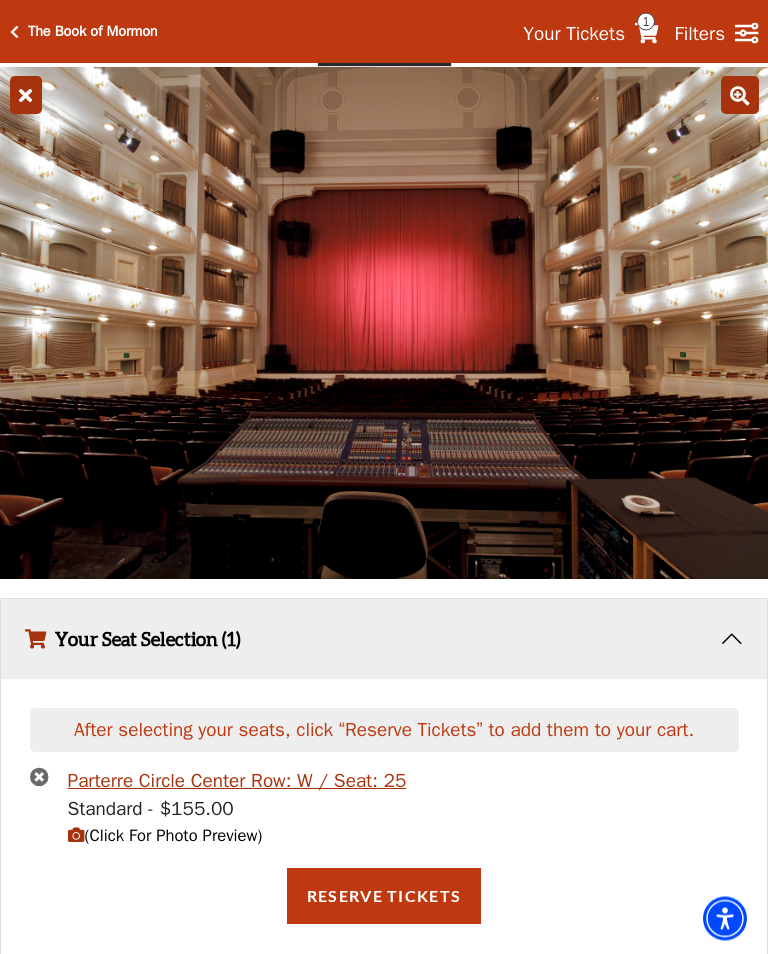 click at bounding box center [39, 777] 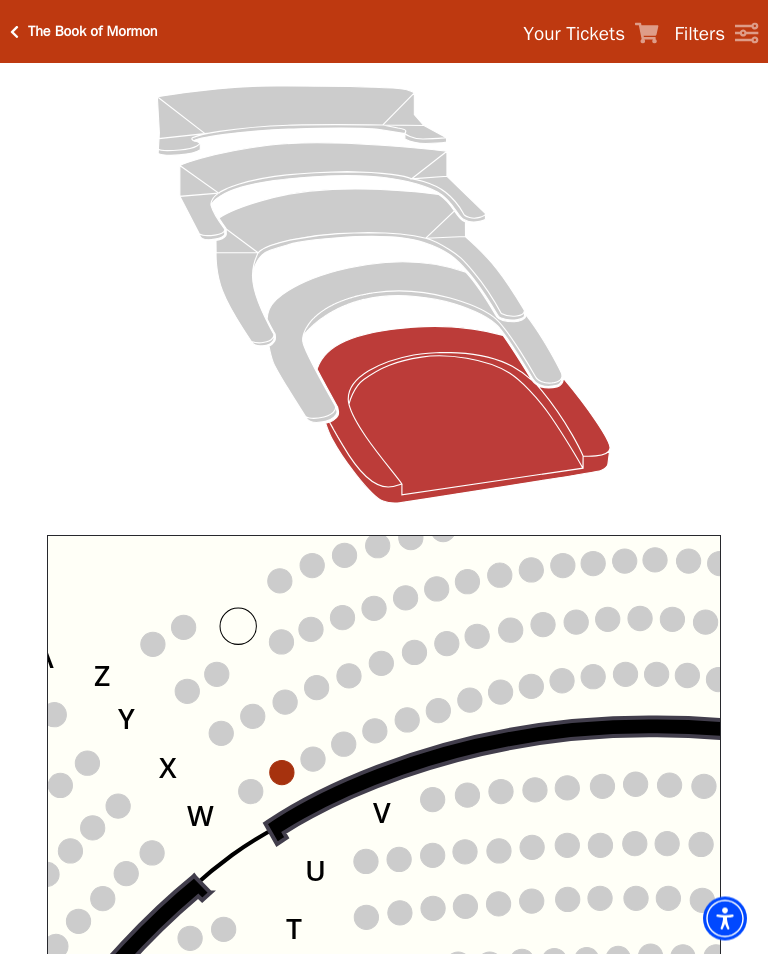 scroll, scrollTop: 199, scrollLeft: 0, axis: vertical 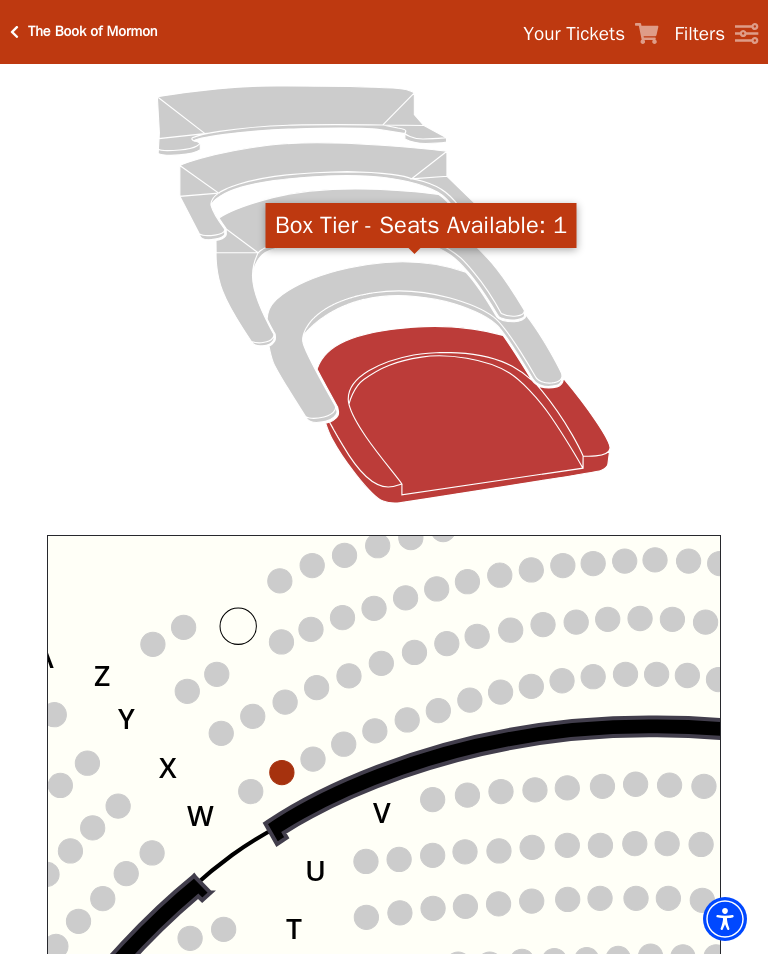 click 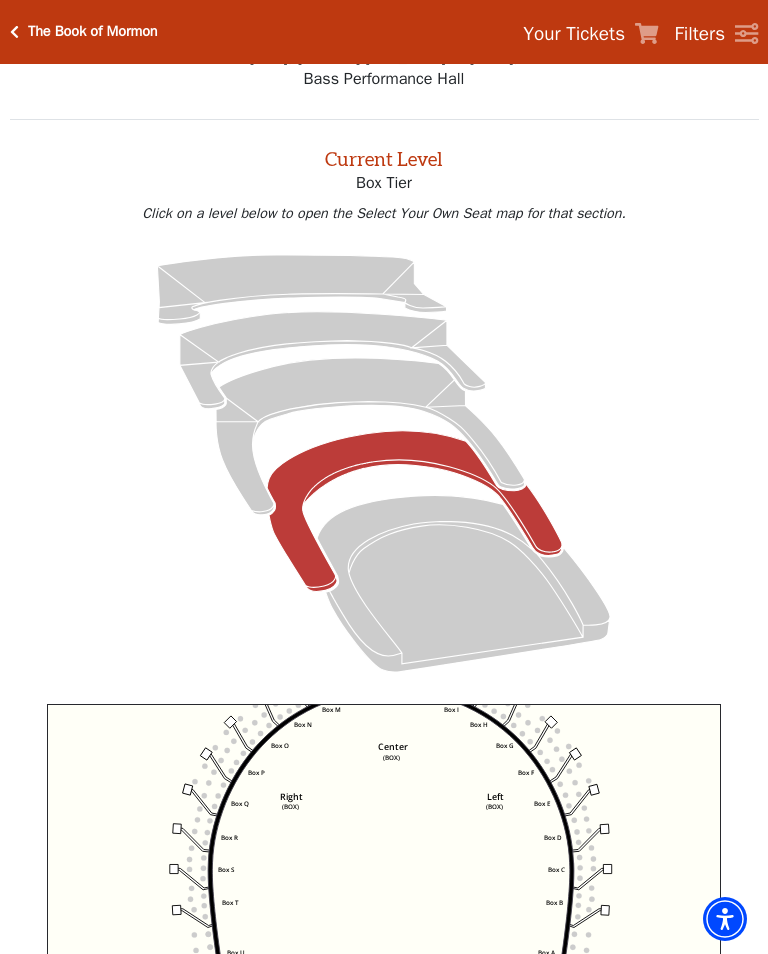 scroll, scrollTop: 28, scrollLeft: 0, axis: vertical 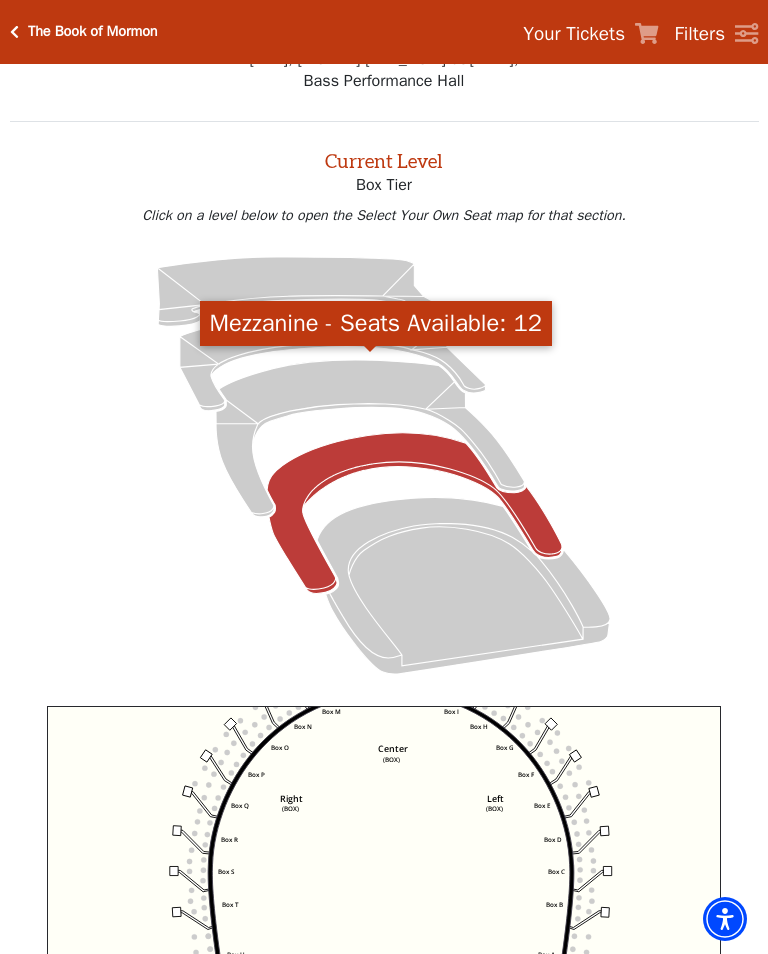 click 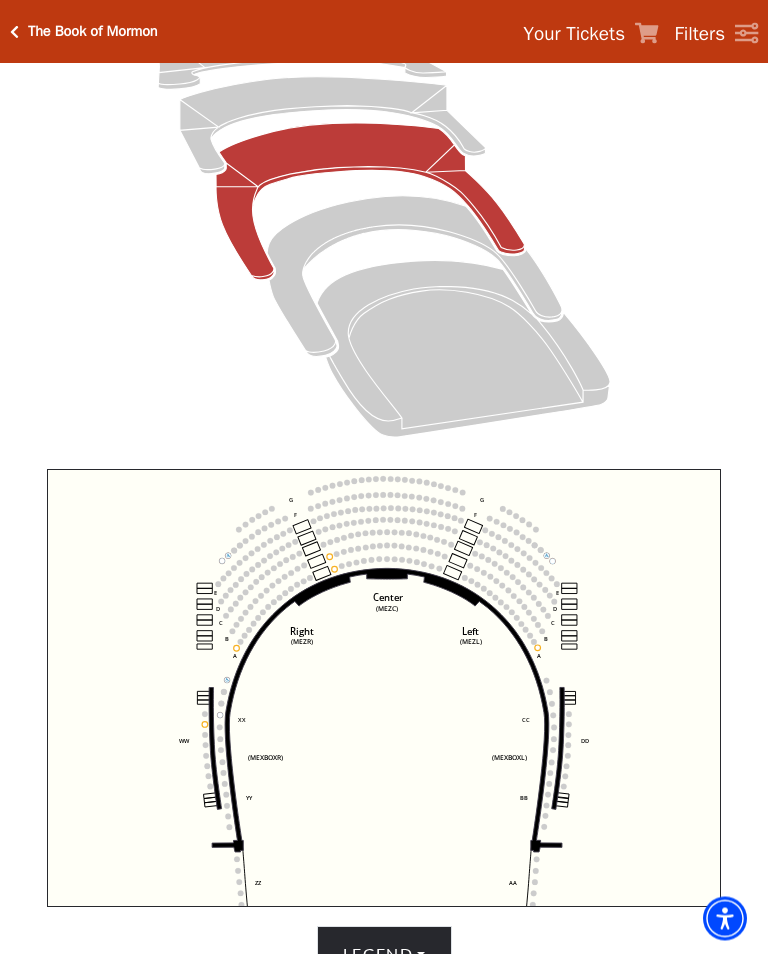 scroll, scrollTop: 265, scrollLeft: 0, axis: vertical 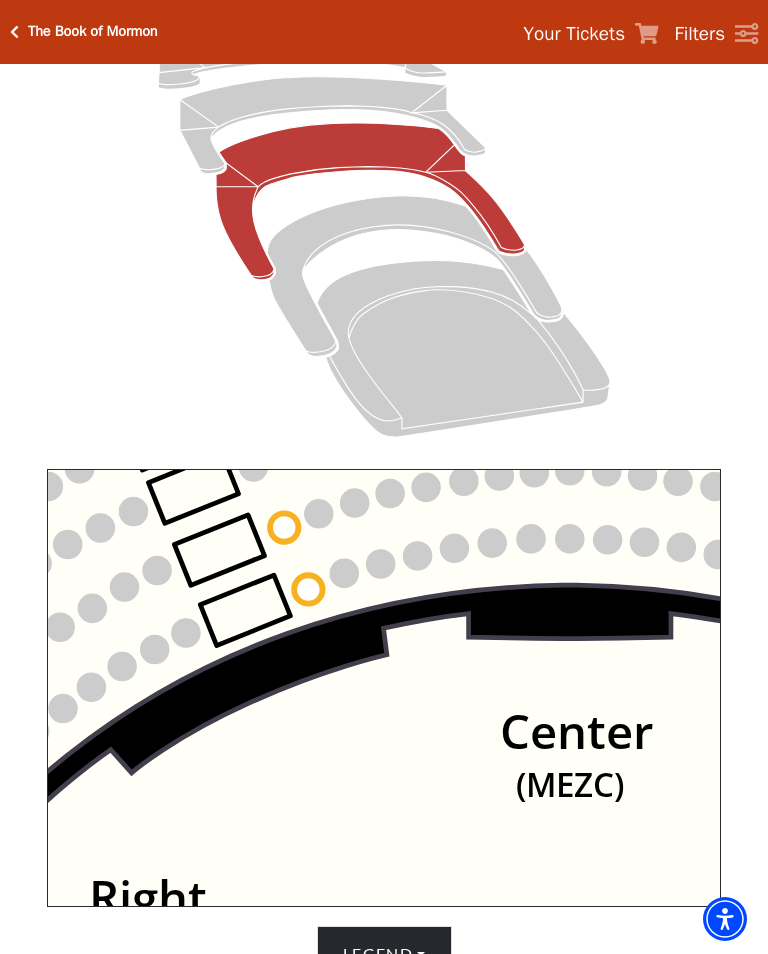 click 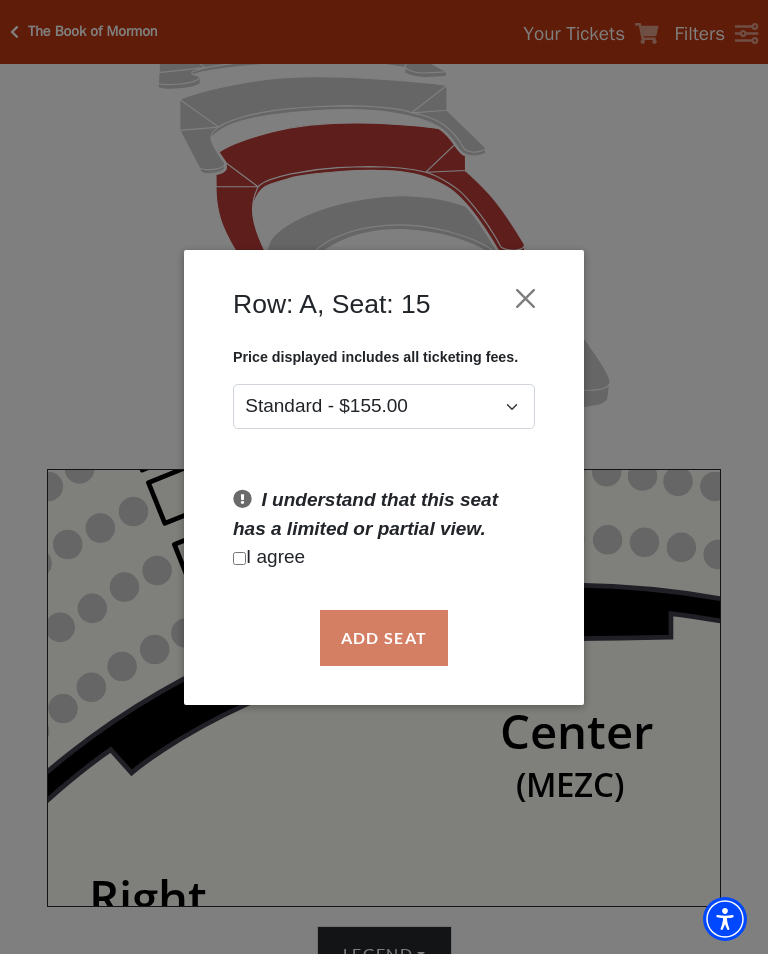 click at bounding box center (526, 298) 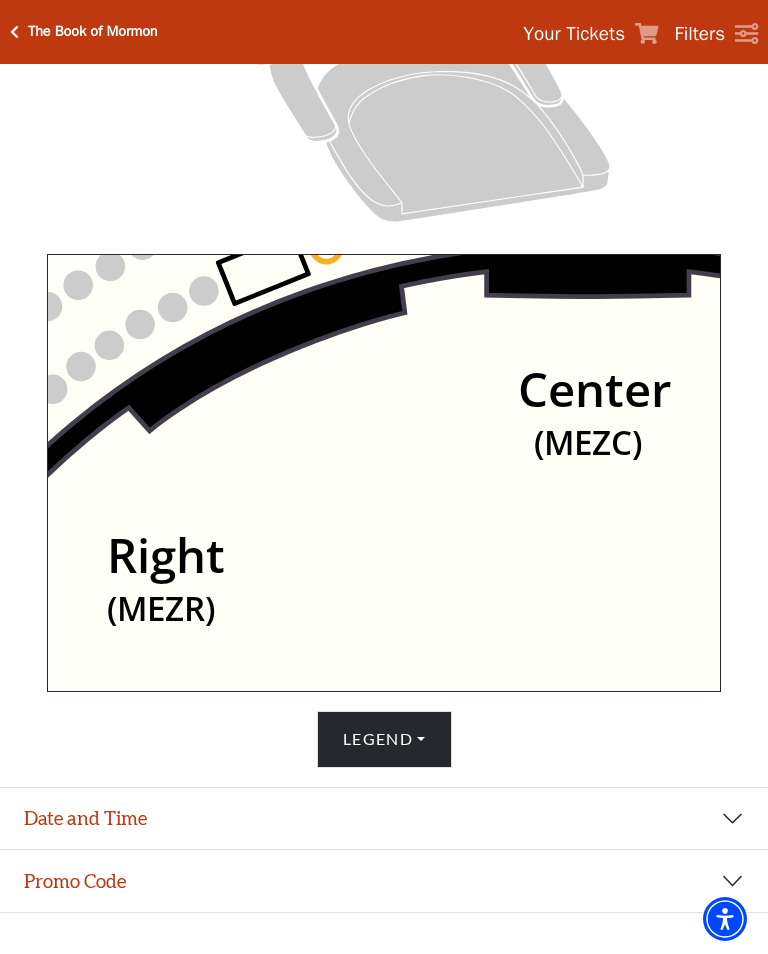 scroll, scrollTop: 569, scrollLeft: 0, axis: vertical 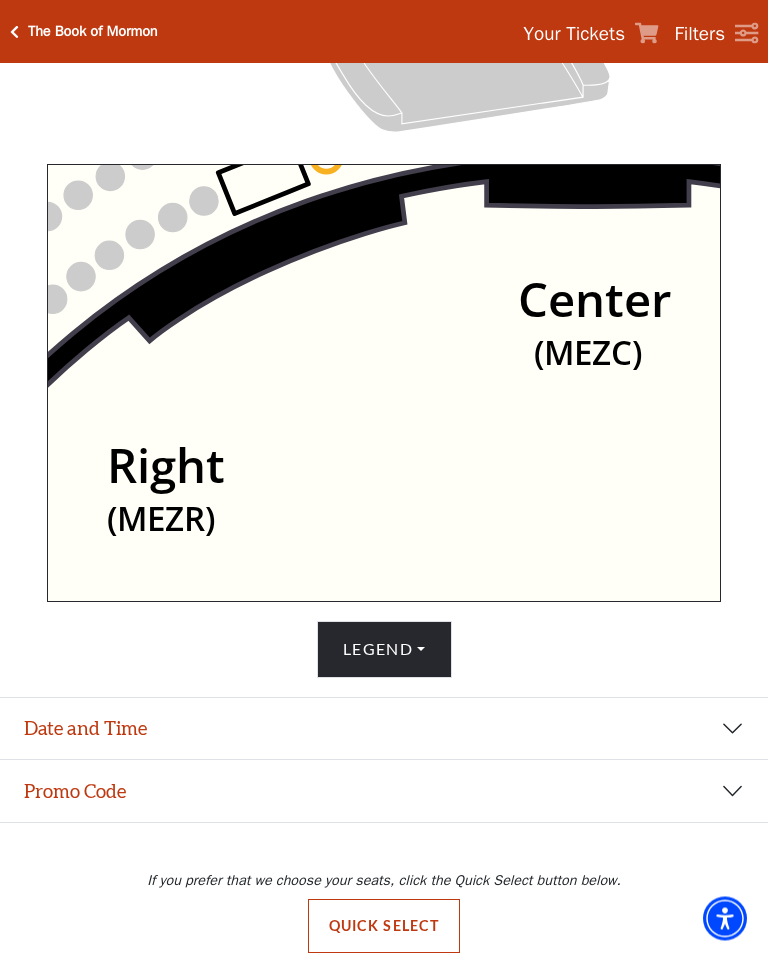 click on "Date and Time" at bounding box center (384, 730) 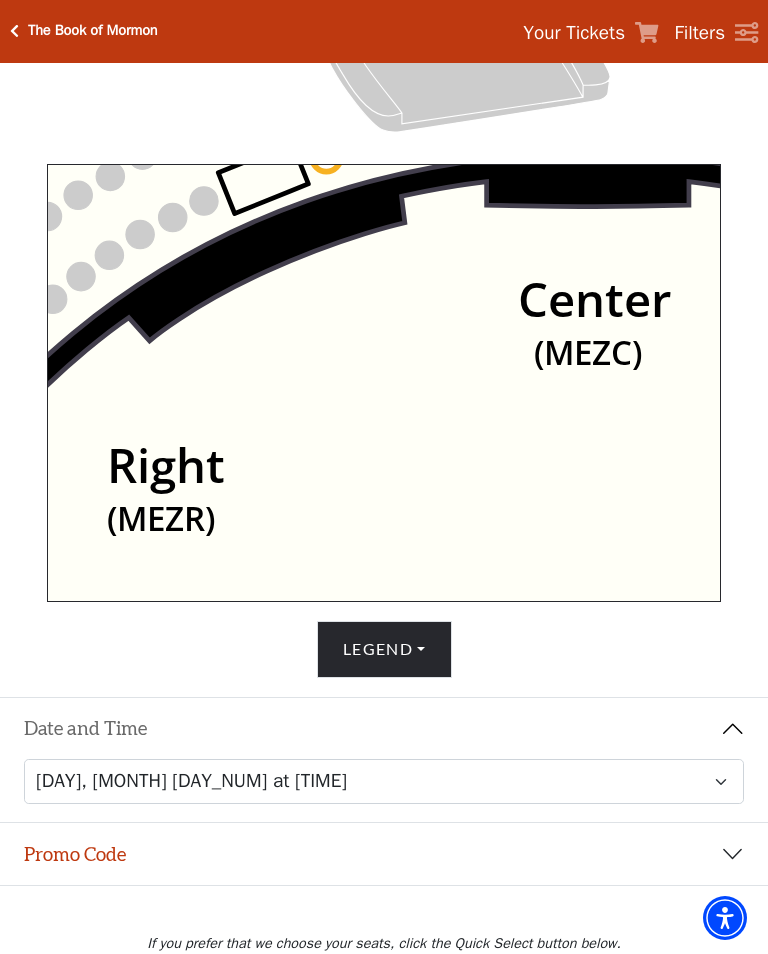 scroll, scrollTop: 570, scrollLeft: 0, axis: vertical 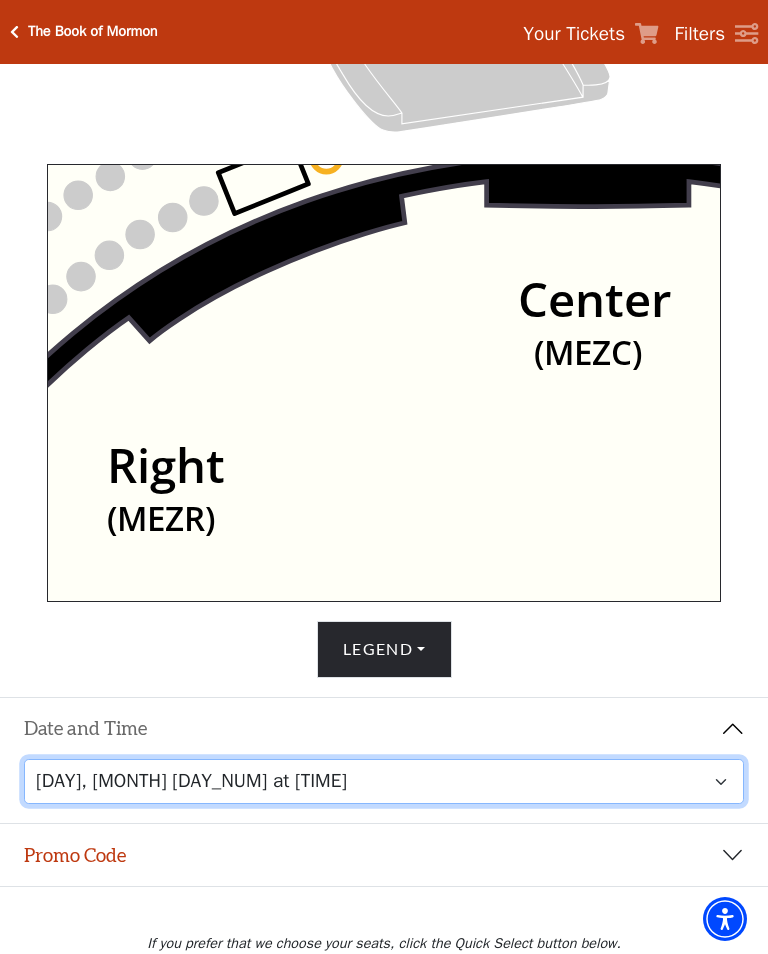 click on "[DAY], [MONTH] [DAY_NUM] at [TIME] [DAY], [MONTH] [DAY_NUM] at [TIME] [DAY], [MONTH] [DAY_NUM] at [TIME] [DAY], [MONTH] [DAY_NUM] at [TIME] [DAY], [MONTH] [DAY_NUM] at [TIME]" at bounding box center (384, 781) 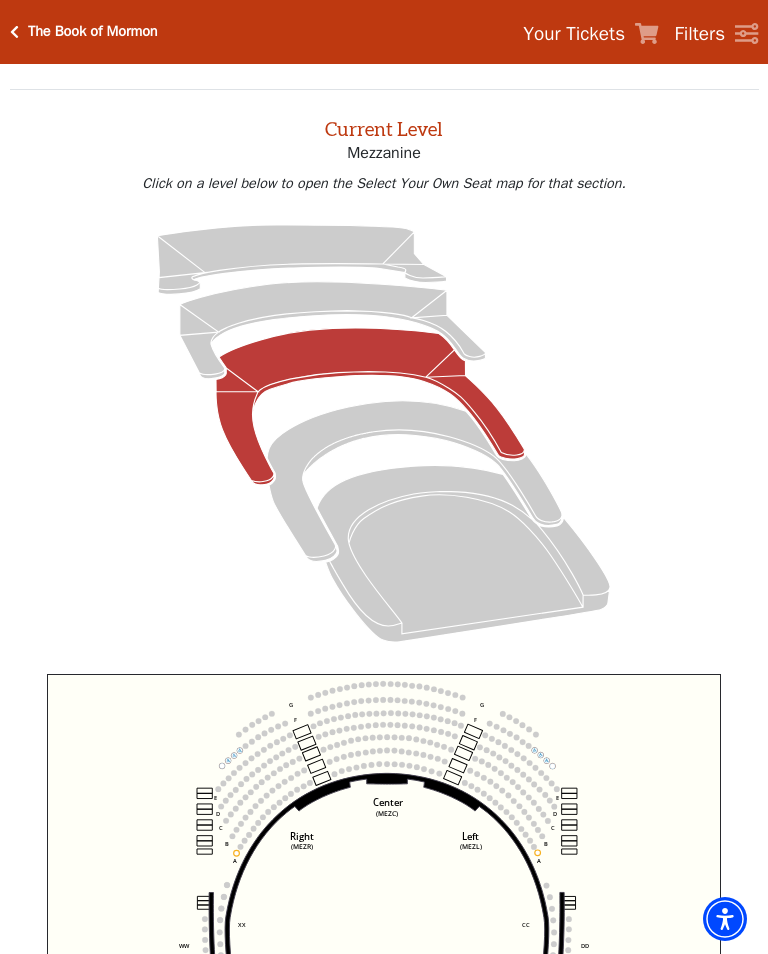 scroll, scrollTop: 76, scrollLeft: 0, axis: vertical 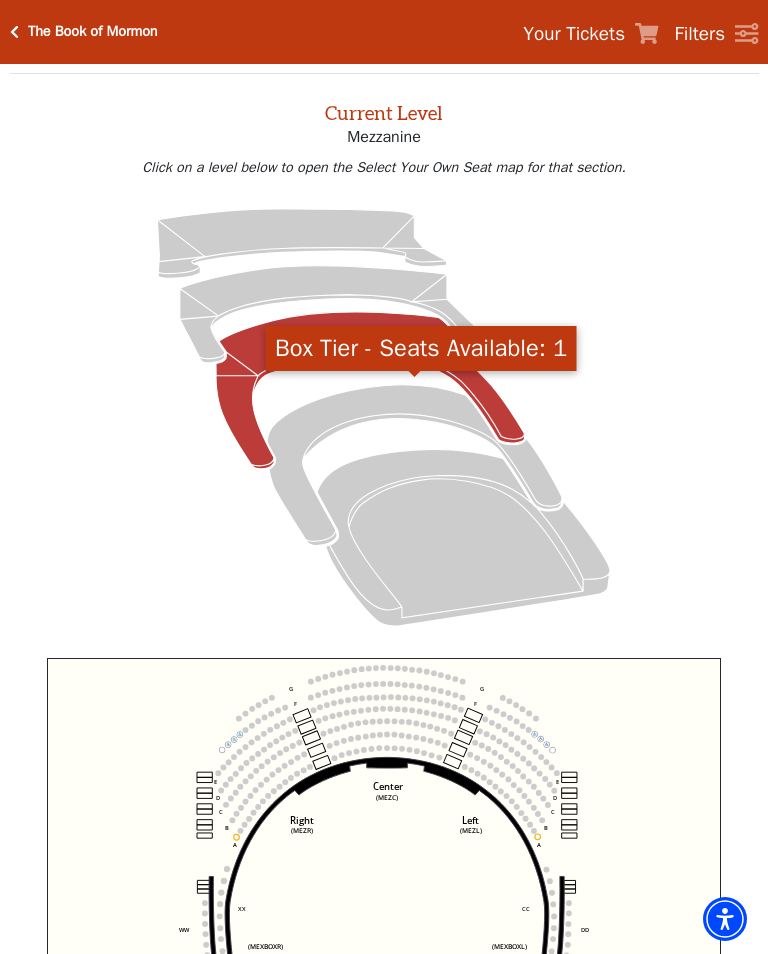 click 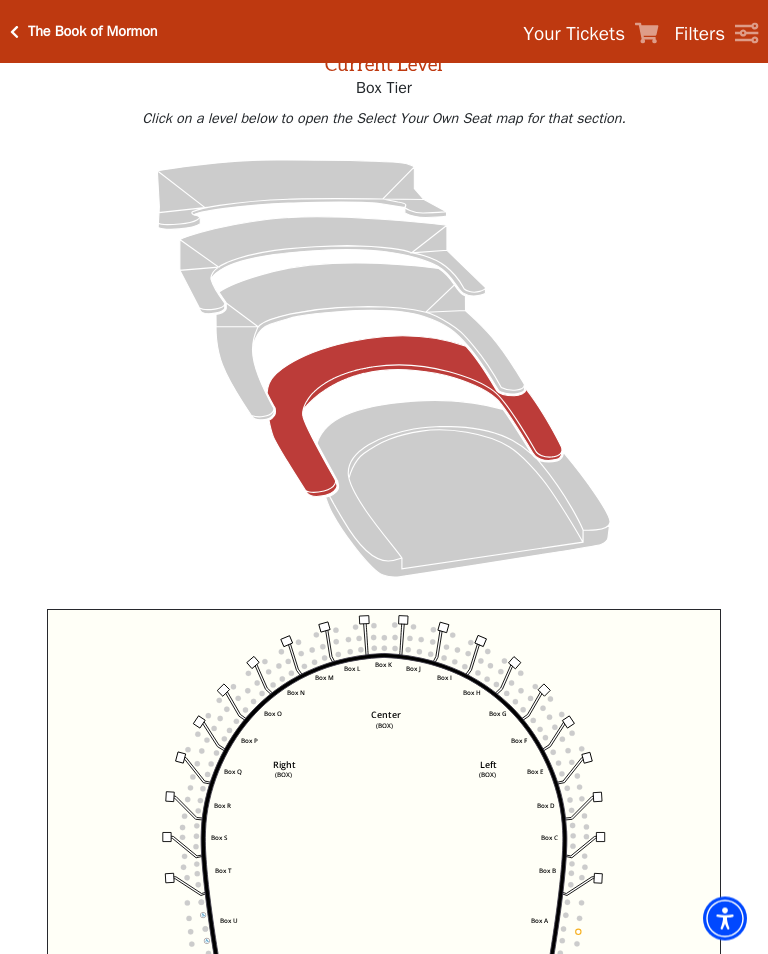 scroll, scrollTop: 125, scrollLeft: 0, axis: vertical 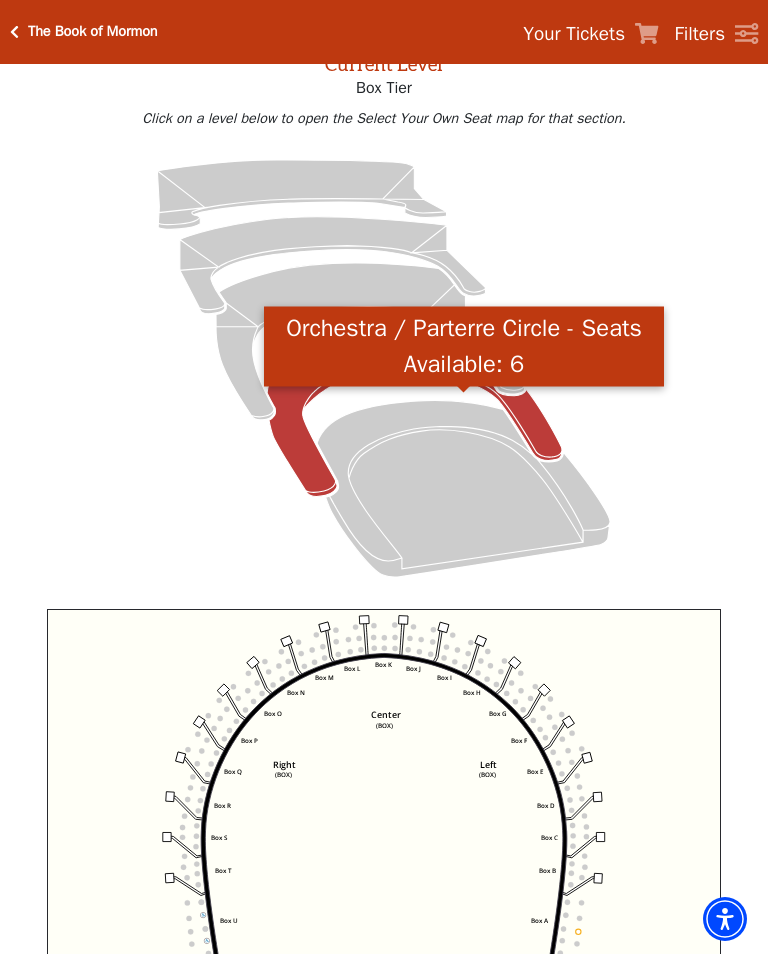 click 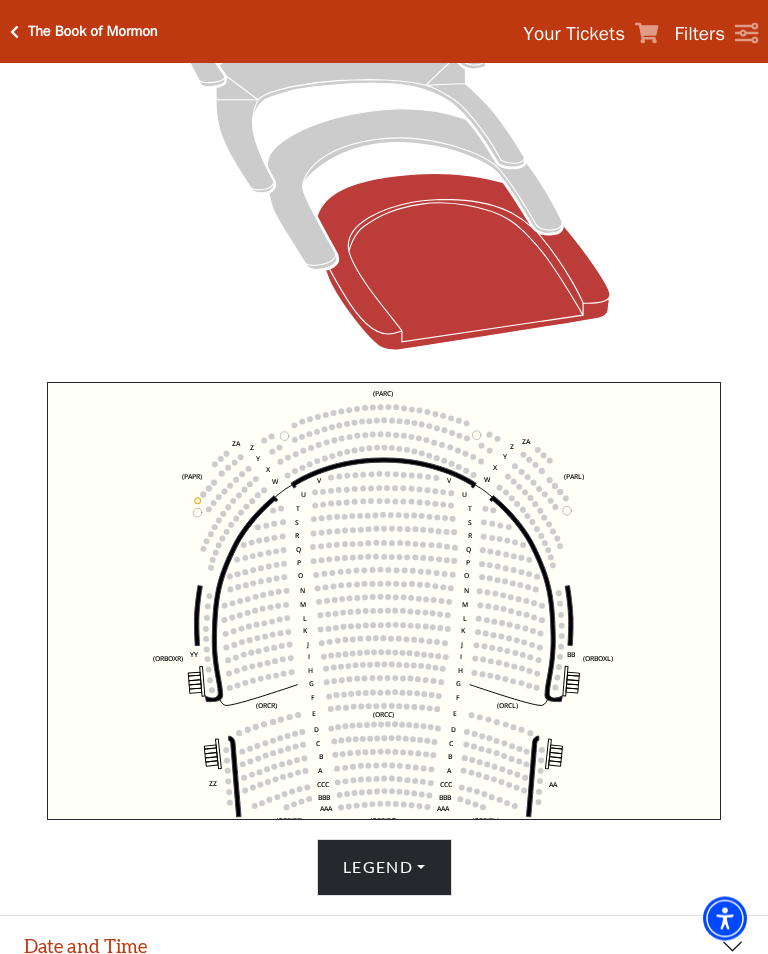scroll, scrollTop: 353, scrollLeft: 0, axis: vertical 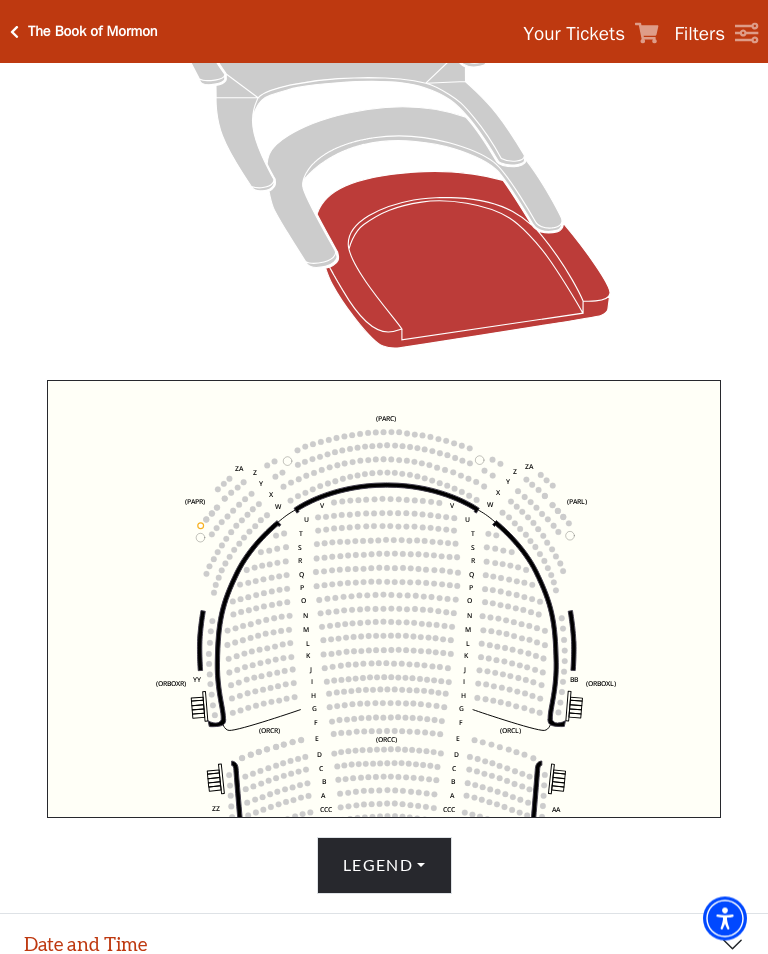 click on "Left   (ORPITL)   Right   (ORPITR)   Center   (ORPITC)   ZZ   AA   YY   BB   ZA   ZA   (ORCL)   (ORCR)   (ORCC)   (ORBOXL)   (ORBOXR)   (PARL)   (PAPR)   (PARC)   Z   Y   X   W   Z   Y   X   W   V   U   T   S   R   Q   P   O   N   M   L   K   J   I   H   G   F   E   D   C   B   A   CCC   BBB   AAA   V   U   T   S   R   Q   P   O   N   M   L   K   J   I   H   G   F   E   D   C   B   A   CCC   BBB   AAA" 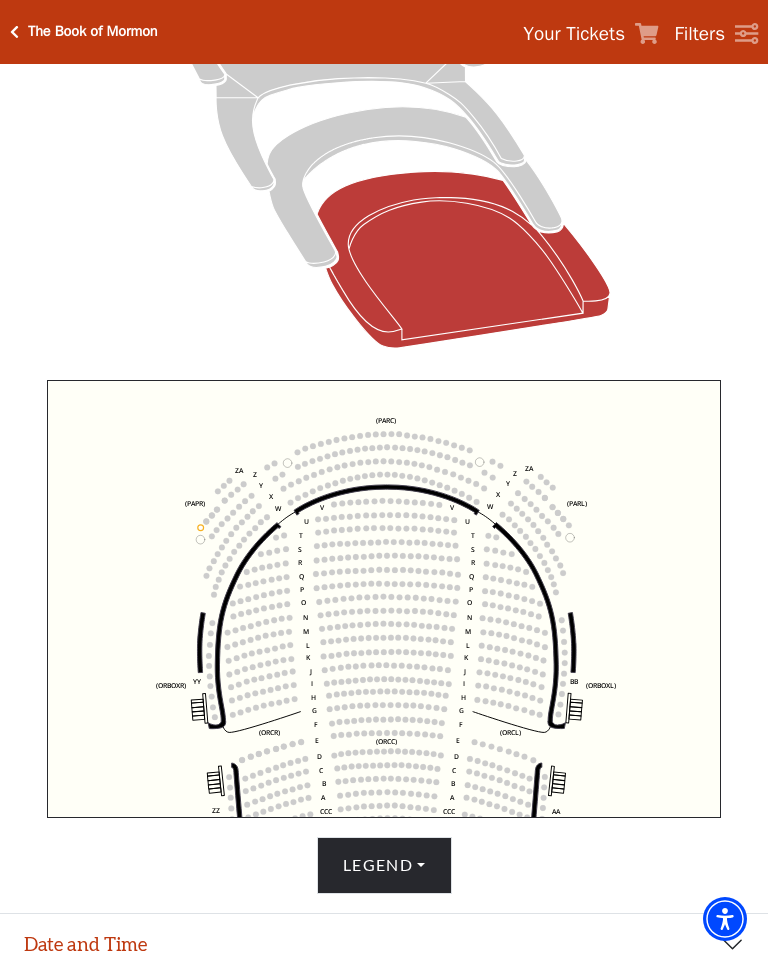 click 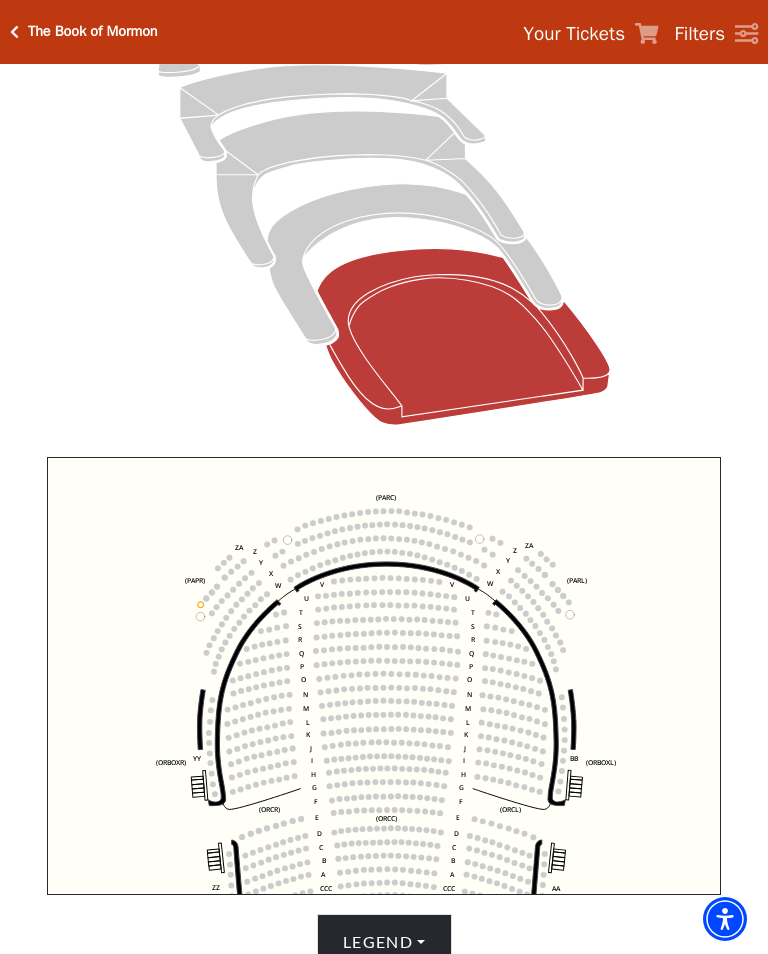 scroll, scrollTop: 226, scrollLeft: 0, axis: vertical 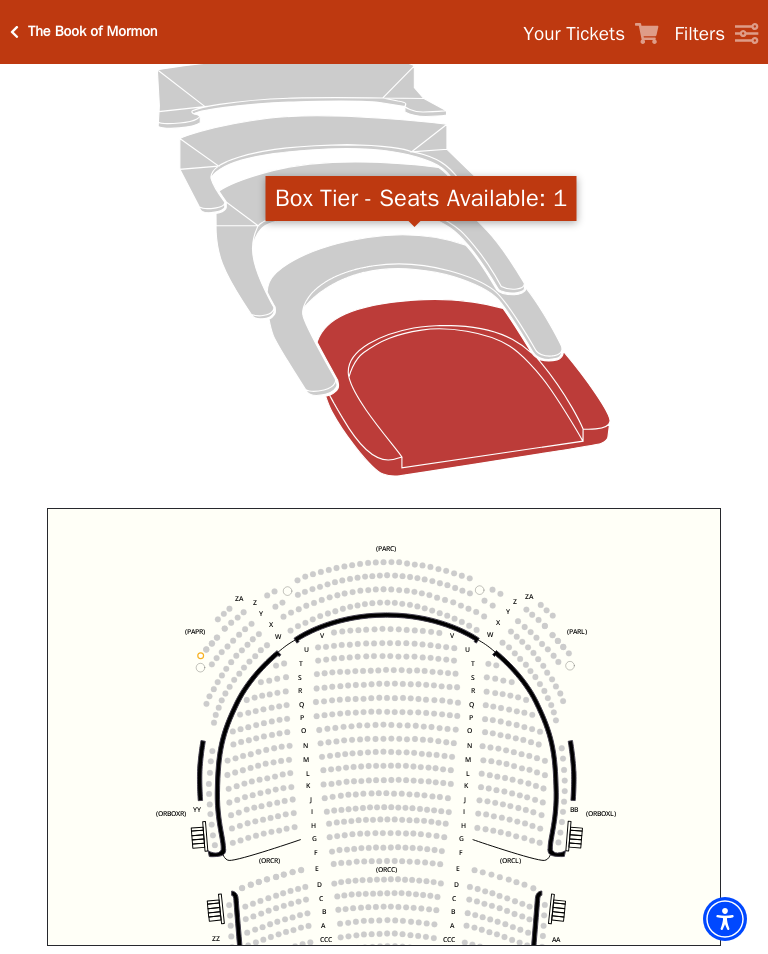 click 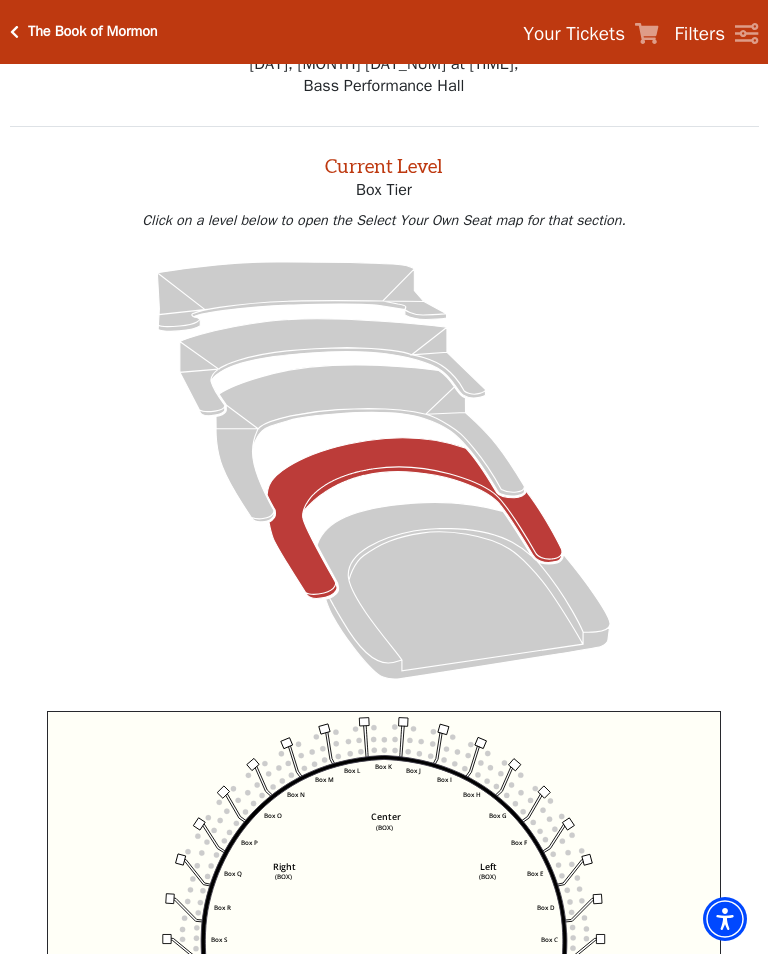 scroll, scrollTop: 0, scrollLeft: 0, axis: both 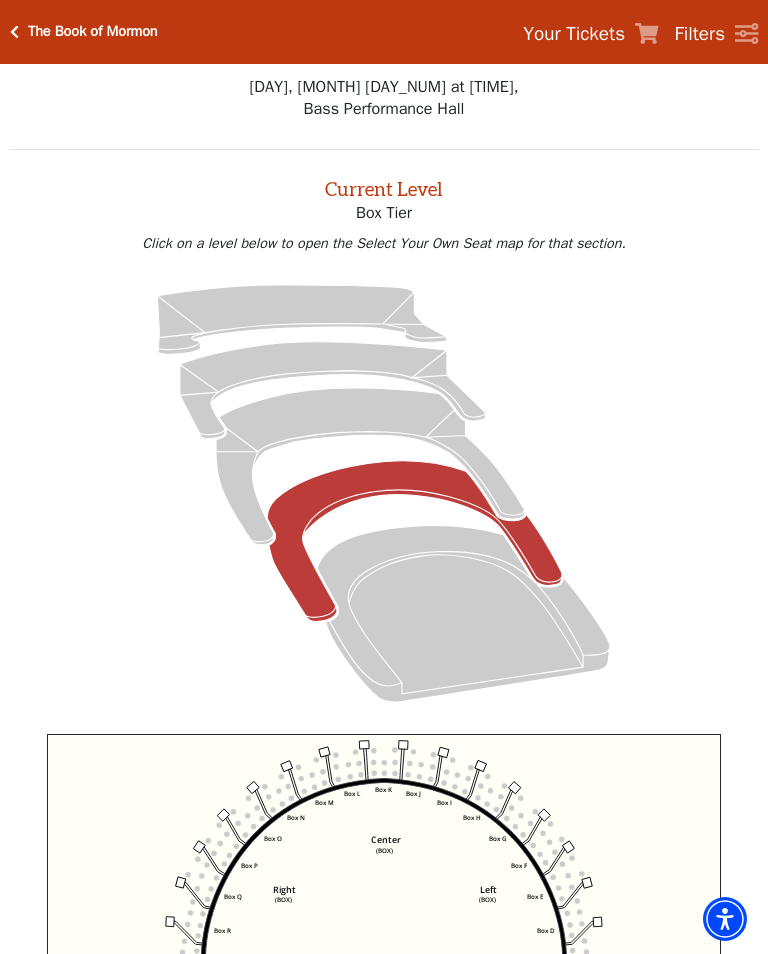 click 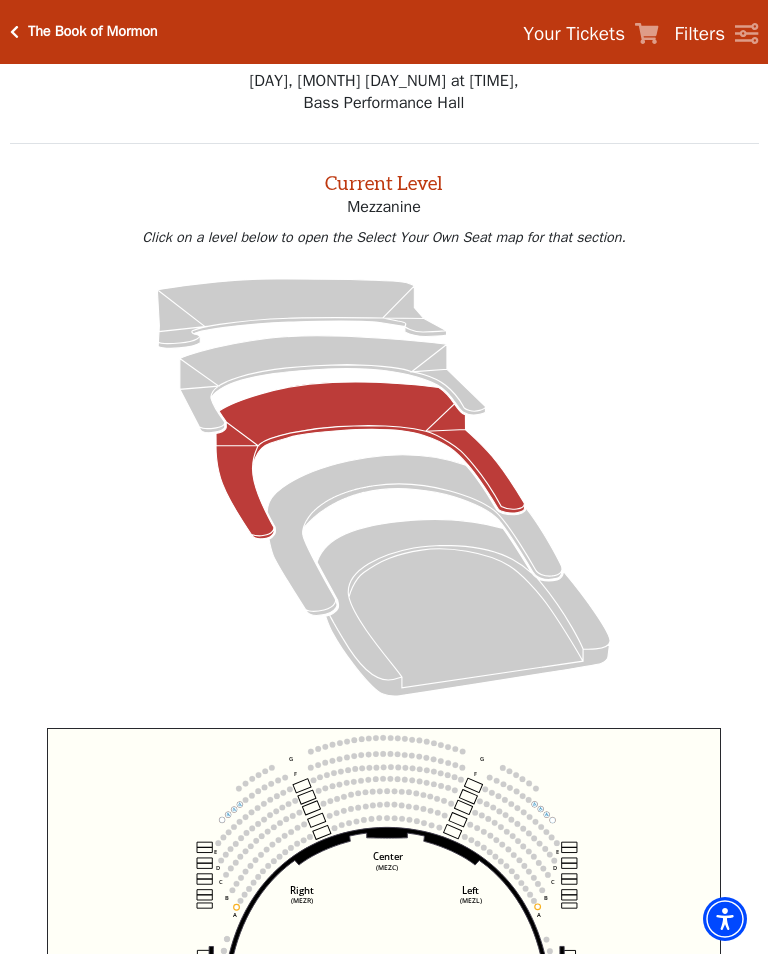 scroll, scrollTop: 0, scrollLeft: 0, axis: both 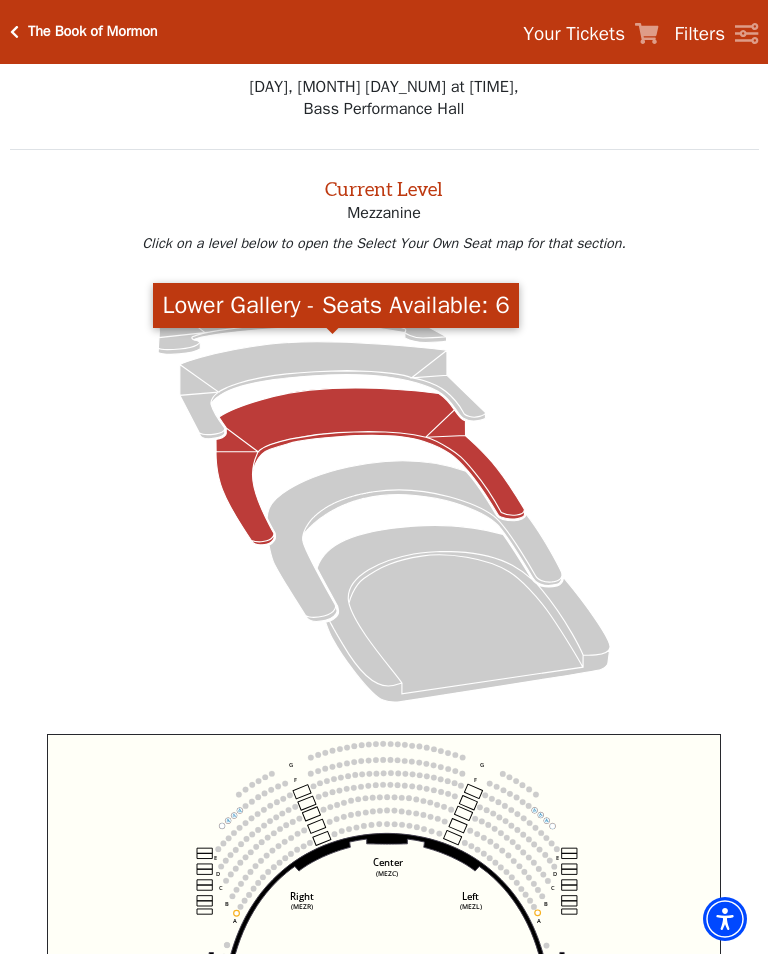 click 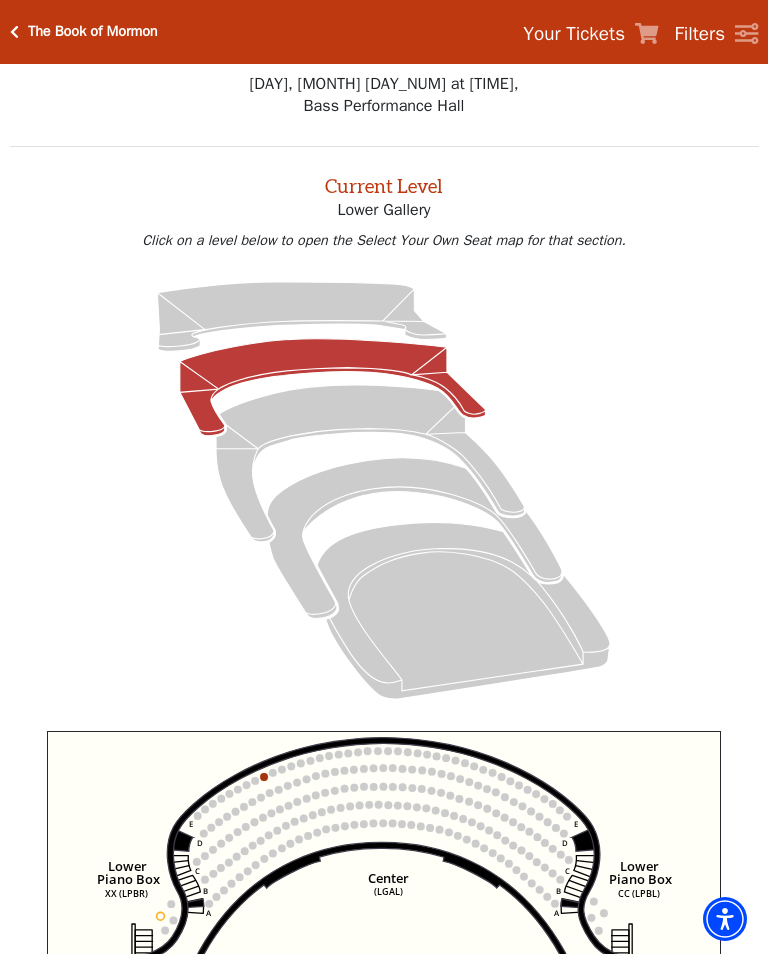 scroll, scrollTop: 0, scrollLeft: 0, axis: both 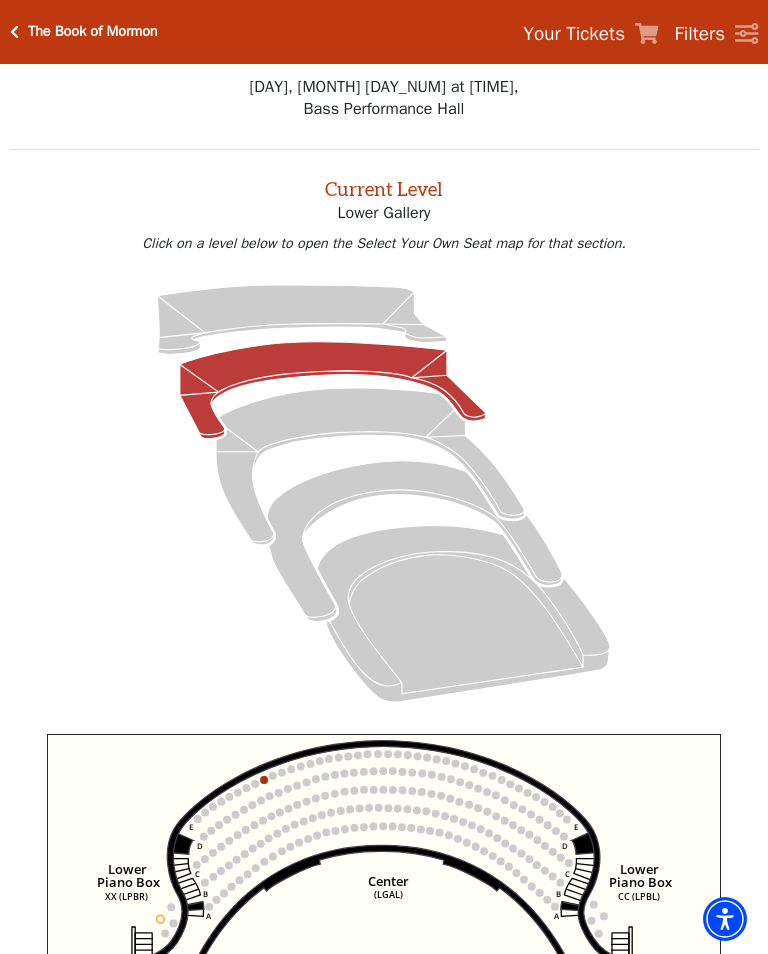 click 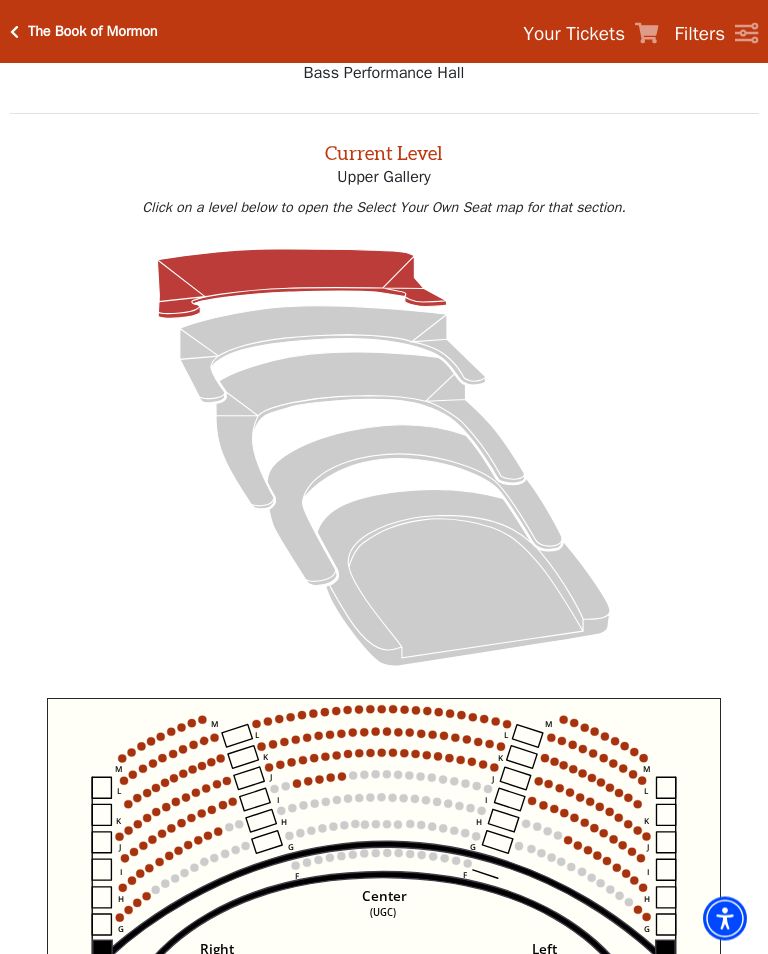 scroll, scrollTop: 76, scrollLeft: 0, axis: vertical 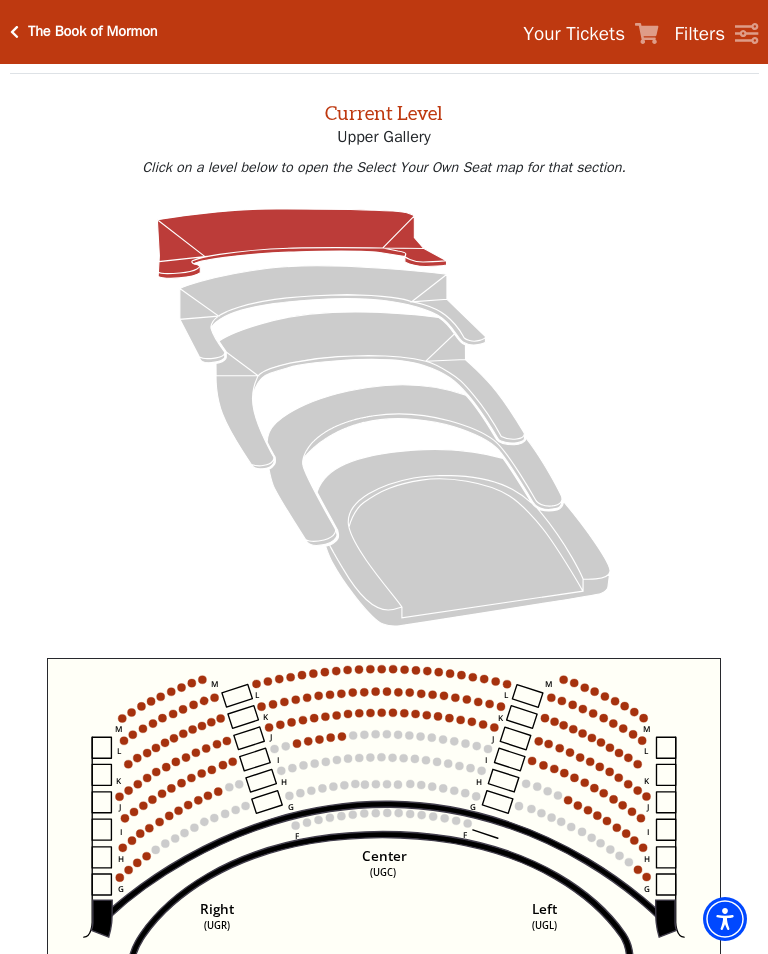 click on "Center   (UGC)   Right   (UGR)   Left   (UGL)   Upper Piano   Box ZZ   (UPBR)   Upper Piano   Box AA   (UPBL)   M   L   K   J   I   H   G   M   L   K   J   I   H   G   M   L   K   J   I   H   G   F   M   L   K   J   I   H   G   F" 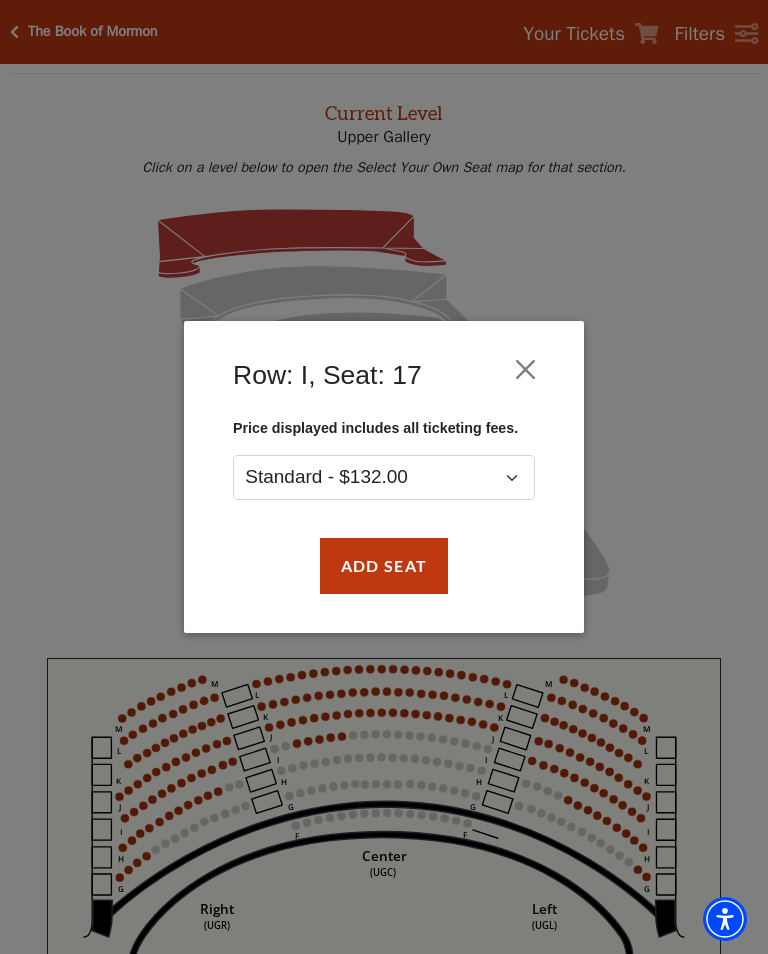 click on "Add Seat" at bounding box center [384, 566] 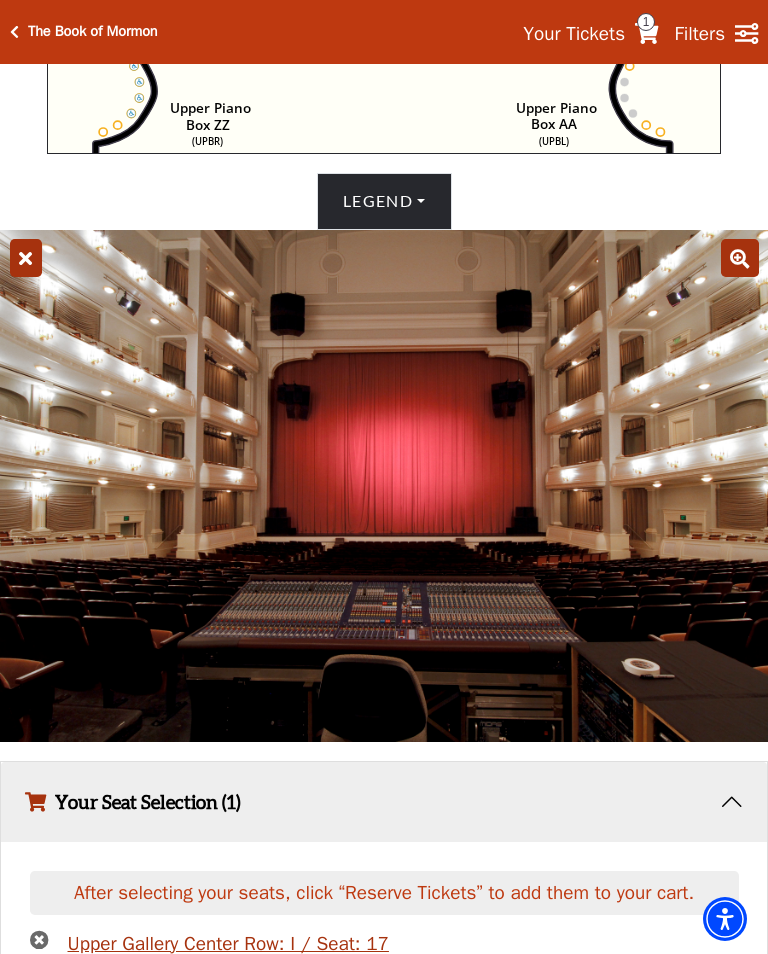 scroll, scrollTop: 1164, scrollLeft: 0, axis: vertical 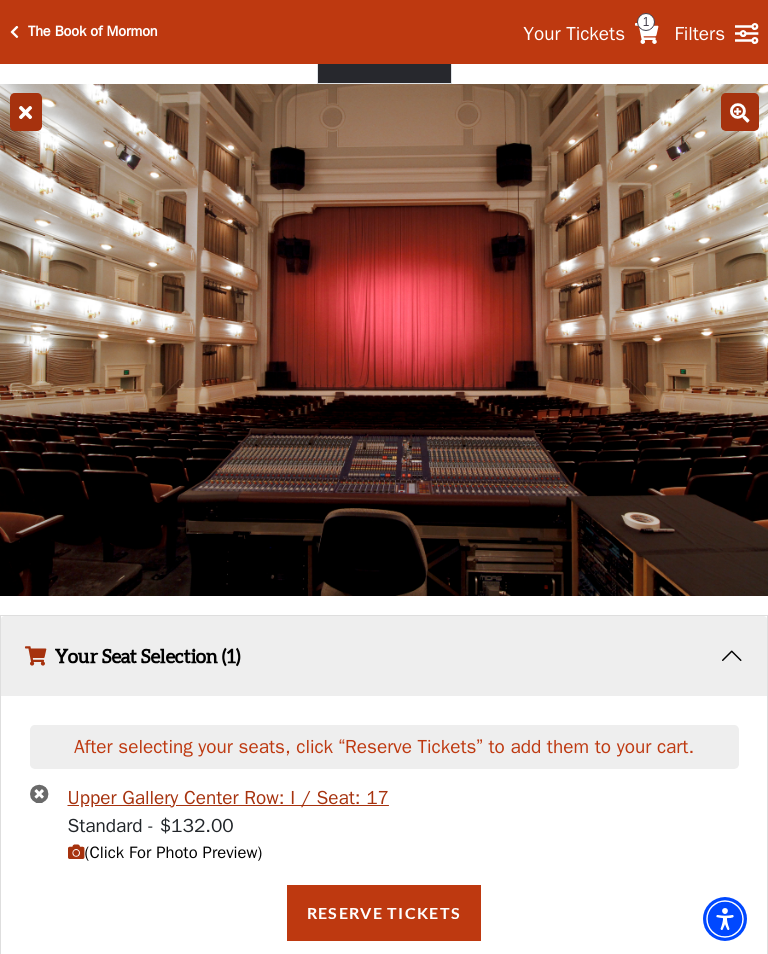 click on "(Click For Photo Preview)" at bounding box center [165, 852] 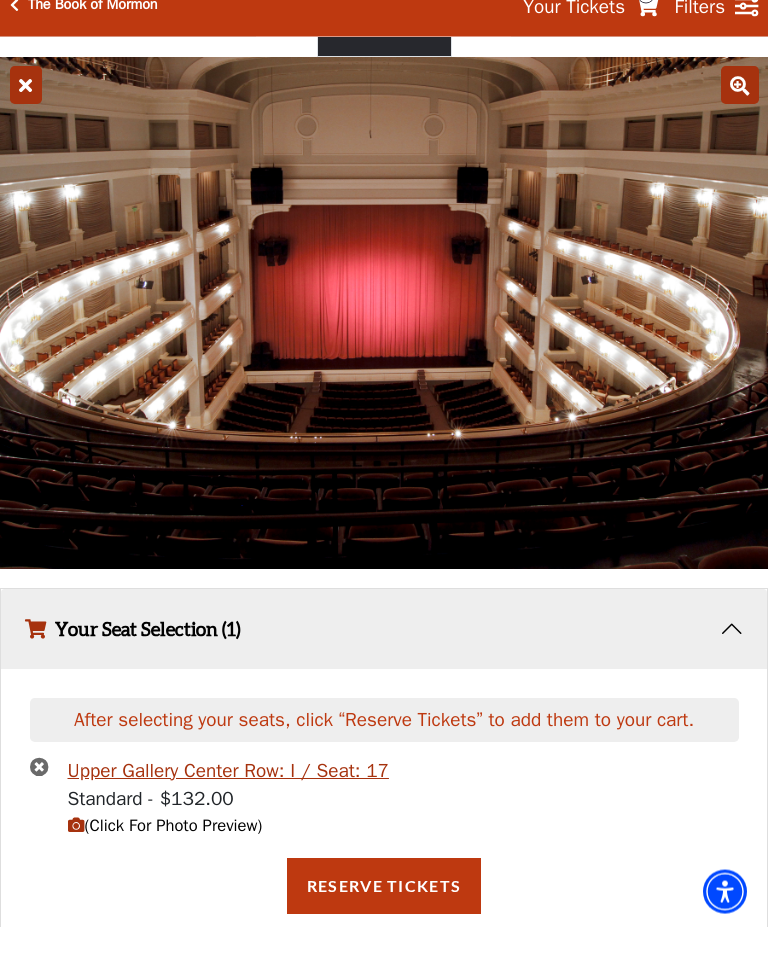 scroll, scrollTop: 1180, scrollLeft: 0, axis: vertical 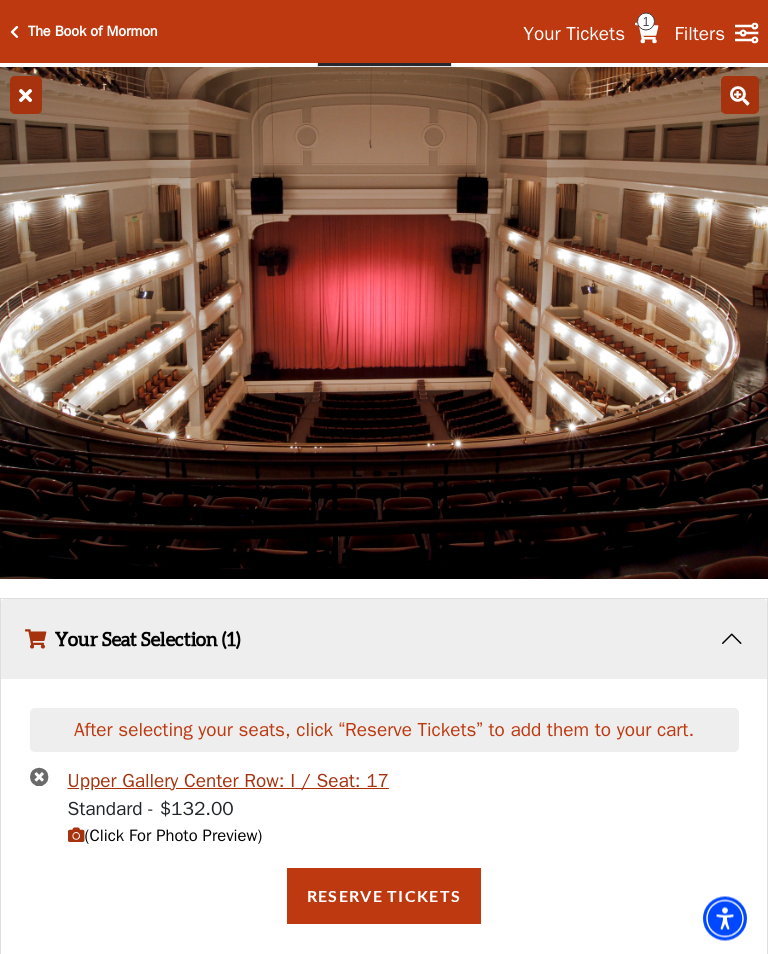 click at bounding box center (39, 777) 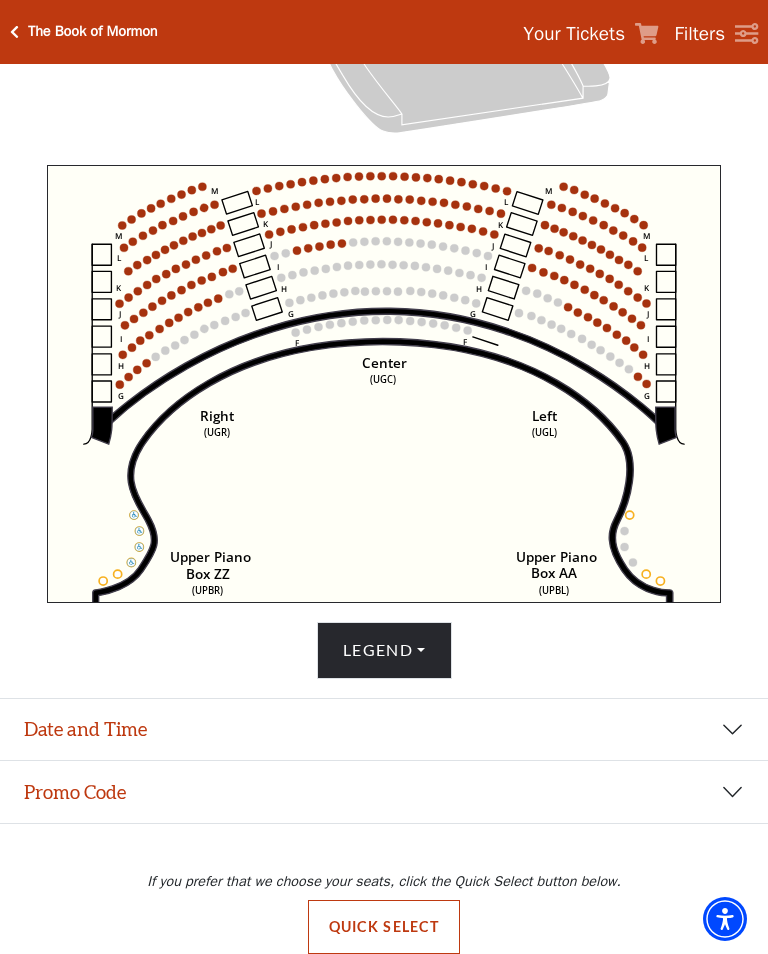 click 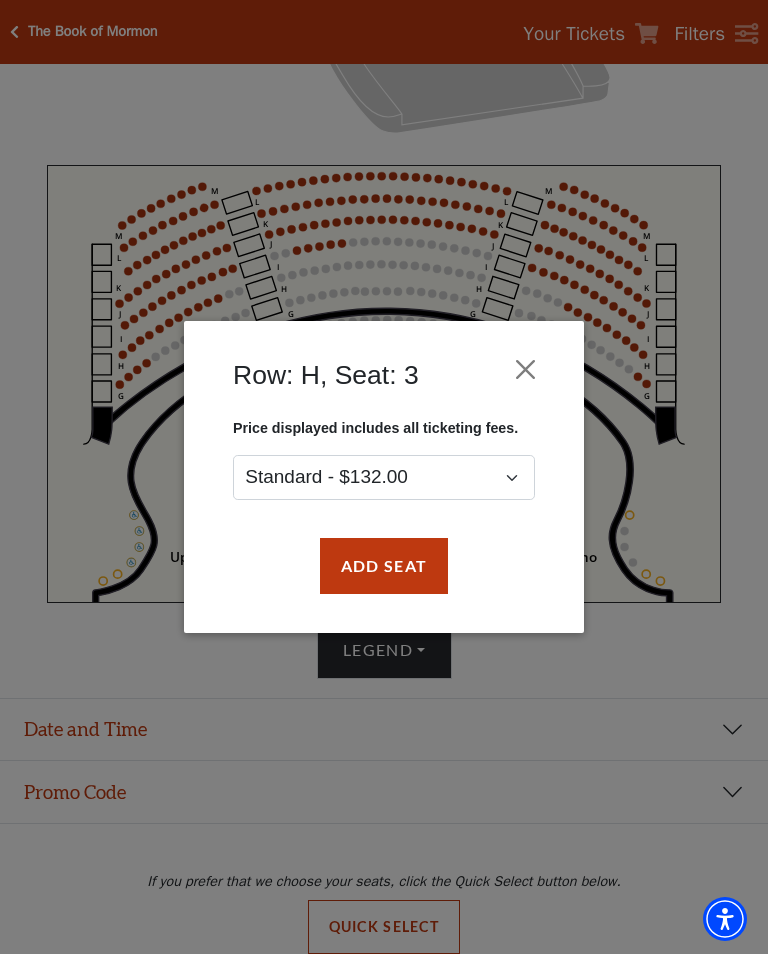 click on "Add Seat" at bounding box center [384, 566] 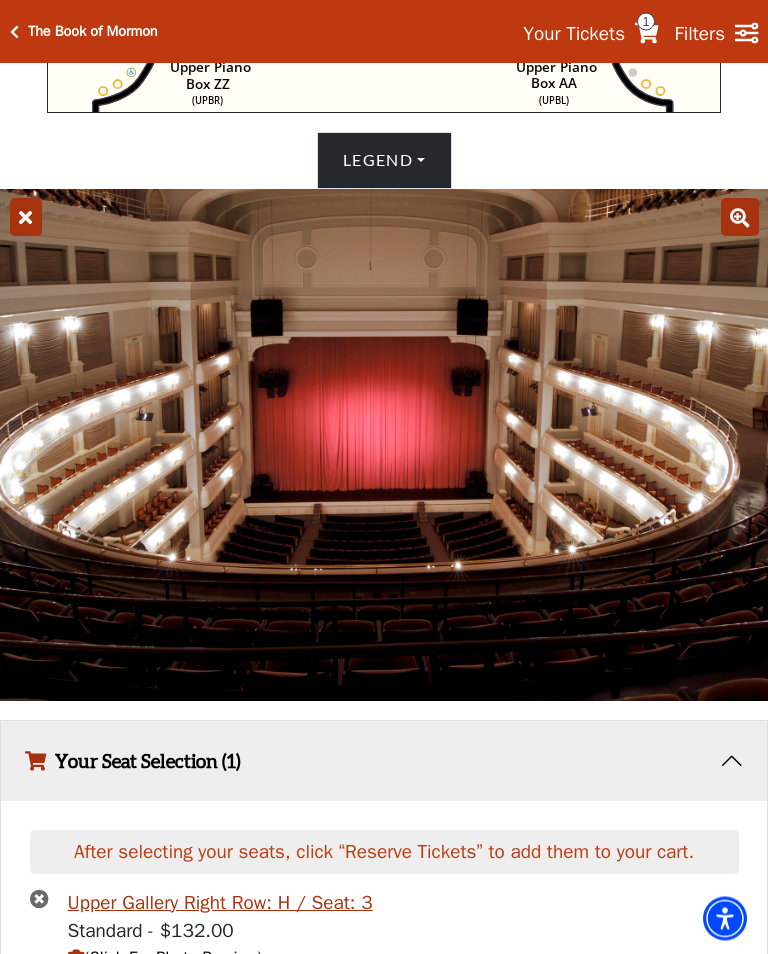 scroll, scrollTop: 1131, scrollLeft: 0, axis: vertical 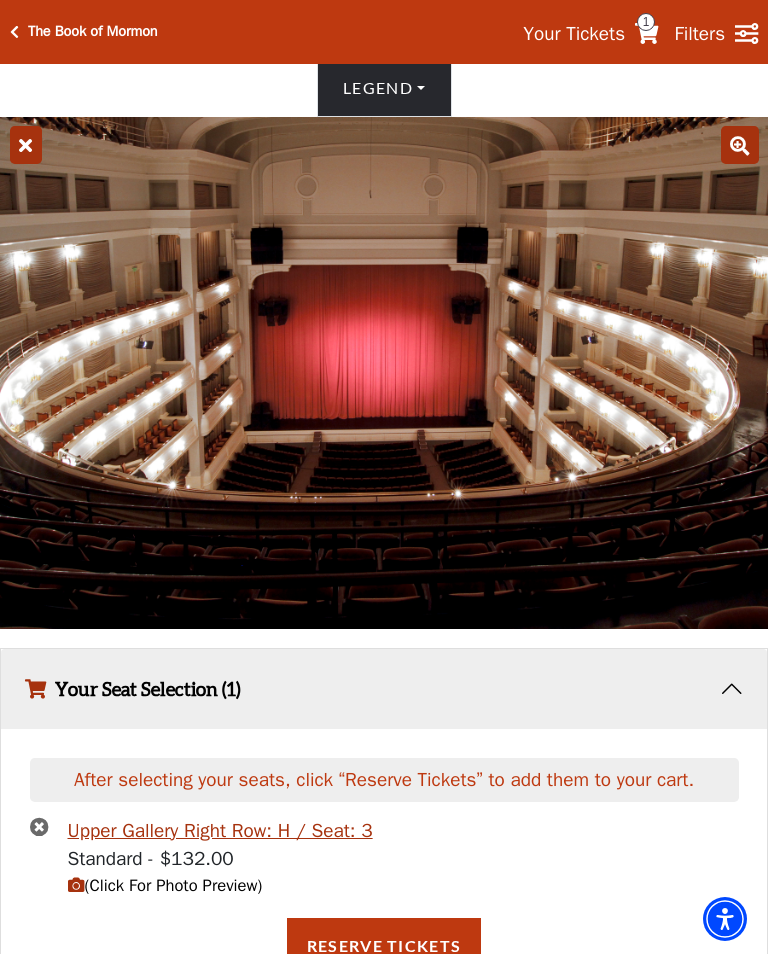 click on "(Click For Photo Preview)" at bounding box center (165, 885) 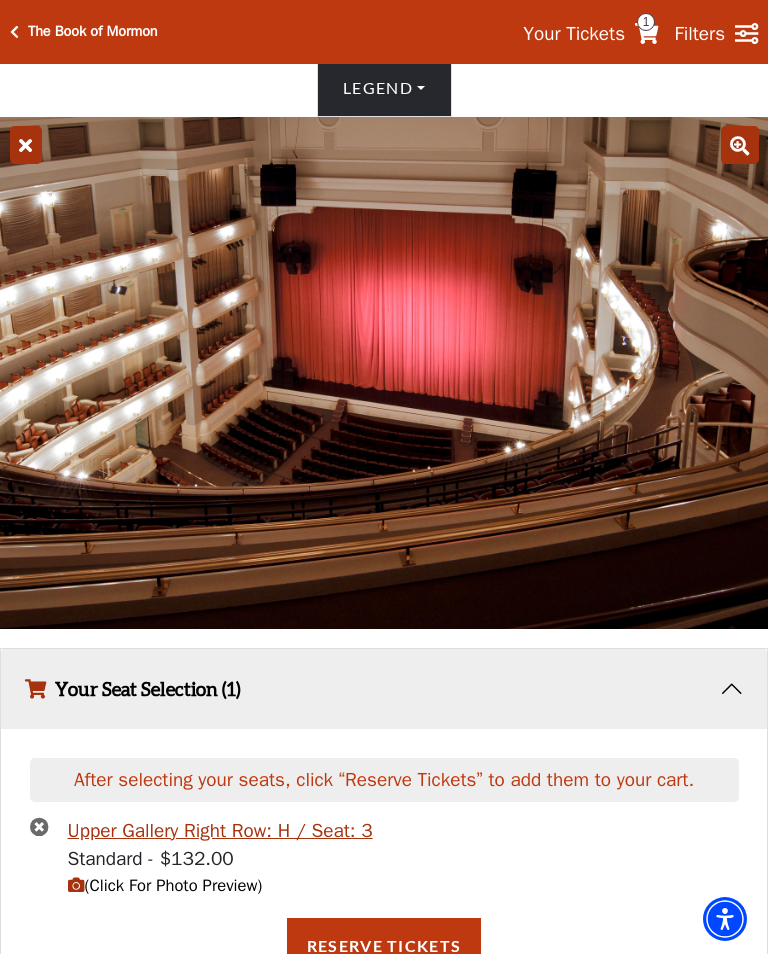 click at bounding box center [26, 145] 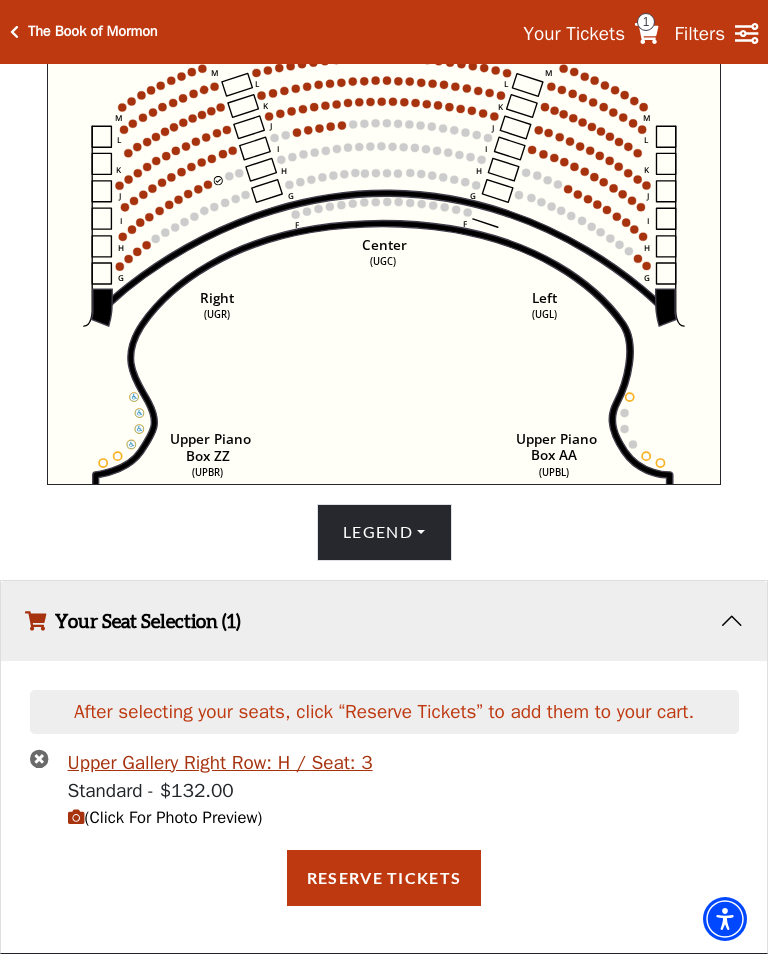 scroll, scrollTop: 668, scrollLeft: 0, axis: vertical 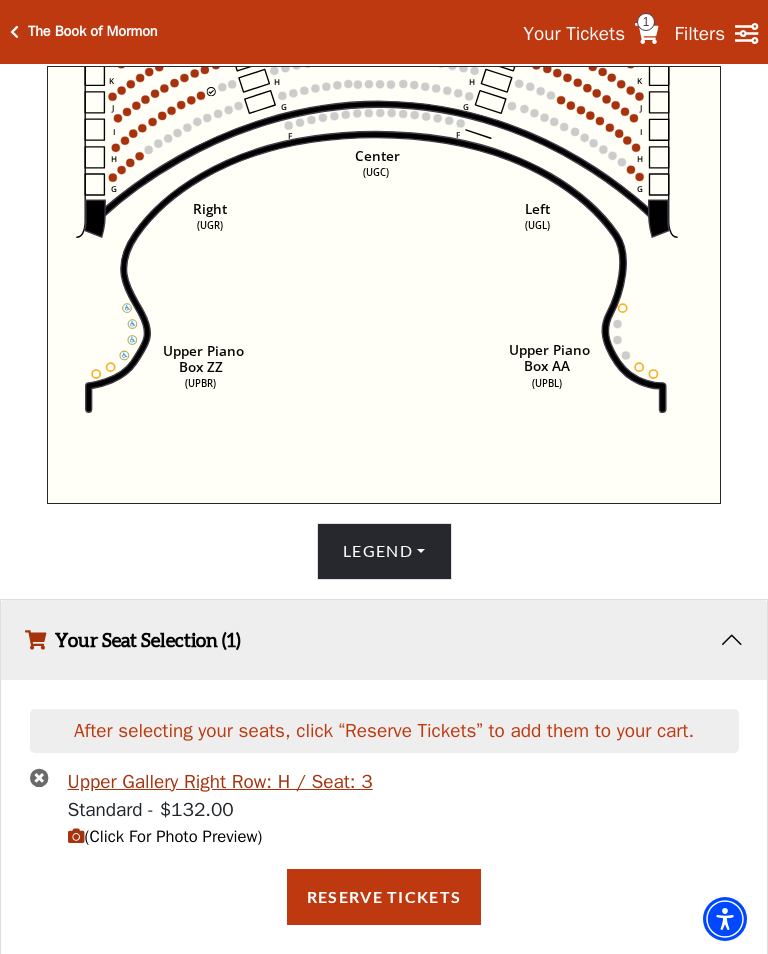 click at bounding box center [39, 777] 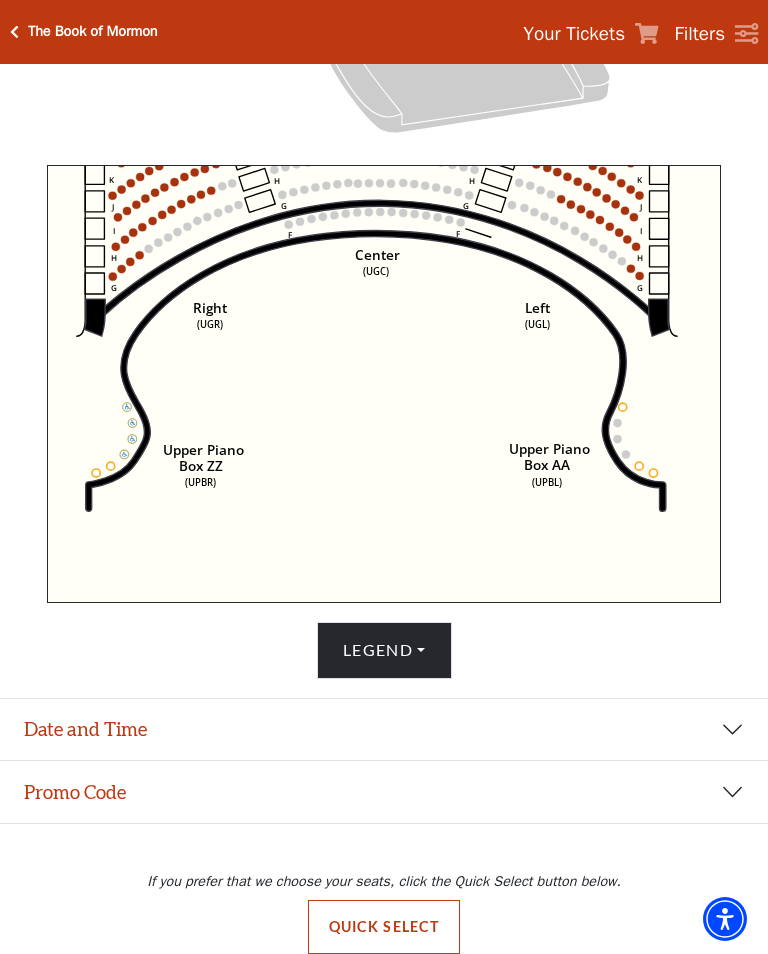 click on "Legend" at bounding box center [384, 650] 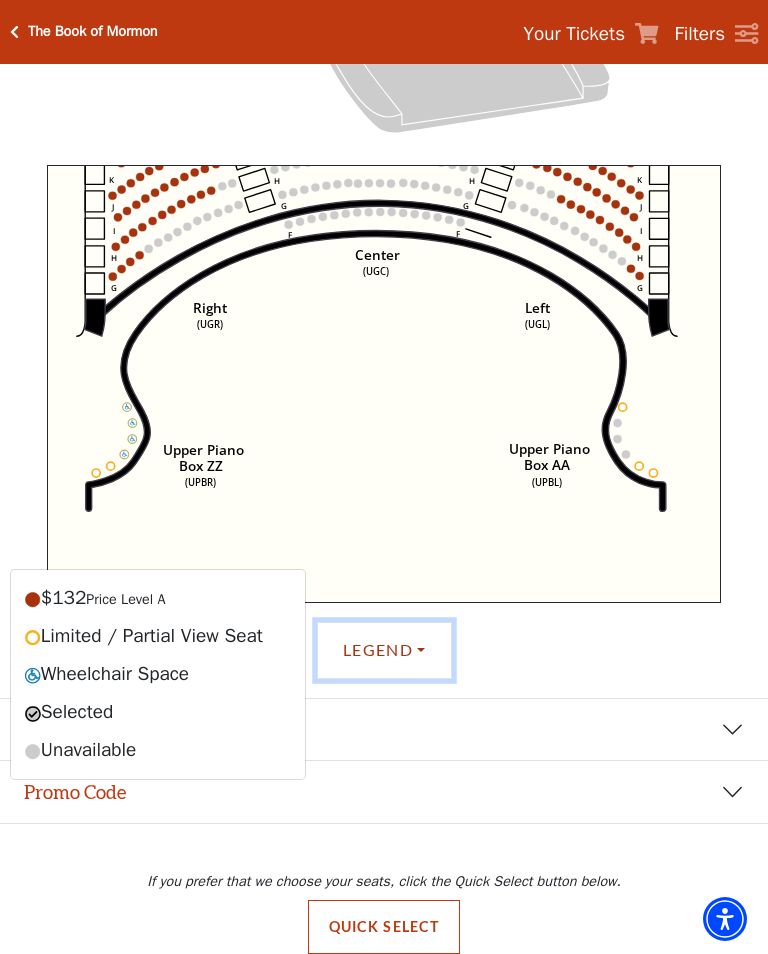 click on "Center   (UGC)   Right   (UGR)   Left   (UGL)   Upper Piano   Box ZZ   (UPBR)   Upper Piano   Box AA   (UPBL)   M   L   K   J   I   H   G   M   L   K   J   I   H   G   M   L   K   J   I   H   G   F   M   L   K   J   I   H   G   F" 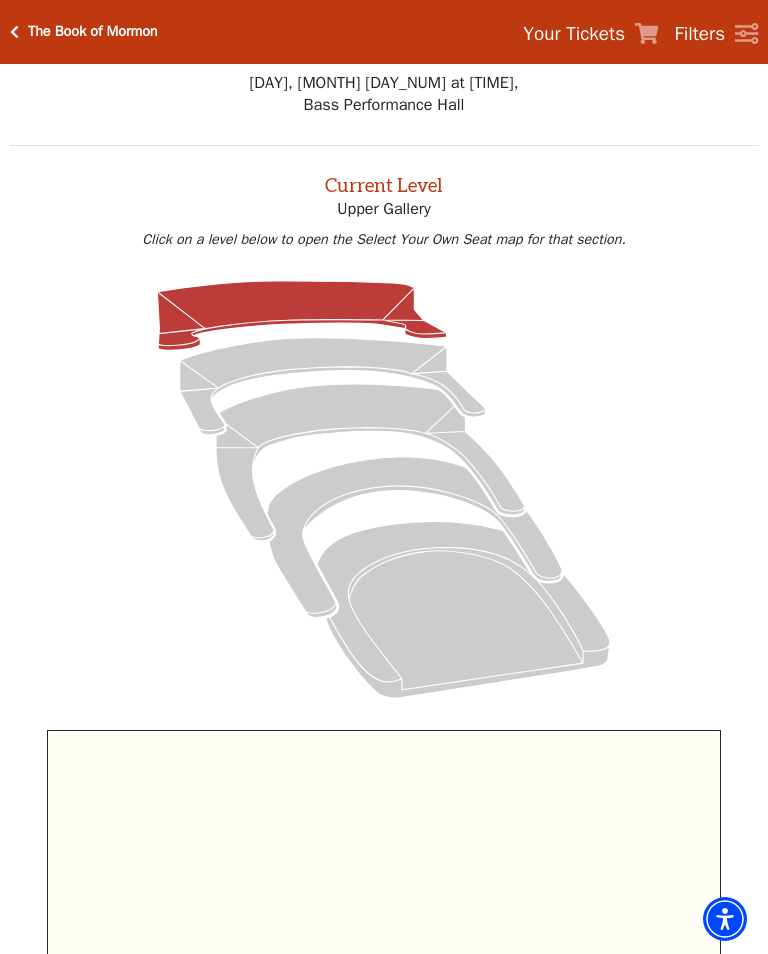 scroll, scrollTop: 0, scrollLeft: 0, axis: both 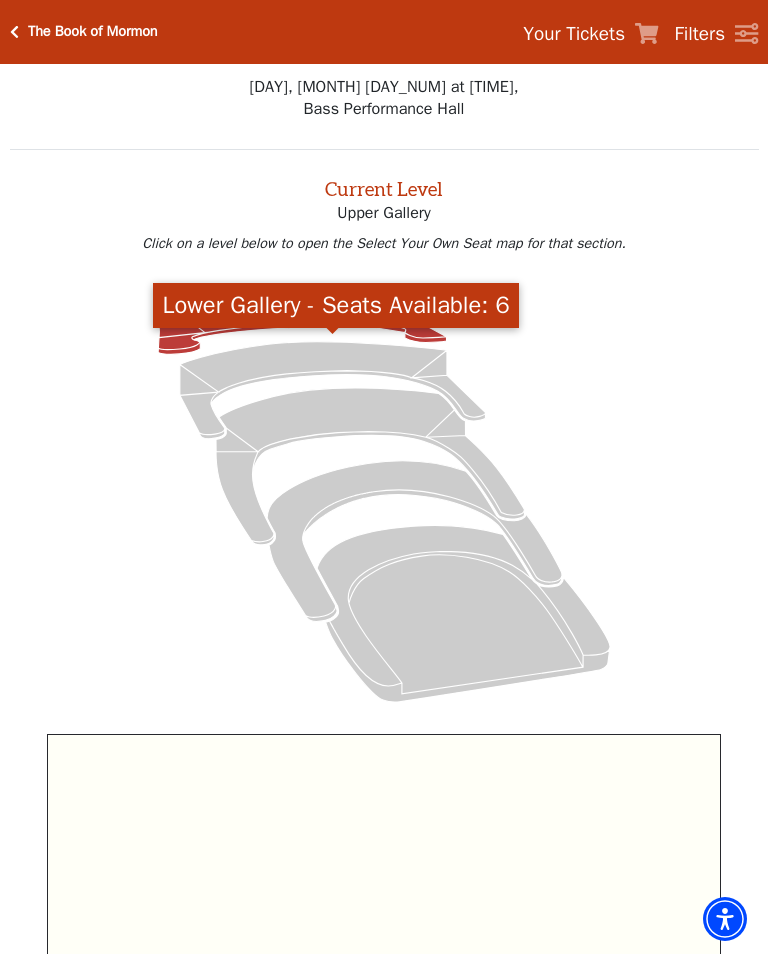 click 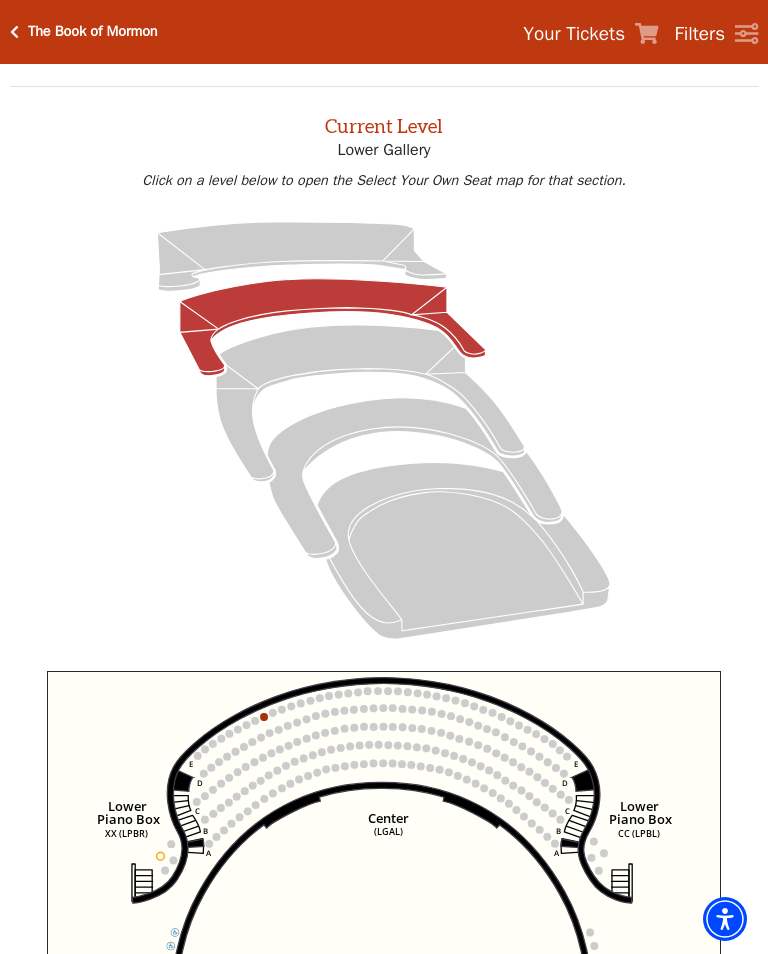 scroll, scrollTop: 76, scrollLeft: 0, axis: vertical 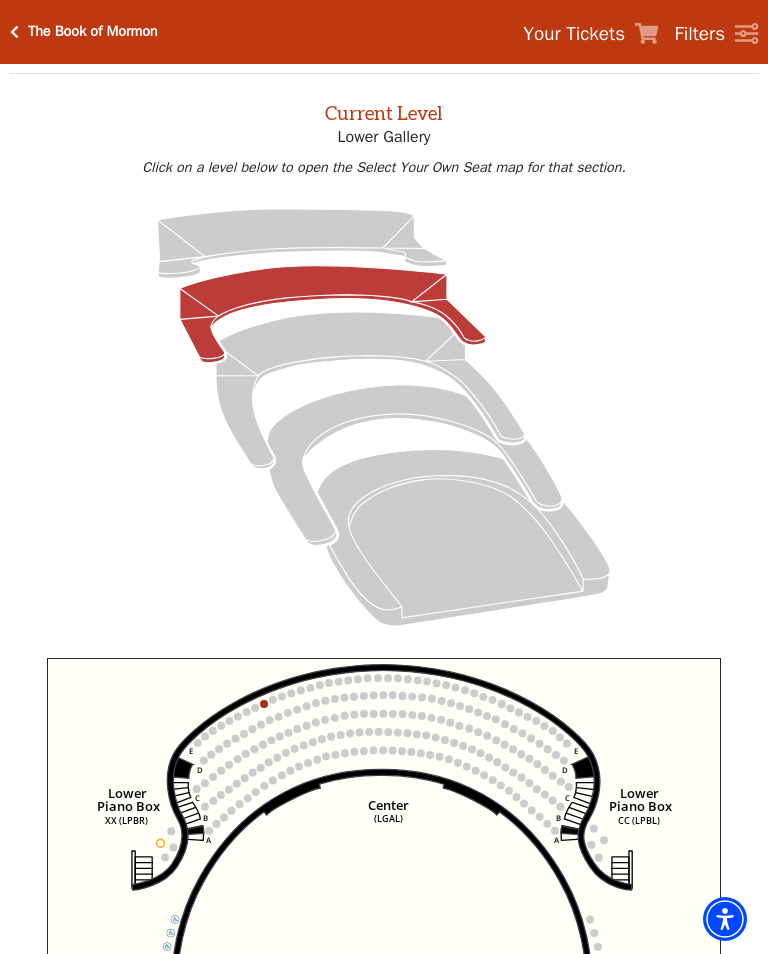 click 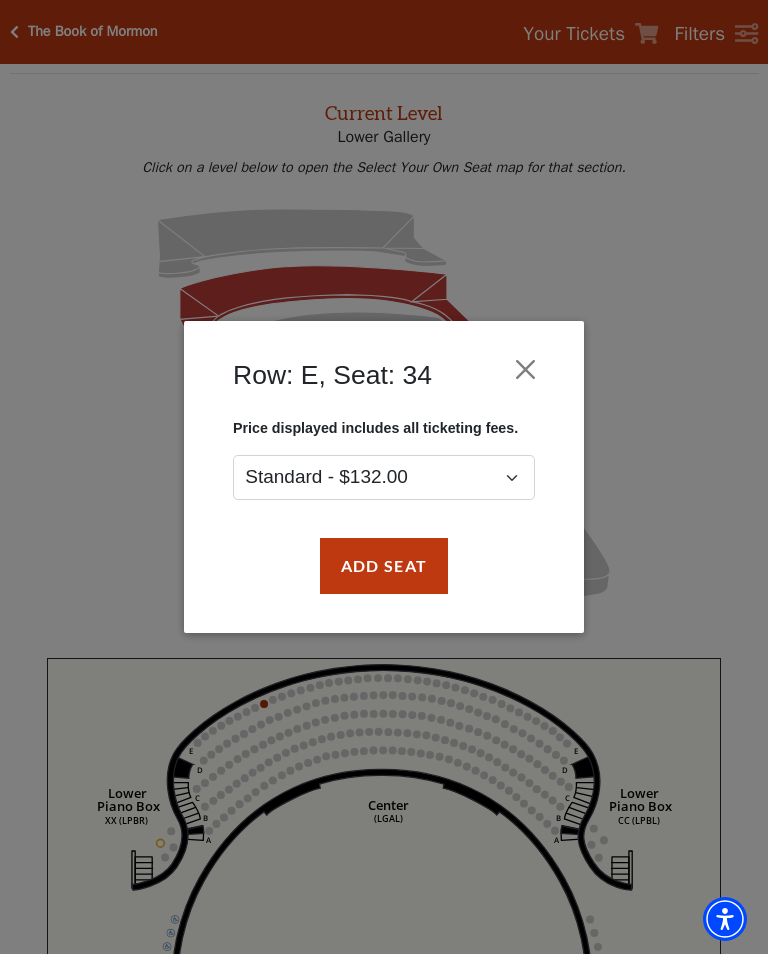click on "Add Seat" at bounding box center [384, 566] 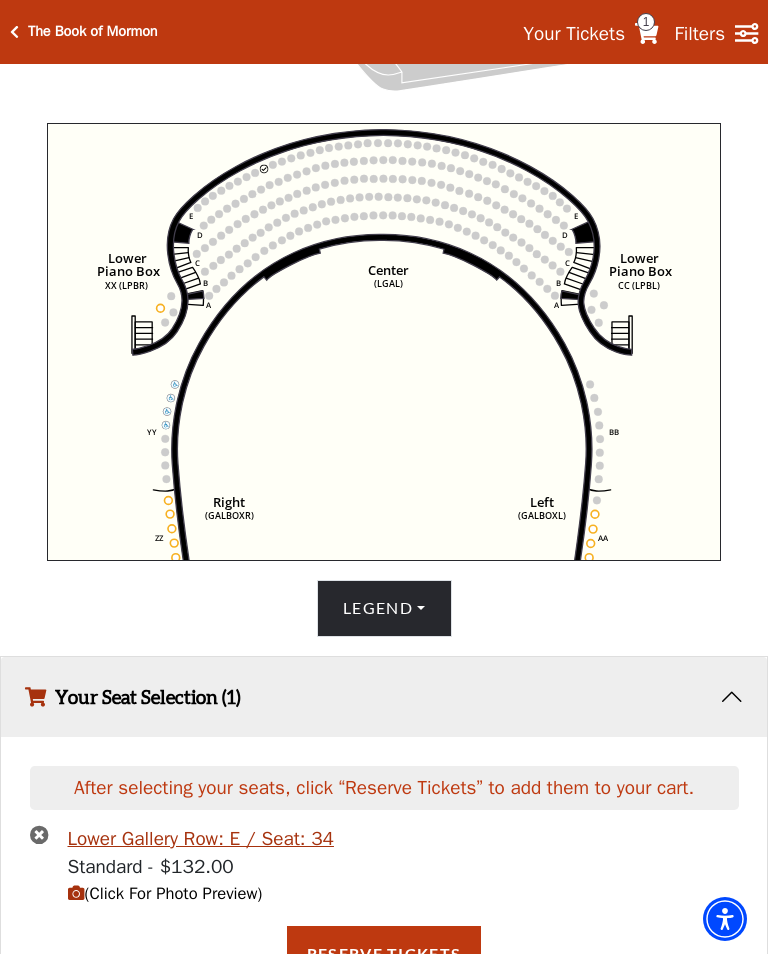 scroll, scrollTop: 652, scrollLeft: 0, axis: vertical 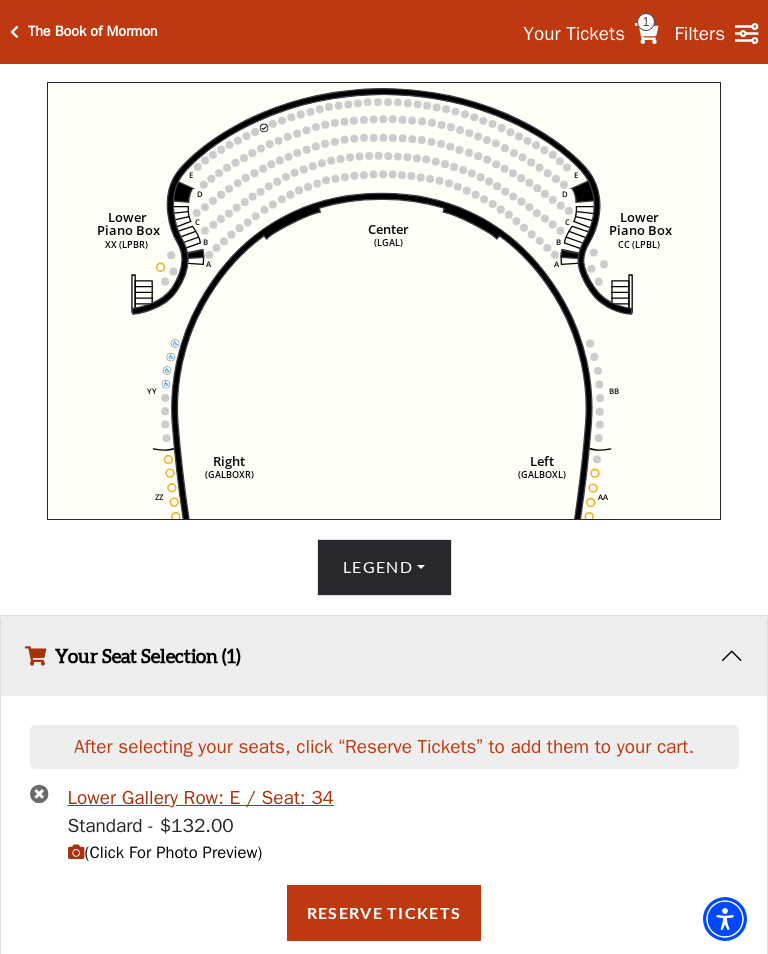 click on "(Click For Photo Preview)" at bounding box center (165, 852) 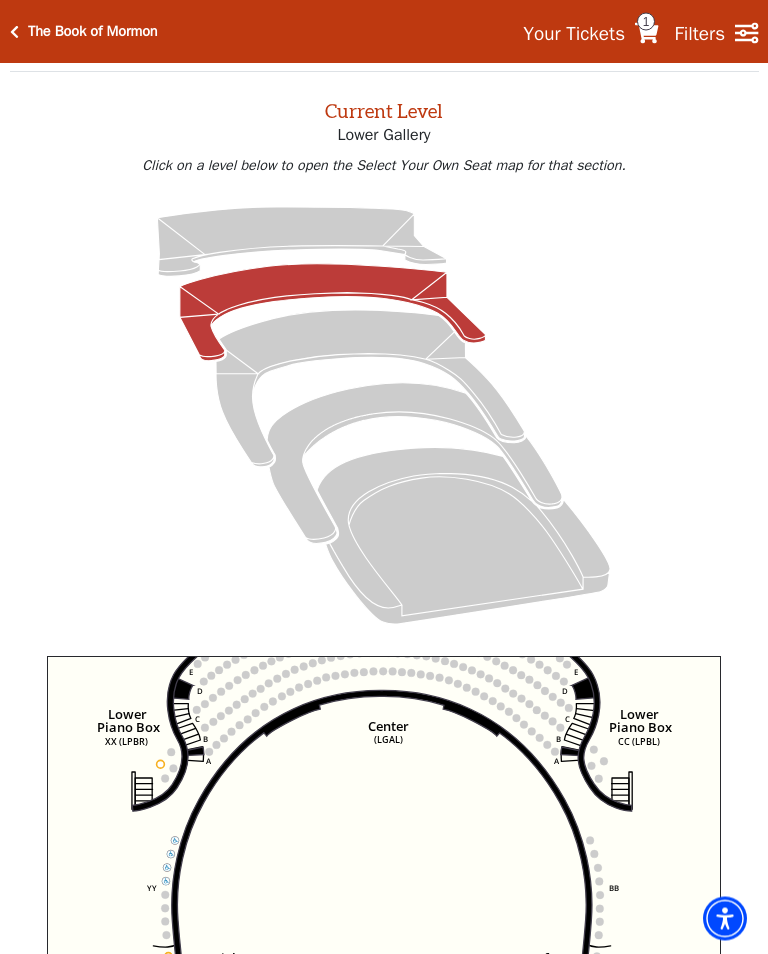 scroll, scrollTop: 0, scrollLeft: 0, axis: both 